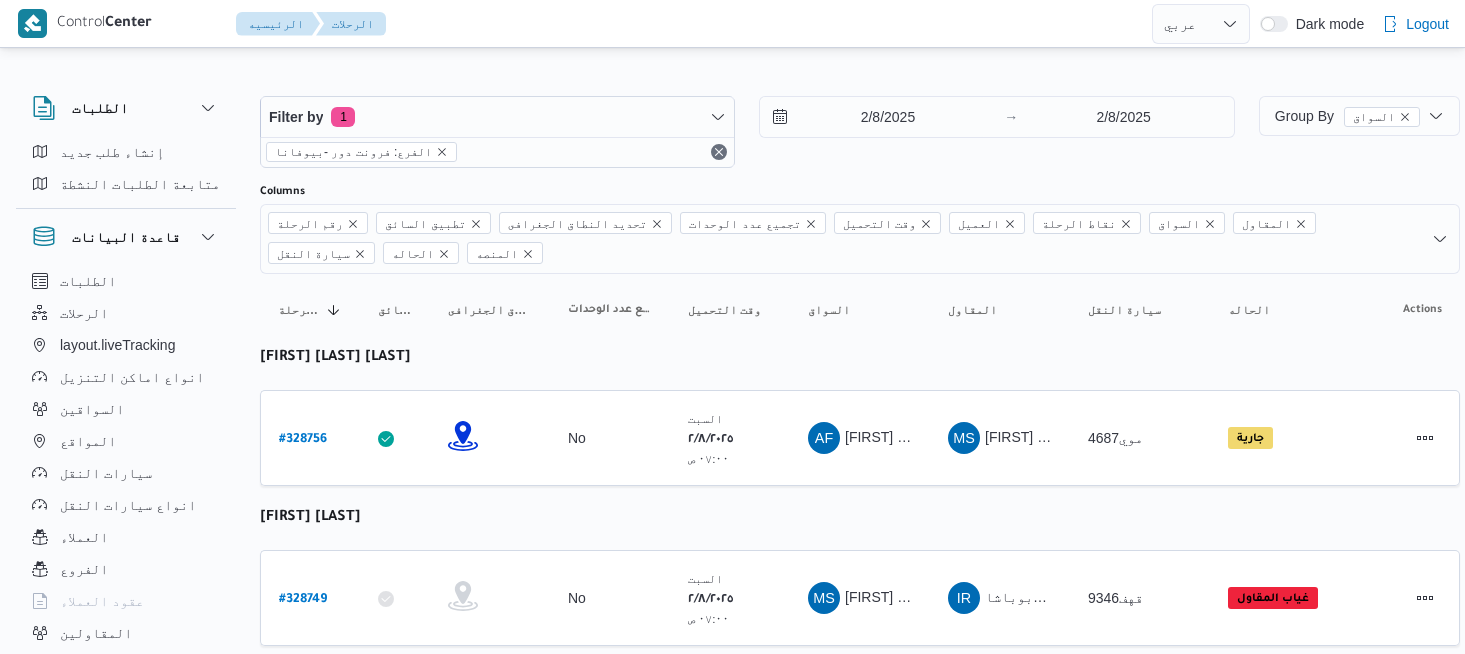 select on "ar" 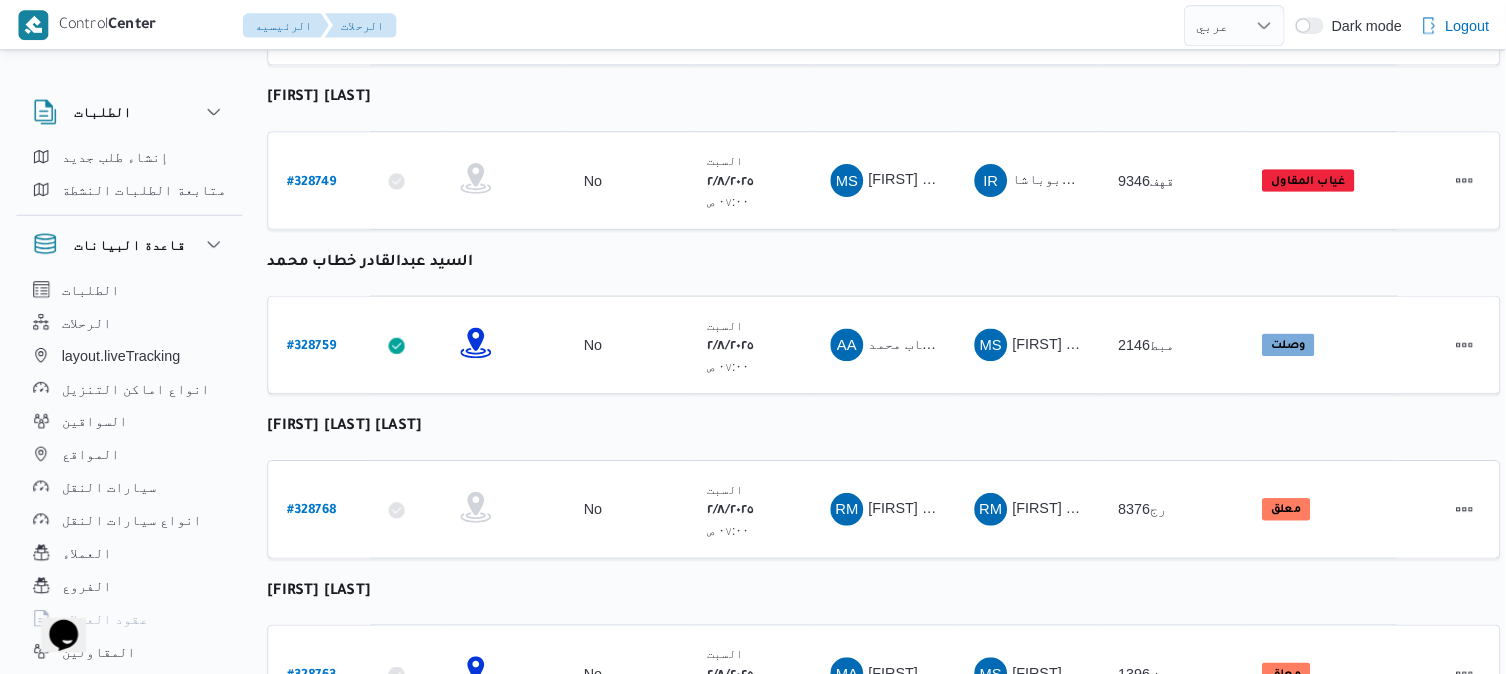 scroll, scrollTop: 0, scrollLeft: 0, axis: both 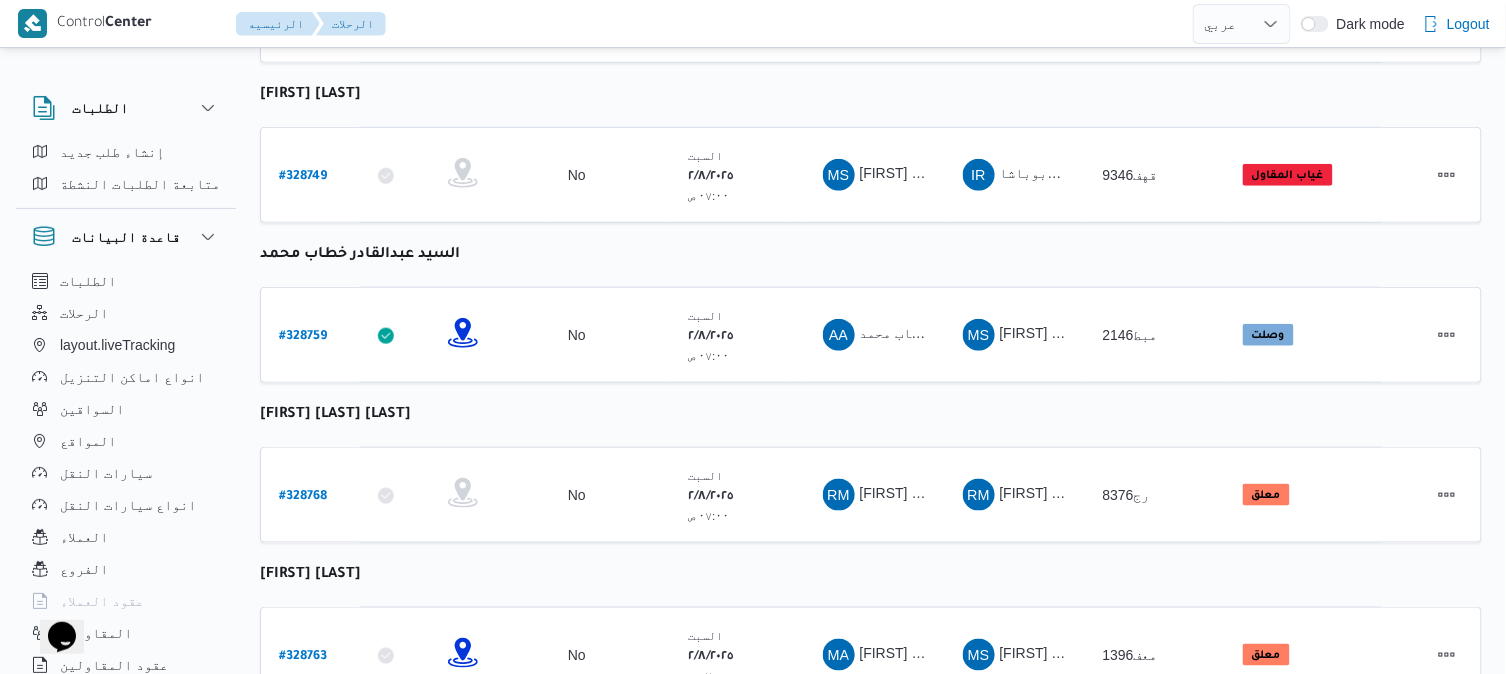 click on "رقم الرحلة Click to sort in ascending order تطبيق السائق Click to sort in ascending order تحديد النطاق الجغرافى Click to sort in ascending order تجميع عدد الوحدات وقت التحميل Click to sort in ascending order العميل Click to sort in ascending order نقاط الرحلة السواق Click to sort in ascending order المقاول Click to sort in ascending order سيارة النقل Click to sort in ascending order الحاله Click to sort in ascending order المنصه Click to sort in ascending order Actions عبدالله فتحي عبدربه رسلان  رقم الرحلة # 328756 تطبيق السائق تحديد النطاق الجغرافى تجميع عدد الوحدات No وقت التحميل السبت ٢/٨/٢٠٢٥ ٠٧:٠٠ ص   العميل Frontdoor نقاط الرحلة فرونت دور -بيوفانا  ١٠:٢٦ ص قسم أول 6 أكتوبر فرونت دور مسطرد السواق AF المقاول MS Admin #" at bounding box center [871, 1487] 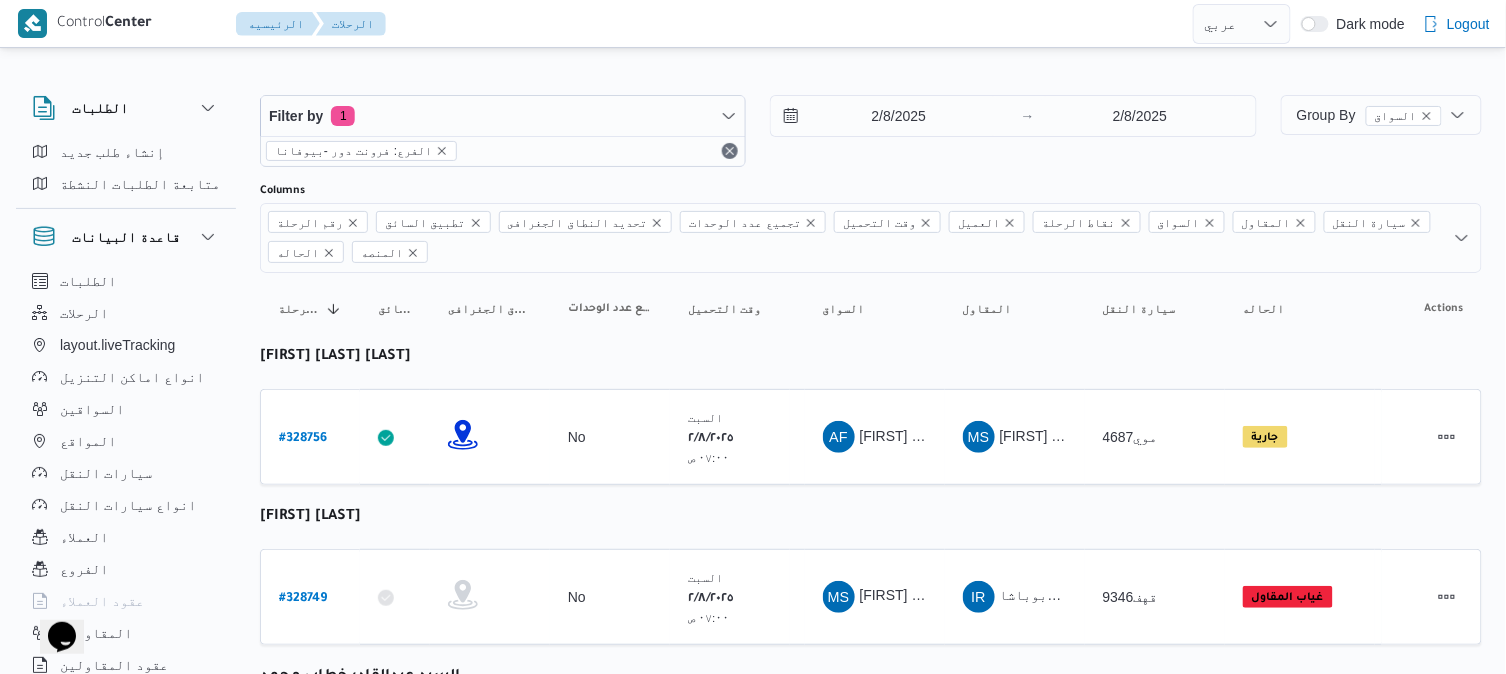 scroll, scrollTop: 0, scrollLeft: 0, axis: both 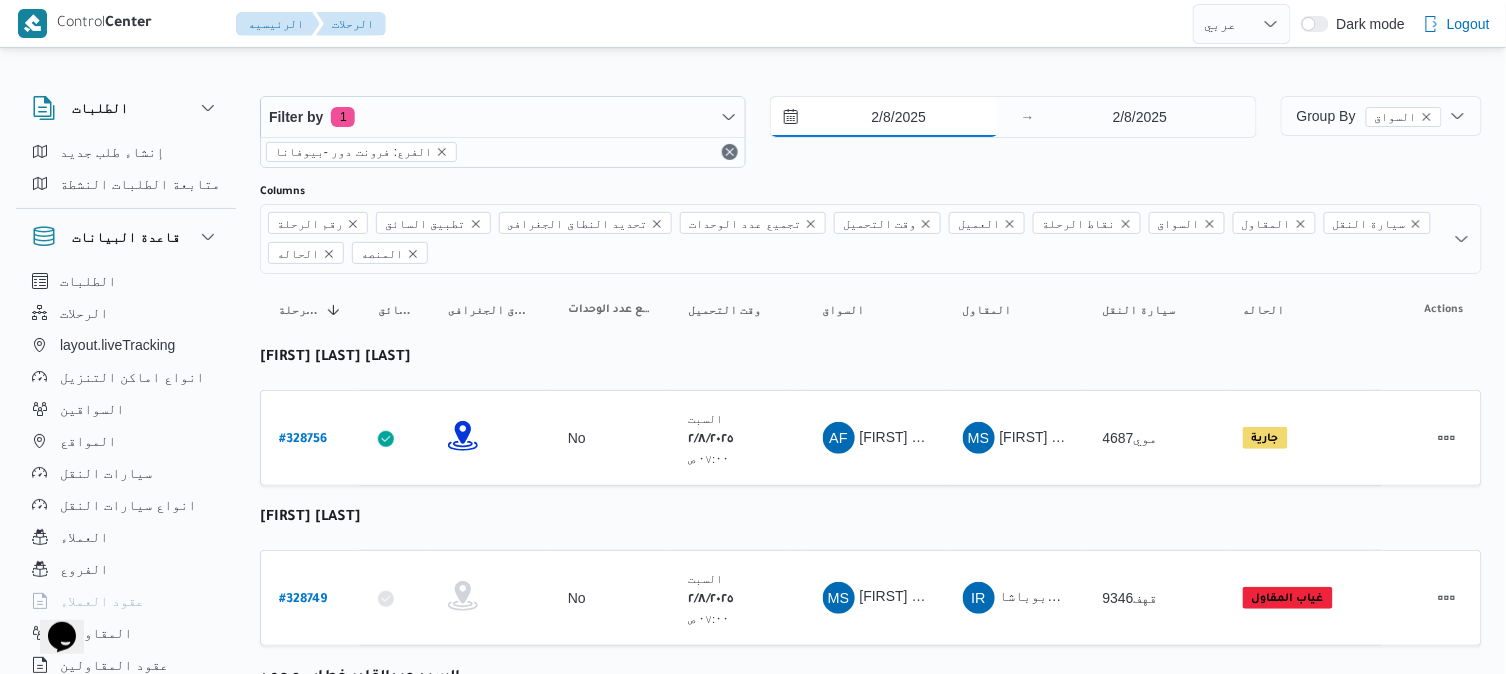 click on "2/8/2025" at bounding box center (884, 117) 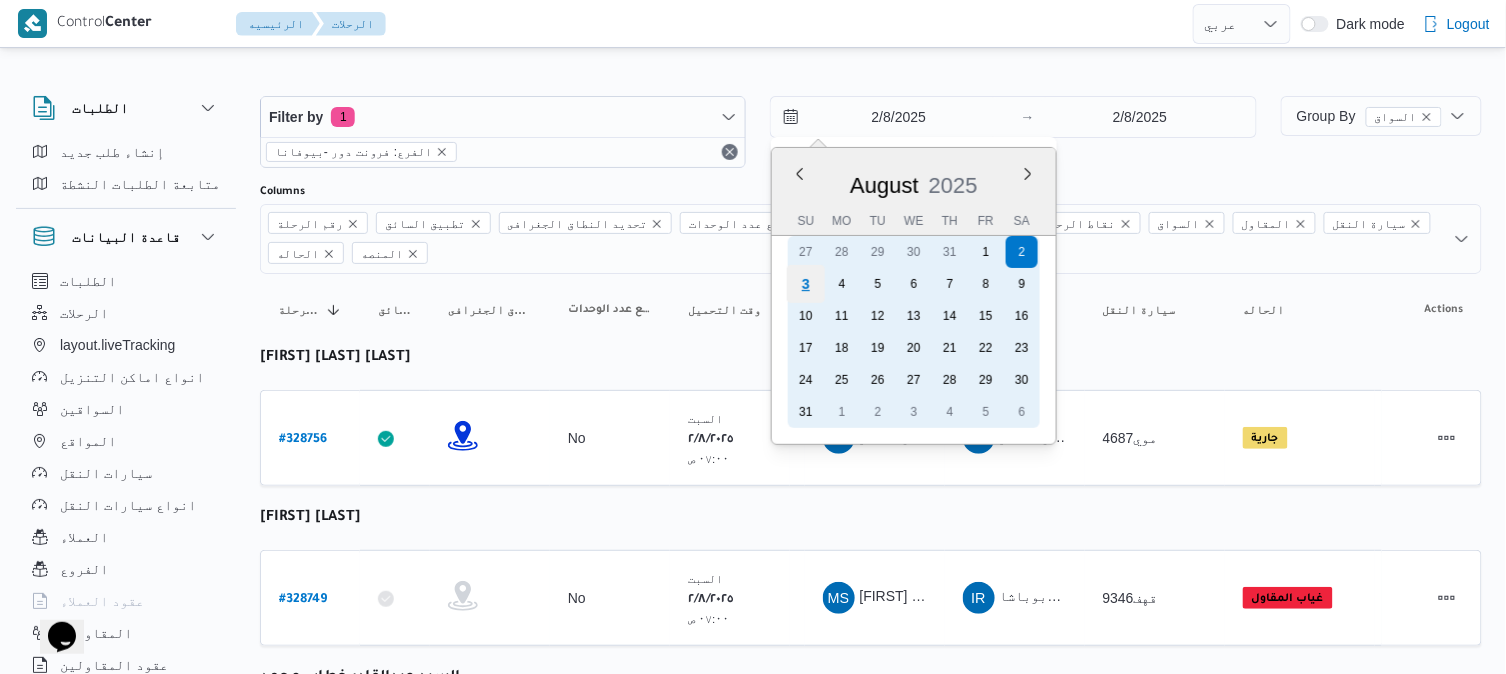 click on "3" at bounding box center [806, 284] 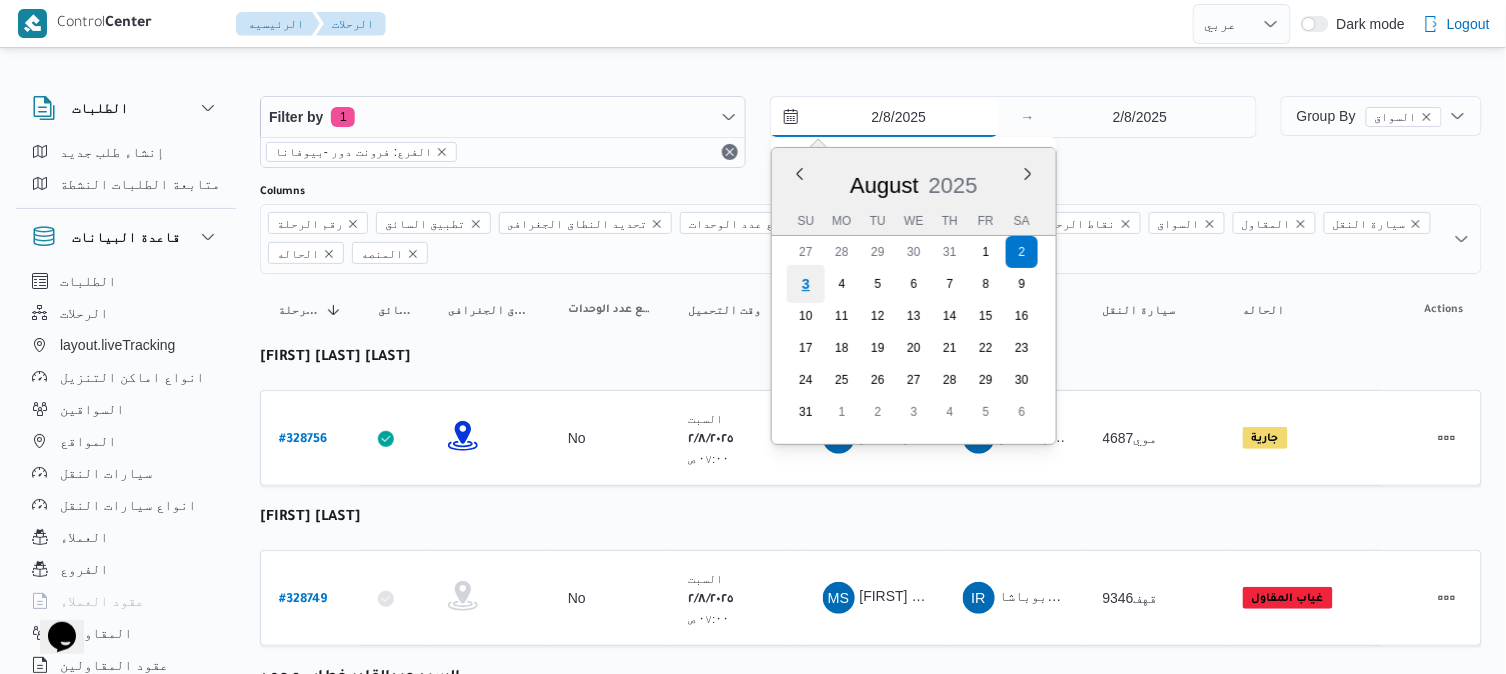 type on "3/8/2025" 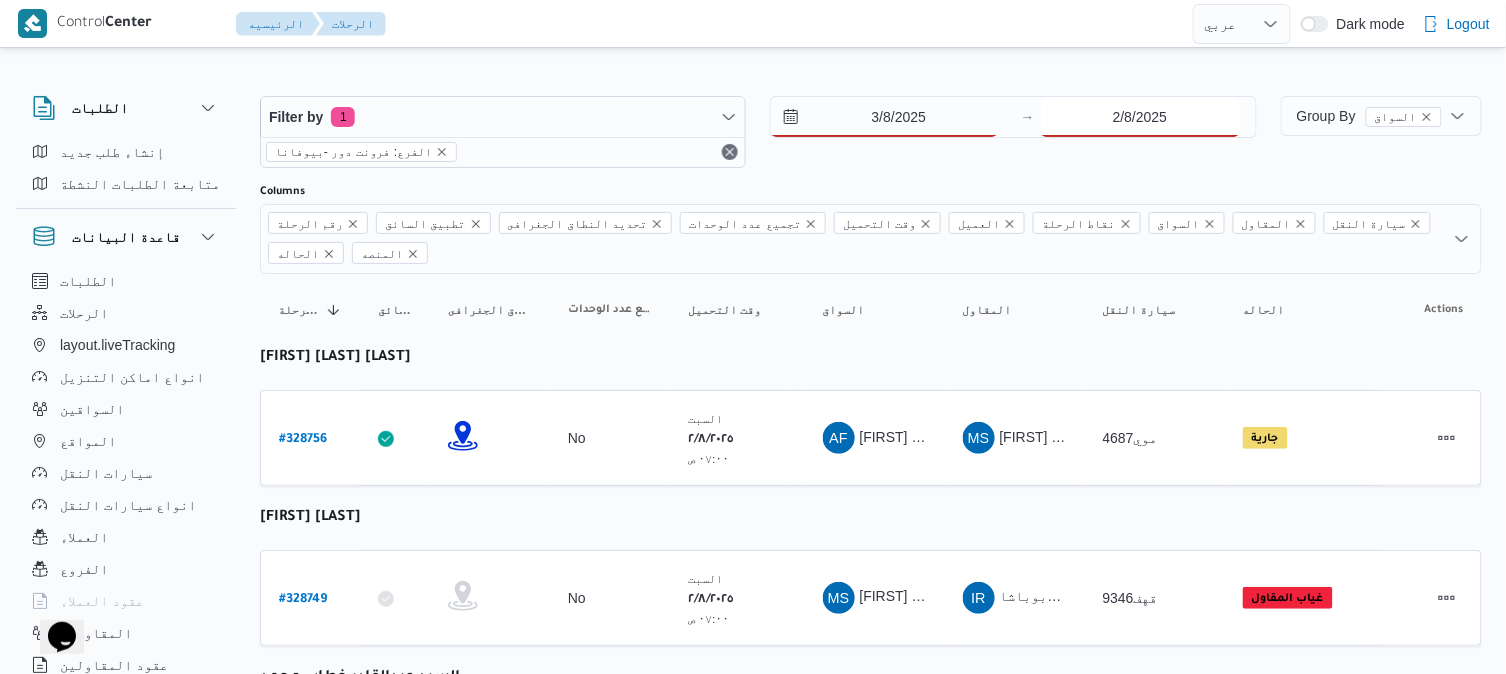 click on "2/8/2025" at bounding box center (1140, 117) 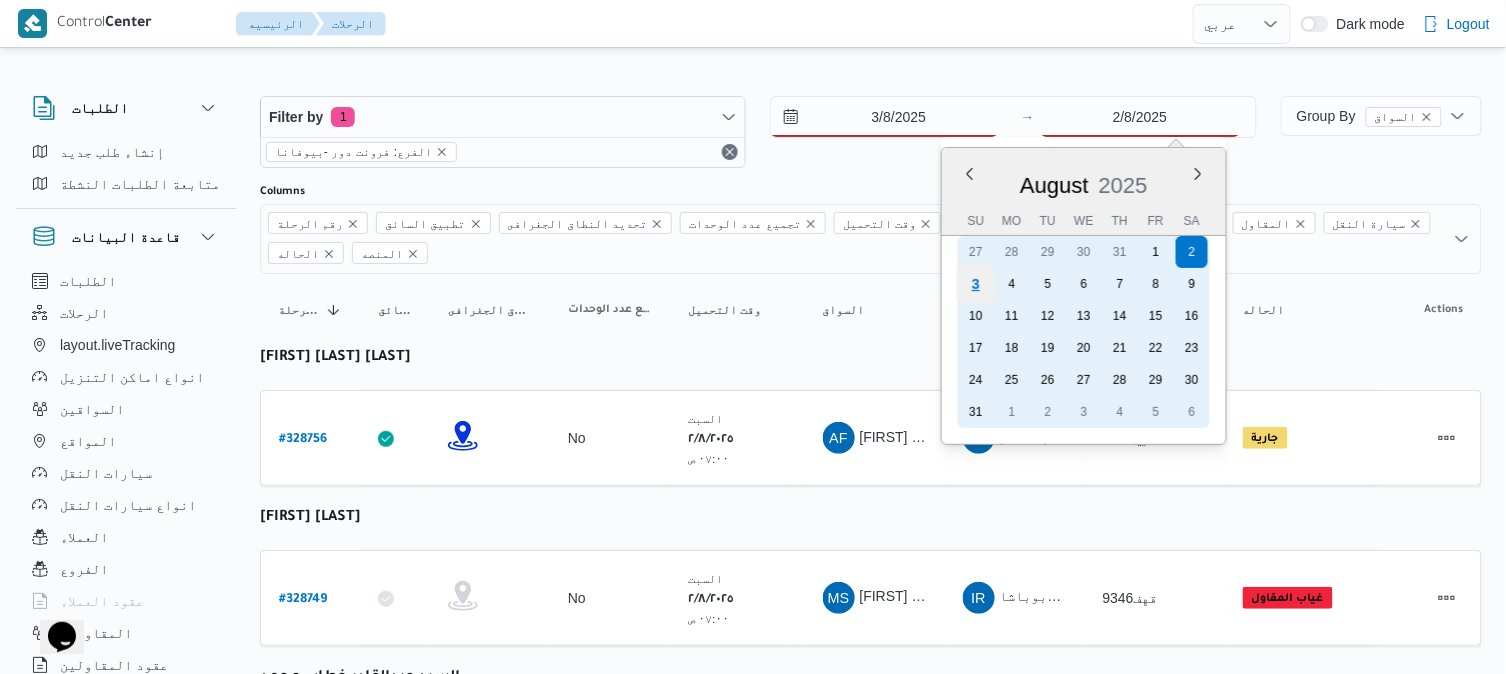 click on "3" at bounding box center [975, 284] 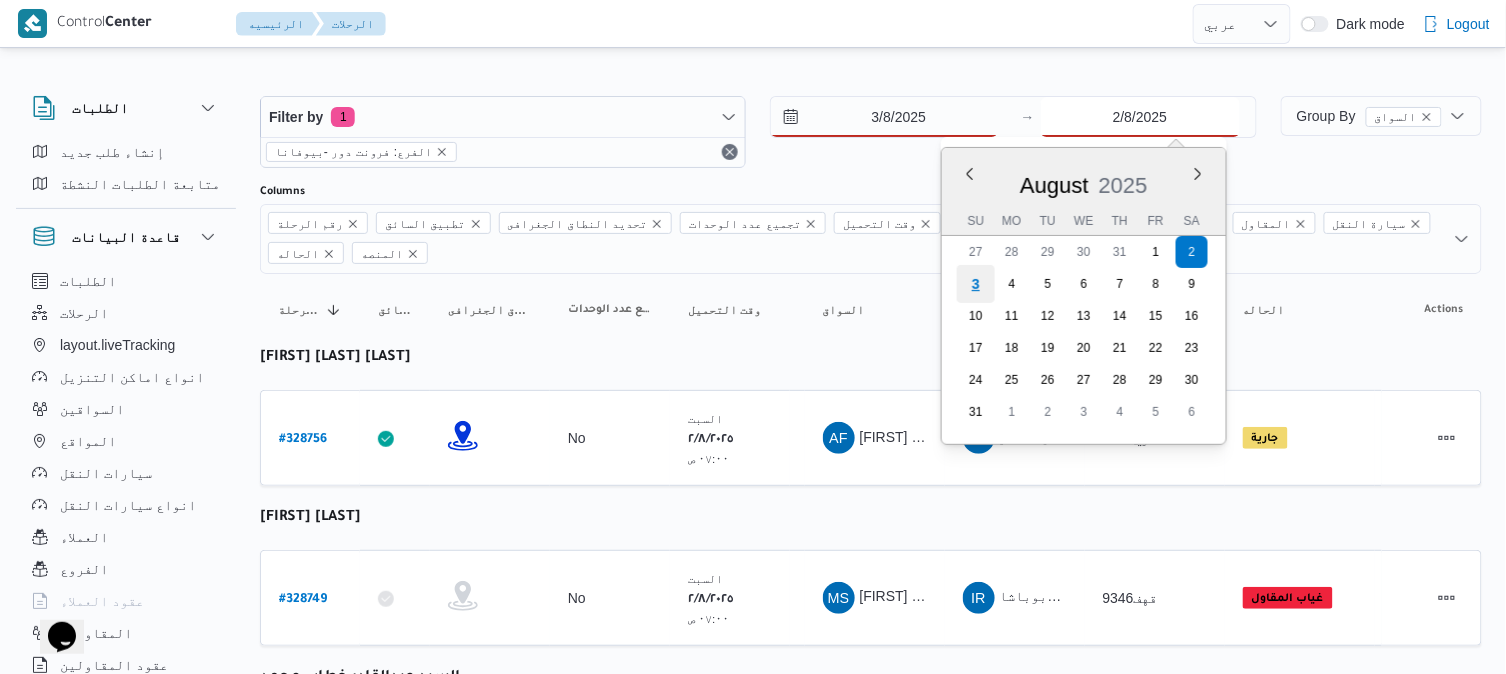 type on "3/8/2025" 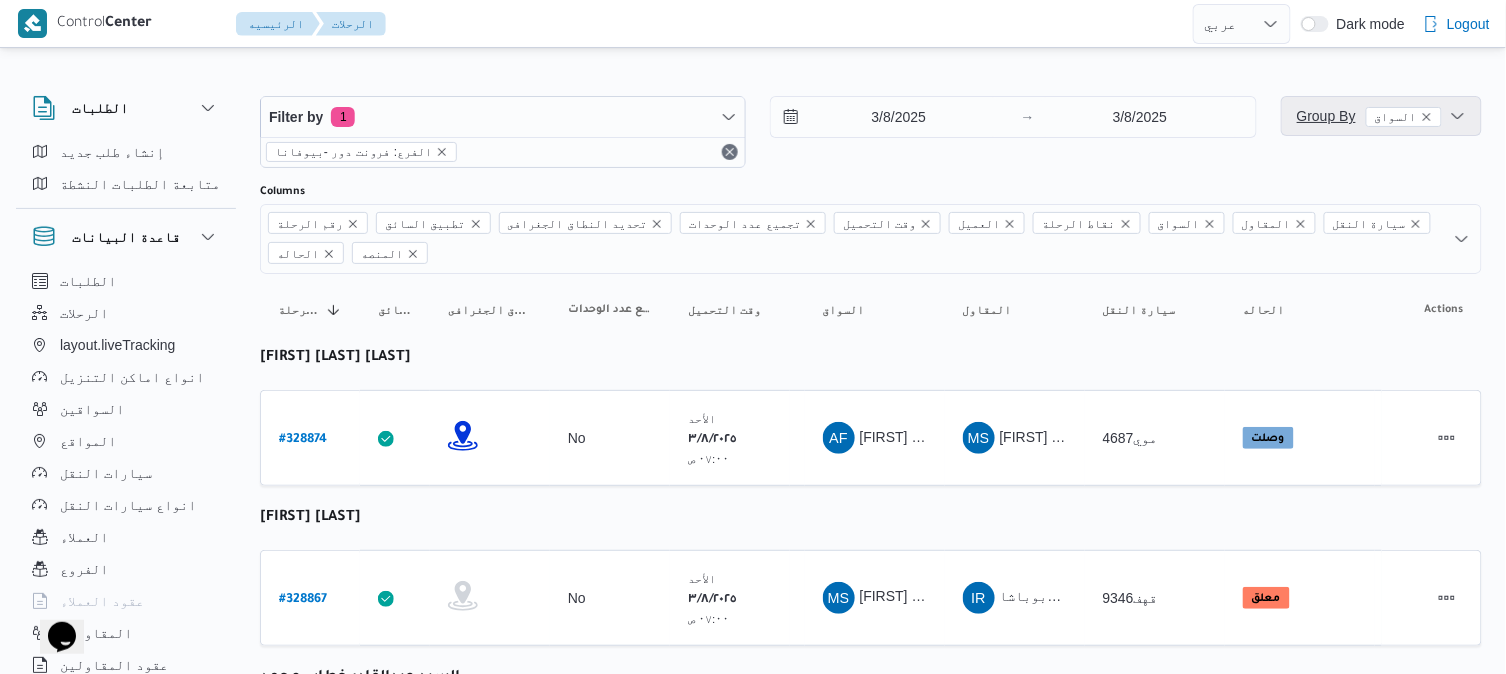 click 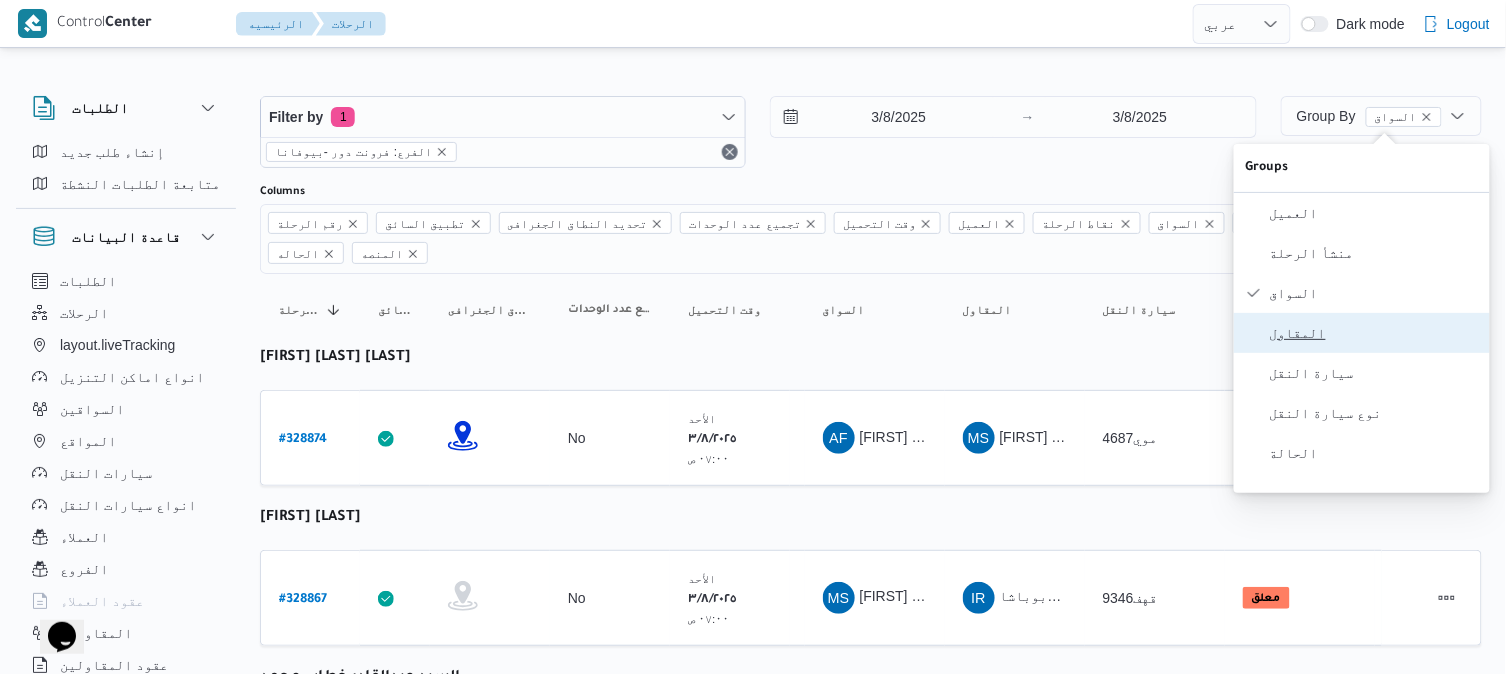 click on "المقاول" at bounding box center [1374, 333] 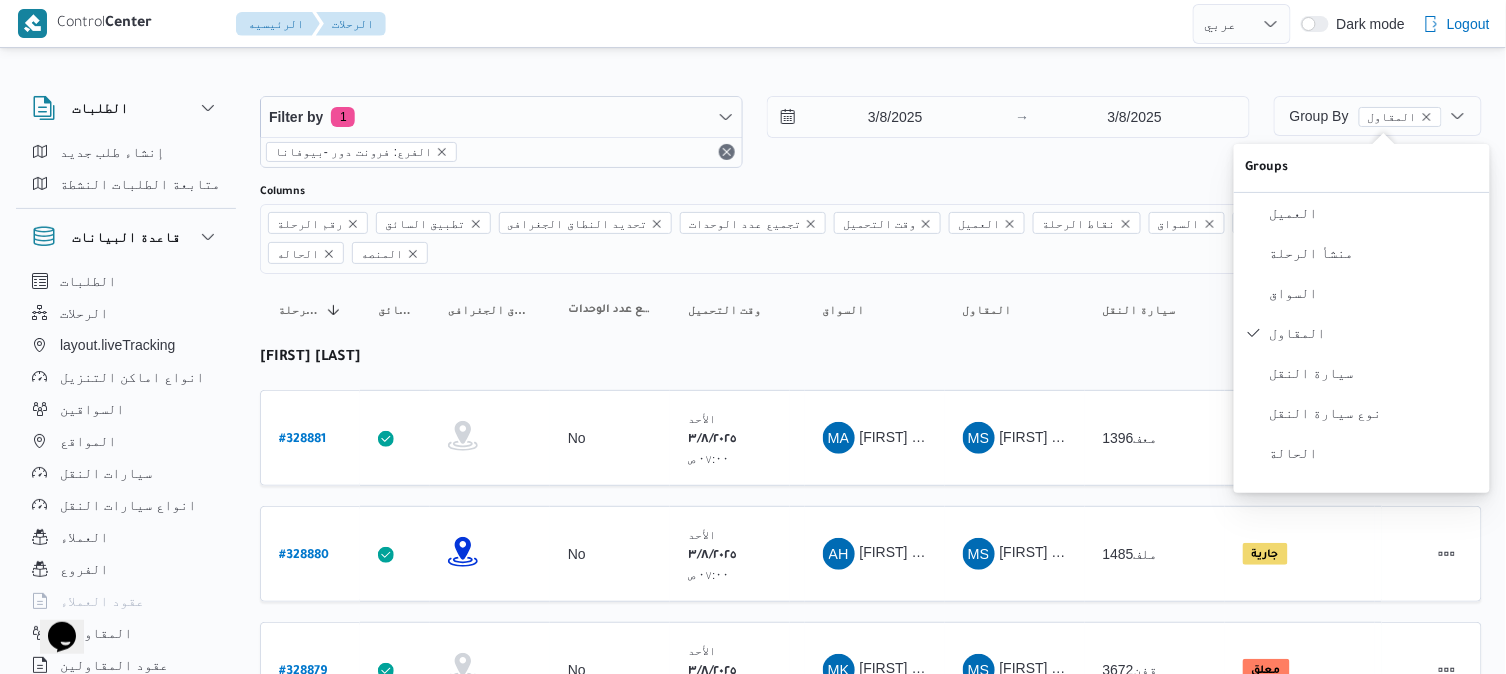 click on "رقم الرحلة Click to sort in ascending order تطبيق السائق Click to sort in ascending order تحديد النطاق الجغرافى Click to sort in ascending order تجميع عدد الوحدات وقت التحميل Click to sort in ascending order العميل Click to sort in ascending order نقاط الرحلة السواق Click to sort in ascending order المقاول Click to sort in ascending order سيارة النقل Click to sort in ascending order الحاله Click to sort in ascending order المنصه Click to sort in ascending order Actions محمد صلاح عبداللطيف الشريف رقم الرحلة # 328881 تطبيق السائق تحديد النطاق الجغرافى تجميع عدد الوحدات No وقت التحميل الأحد ٣/٨/٢٠٢٥ ٠٧:٠٠ ص   العميل Frontdoor نقاط الرحلة فرونت دور -بيوفانا  ١٠:٢٦ ص حدائق أكتوبر فرونت دور مسطرد السواق MA المقاول MS معف1396 #" at bounding box center [871, 1580] 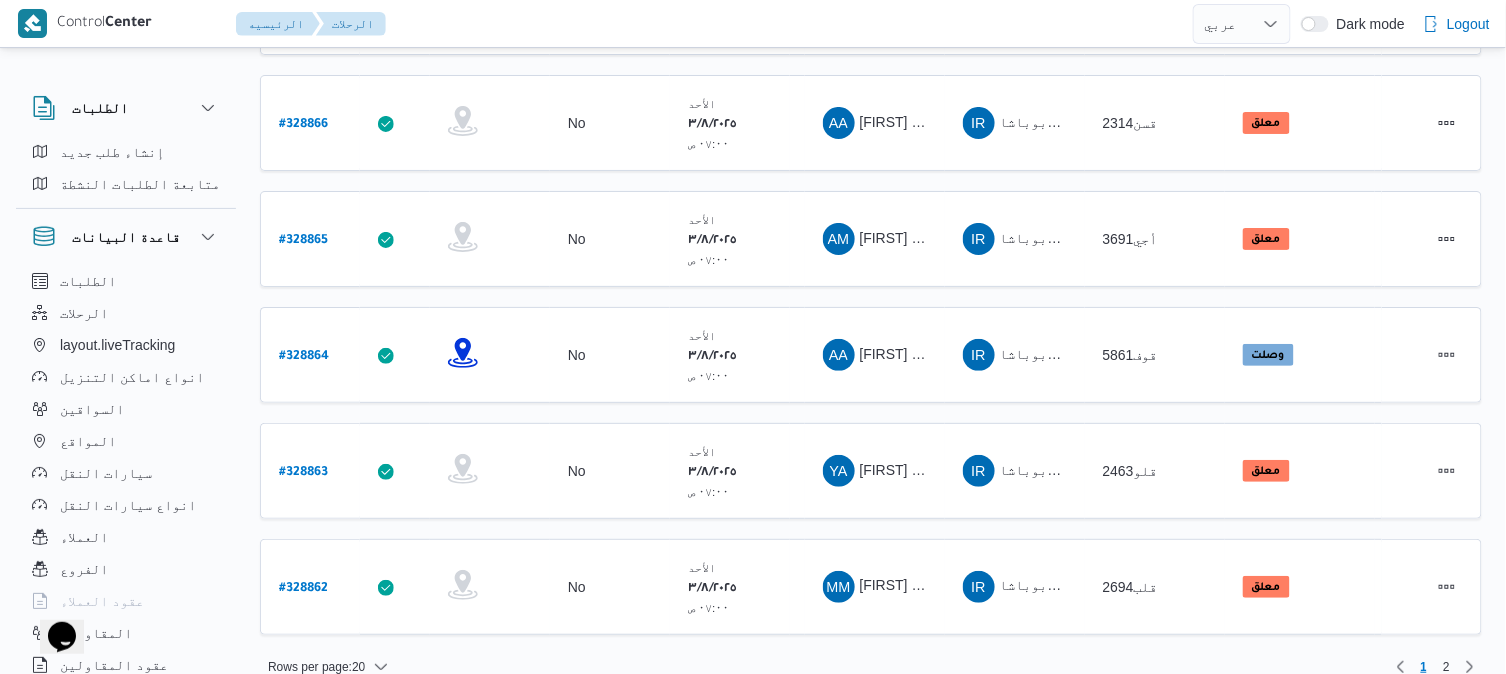 scroll, scrollTop: 2233, scrollLeft: 0, axis: vertical 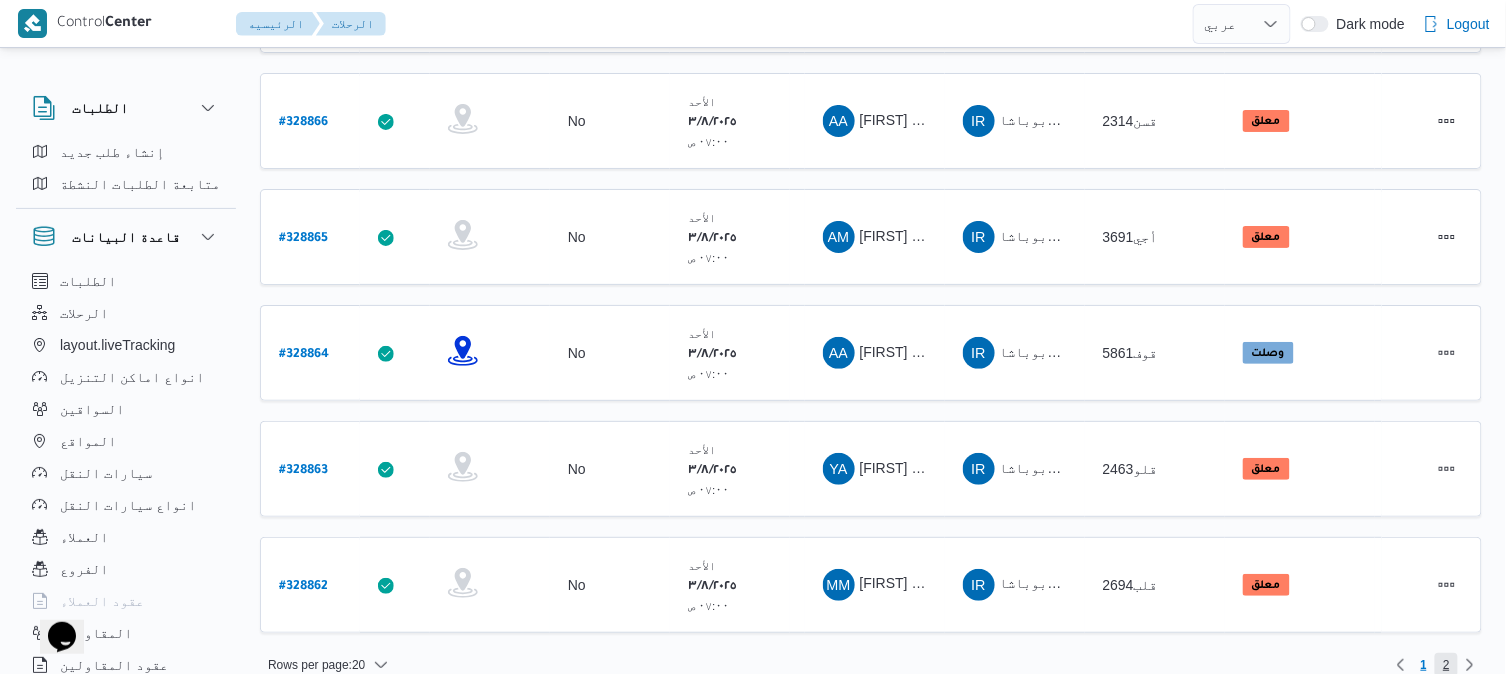 click on "2" at bounding box center (1446, 665) 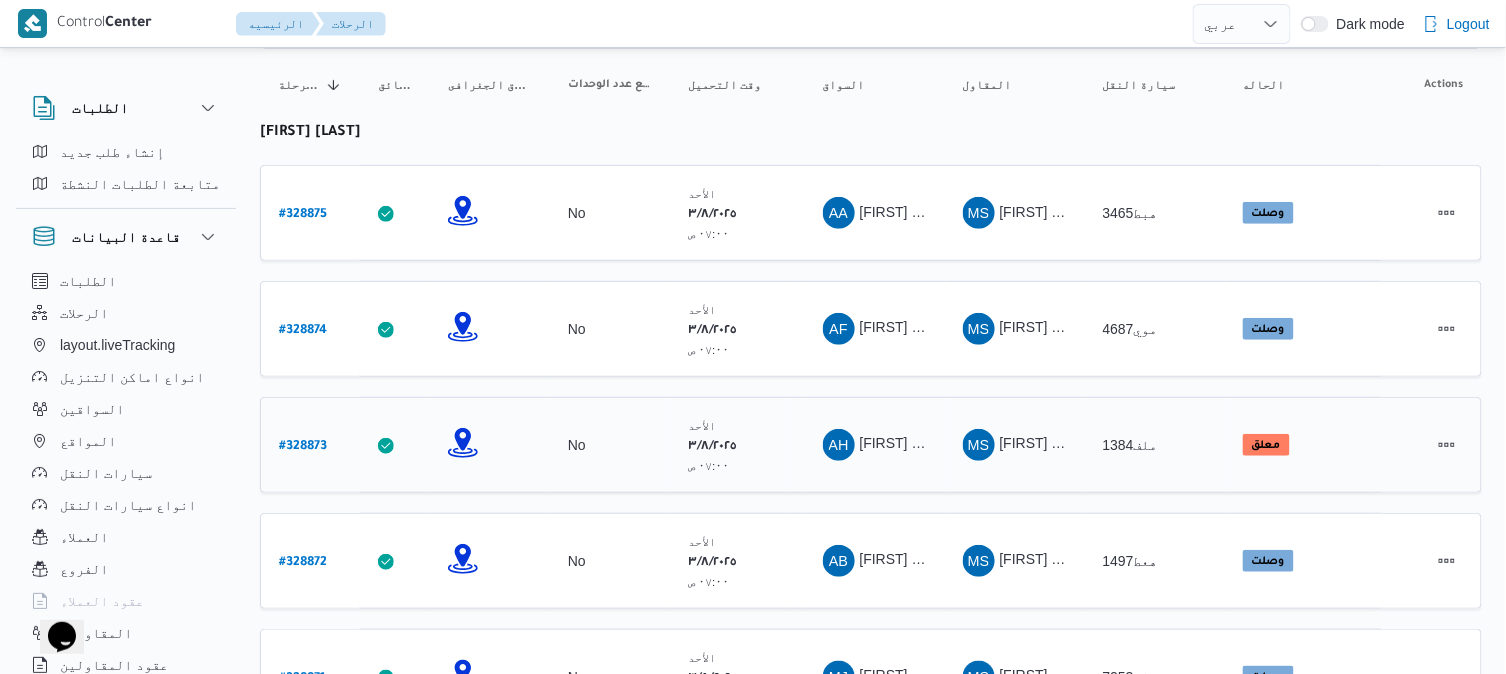 scroll, scrollTop: 337, scrollLeft: 0, axis: vertical 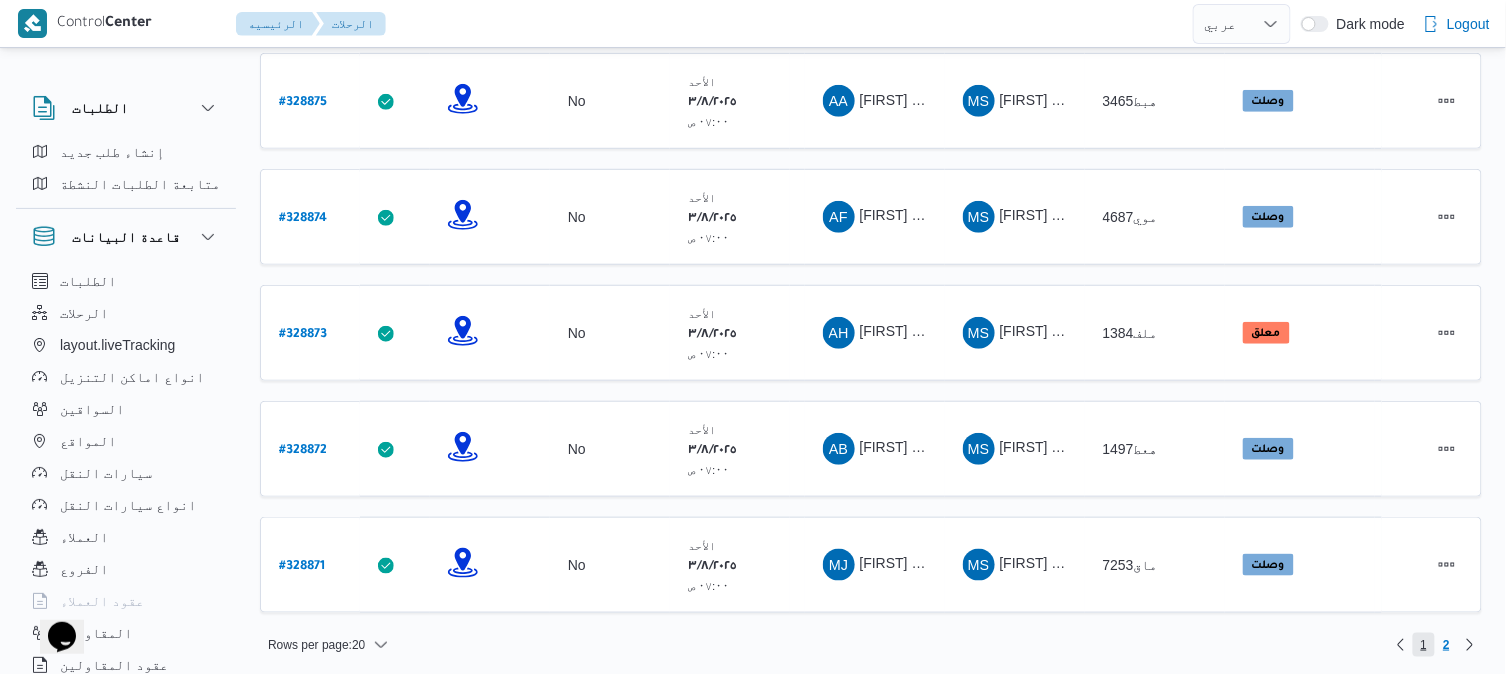 click on "1" at bounding box center [1424, 645] 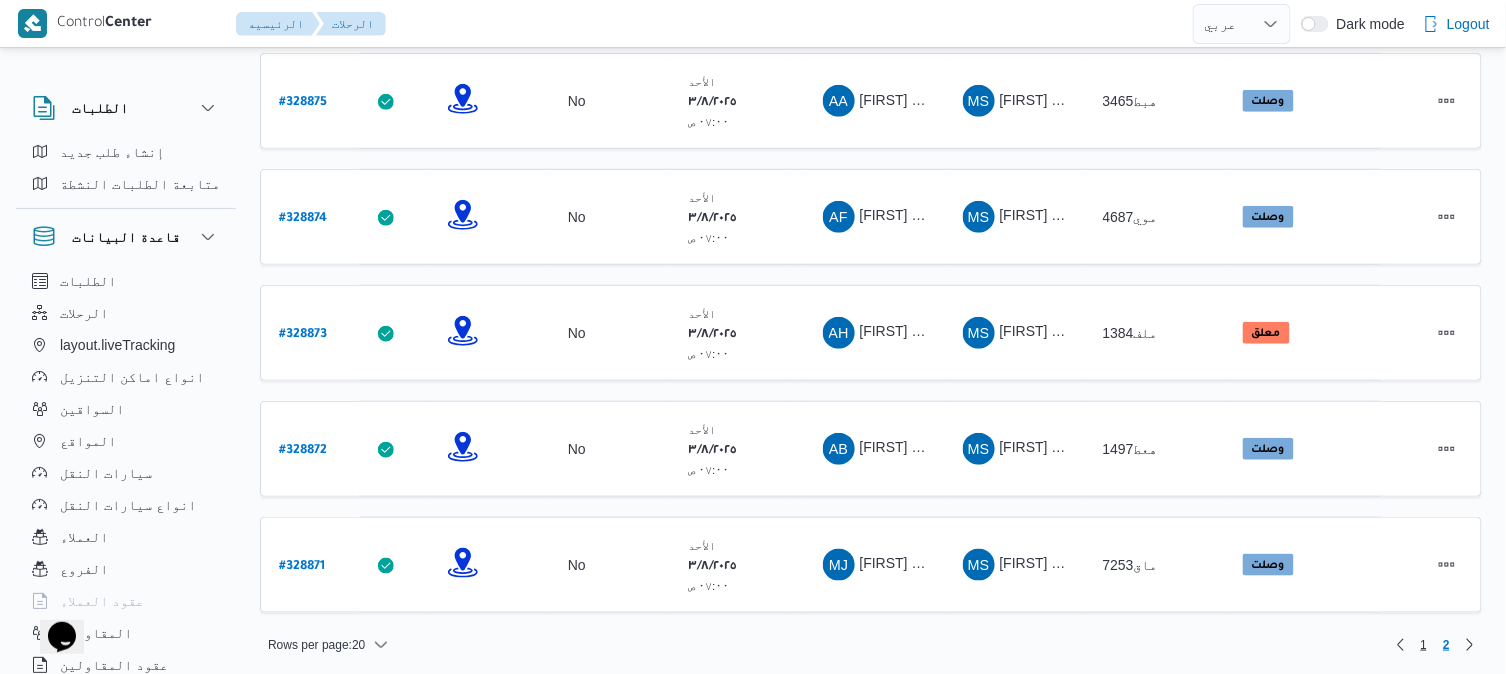 scroll, scrollTop: 288, scrollLeft: 0, axis: vertical 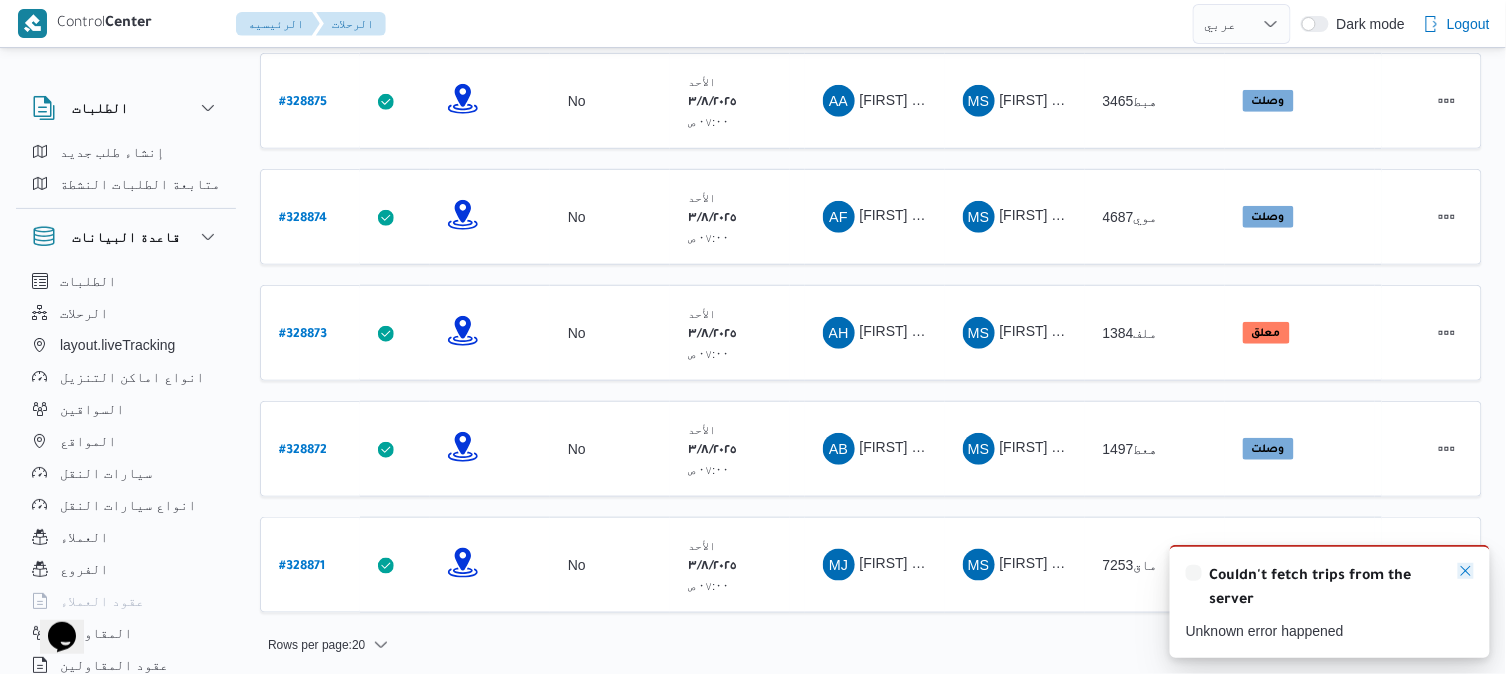 click 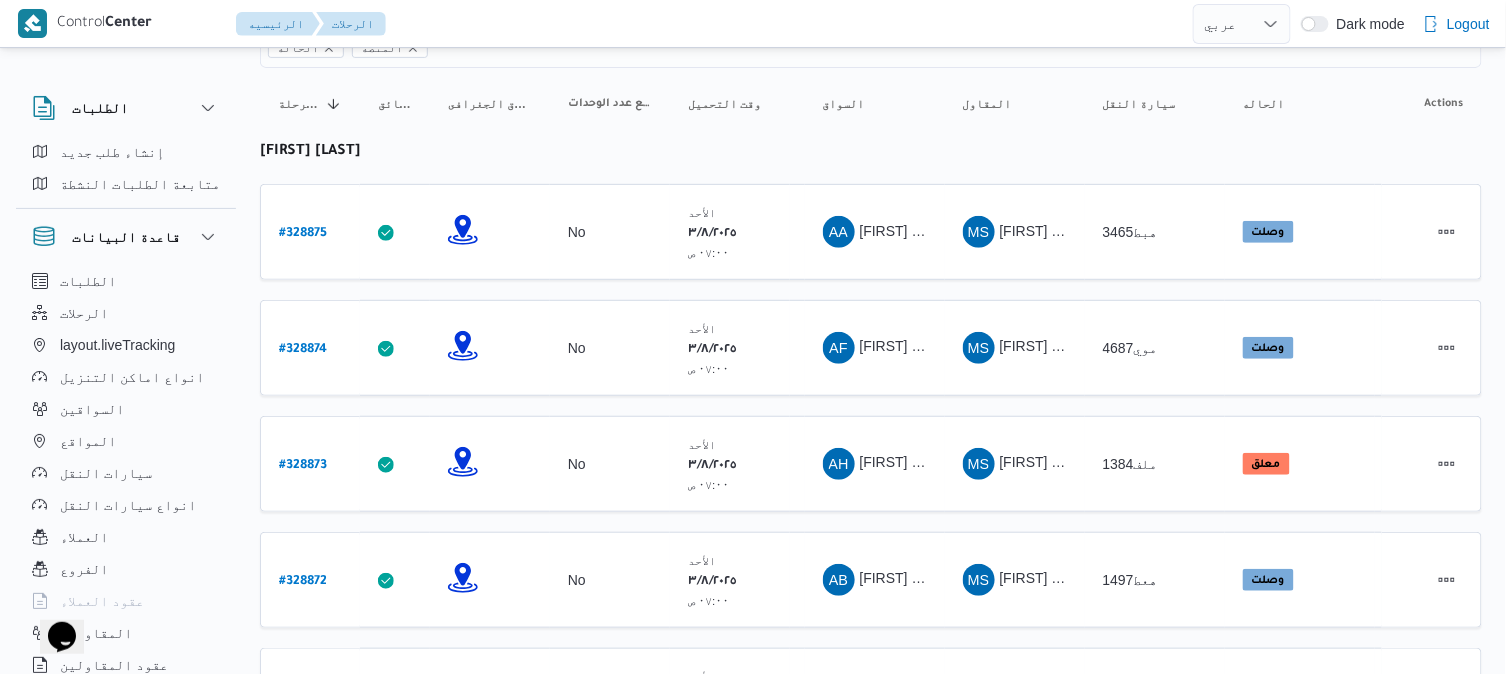 scroll, scrollTop: 204, scrollLeft: 0, axis: vertical 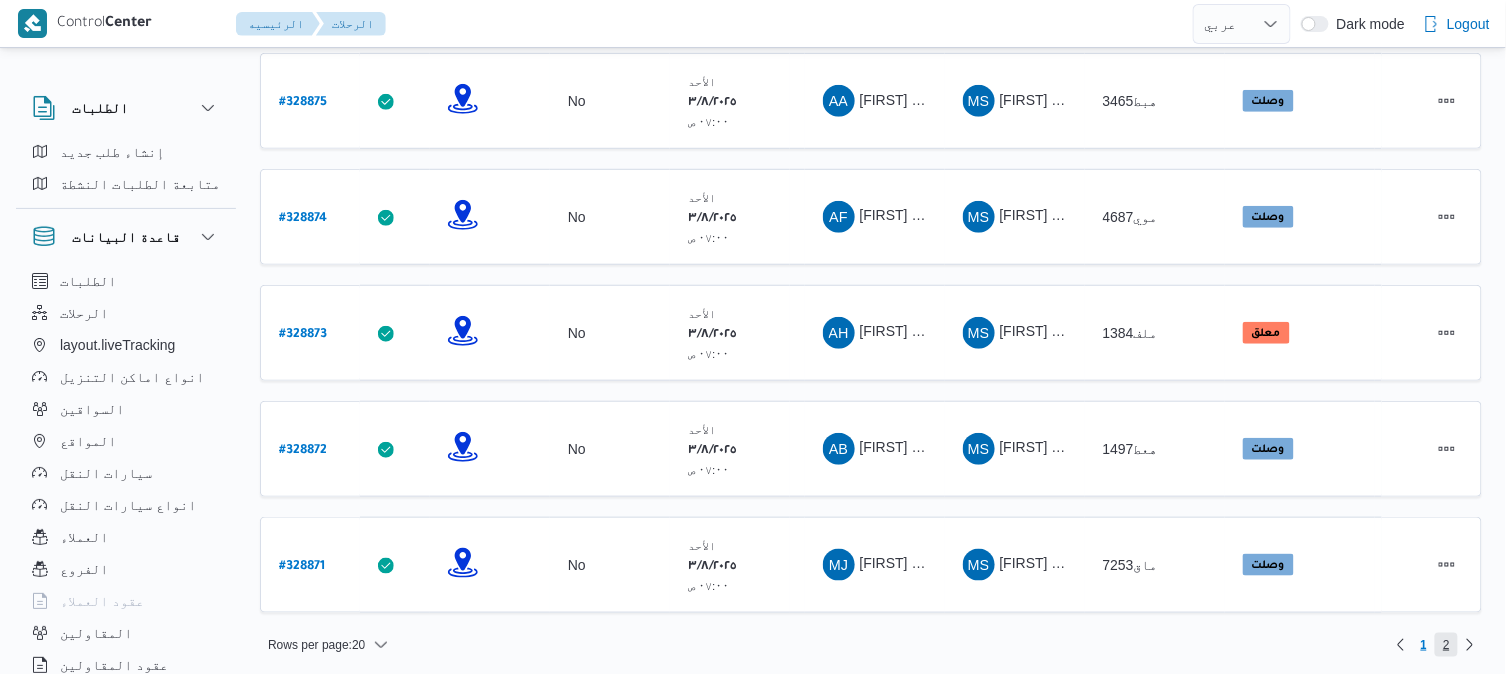 click on "2" at bounding box center [1446, 645] 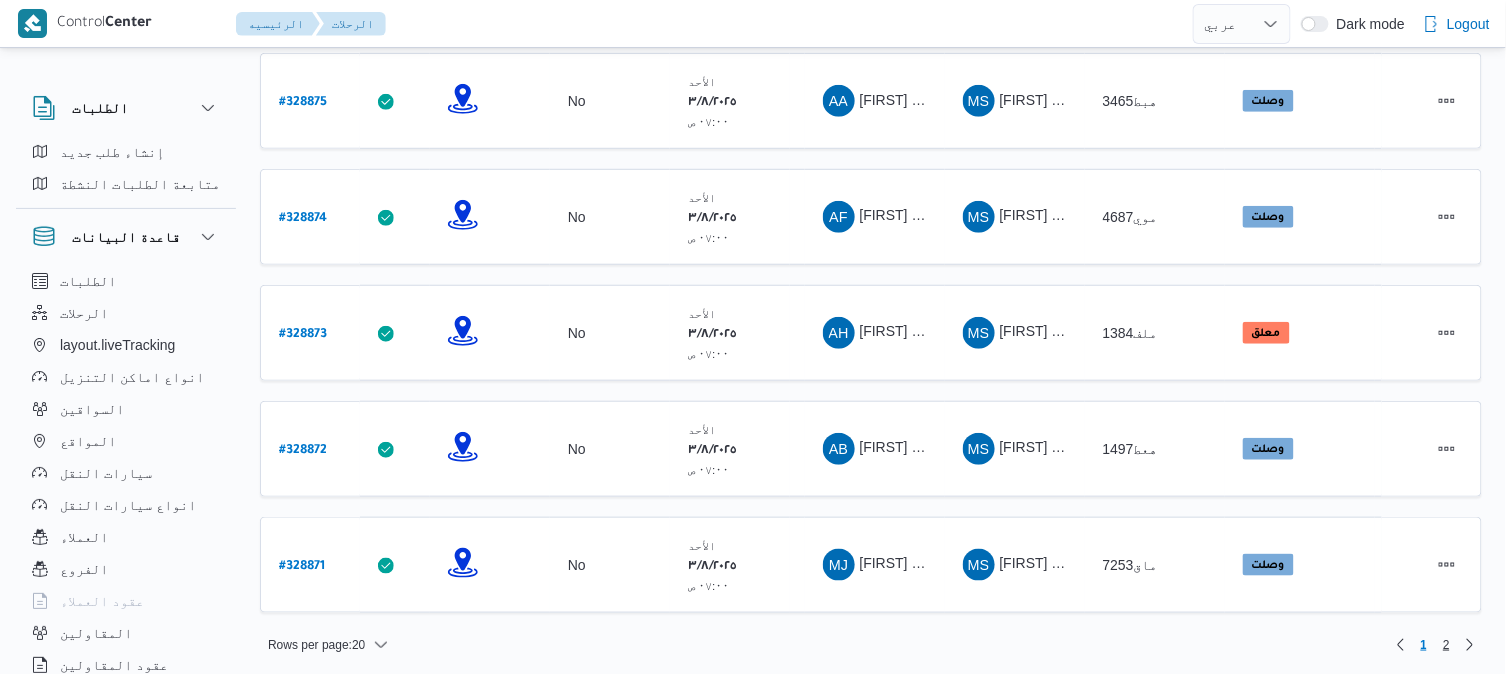 scroll, scrollTop: 288, scrollLeft: 0, axis: vertical 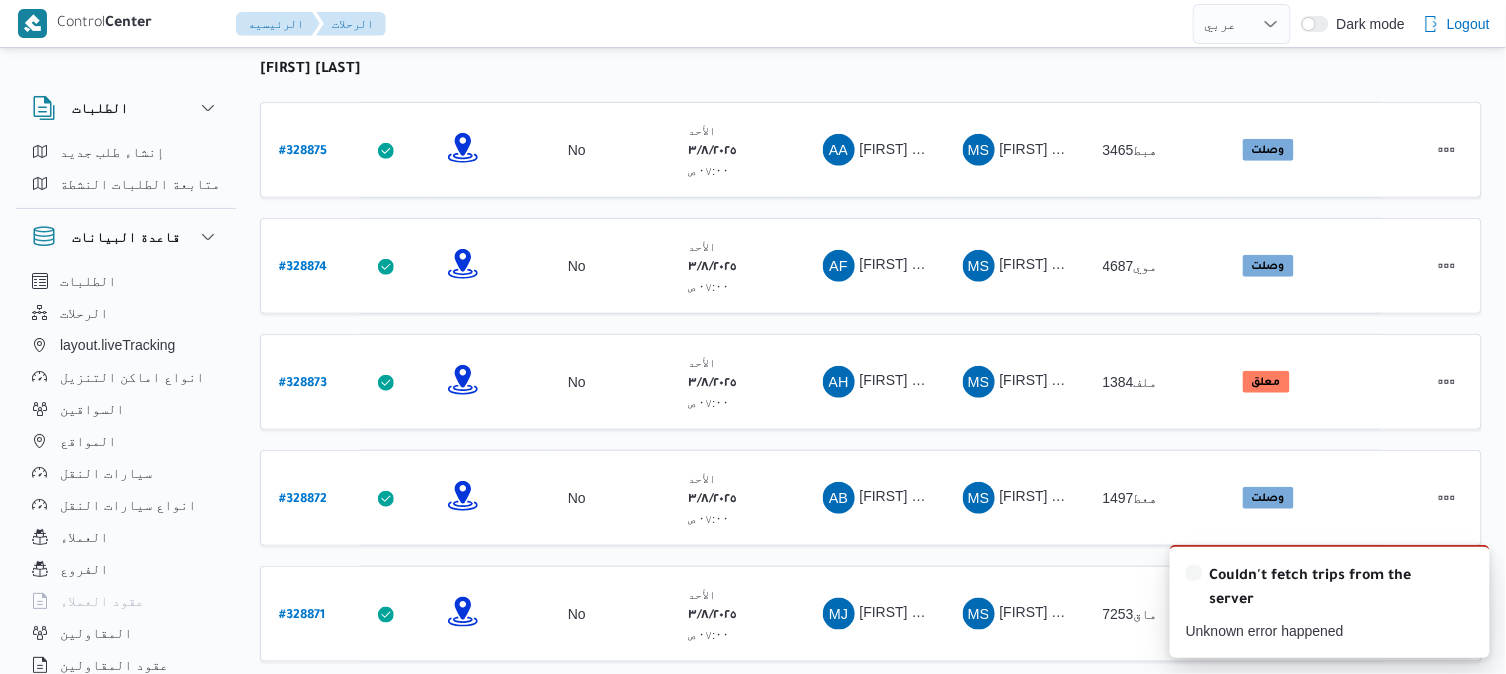 click on "رقم الرحلة Click to sort in ascending order تطبيق السائق Click to sort in ascending order تحديد النطاق الجغرافى Click to sort in ascending order تجميع عدد الوحدات وقت التحميل Click to sort in ascending order العميل Click to sort in ascending order نقاط الرحلة السواق Click to sort in ascending order المقاول Click to sort in ascending order سيارة النقل Click to sort in ascending order الحاله Click to sort in ascending order المنصه Click to sort in ascending order Actions محمد صلاح عبداللطيف الشريف رقم الرحلة # 328875 تطبيق السائق تحديد النطاق الجغرافى تجميع عدد الوحدات No وقت التحميل الأحد ٣/٨/٢٠٢٥ ٠٧:٠٠ ص   العميل Frontdoor نقاط الرحلة فرونت دور -بيوفانا  ١٠:٢٦ ص قسم الجيزة فرونت دور مسطرد السواق AA المقاول MS هبط3465 Admin" at bounding box center [871, 334] 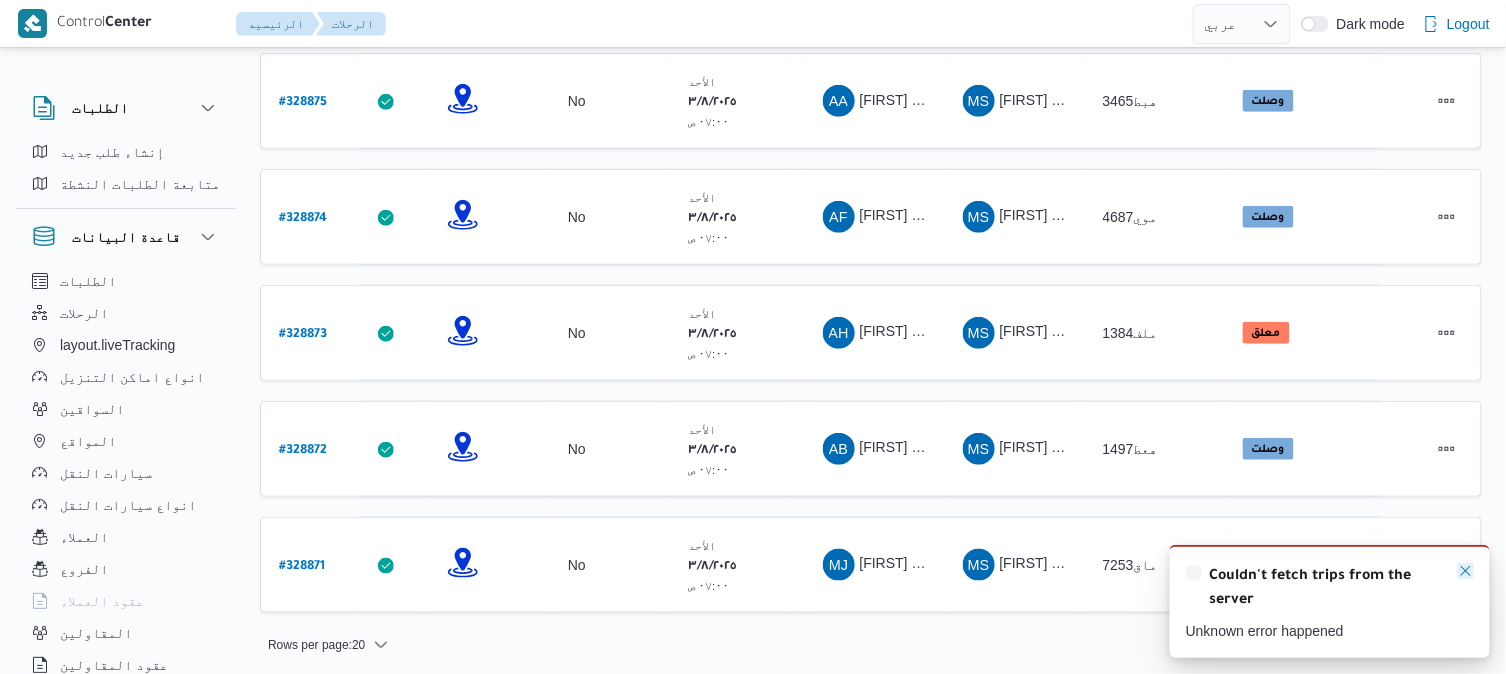 click 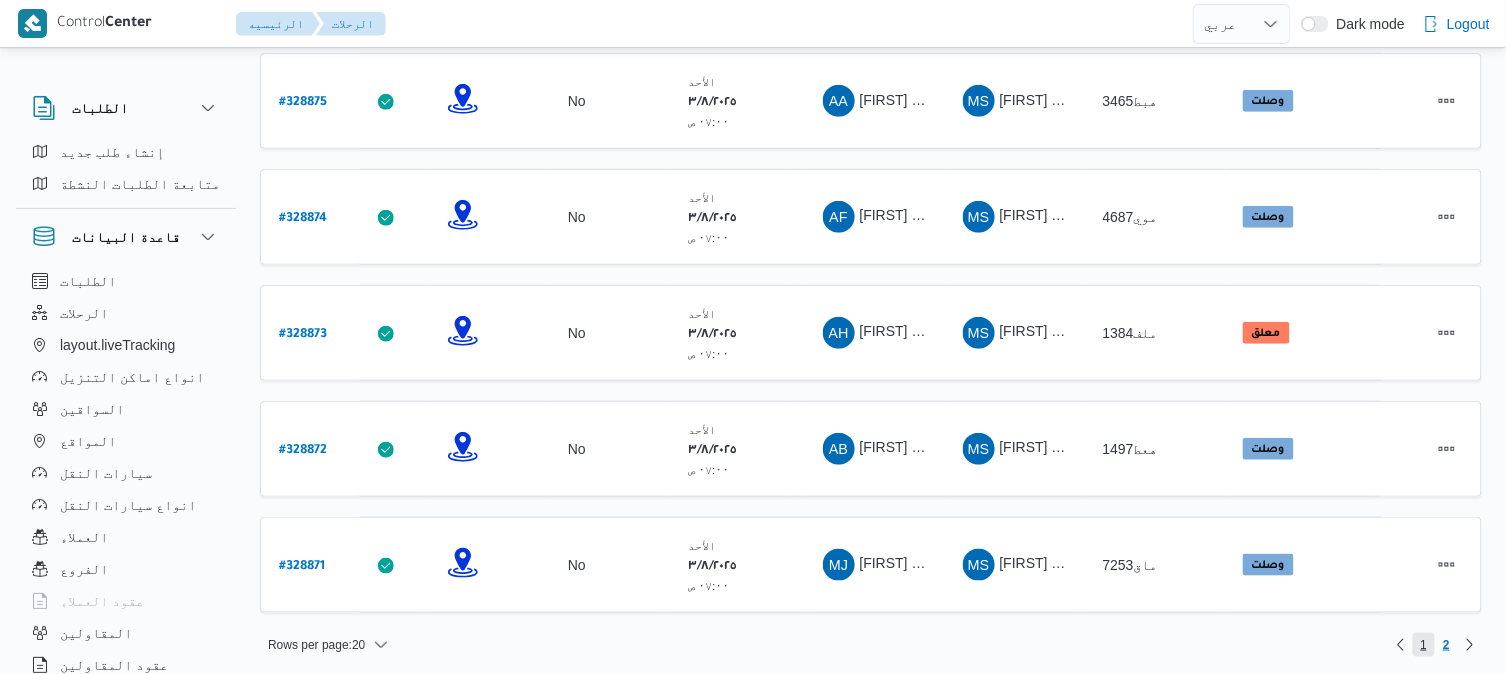 click on "1" at bounding box center (1424, 645) 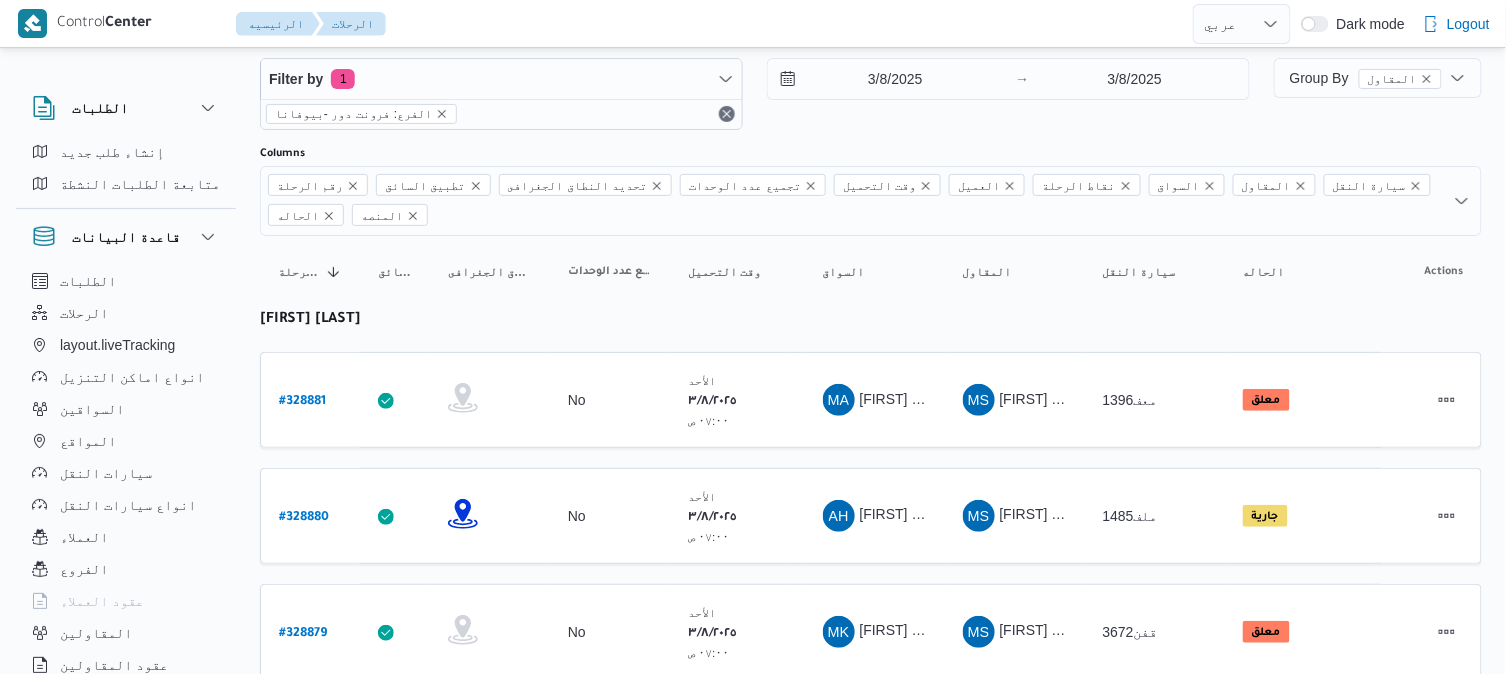 scroll, scrollTop: 0, scrollLeft: 0, axis: both 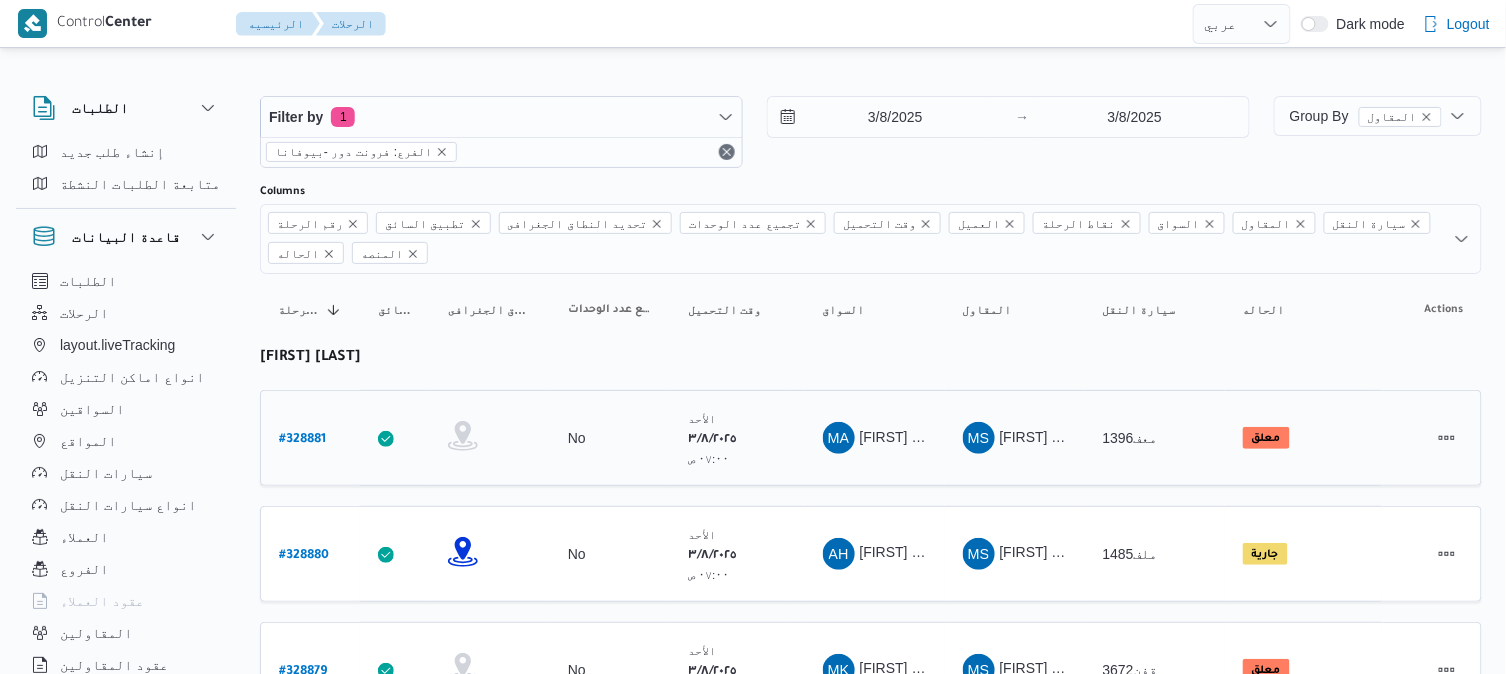 click on "# 328881" at bounding box center [302, 440] 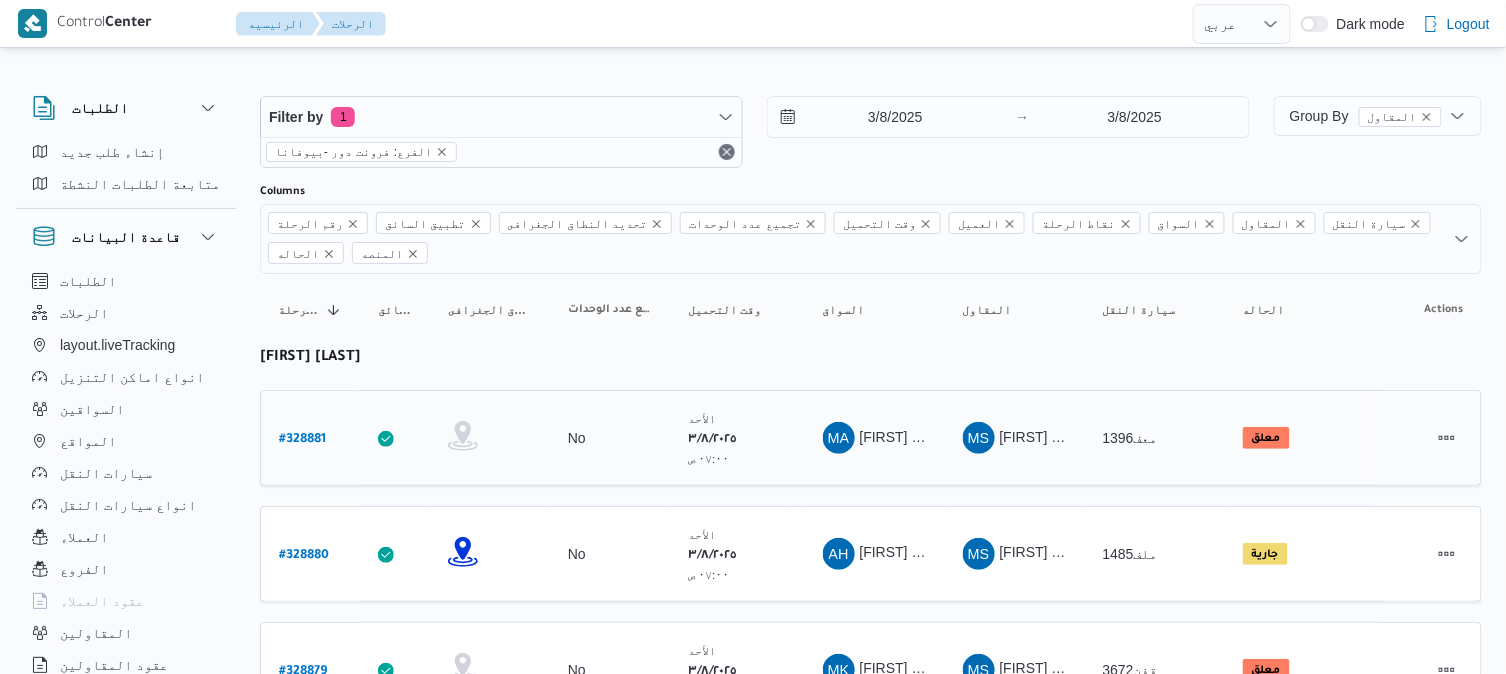 select on "ar" 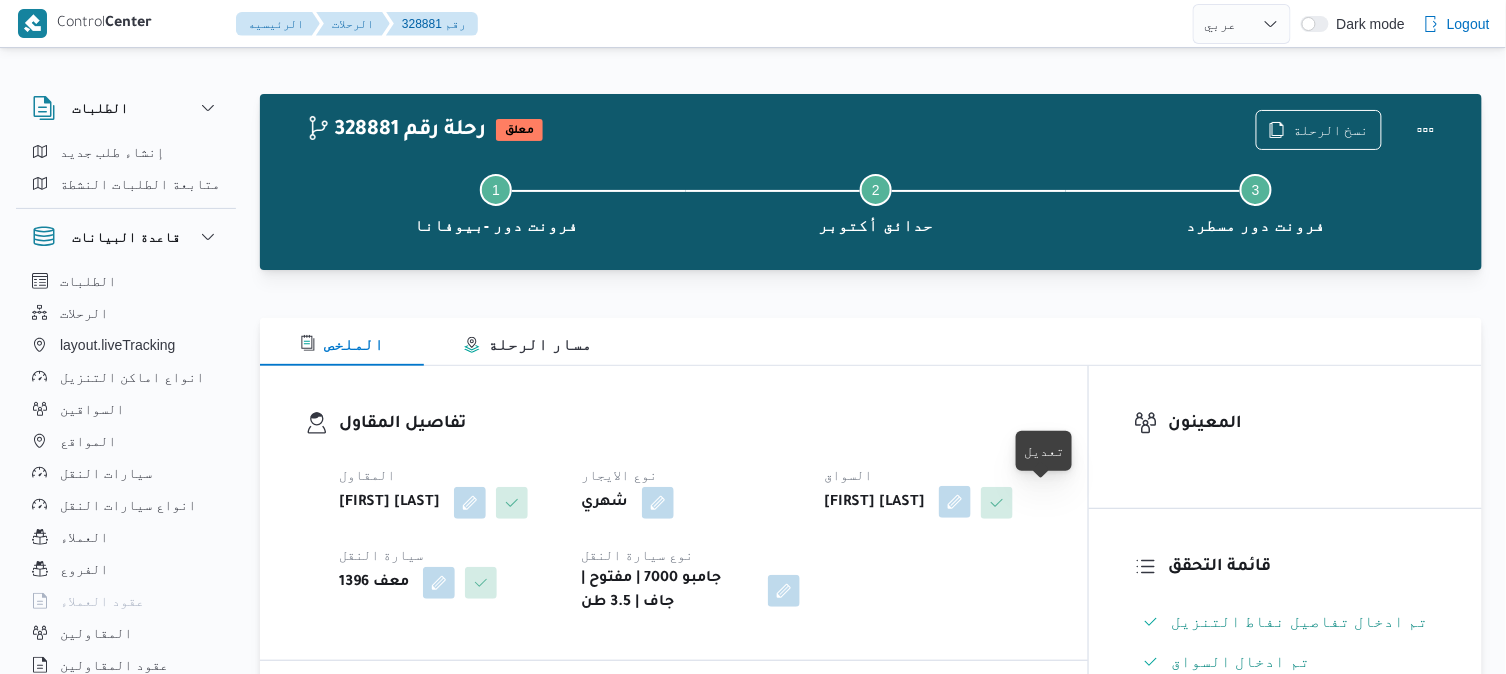 click at bounding box center (955, 502) 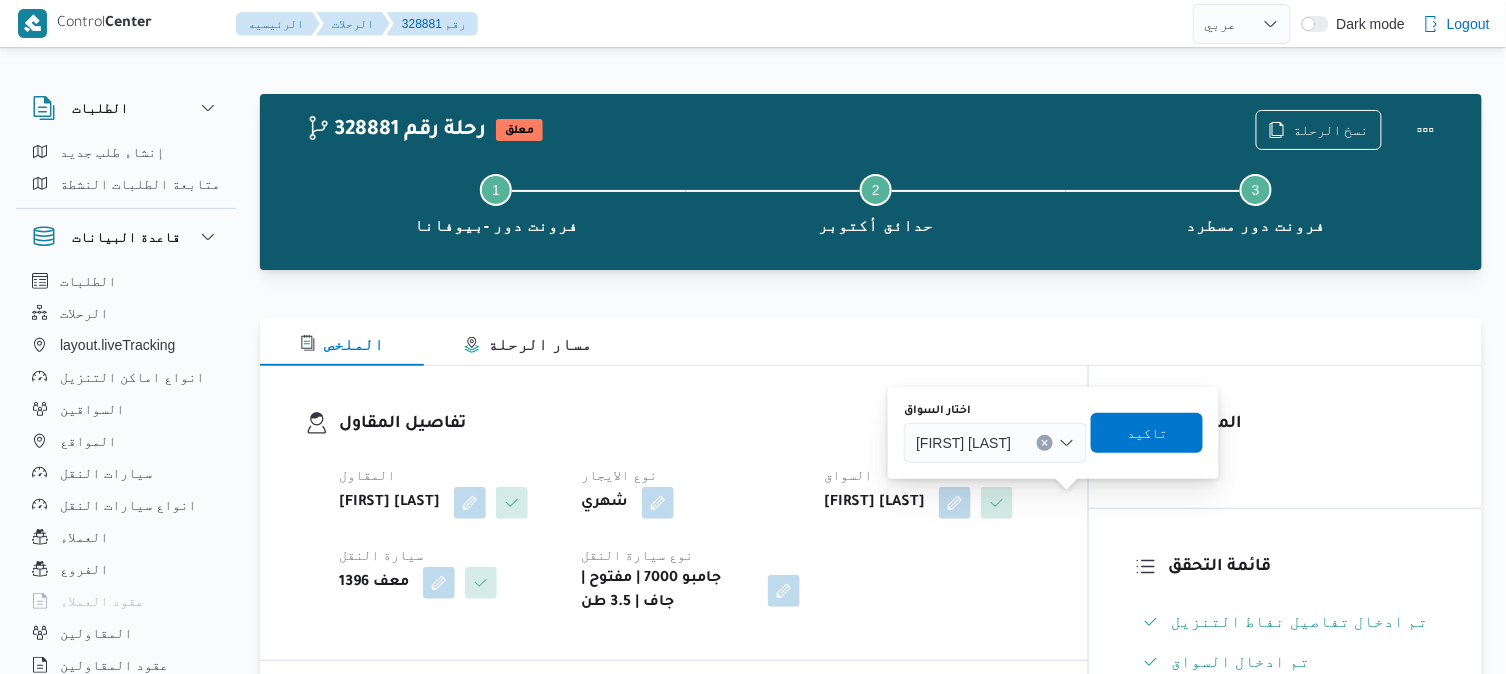 click 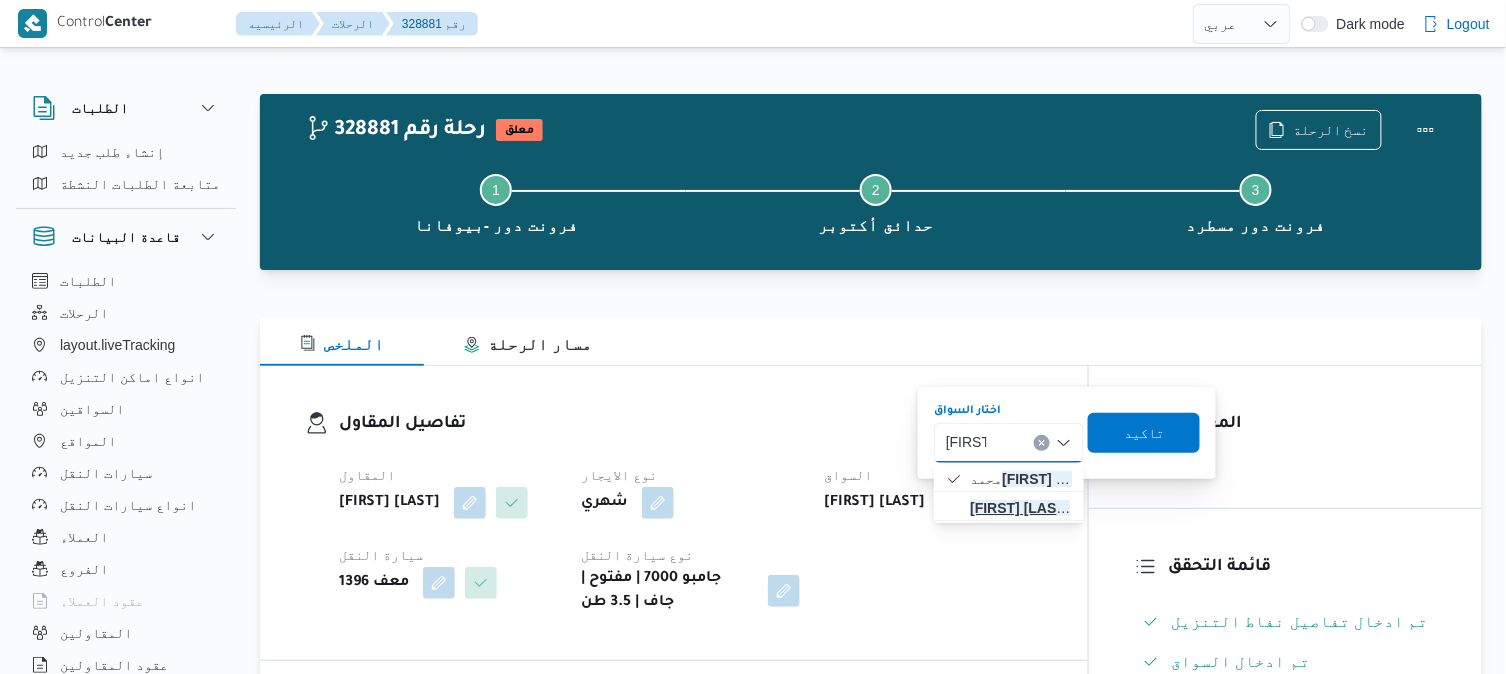 type on "عيد ابو" 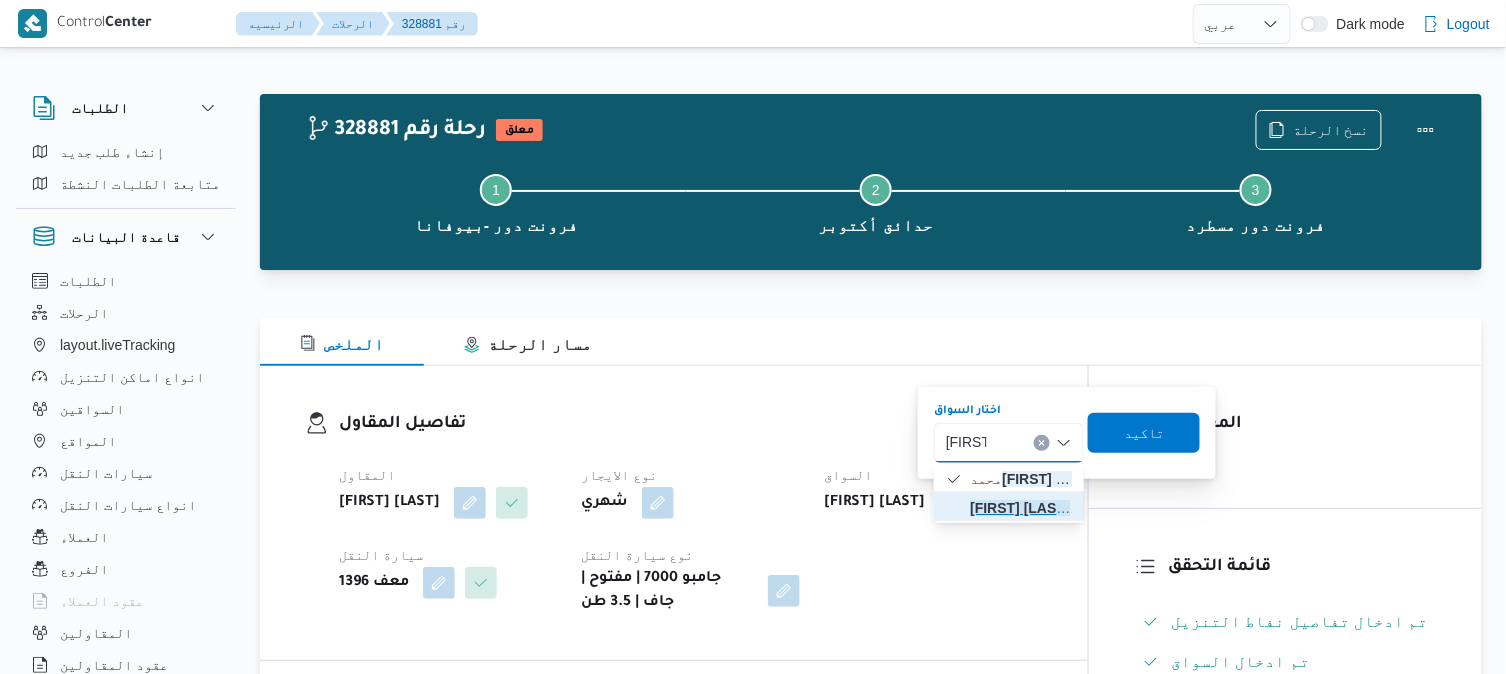 click on "عيد ابو العلا جاد ابوالعلا" at bounding box center (1021, 508) 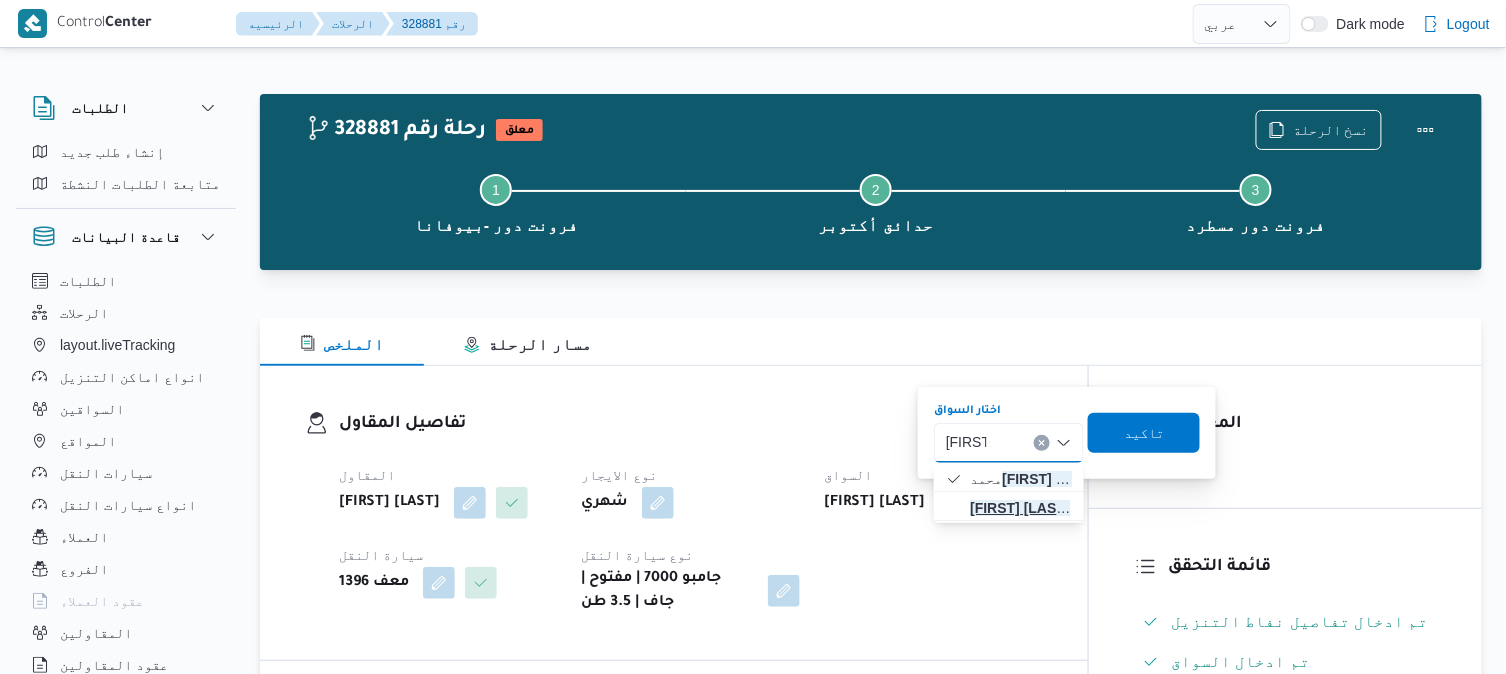 type 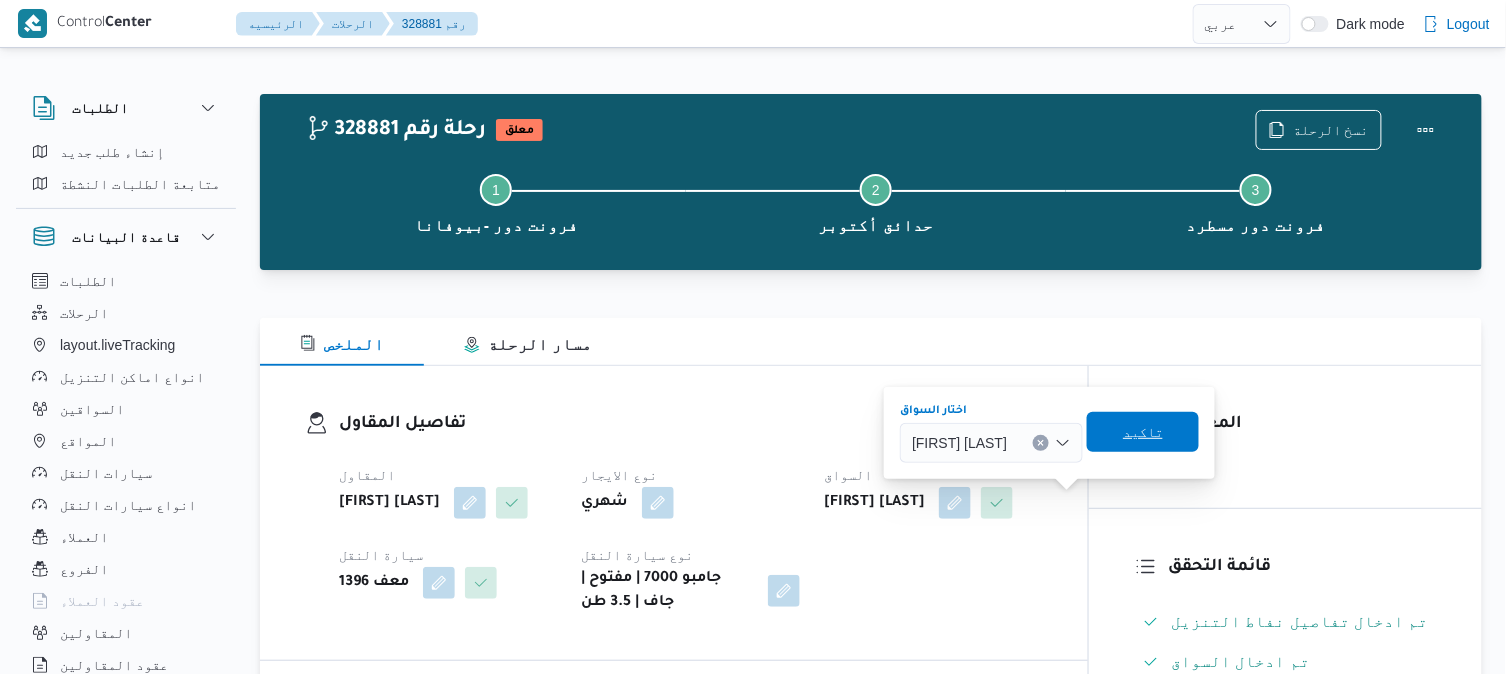 click on "تاكيد" at bounding box center [1143, 432] 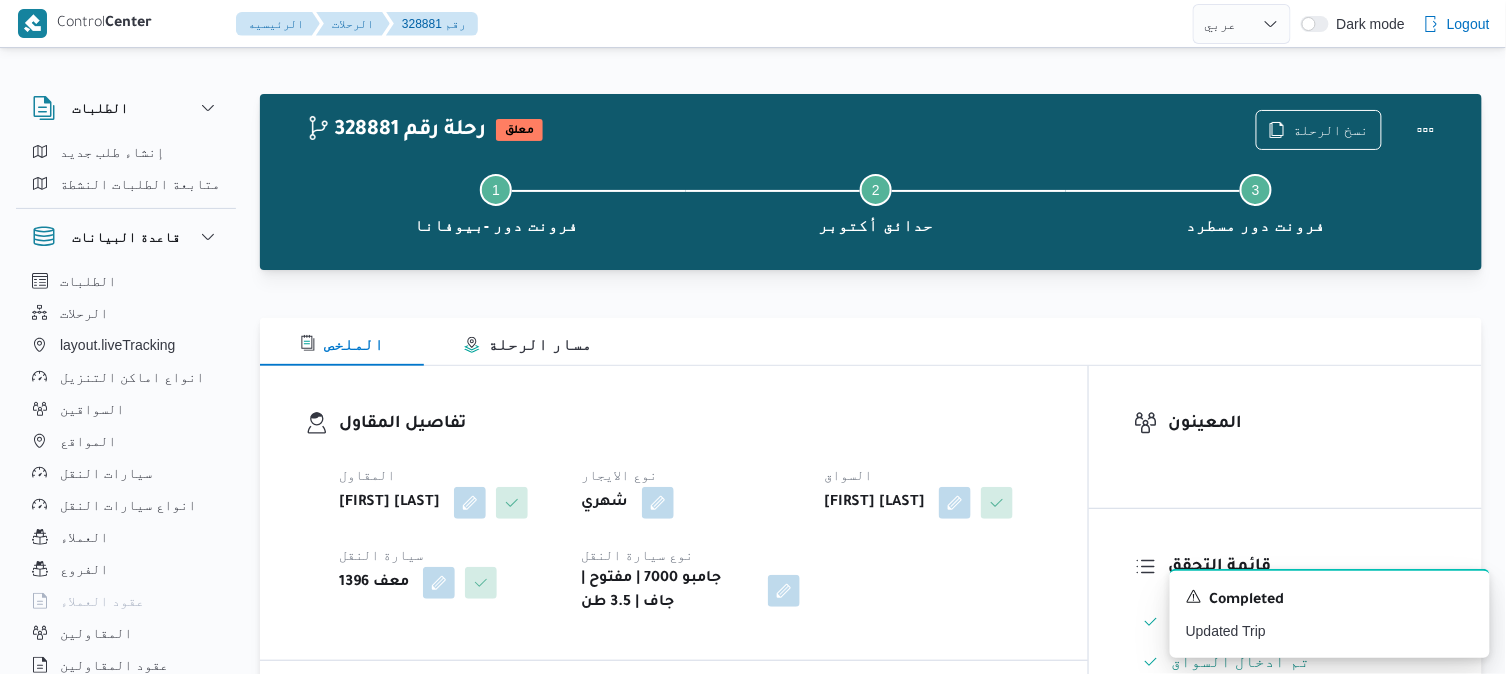 select on "ar" 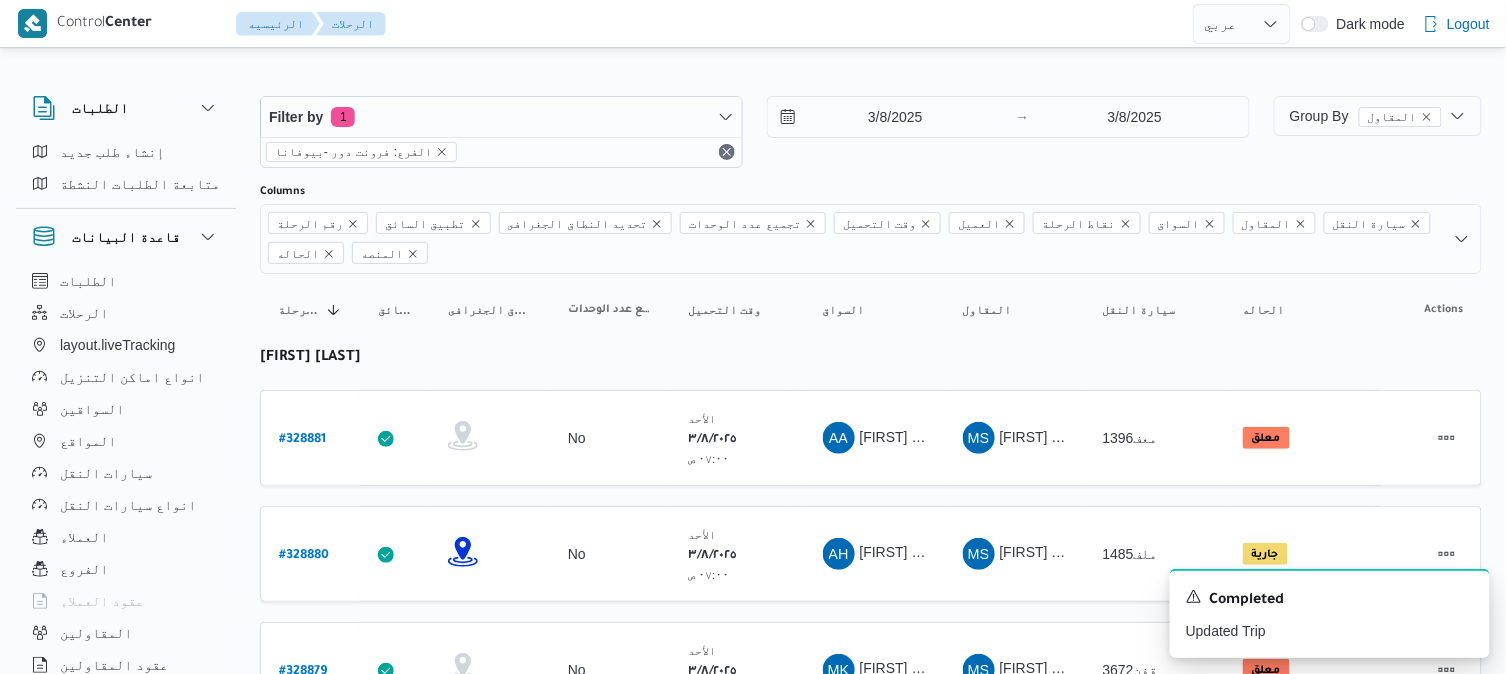 click on "رقم الرحلة Click to sort in ascending order تطبيق السائق Click to sort in ascending order تحديد النطاق الجغرافى Click to sort in ascending order تجميع عدد الوحدات وقت التحميل Click to sort in ascending order العميل Click to sort in ascending order نقاط الرحلة السواق Click to sort in ascending order المقاول Click to sort in ascending order سيارة النقل Click to sort in ascending order الحاله Click to sort in ascending order المنصه Click to sort in ascending order Actions محمد صلاح عبداللطيف الشريف رقم الرحلة # 328881 تطبيق السائق تحديد النطاق الجغرافى تجميع عدد الوحدات No وقت التحميل الأحد ٣/٨/٢٠٢٥ ٠٧:٠٠ ص   العميل Frontdoor نقاط الرحلة فرونت دور -بيوفانا  ١٠:٢٦ ص حدائق أكتوبر فرونت دور مسطرد السواق AA المقاول MS معف1396 #" at bounding box center (871, 1580) 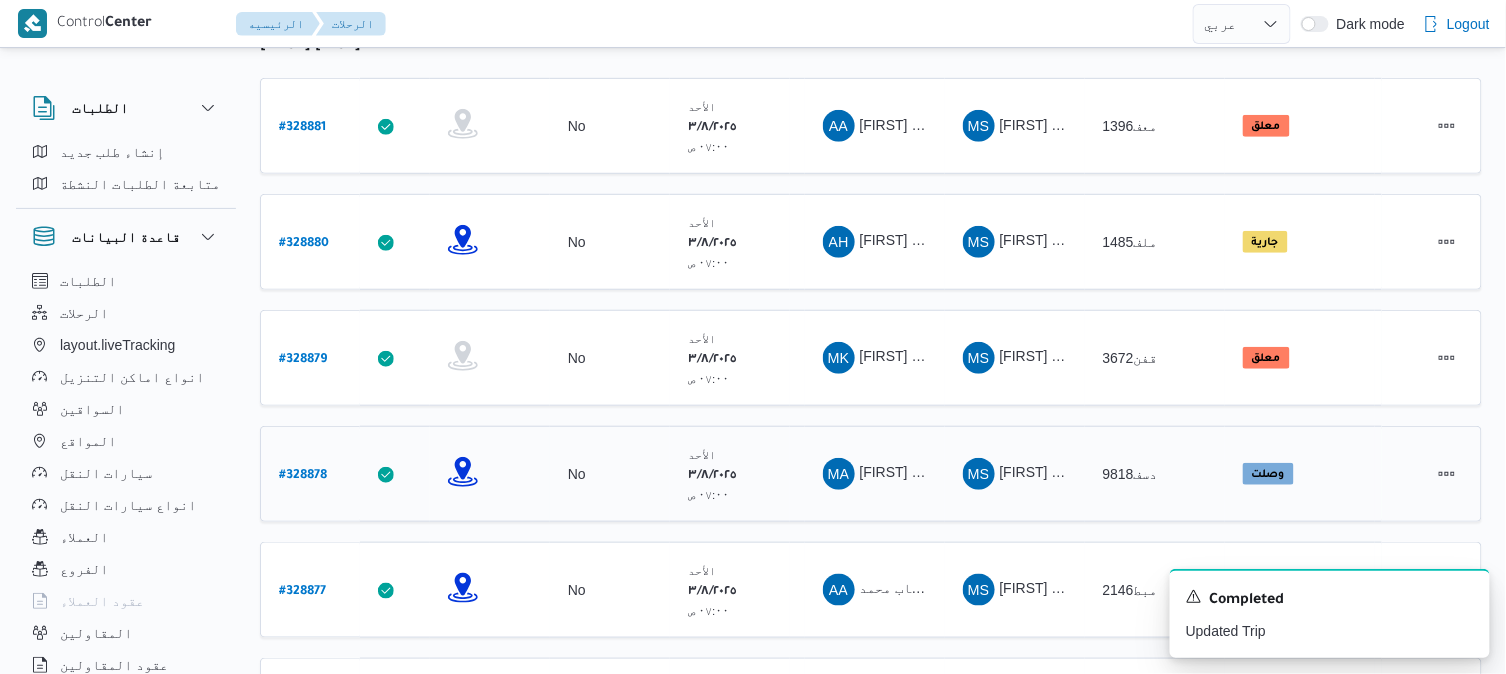 scroll, scrollTop: 311, scrollLeft: 0, axis: vertical 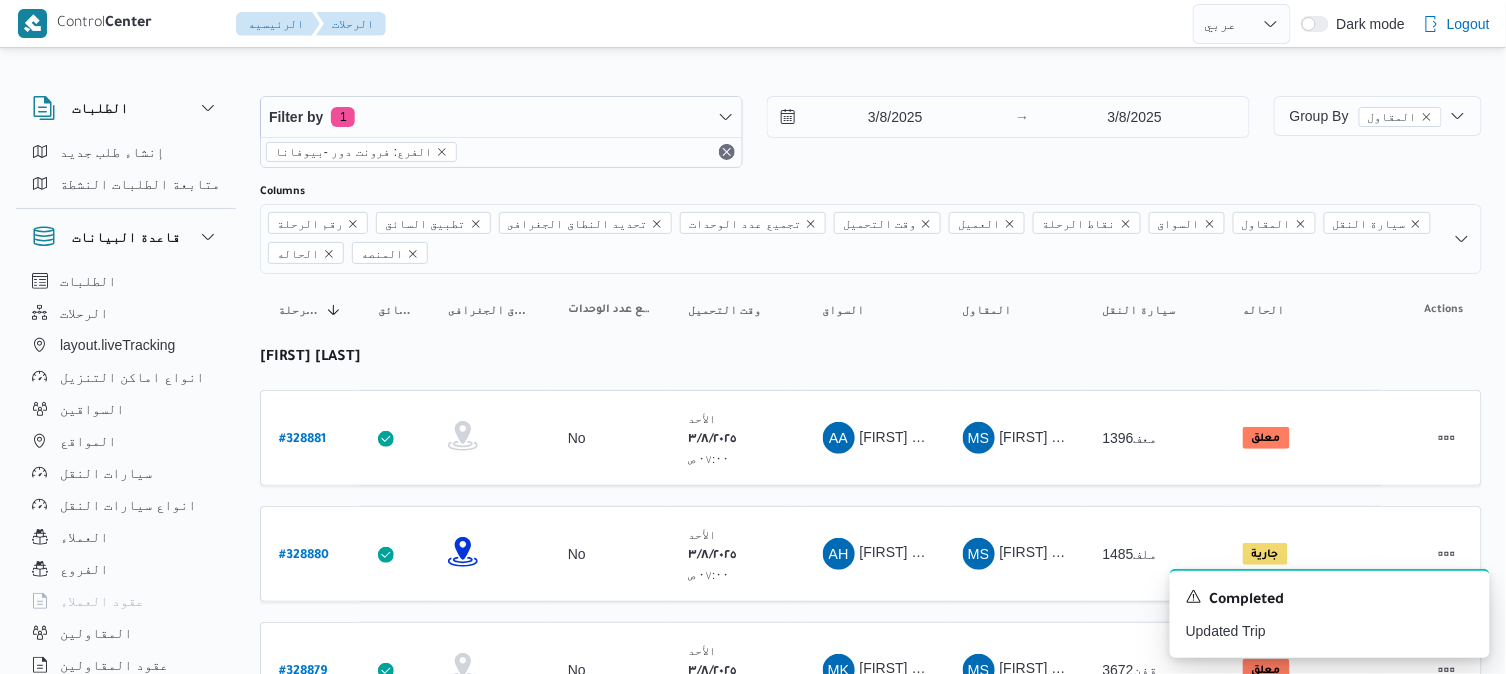 click on "رقم الرحلة Click to sort in ascending order تطبيق السائق Click to sort in ascending order تحديد النطاق الجغرافى Click to sort in ascending order تجميع عدد الوحدات وقت التحميل Click to sort in ascending order العميل Click to sort in ascending order نقاط الرحلة السواق Click to sort in ascending order المقاول Click to sort in ascending order سيارة النقل Click to sort in ascending order الحاله Click to sort in ascending order المنصه Click to sort in ascending order Actions محمد صلاح عبداللطيف الشريف رقم الرحلة # 328881 تطبيق السائق تحديد النطاق الجغرافى تجميع عدد الوحدات No وقت التحميل الأحد ٣/٨/٢٠٢٥ ٠٧:٠٠ ص   العميل Frontdoor نقاط الرحلة فرونت دور -بيوفانا  ١٠:٢٦ ص حدائق أكتوبر فرونت دور مسطرد السواق AA المقاول MS معف1396 #" at bounding box center (871, 1580) 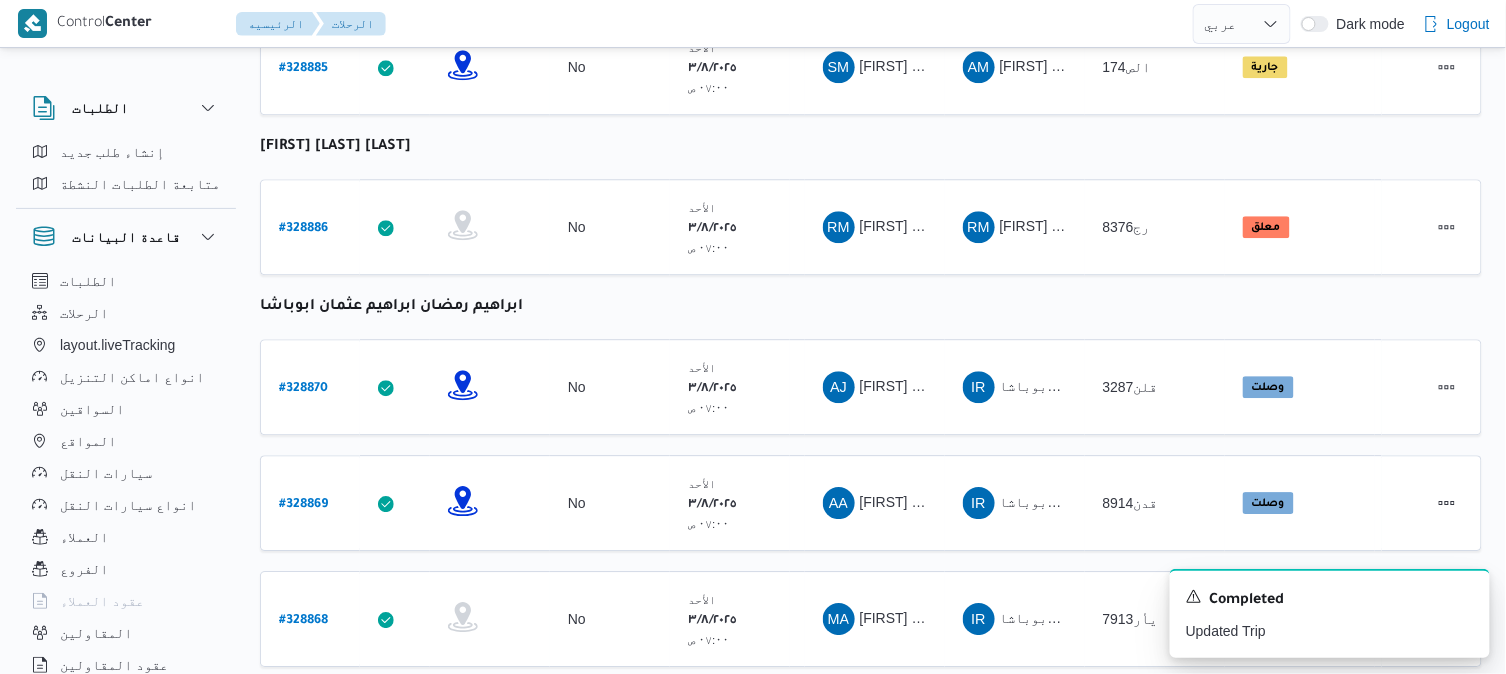 scroll, scrollTop: 1644, scrollLeft: 0, axis: vertical 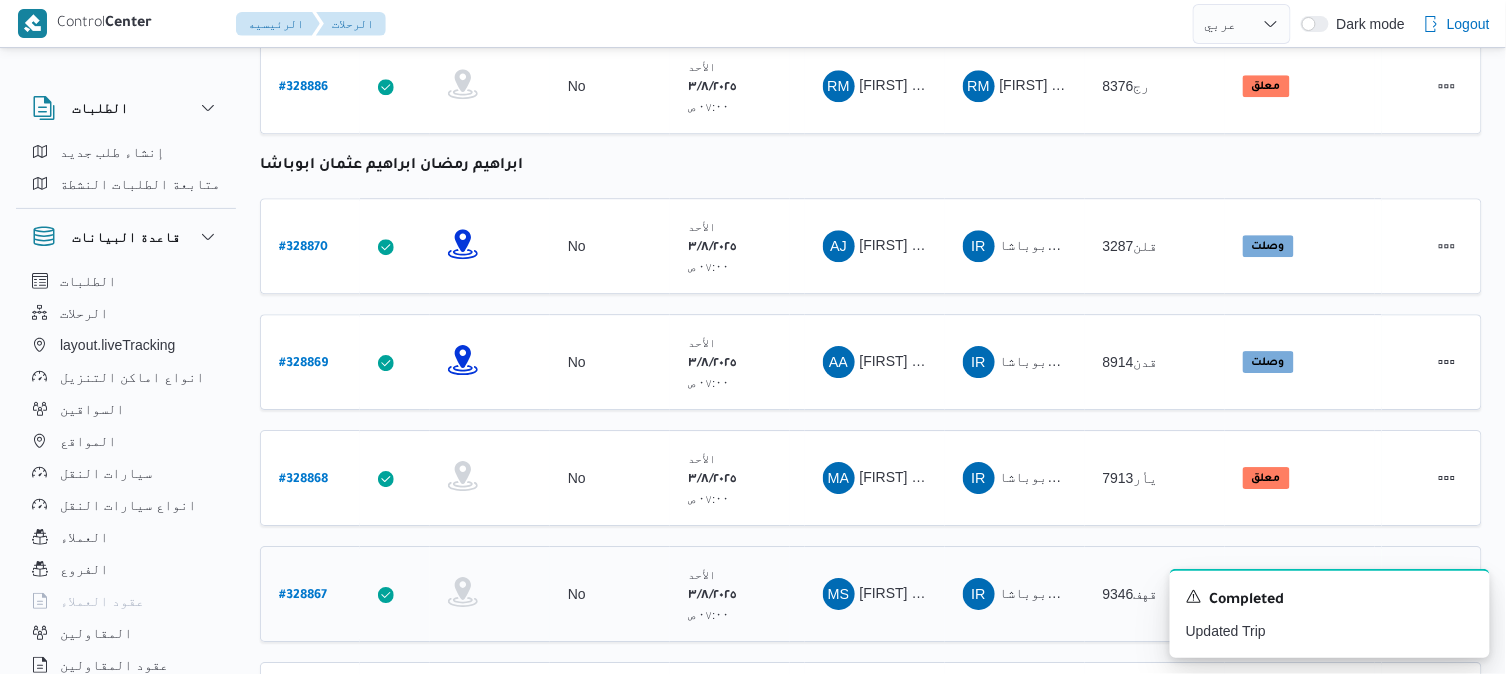 click on "# 328867" at bounding box center [303, 596] 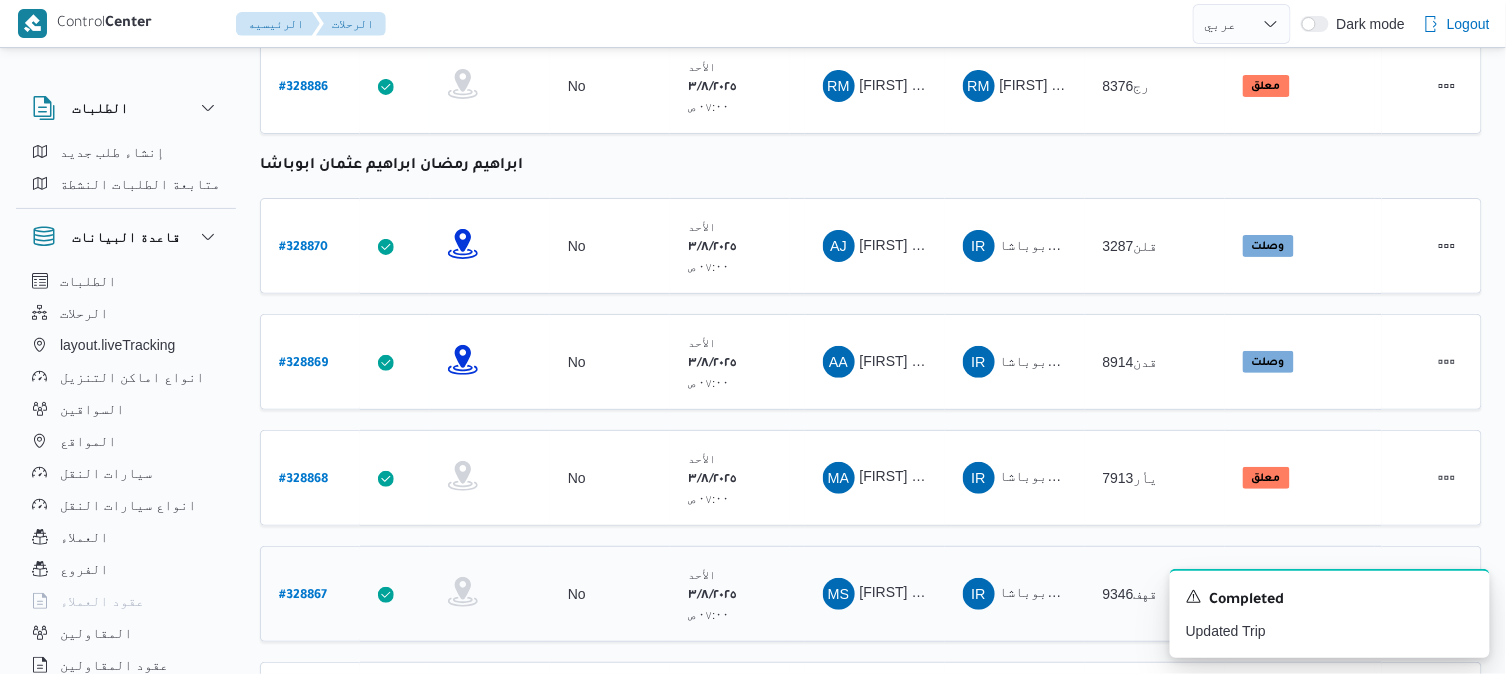 select on "ar" 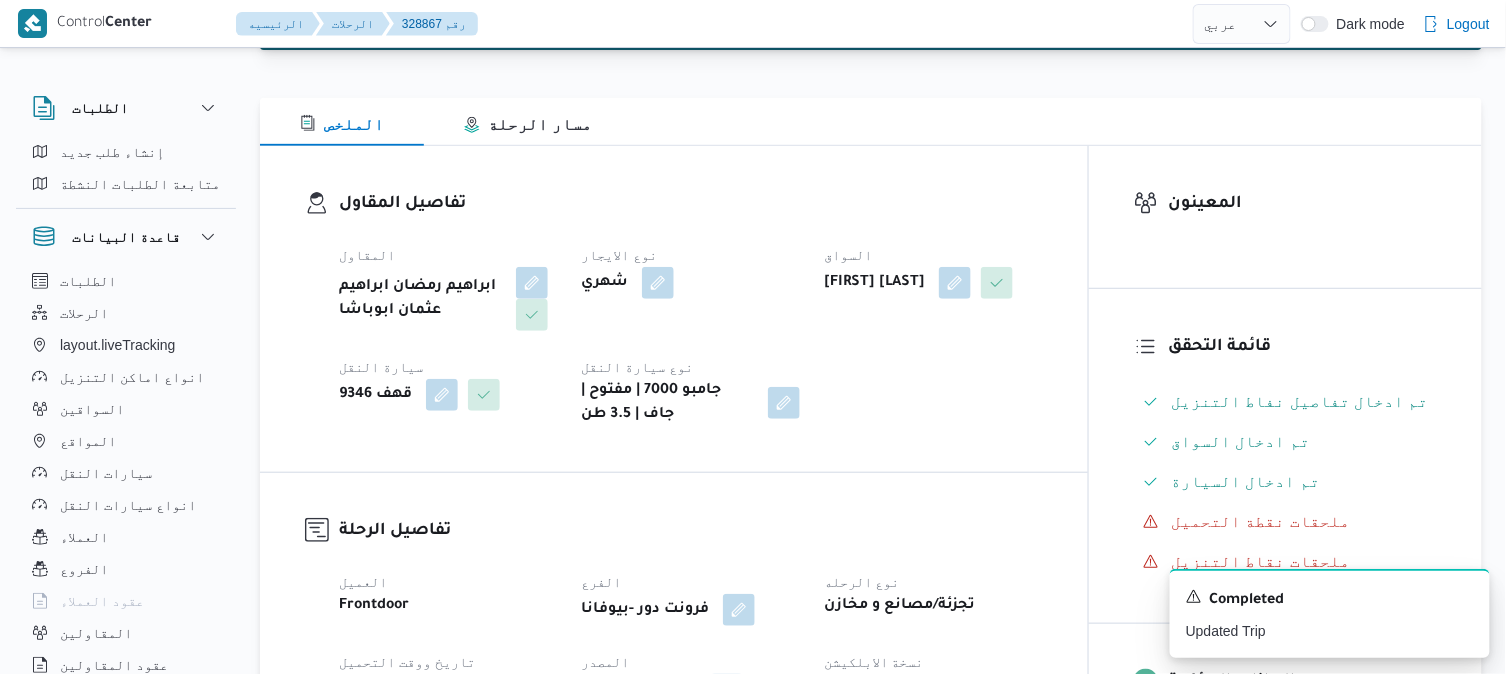 scroll, scrollTop: 222, scrollLeft: 0, axis: vertical 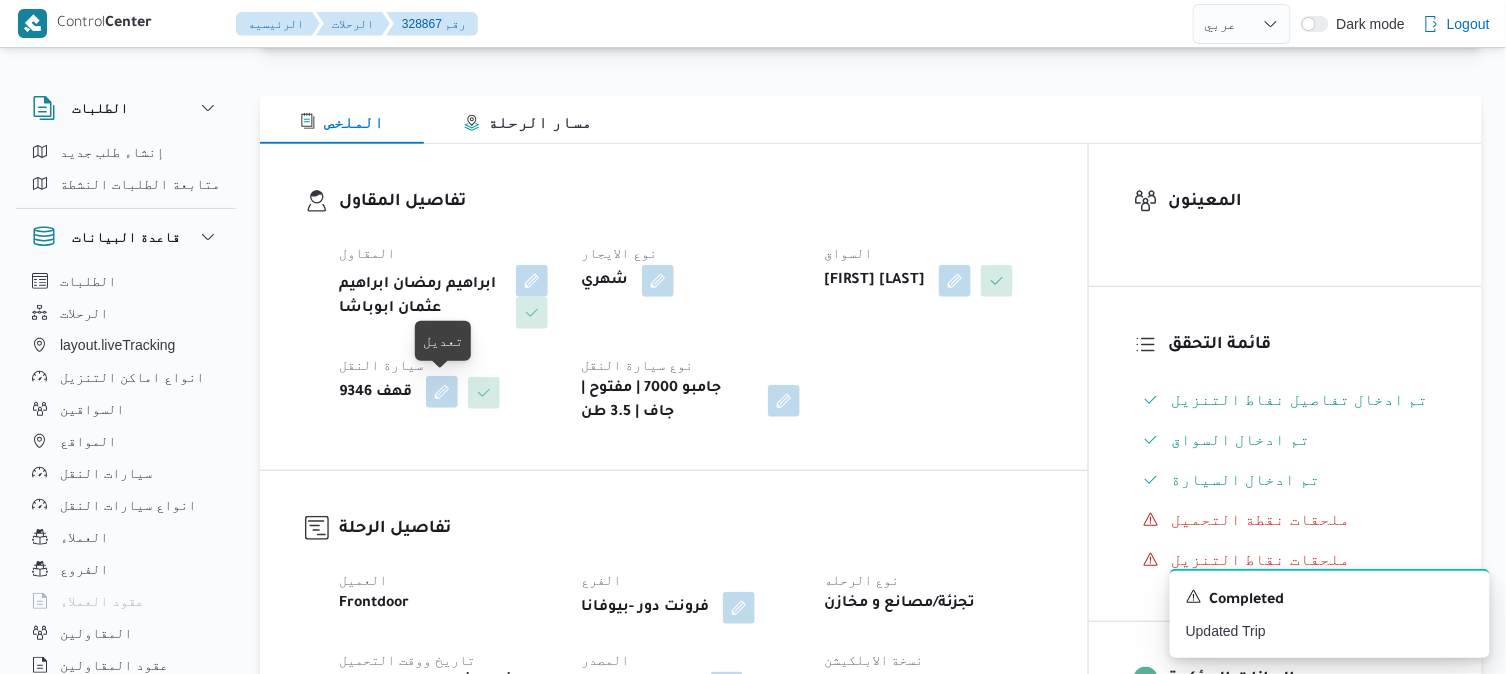 click at bounding box center (442, 392) 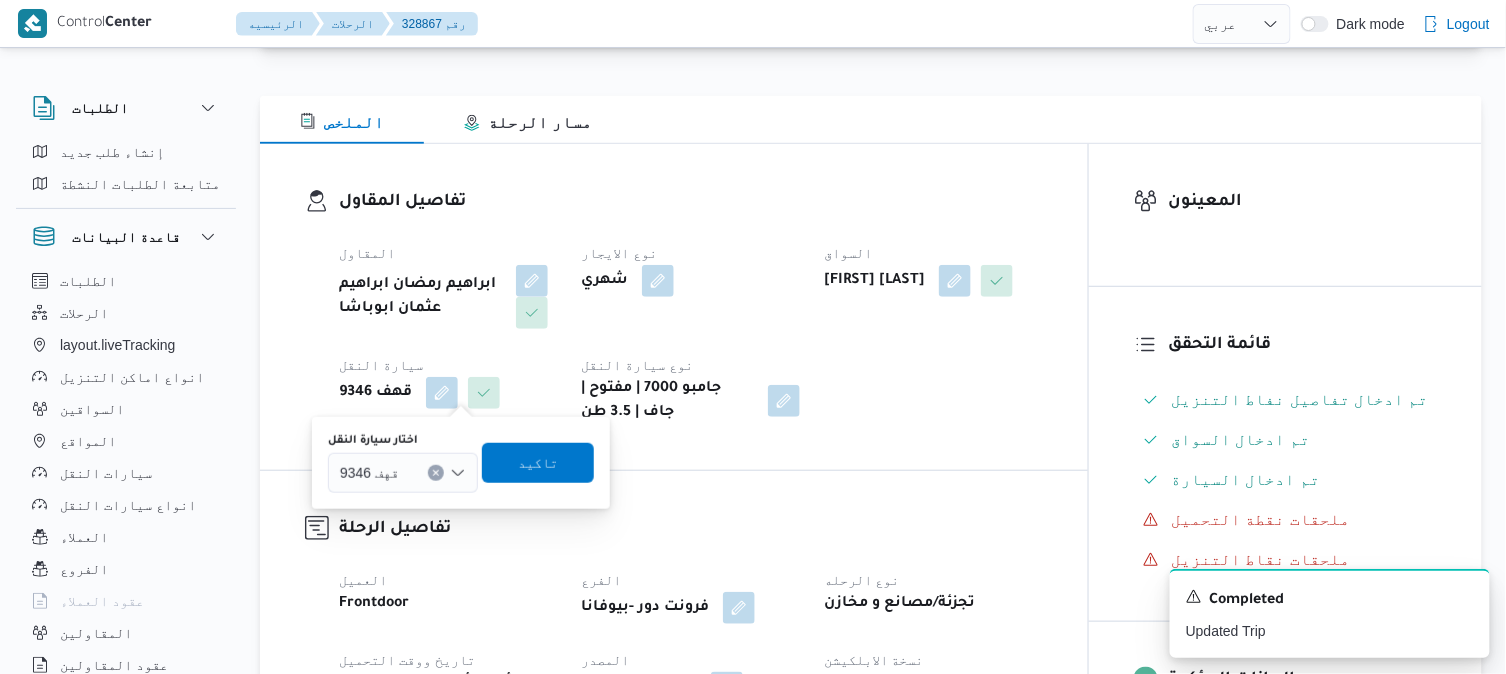 click on "قهف 9346" at bounding box center [369, 472] 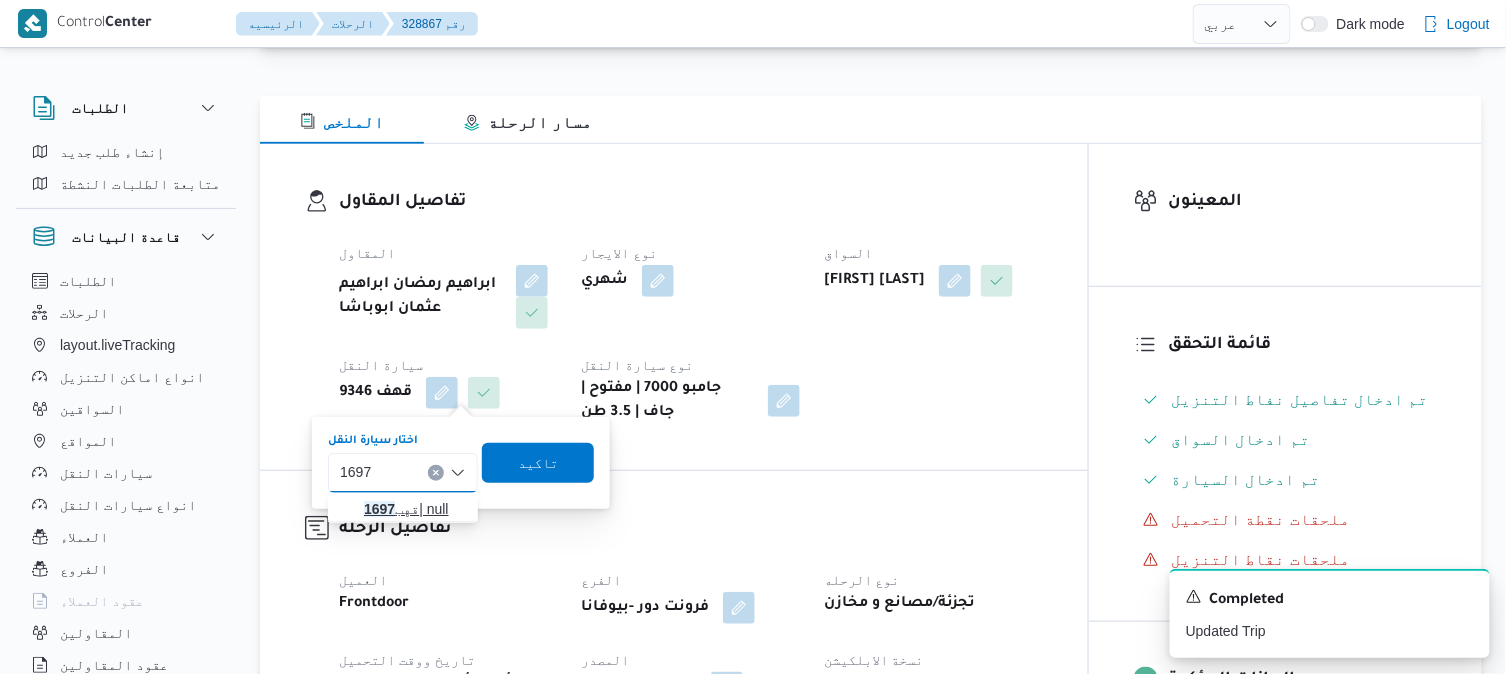 type on "1697" 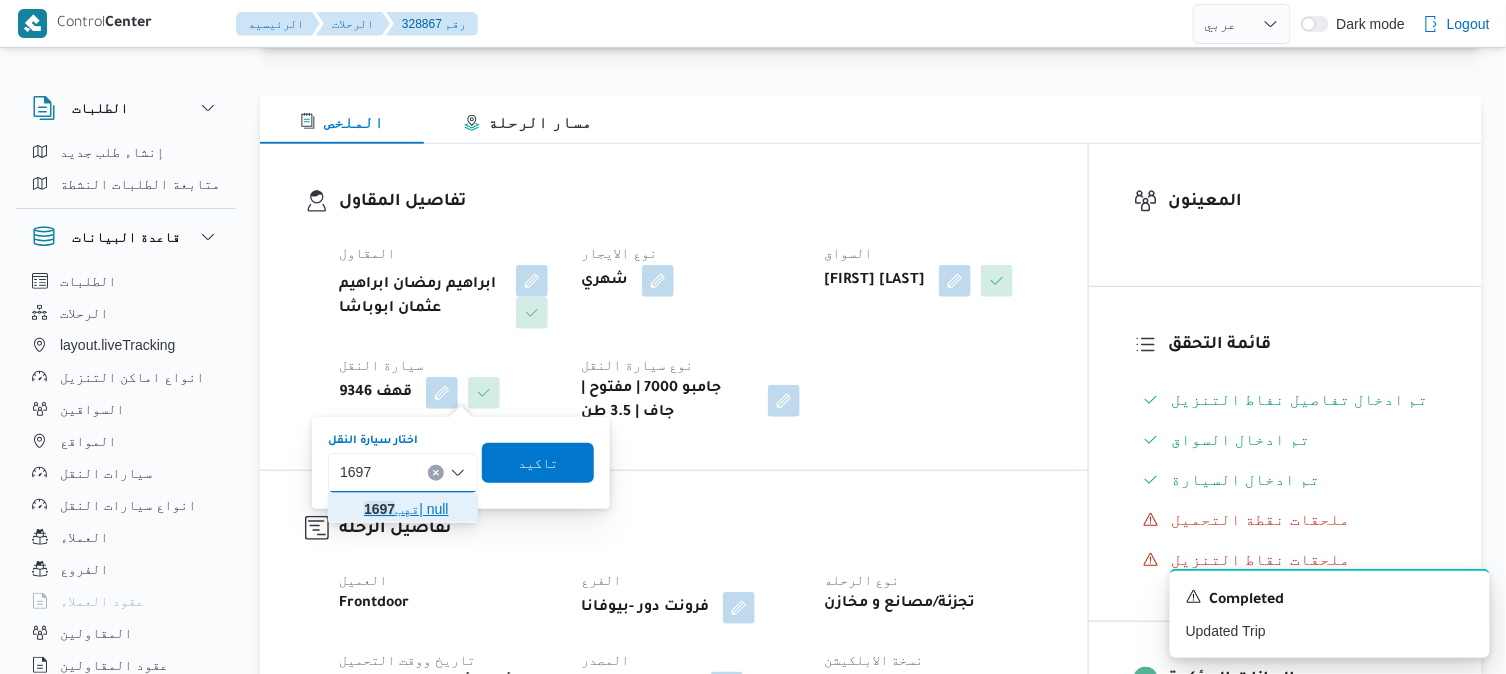 click on "1697" at bounding box center [379, 509] 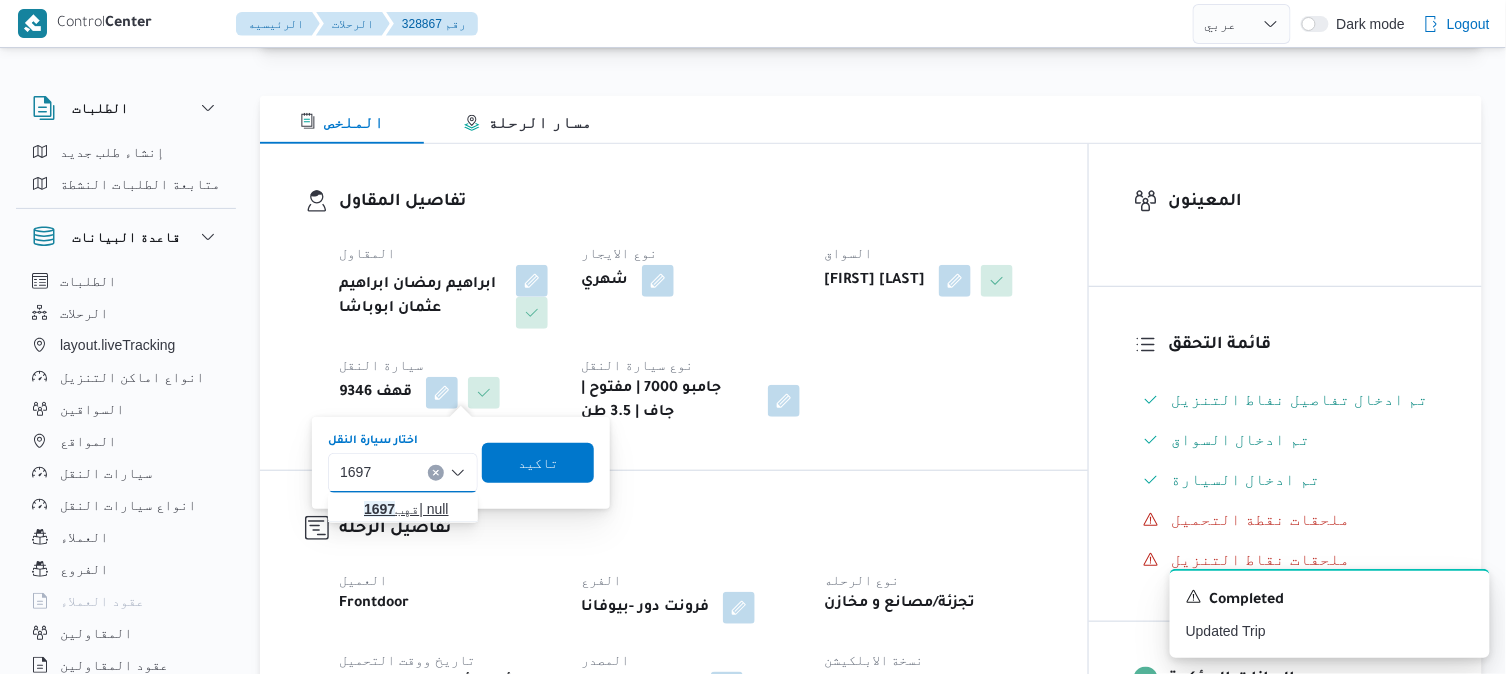 type 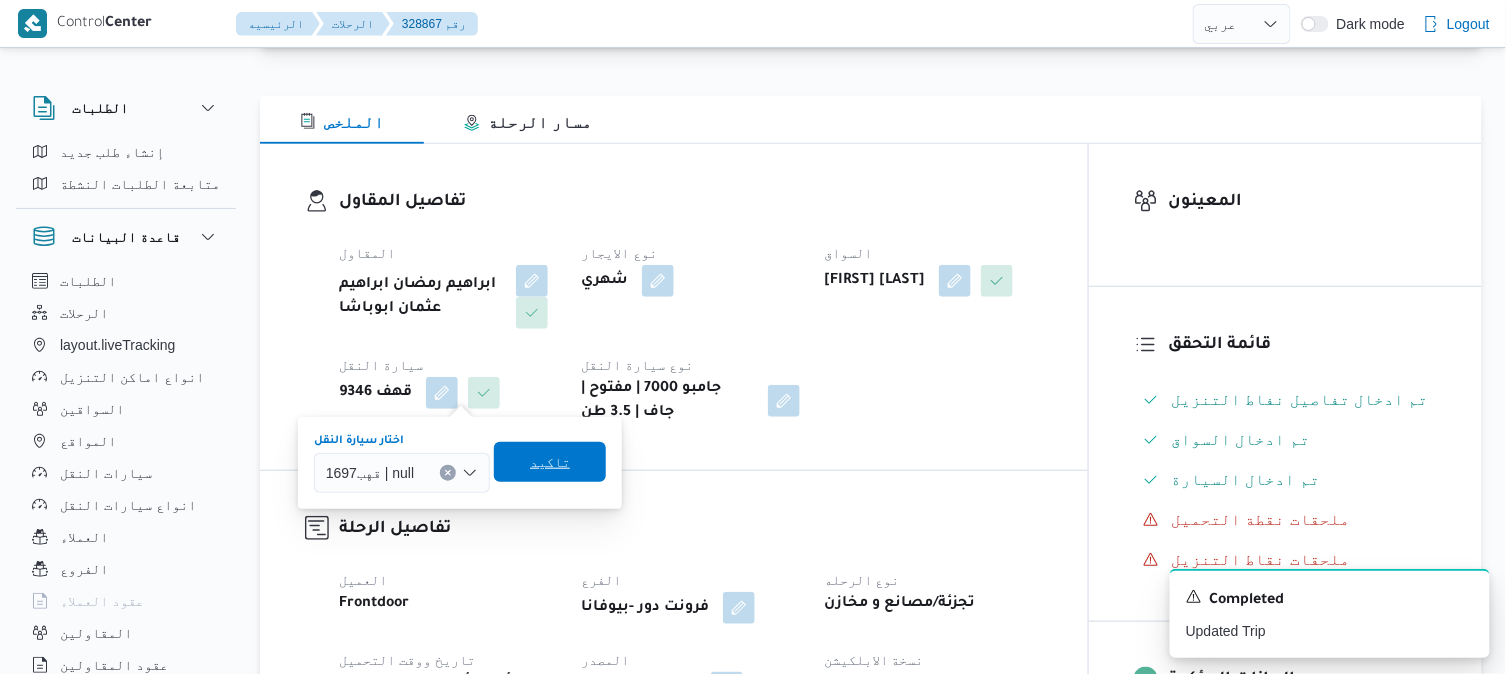 click on "تاكيد" at bounding box center [550, 462] 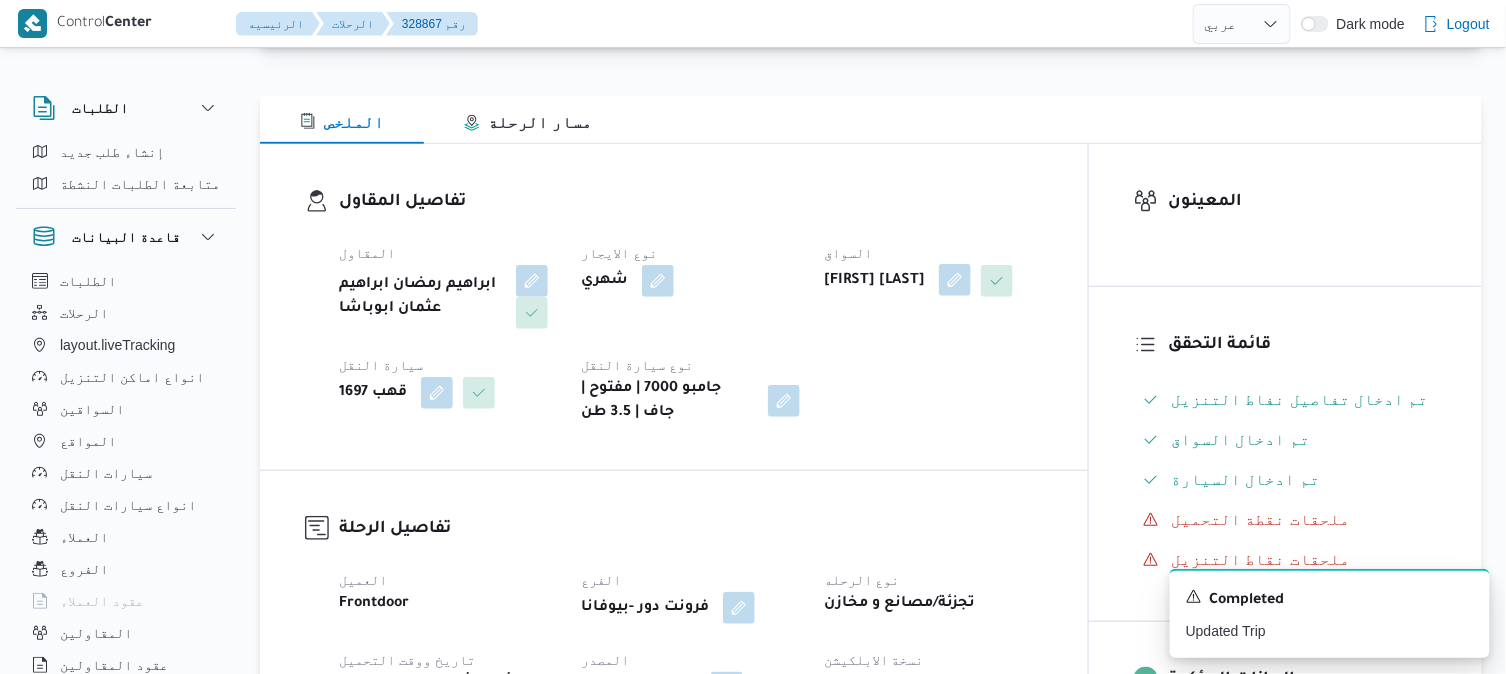click at bounding box center [955, 280] 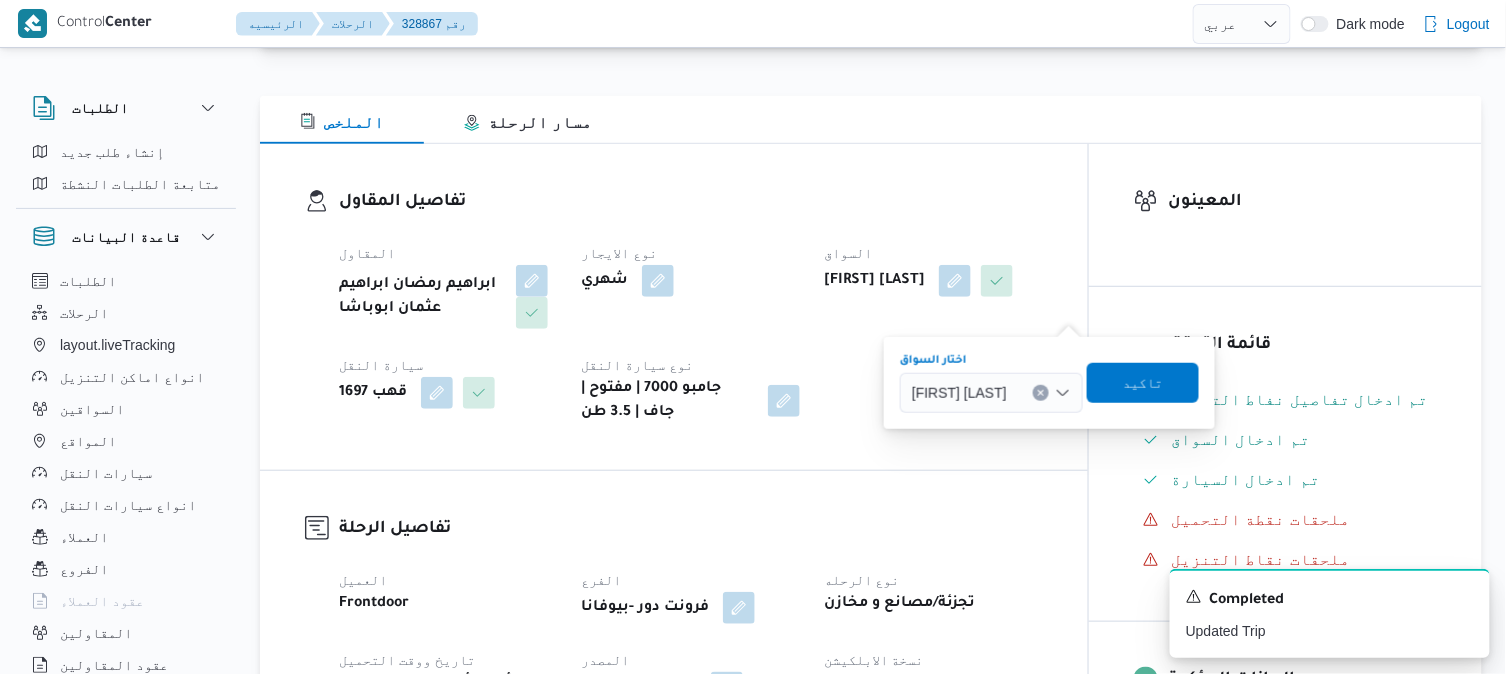 click on "محمود شرف عواد حسن" at bounding box center [959, 392] 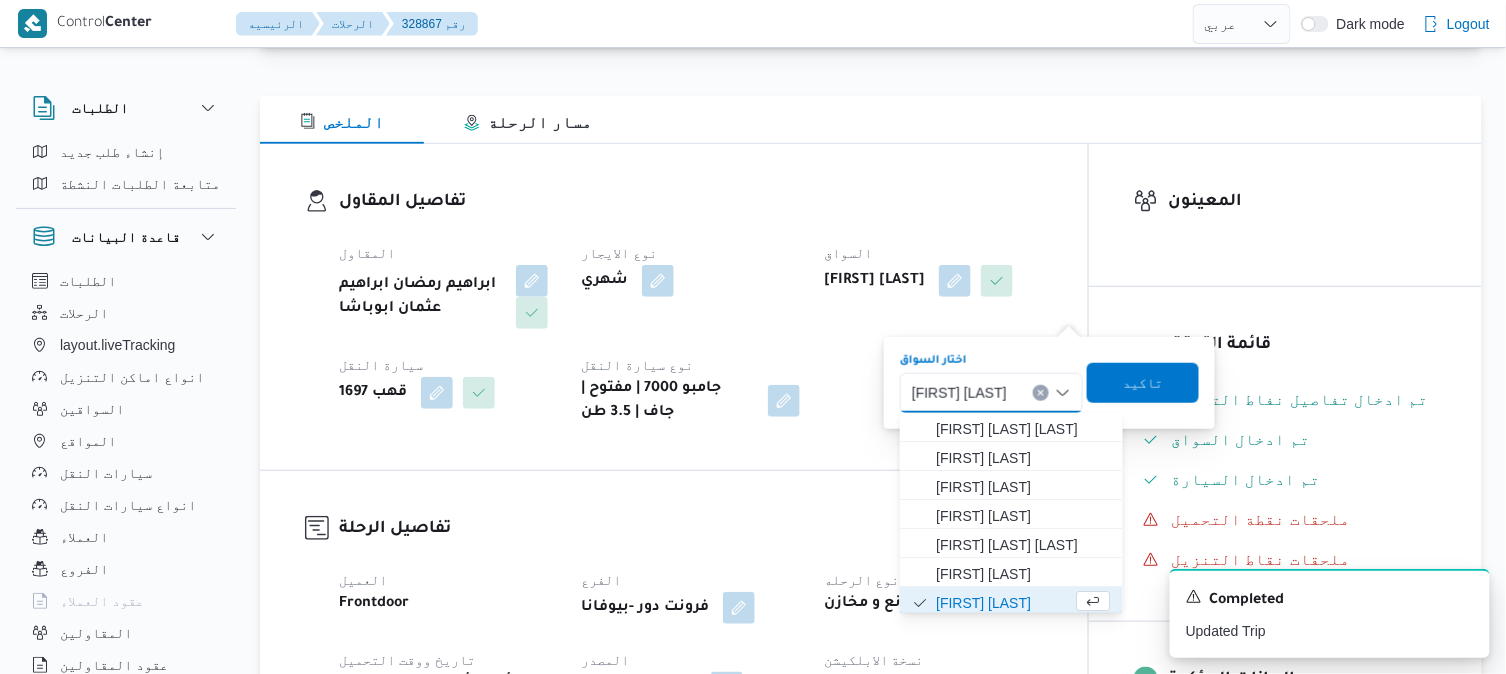 scroll, scrollTop: 3, scrollLeft: 0, axis: vertical 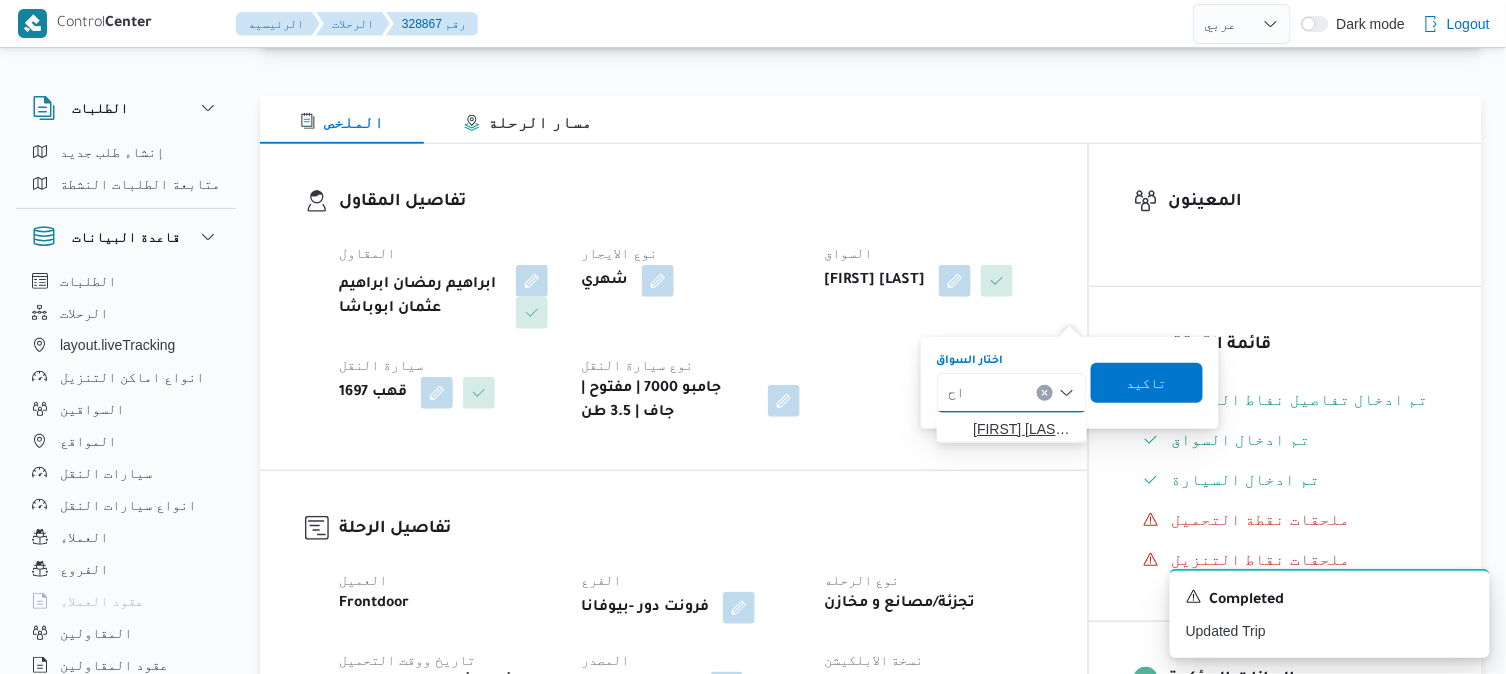 type on "ا" 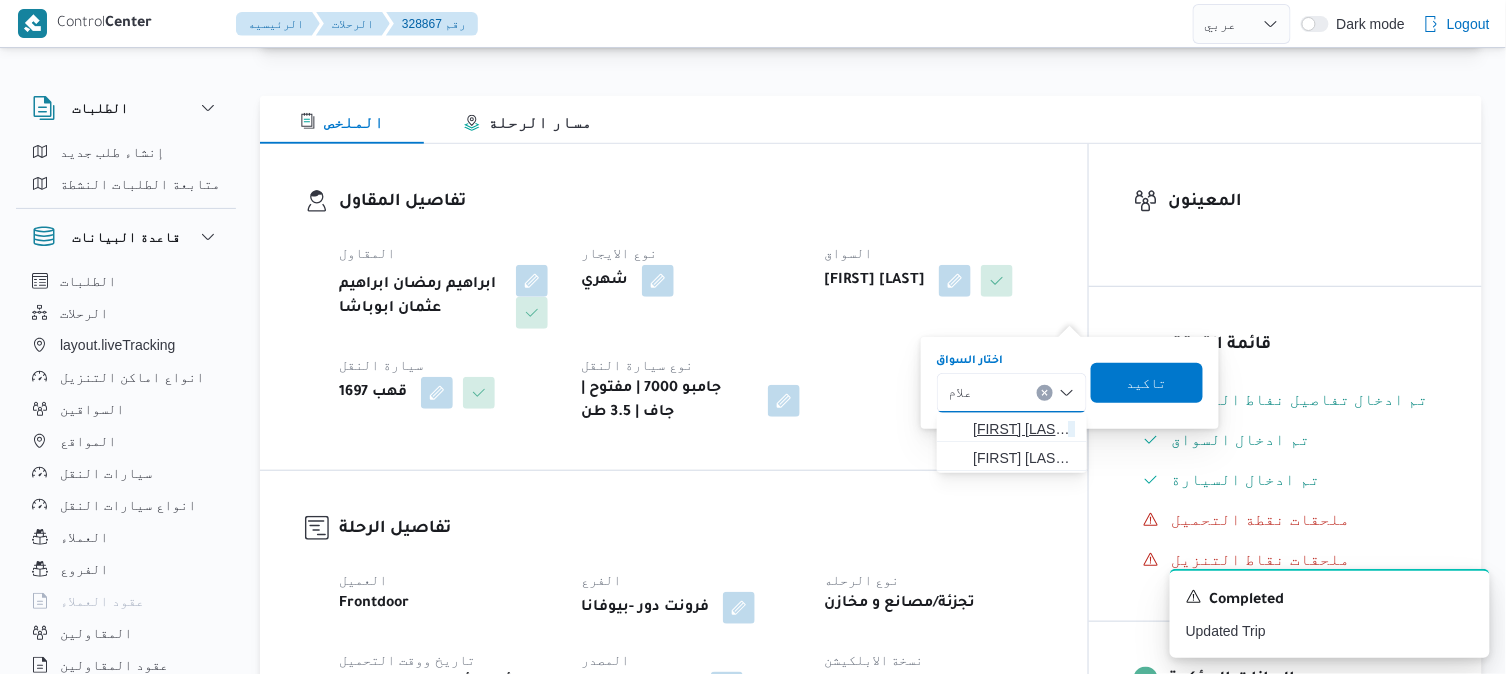 type on "علام" 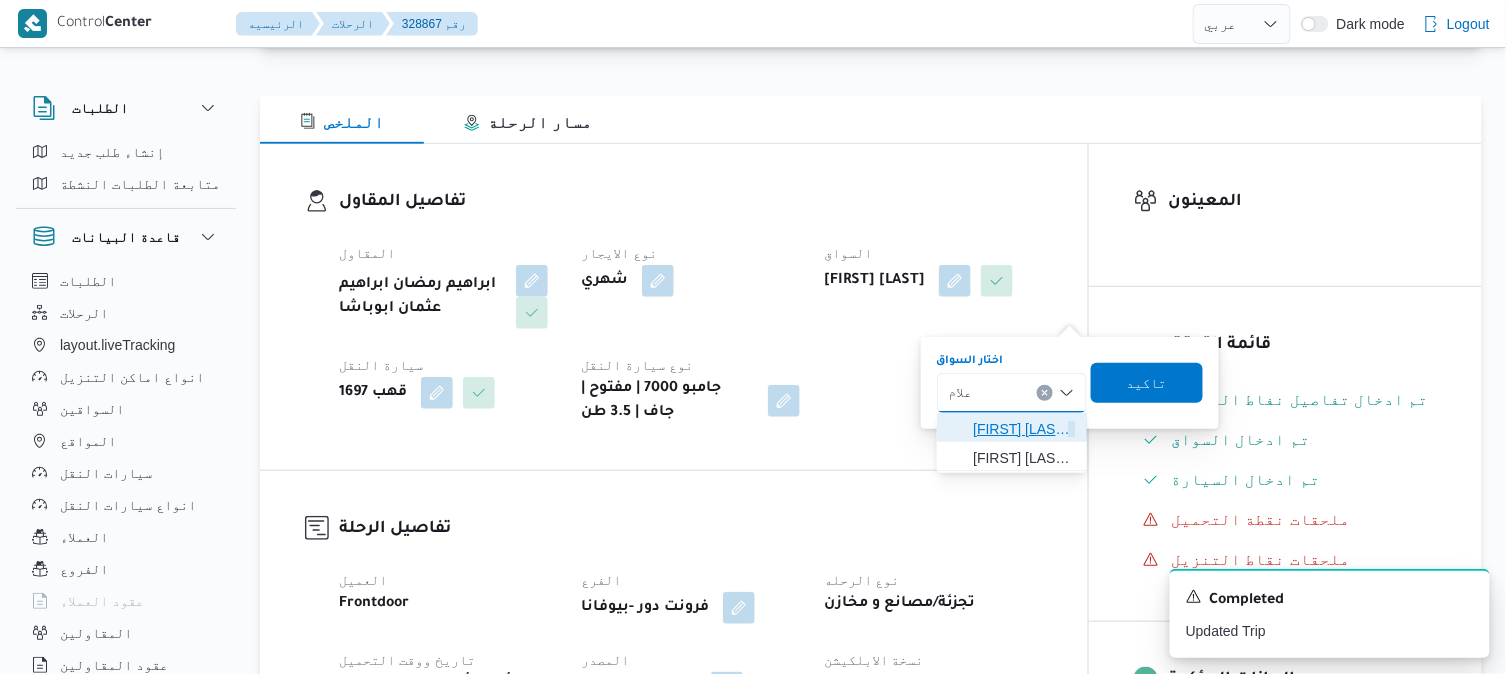 click on "احمد محمد  علام  سيد احمد الحامولي" at bounding box center [1024, 429] 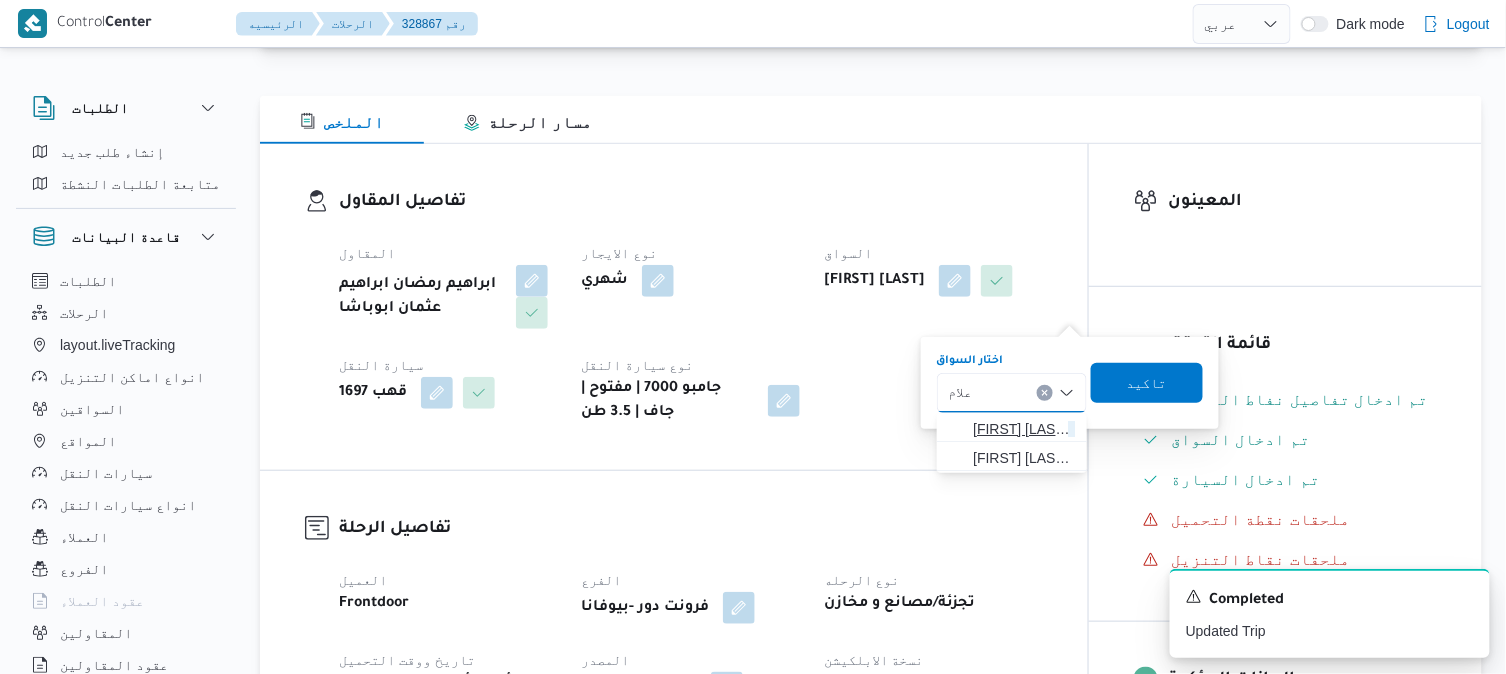 type 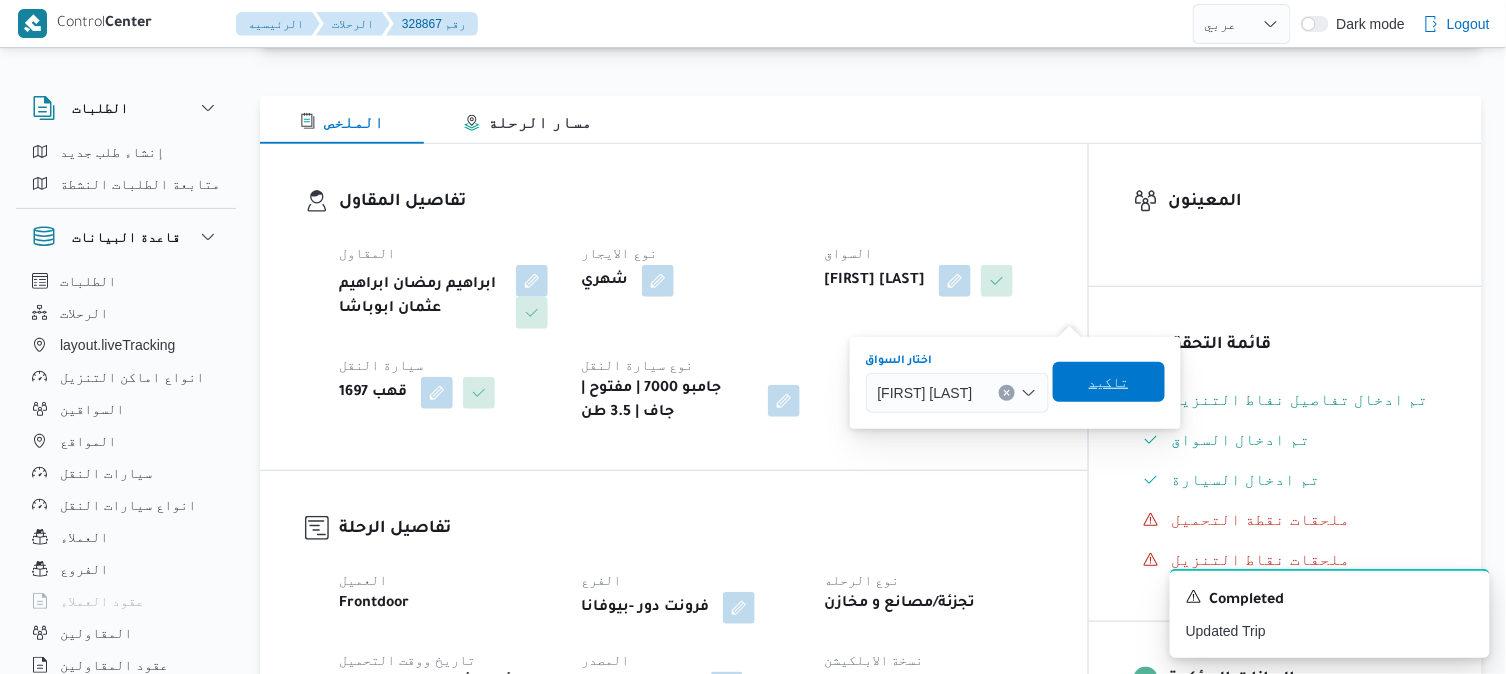 click on "تاكيد" at bounding box center (1109, 382) 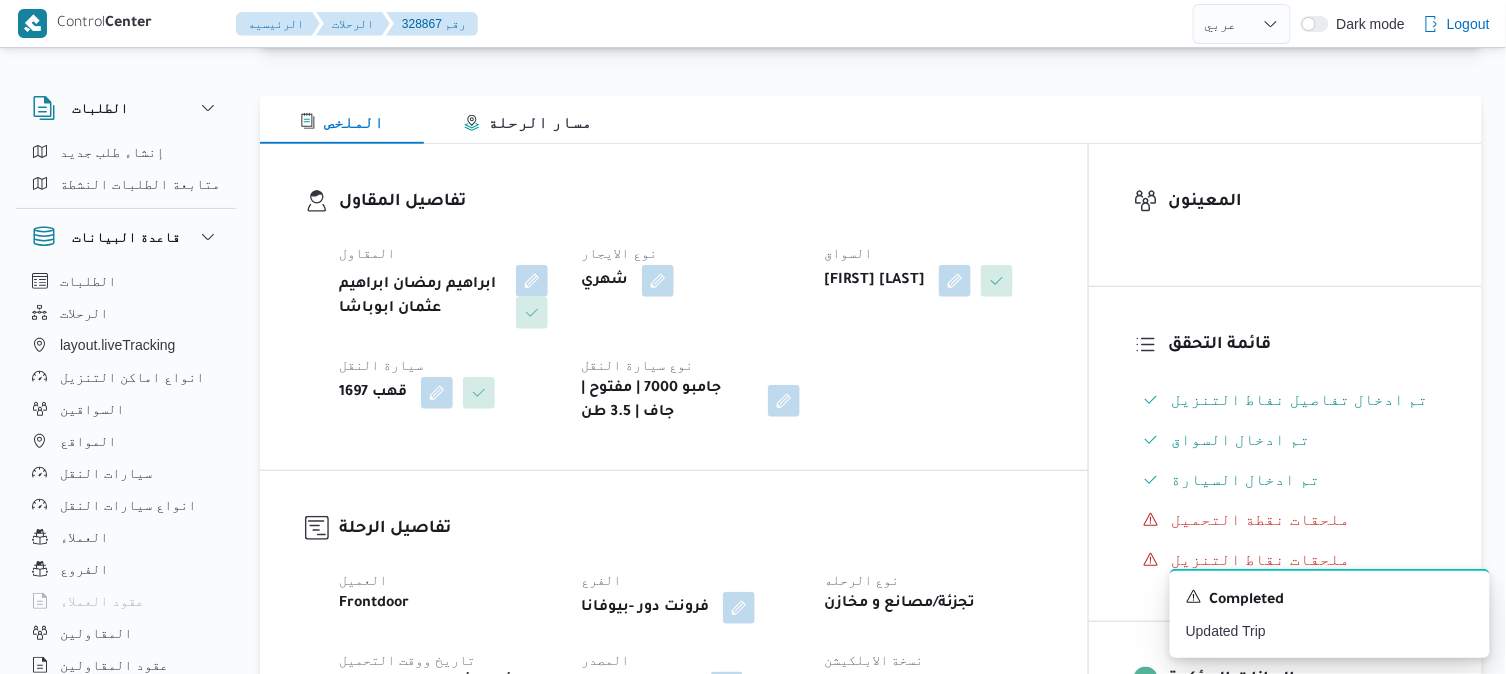 click on "تفاصيل المقاول" at bounding box center [691, 202] 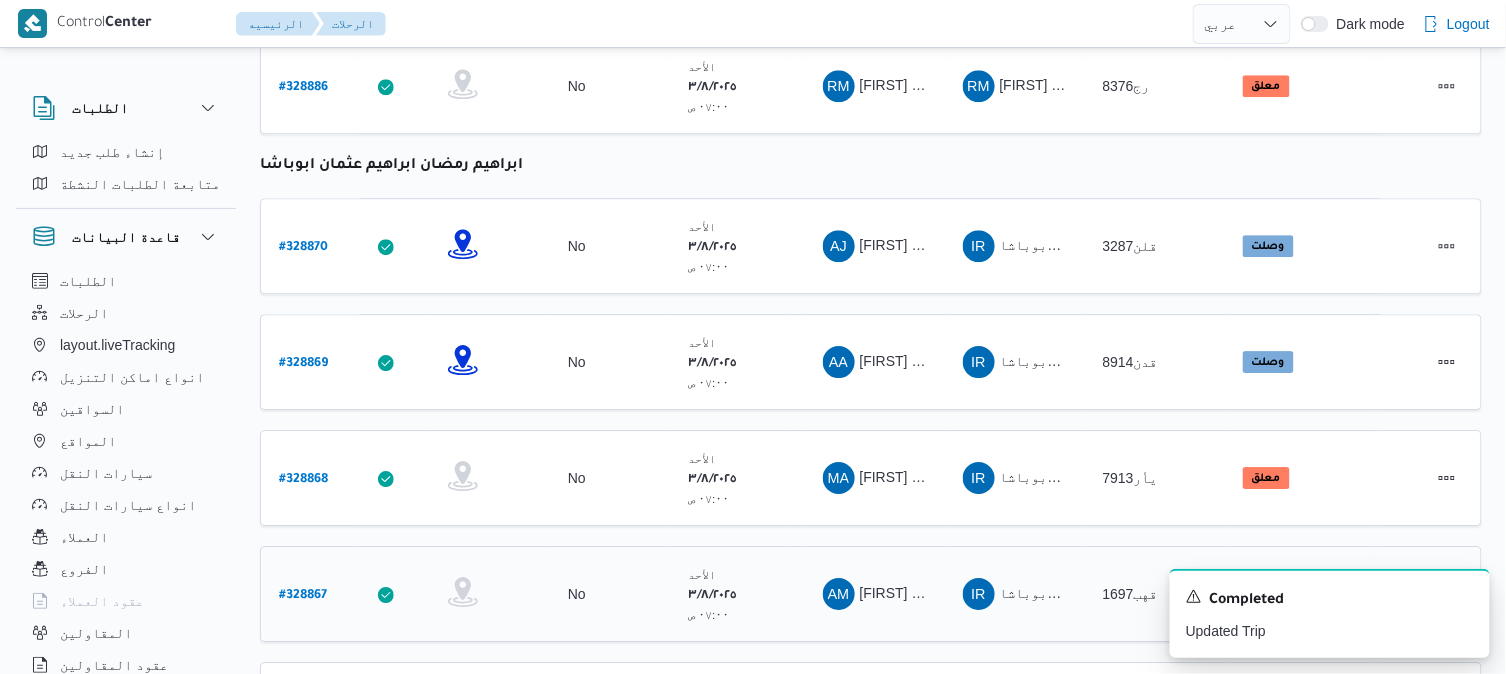 scroll, scrollTop: 1902, scrollLeft: 0, axis: vertical 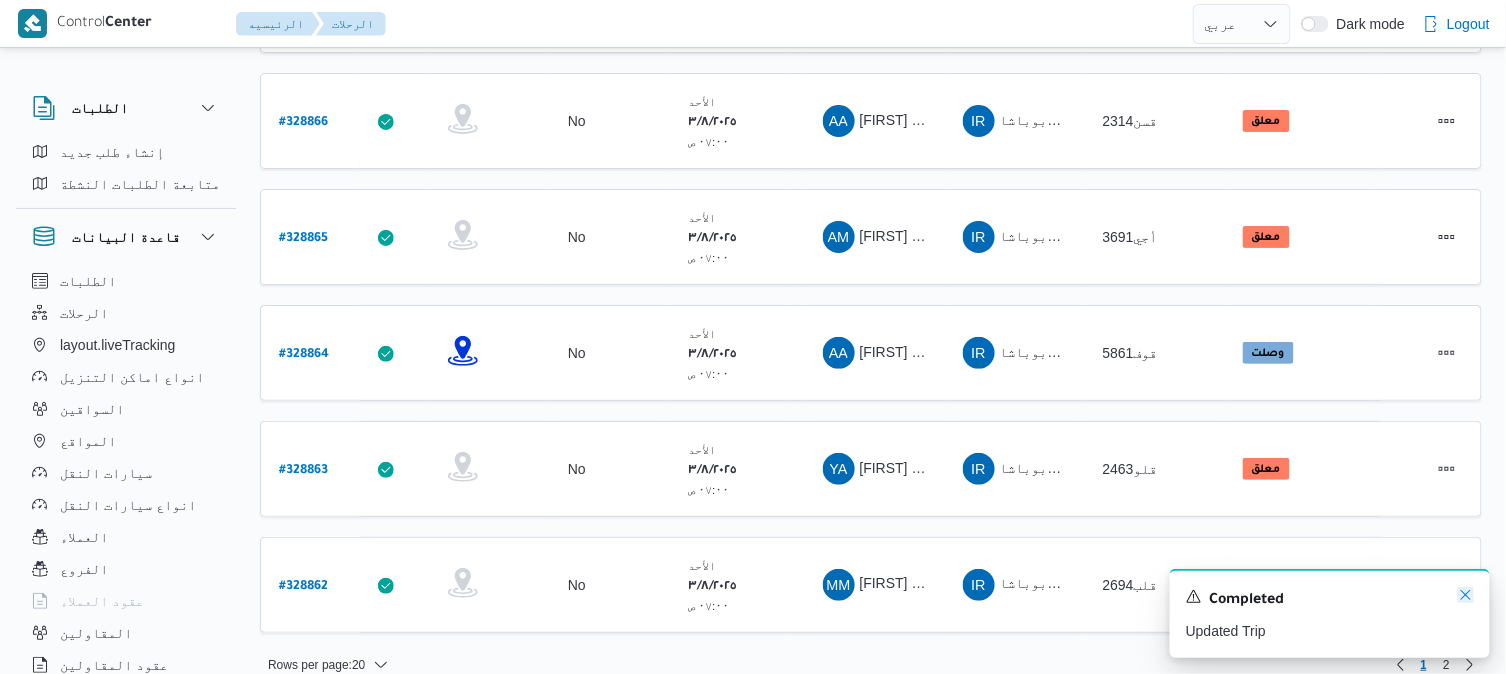 click 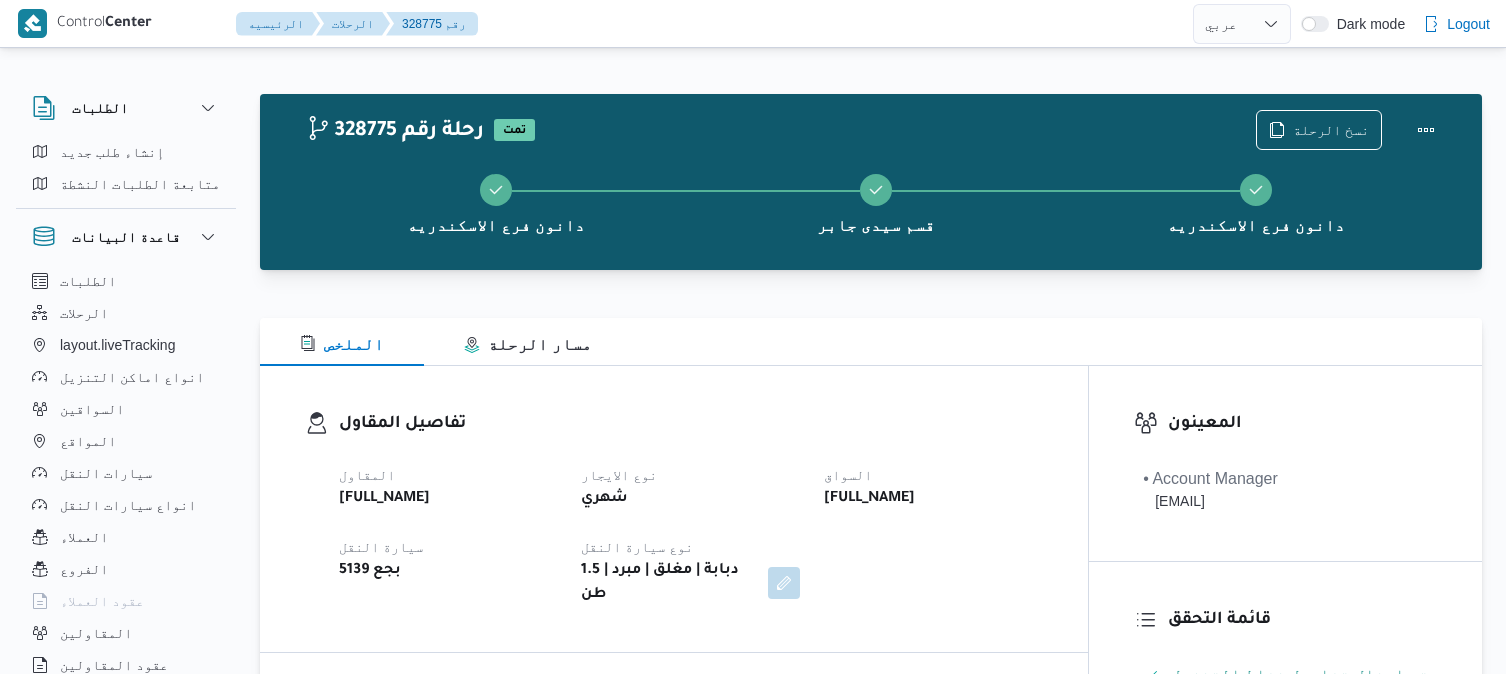 select on "ar" 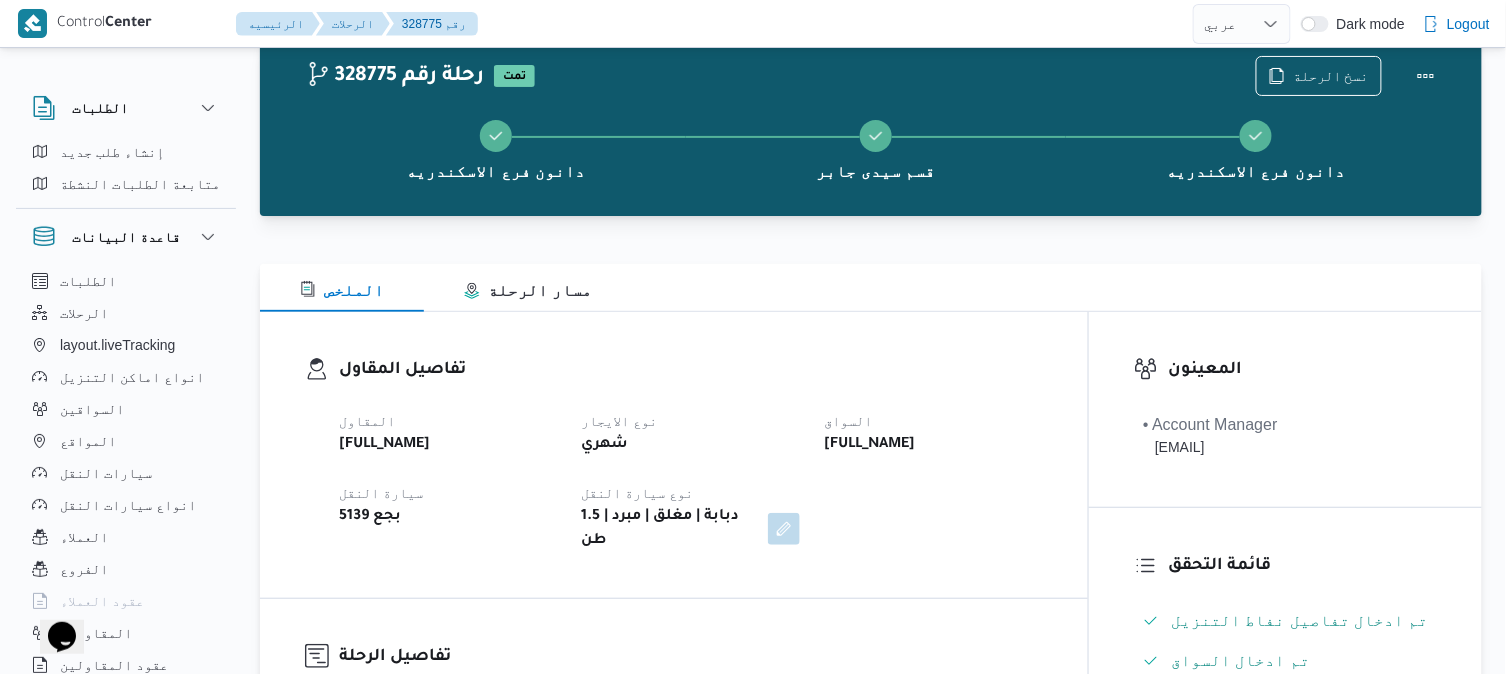 scroll, scrollTop: 0, scrollLeft: 0, axis: both 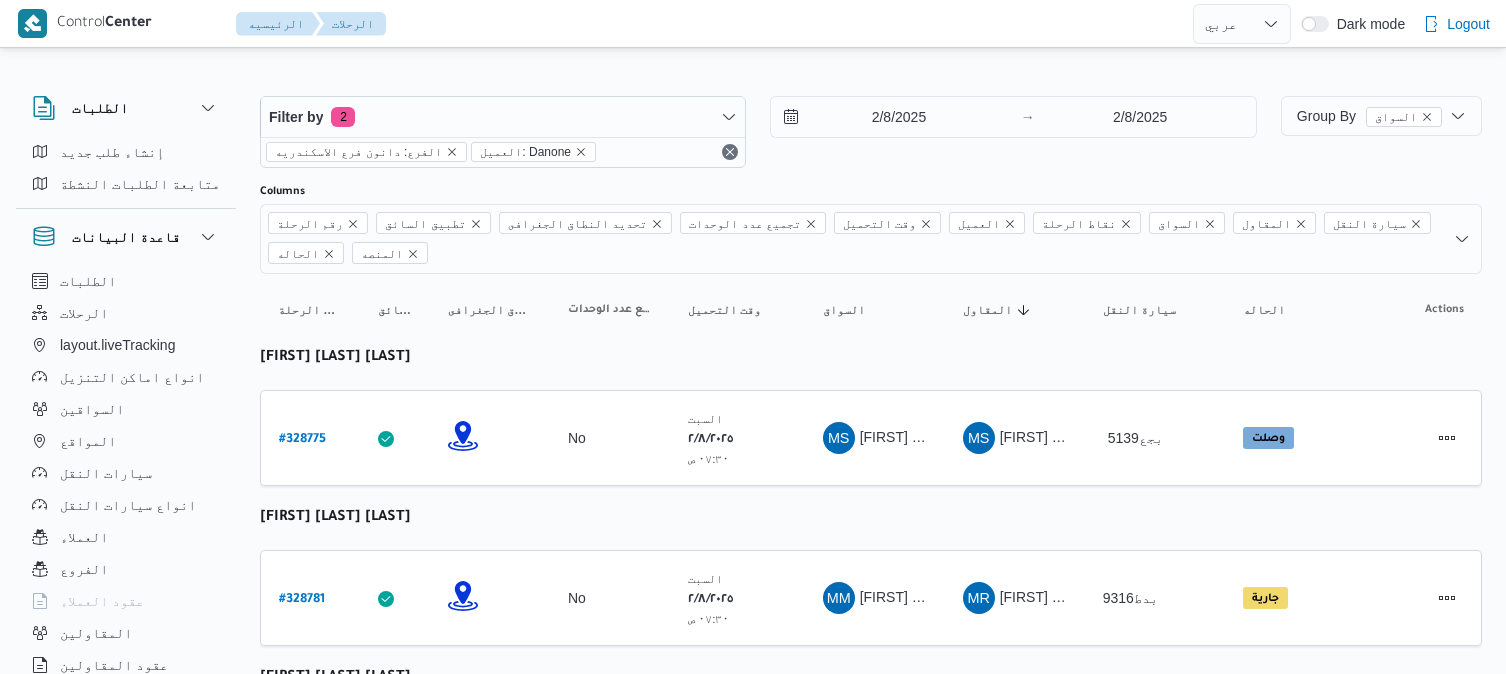 select on "ar" 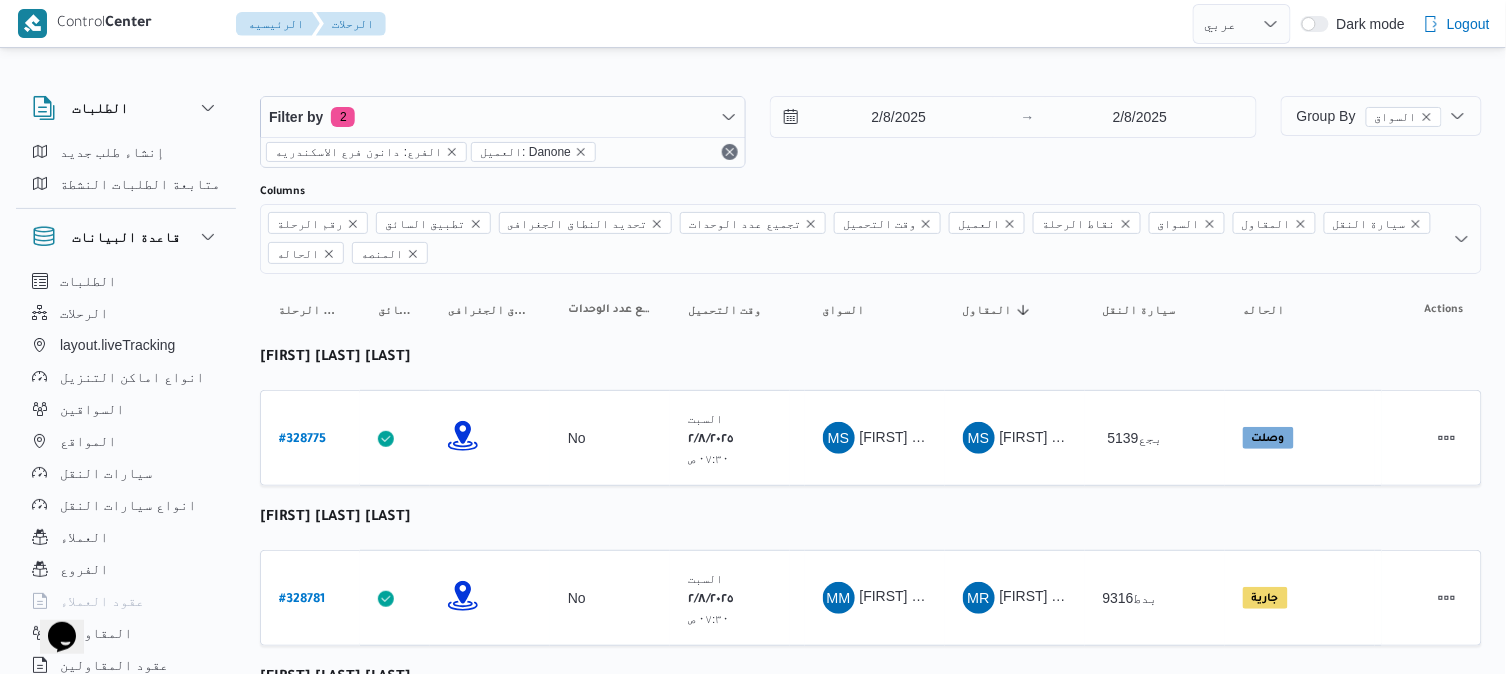 scroll, scrollTop: 0, scrollLeft: 0, axis: both 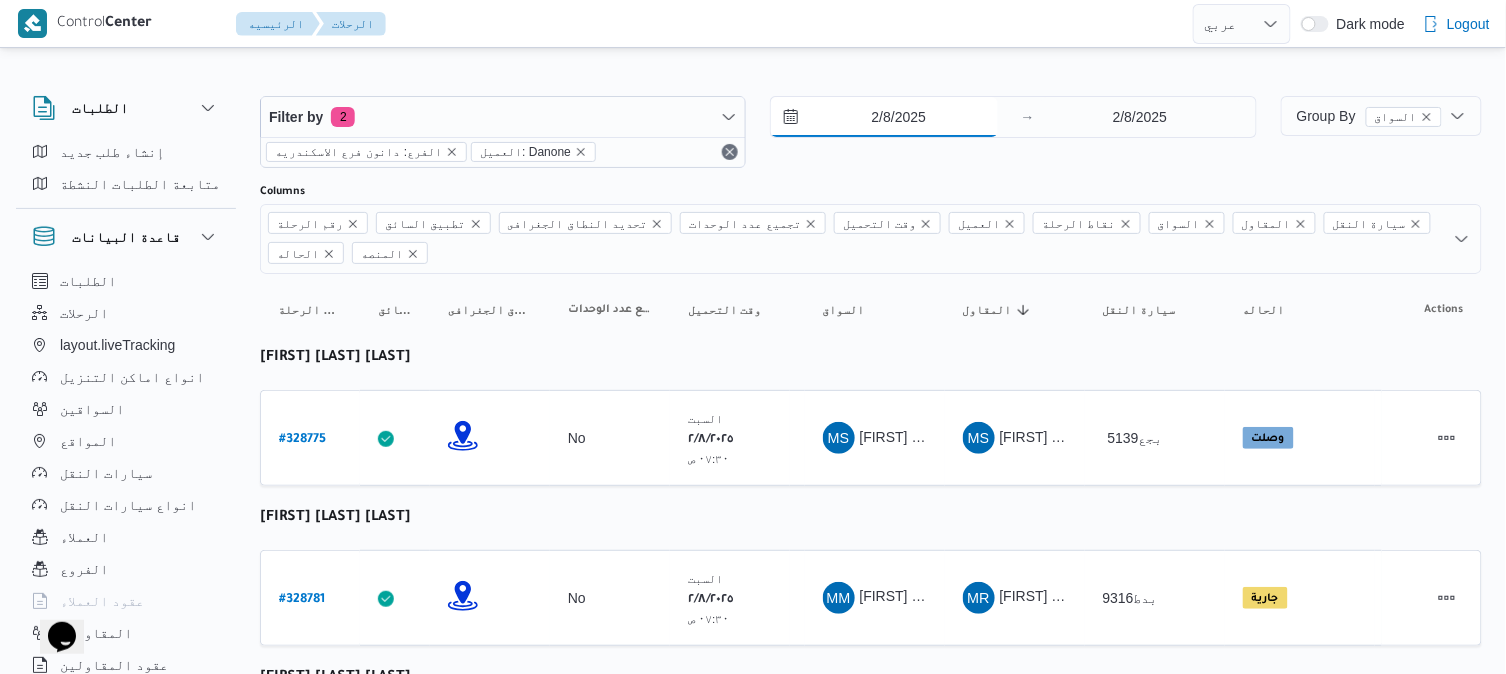 click on "2/8/2025" at bounding box center (884, 117) 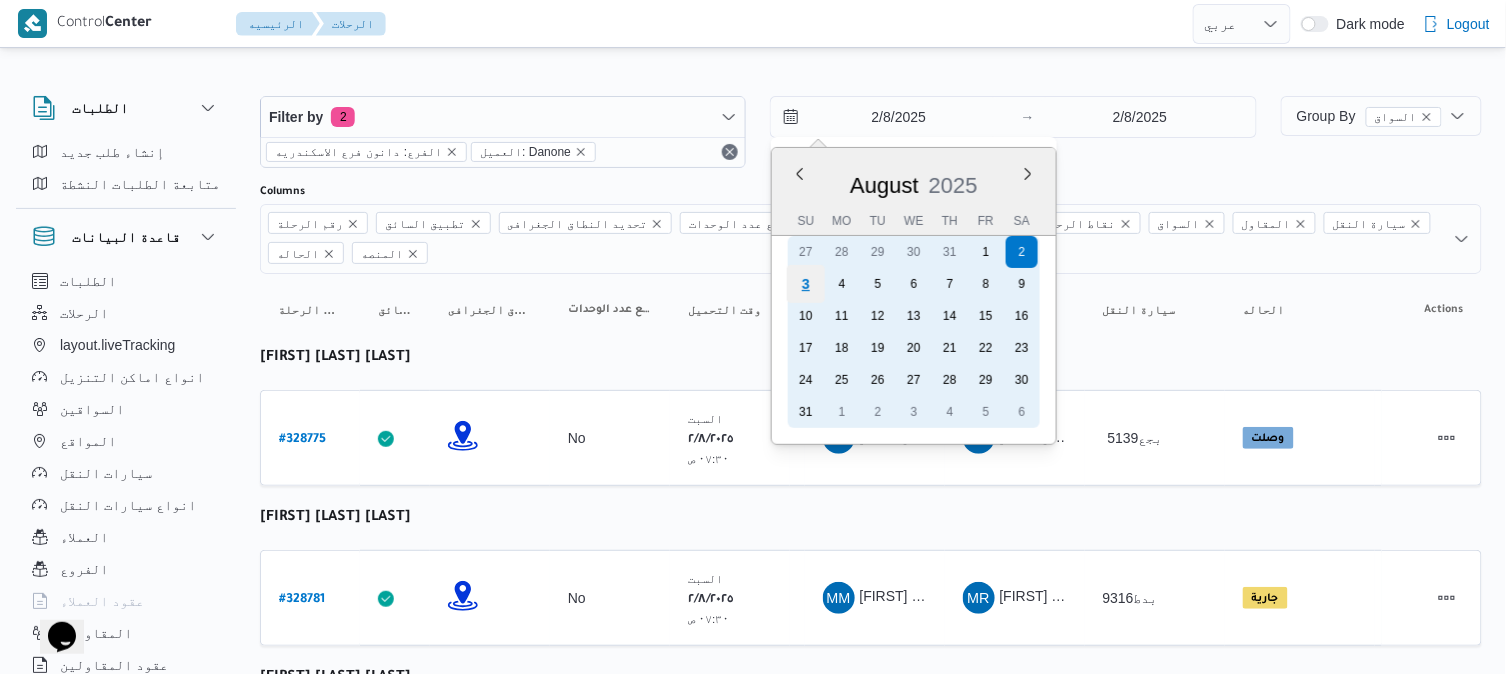 click on "3" at bounding box center [806, 284] 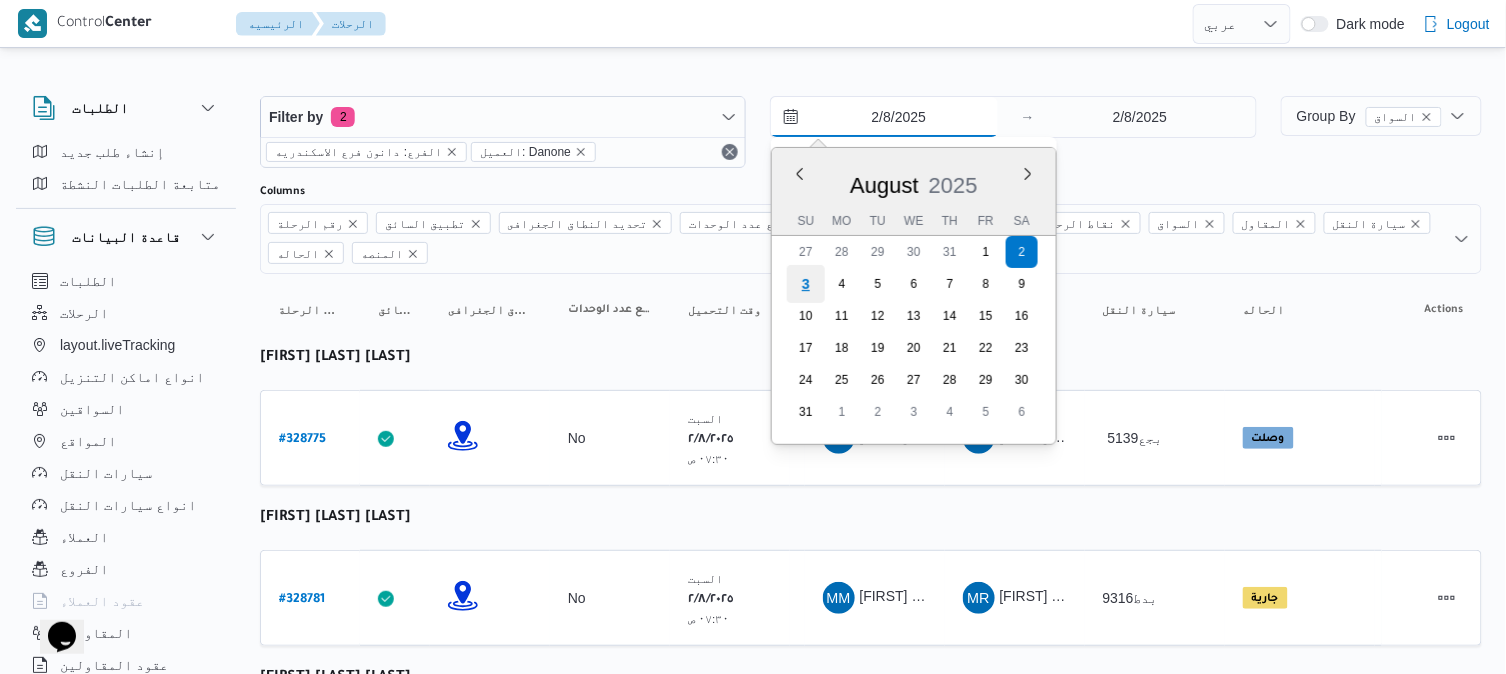 type on "3/8/2025" 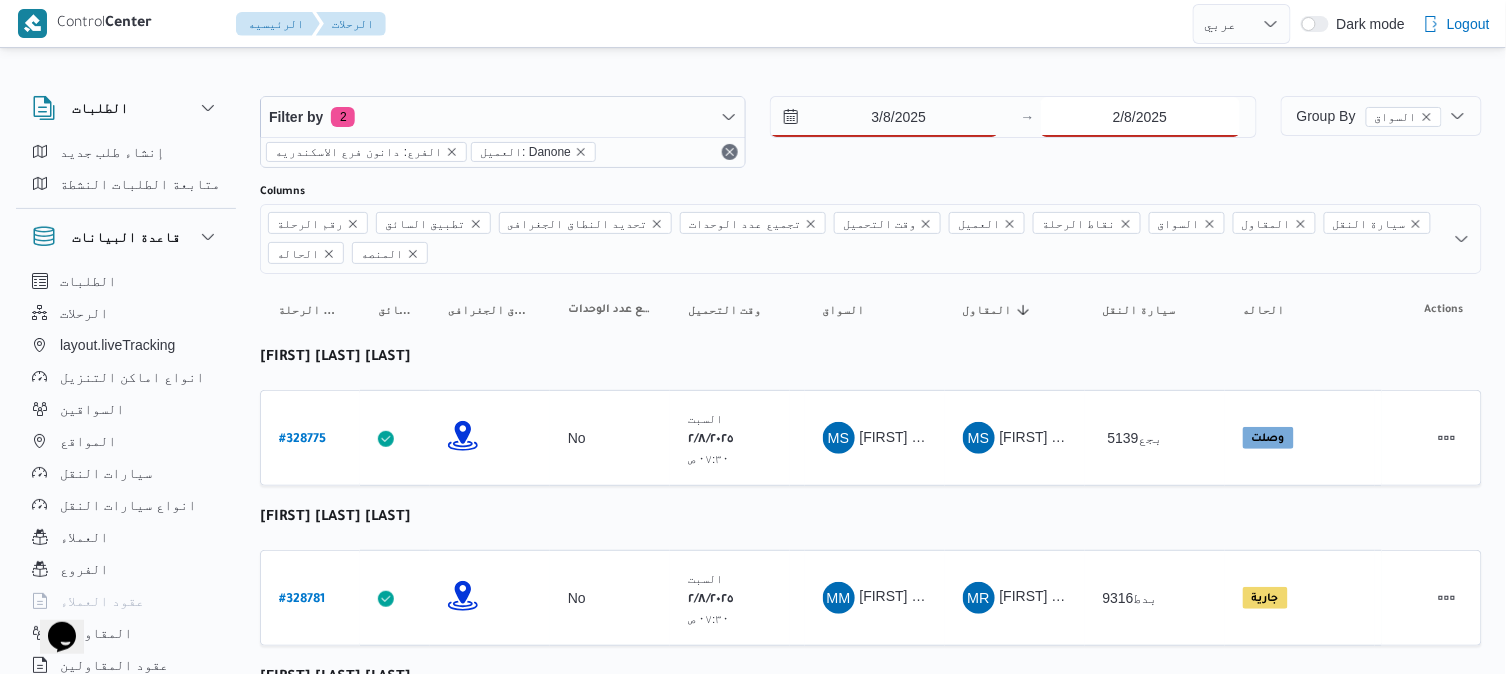 click on "2/8/2025" at bounding box center (1140, 117) 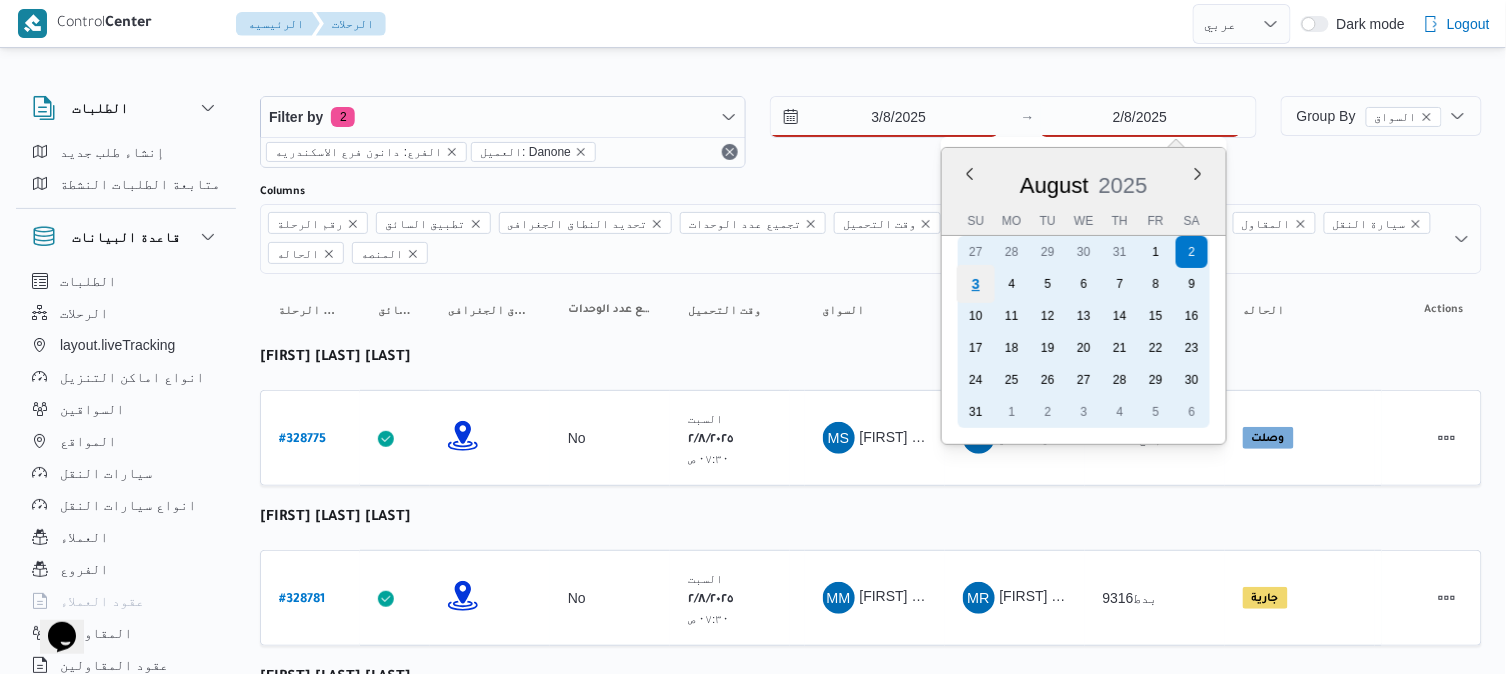 click on "3" at bounding box center (975, 284) 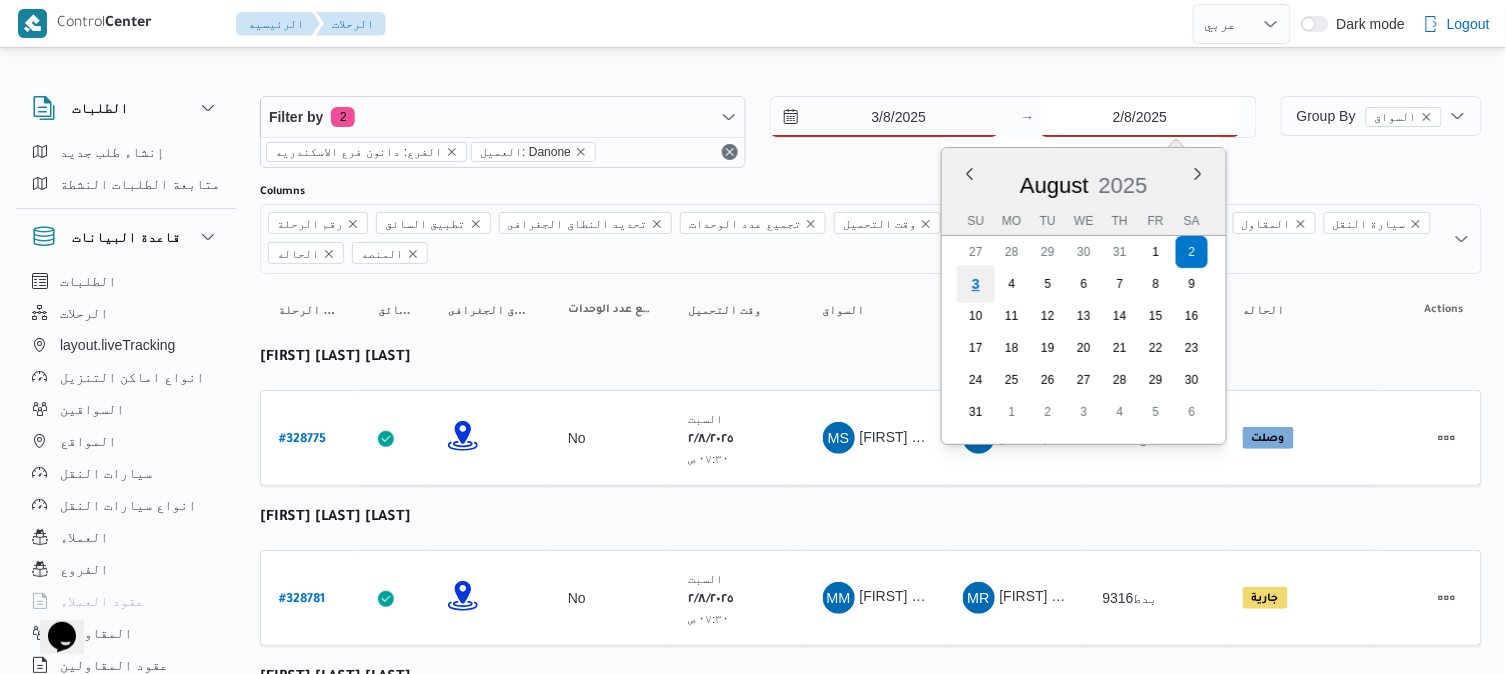 type on "3/8/2025" 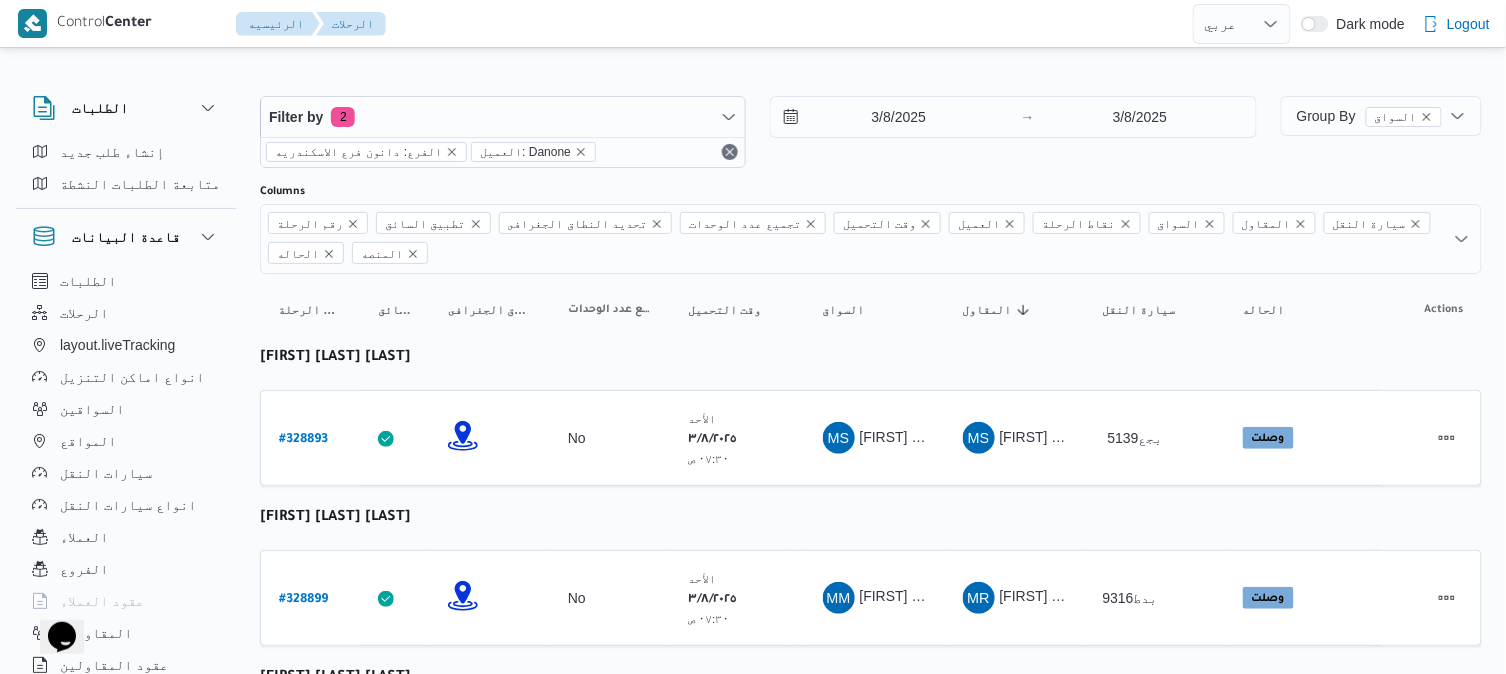 click on "رقم الرحلة Click to sort in ascending order تطبيق السائق Click to sort in ascending order تحديد النطاق الجغرافى Click to sort in ascending order تجميع عدد الوحدات وقت التحميل Click to sort in ascending order العميل Click to sort in ascending order نقاط الرحلة السواق Click to sort in ascending order المقاول Click to sort in ascending order سيارة النقل Click to sort in ascending order الحاله Click to sort in ascending order المنصه Click to sort in ascending order Actions محمود سامى عبدالله ابراهيم خليفة رقم الرحلة # 328893 تطبيق السائق تحديد النطاق الجغرافى تجميع عدد الوحدات No وقت التحميل الأحد ٣/٨/٢٠٢٥ ٠٧:٣٠ ص   العميل Danone نقاط الرحلة دانون فرع الاسكندريه  ٠٧:٤٨ م قسم  سيدى جابر دانون فرع الاسكندريه  السواق MS MS #" at bounding box center (871, 1350) 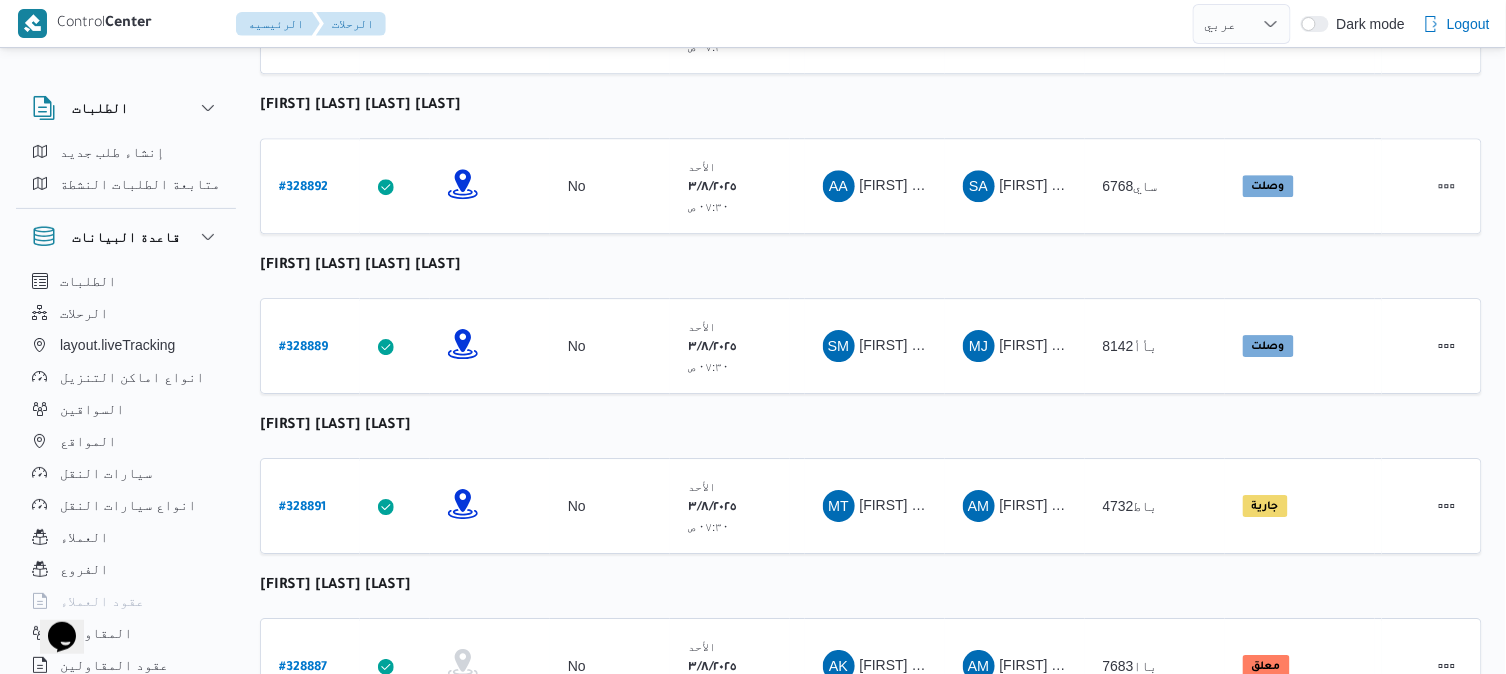 scroll, scrollTop: 1783, scrollLeft: 0, axis: vertical 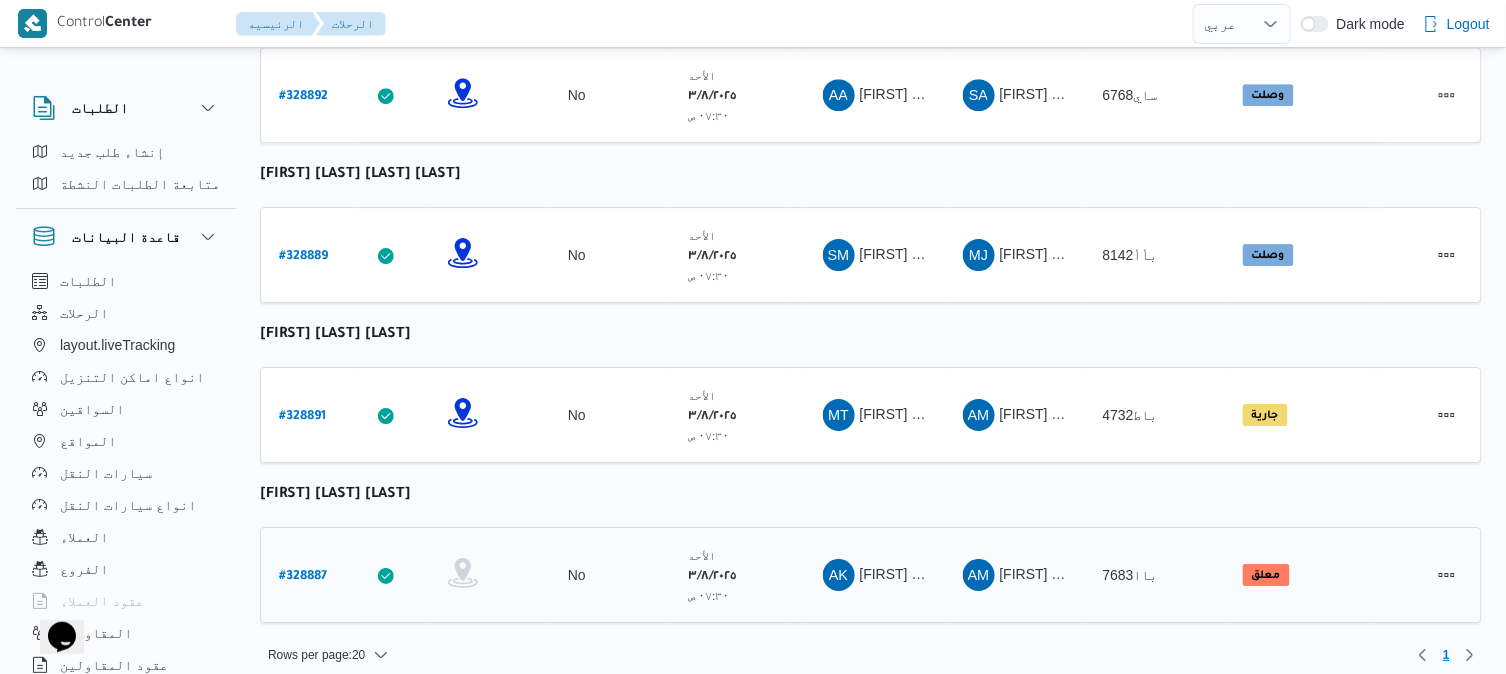 click on "# 328887" at bounding box center [303, 577] 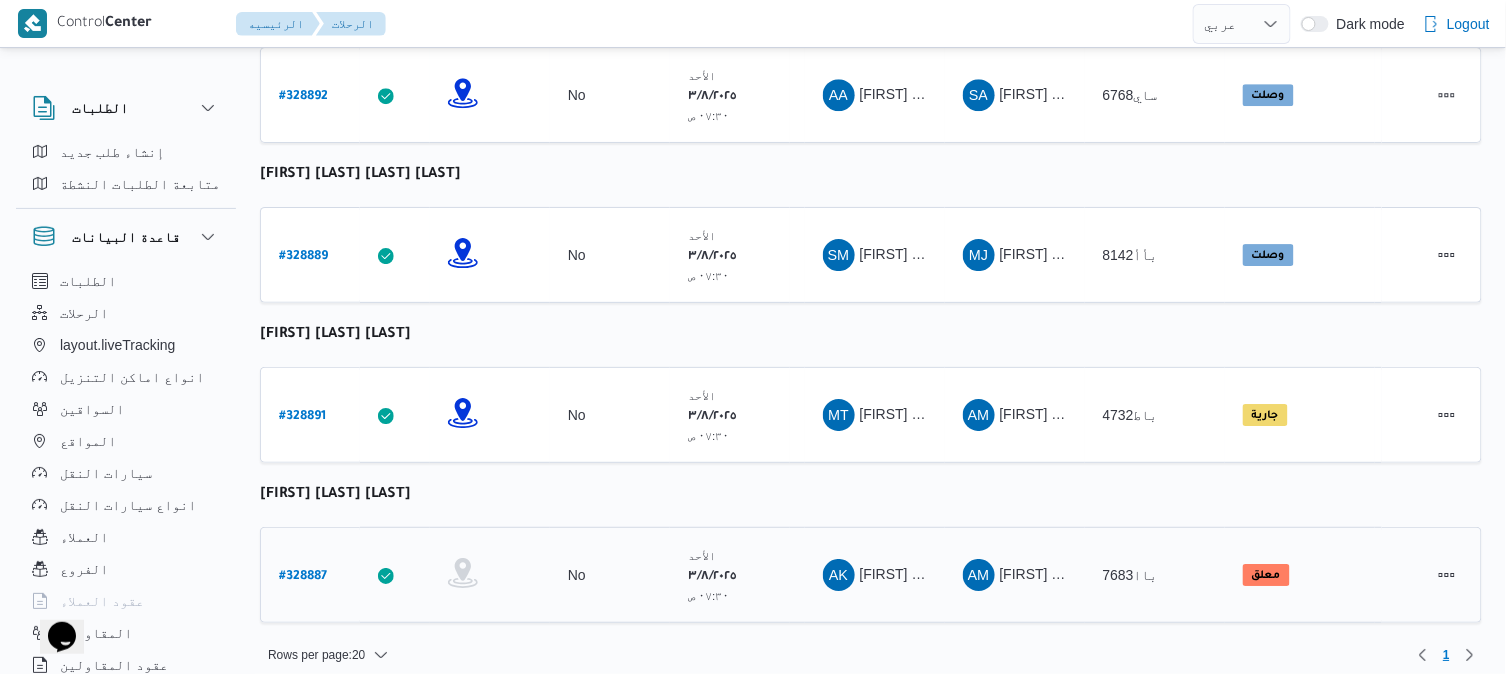 select on "ar" 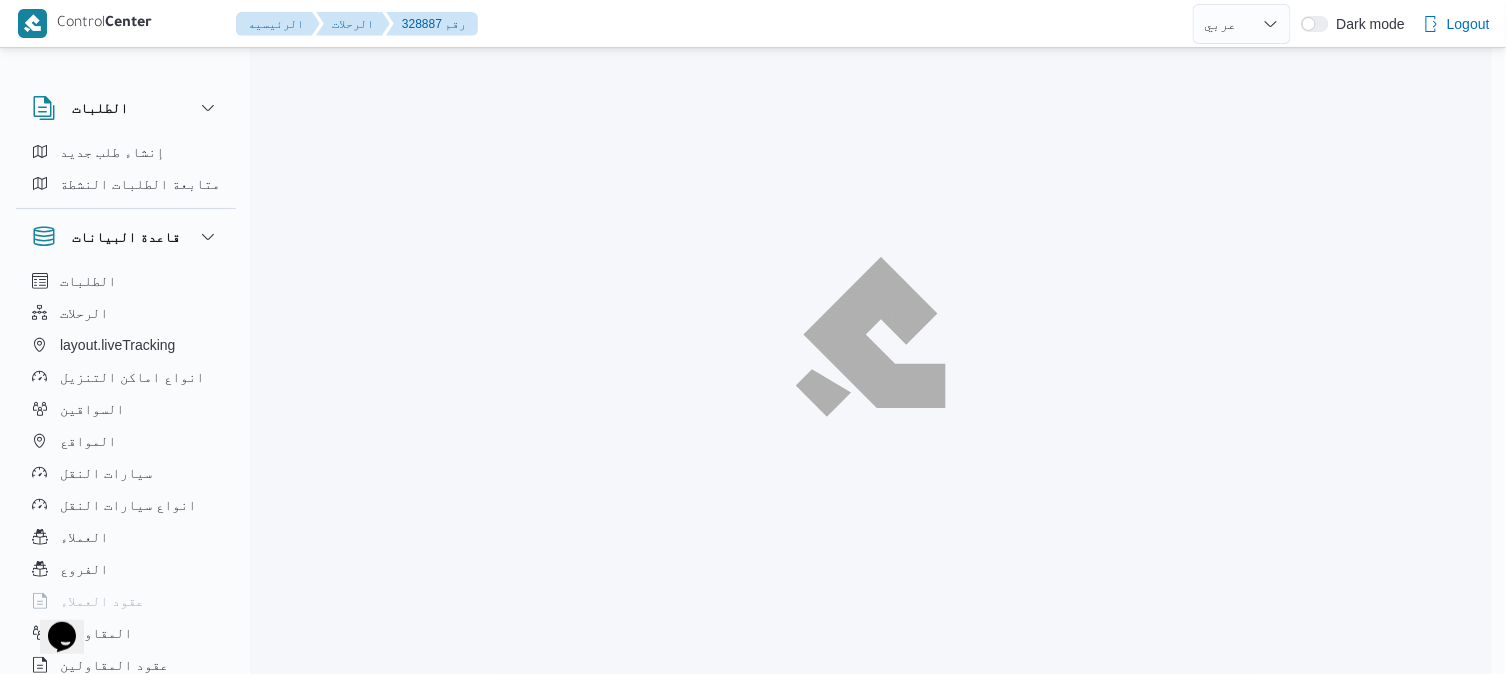 scroll, scrollTop: 0, scrollLeft: 0, axis: both 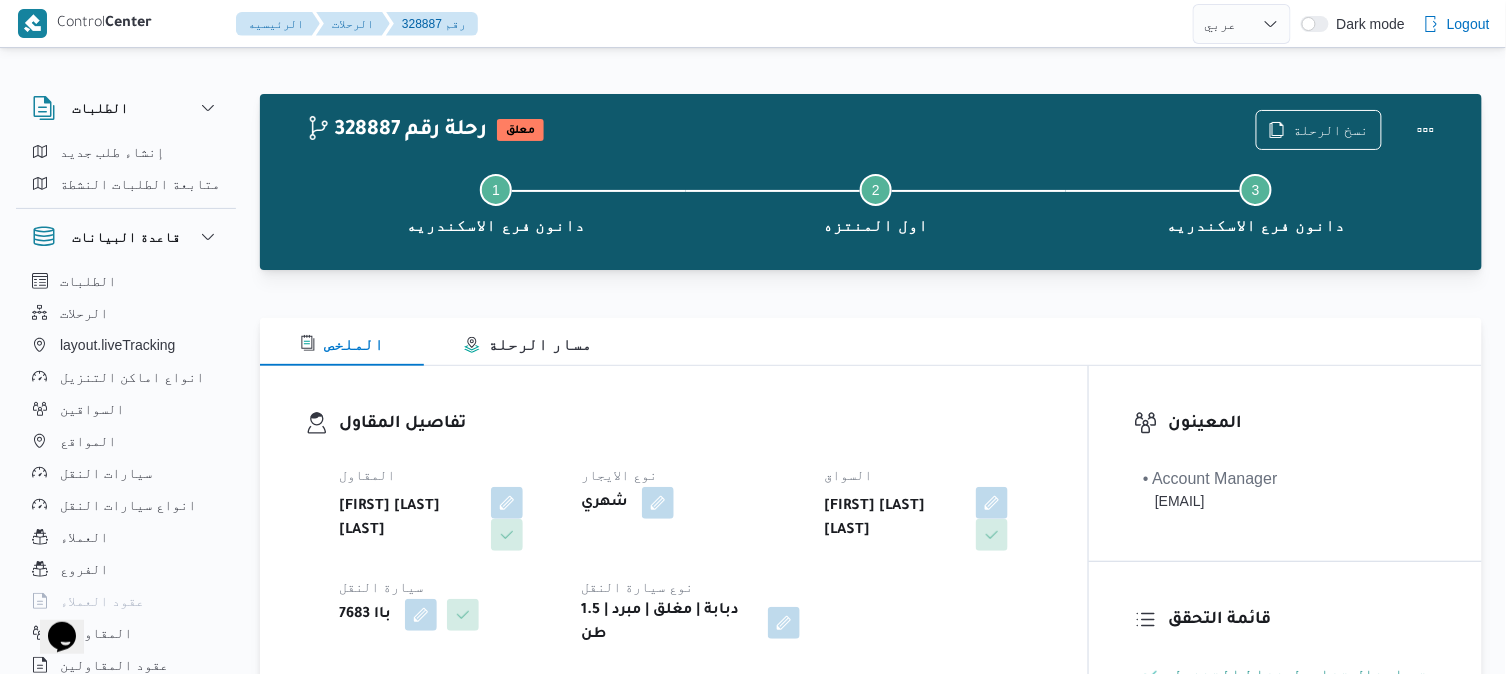 click on "تفاصيل المقاول المقاول احمد محمد عبدالعاطي عطاالله نصر الله نوع الايجار شهري السواق عبدالهادي خميس نعيم عبدالهادي سيارة النقل باا 7683 نوع سيارة النقل دبابة | مغلق | مبرد | 1.5 طن" at bounding box center (674, 529) 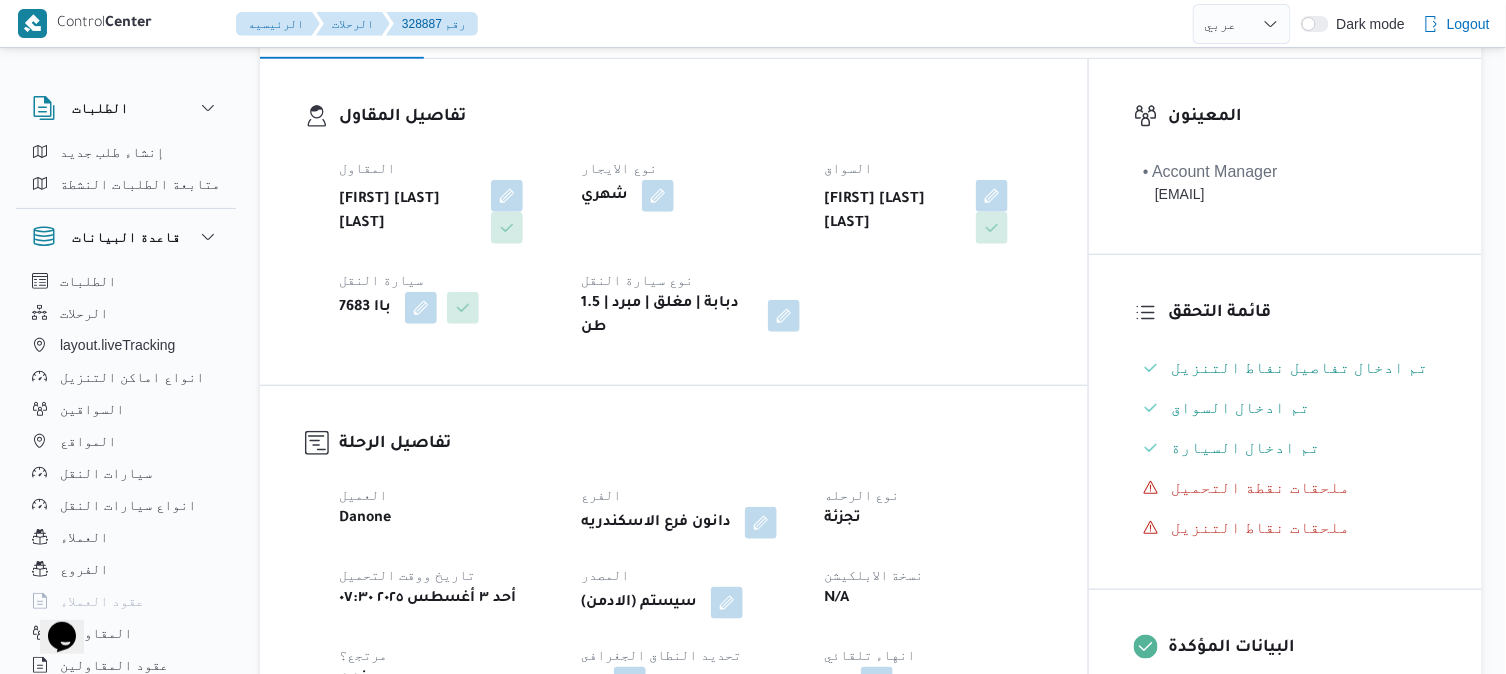 scroll, scrollTop: 488, scrollLeft: 0, axis: vertical 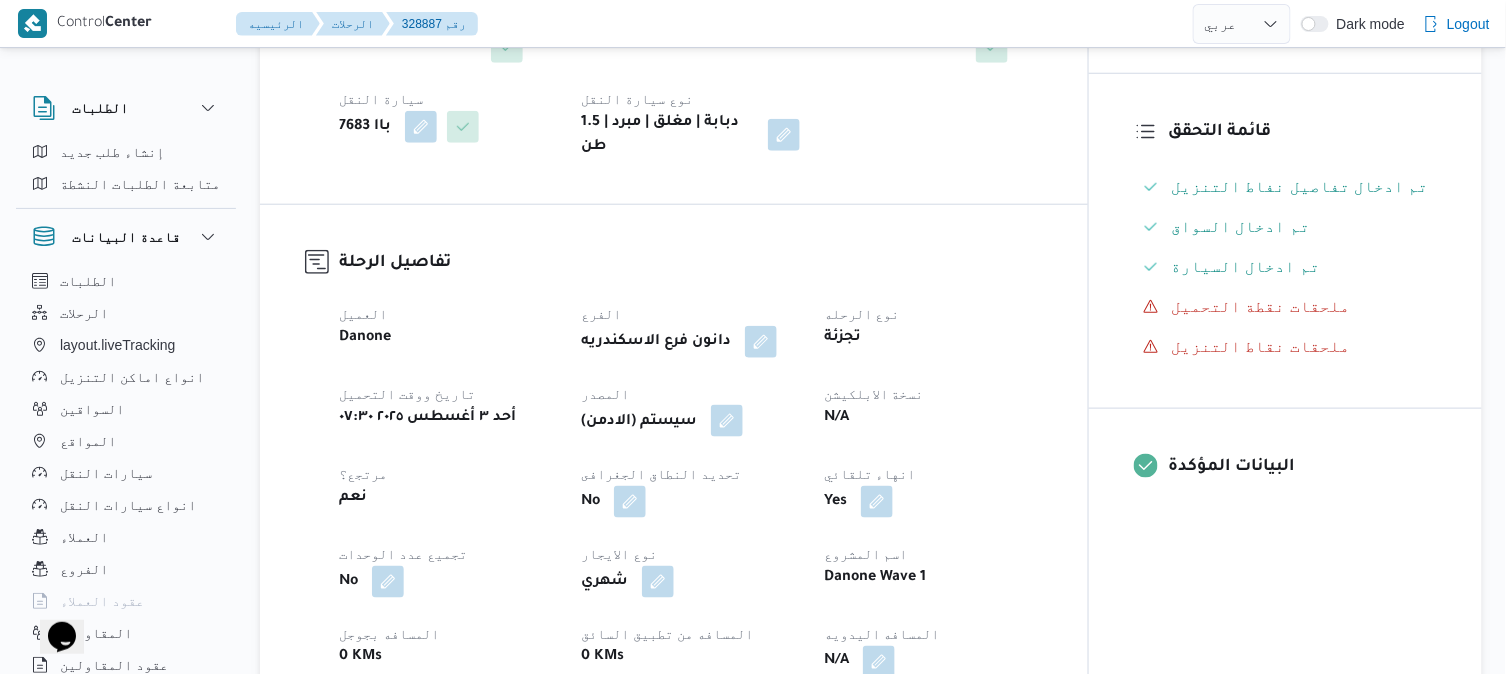 click at bounding box center [727, 421] 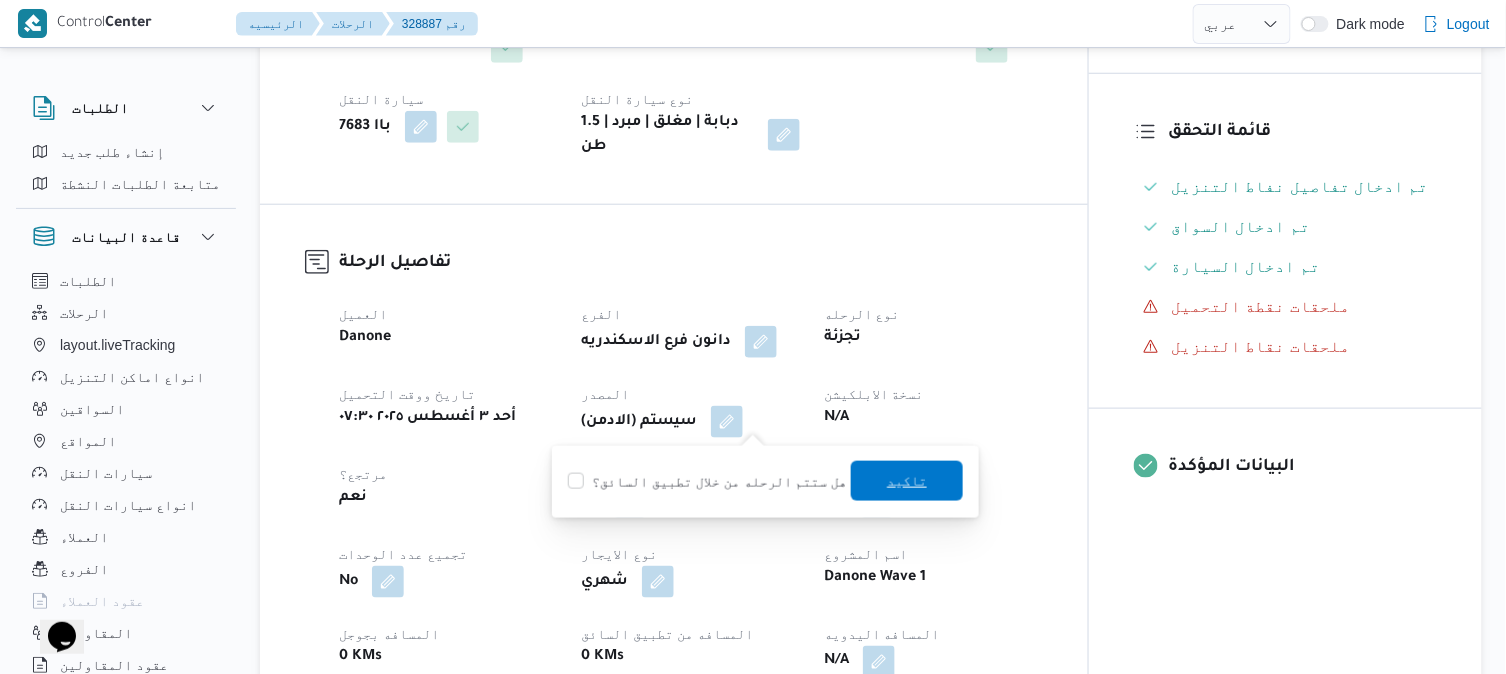 click on "تاكيد" at bounding box center (907, 481) 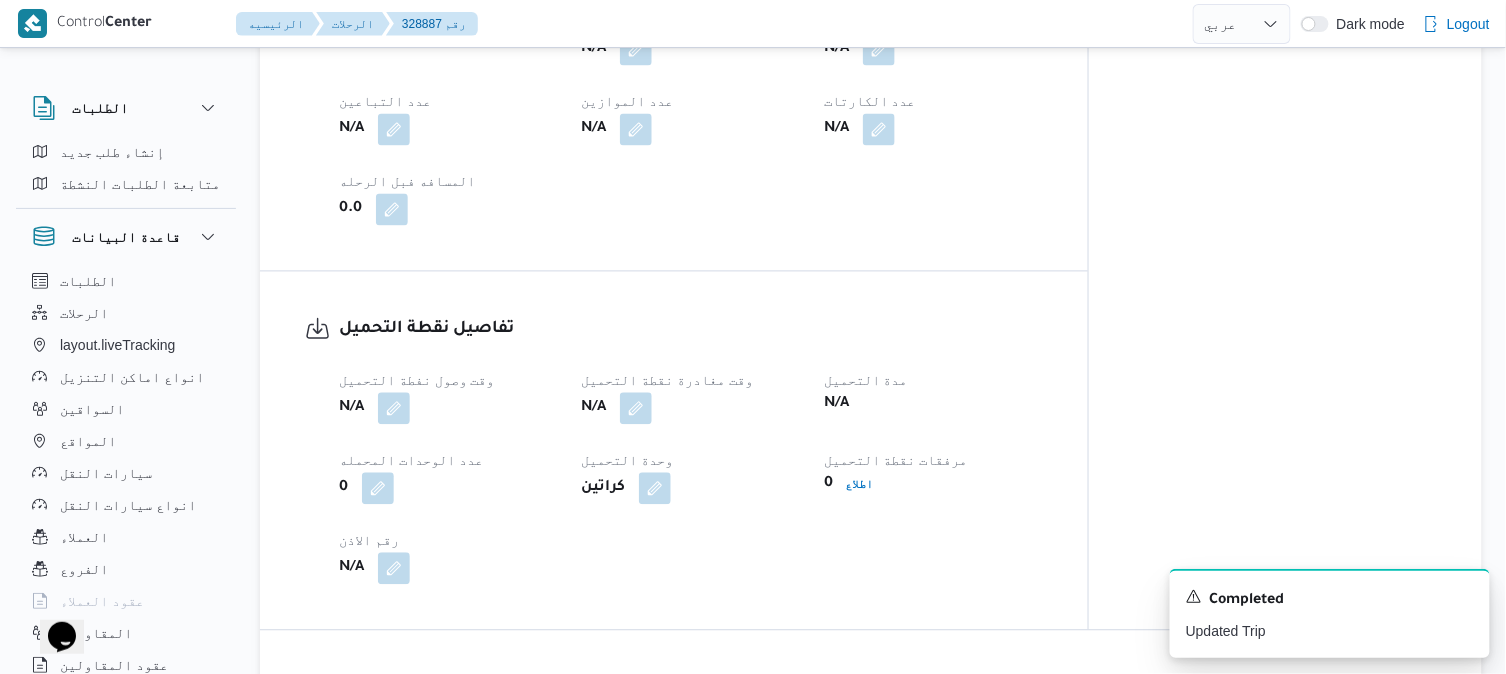 scroll, scrollTop: 1155, scrollLeft: 0, axis: vertical 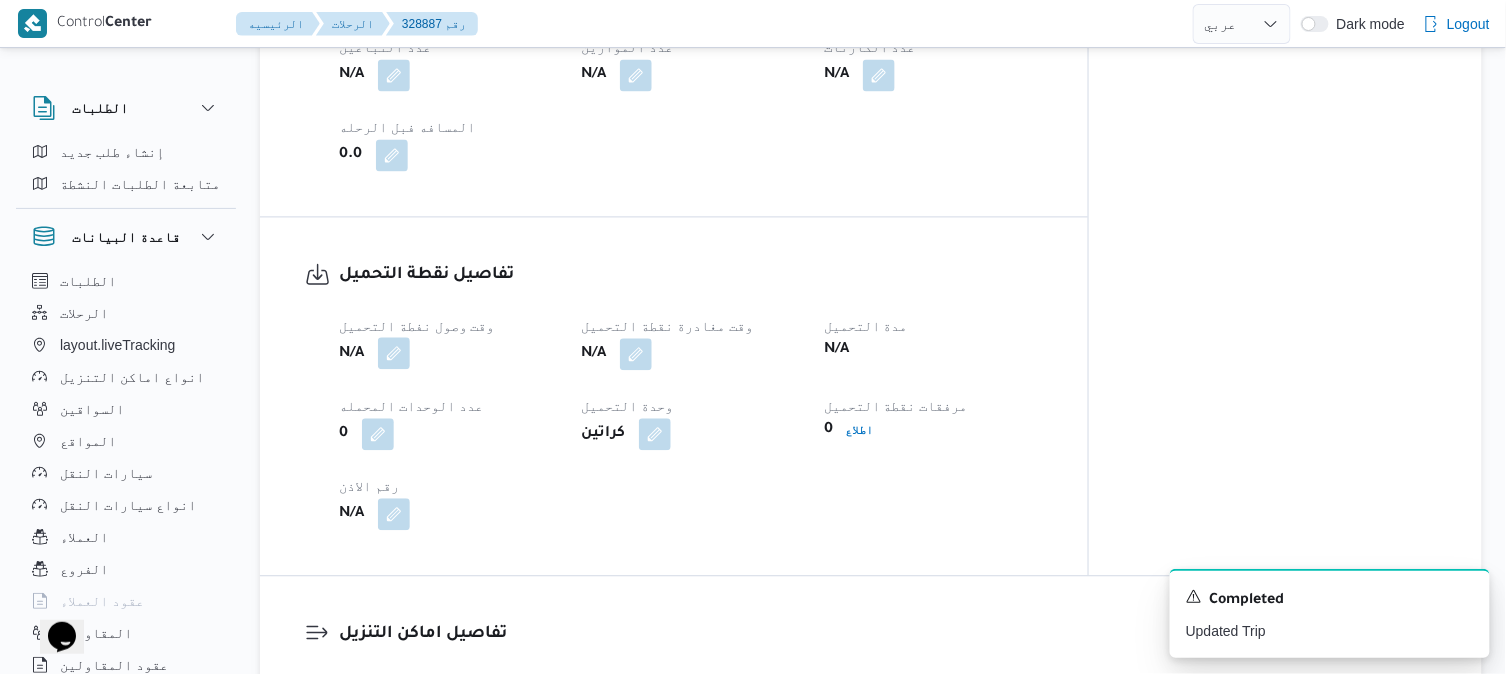 click at bounding box center [394, 353] 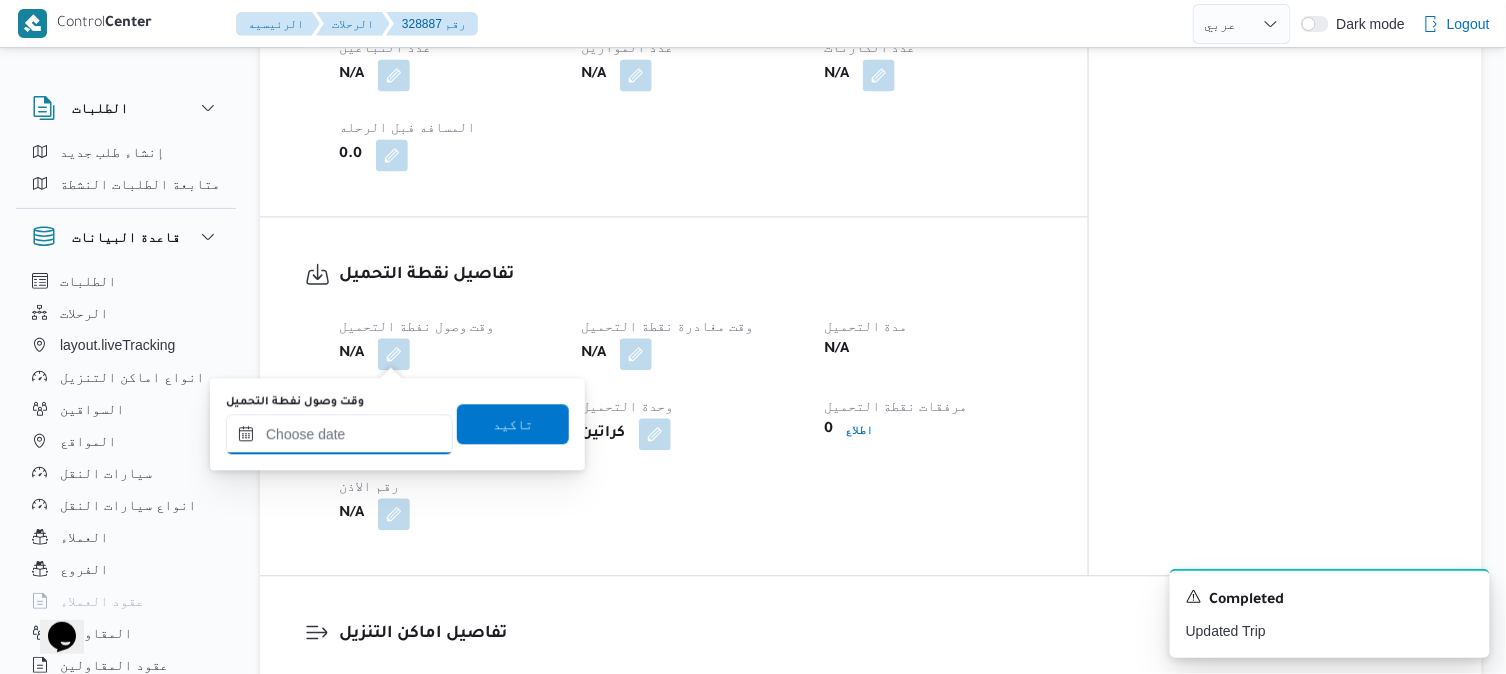 click on "وقت وصول نفطة التحميل" at bounding box center (339, 434) 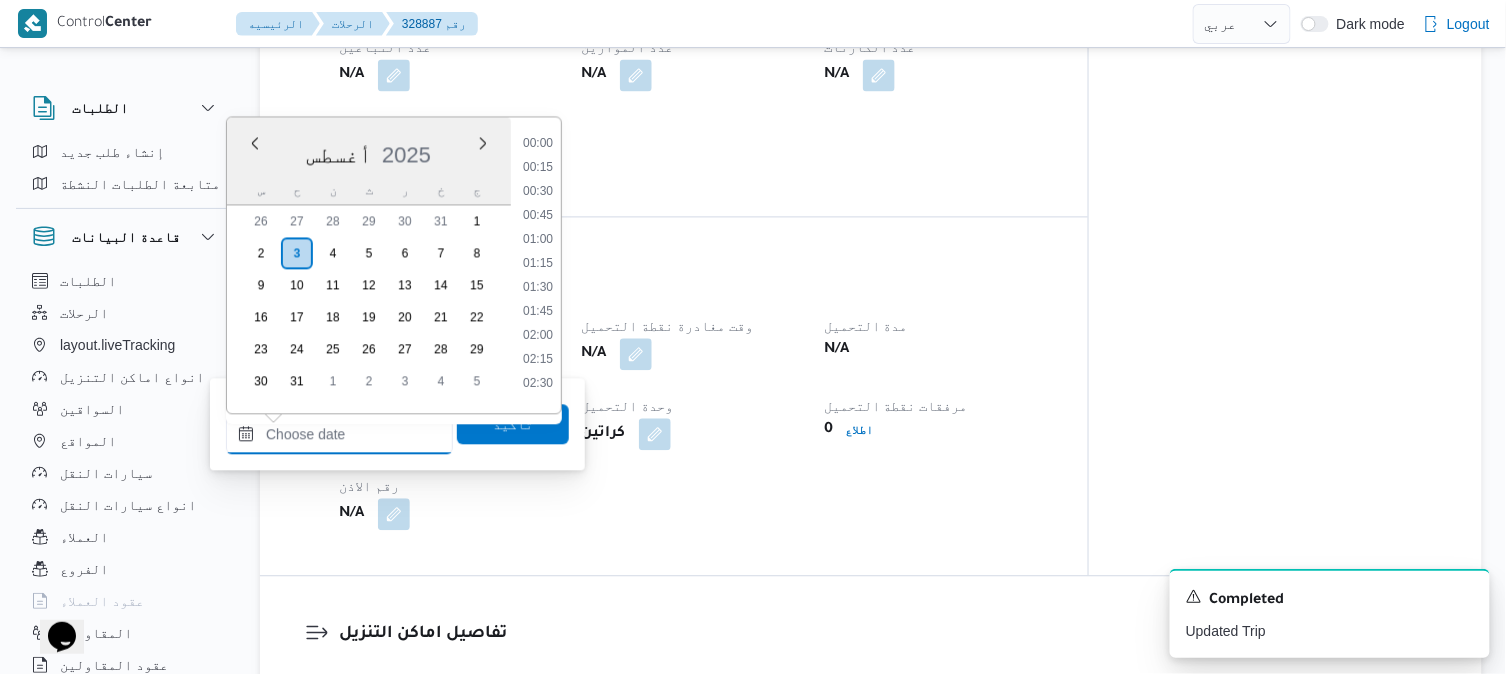 scroll, scrollTop: 922, scrollLeft: 0, axis: vertical 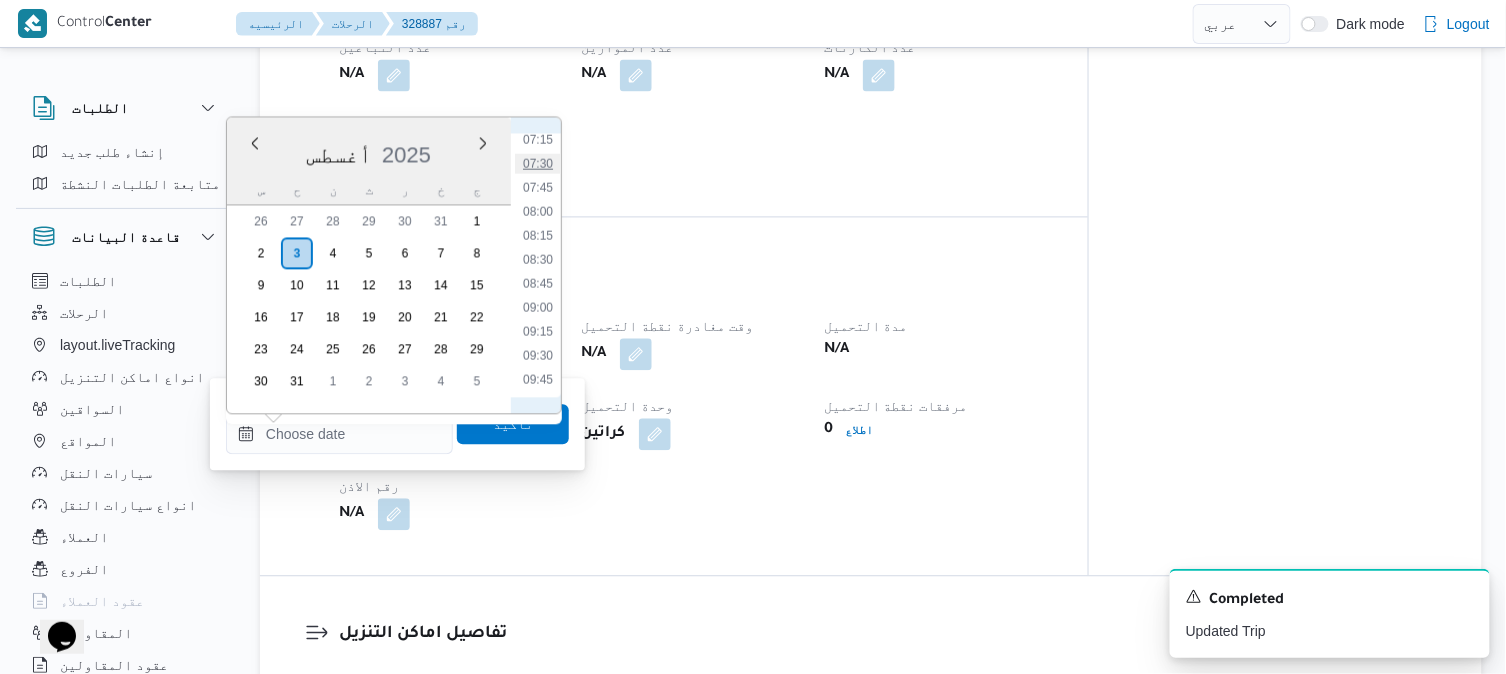 click on "07:30" at bounding box center [538, 163] 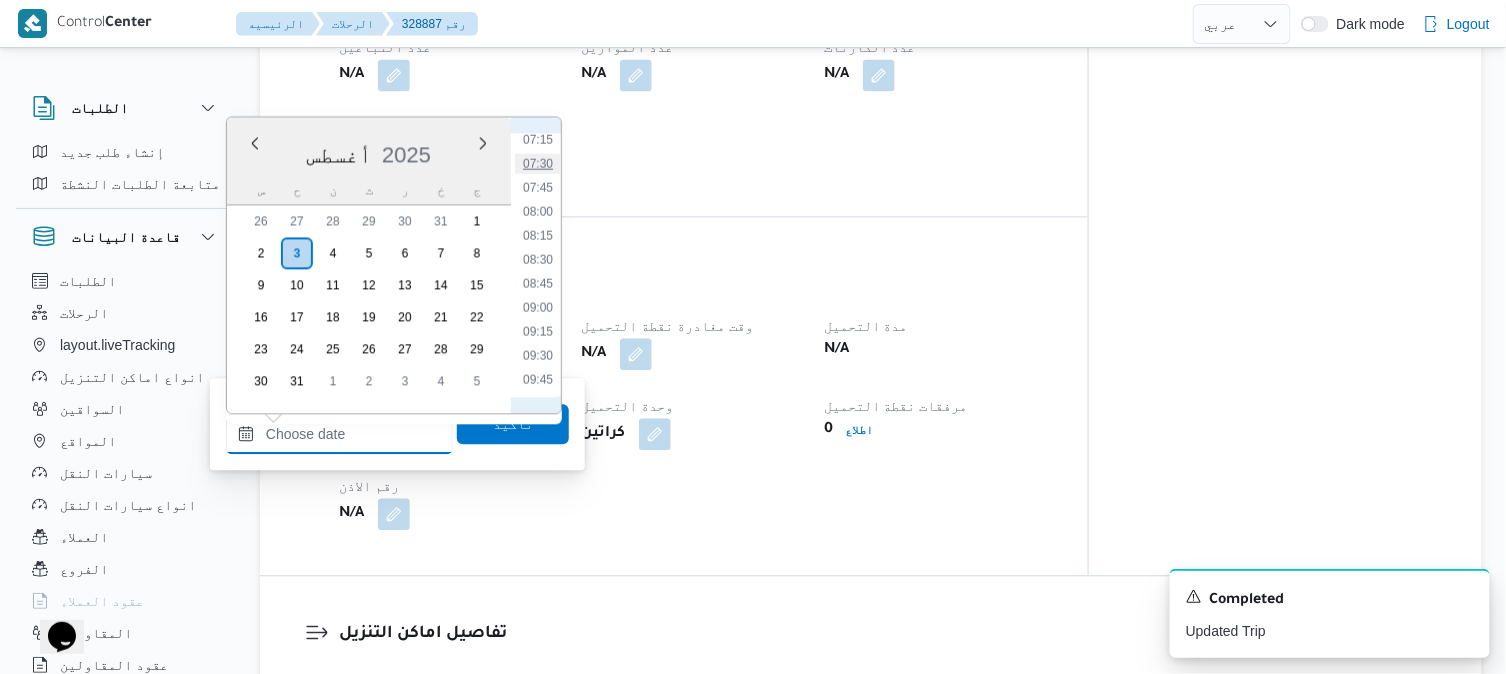 type on "٠٣/٠٨/٢٠٢٥ ٠٧:٣٠" 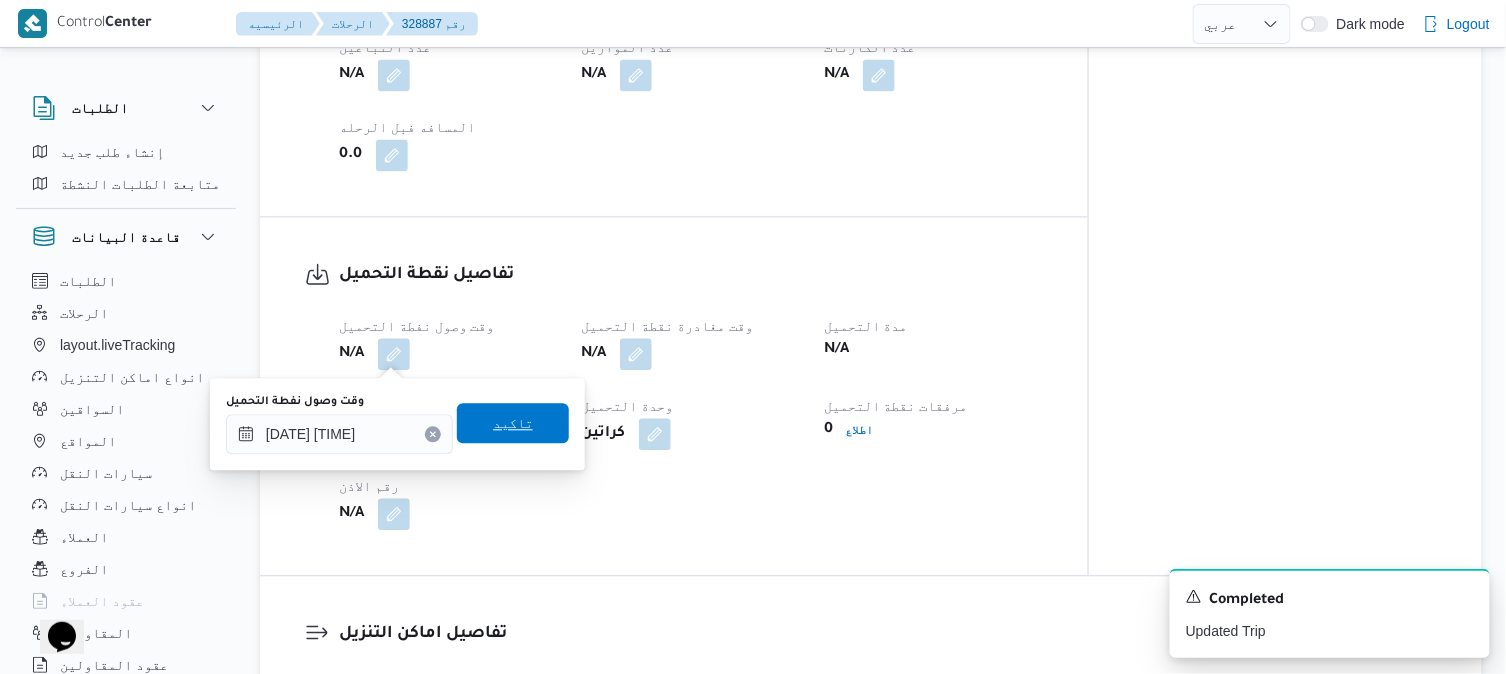 click on "تاكيد" at bounding box center (513, 423) 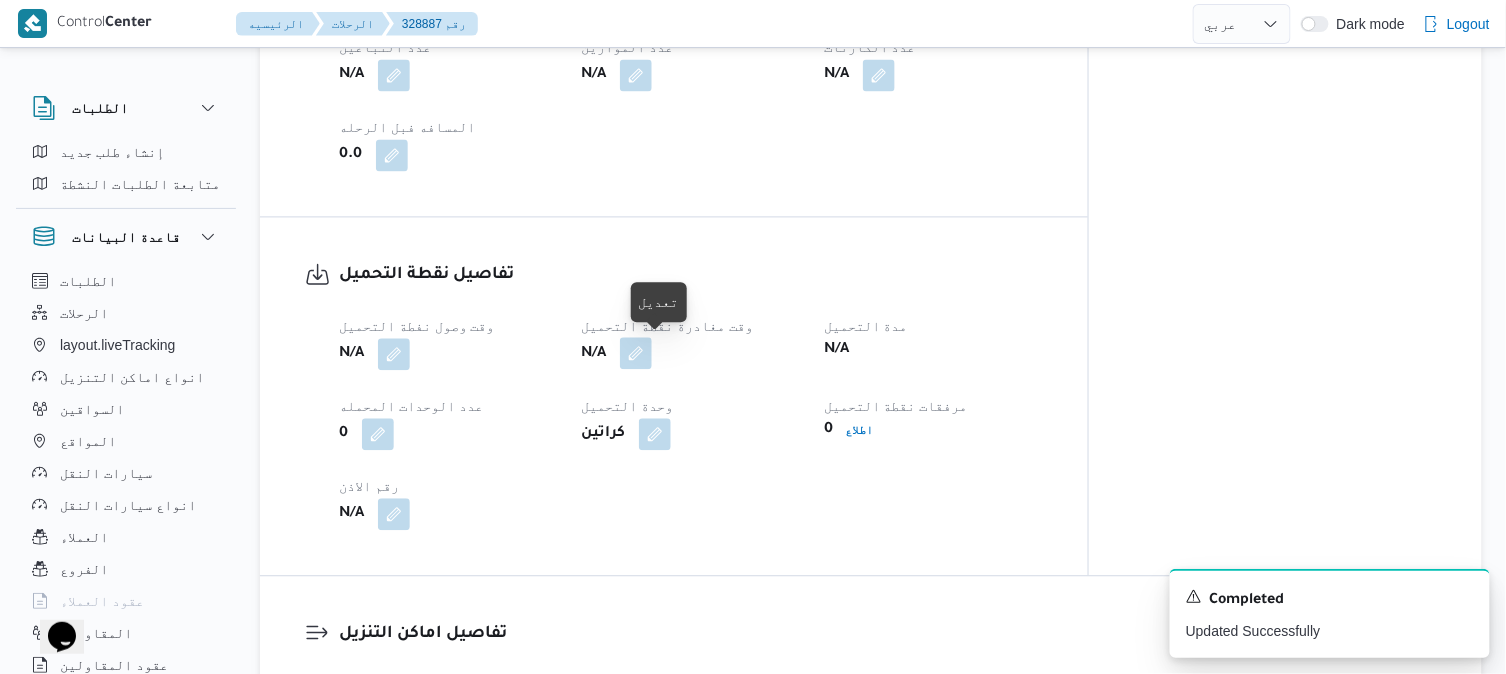 click at bounding box center (636, 353) 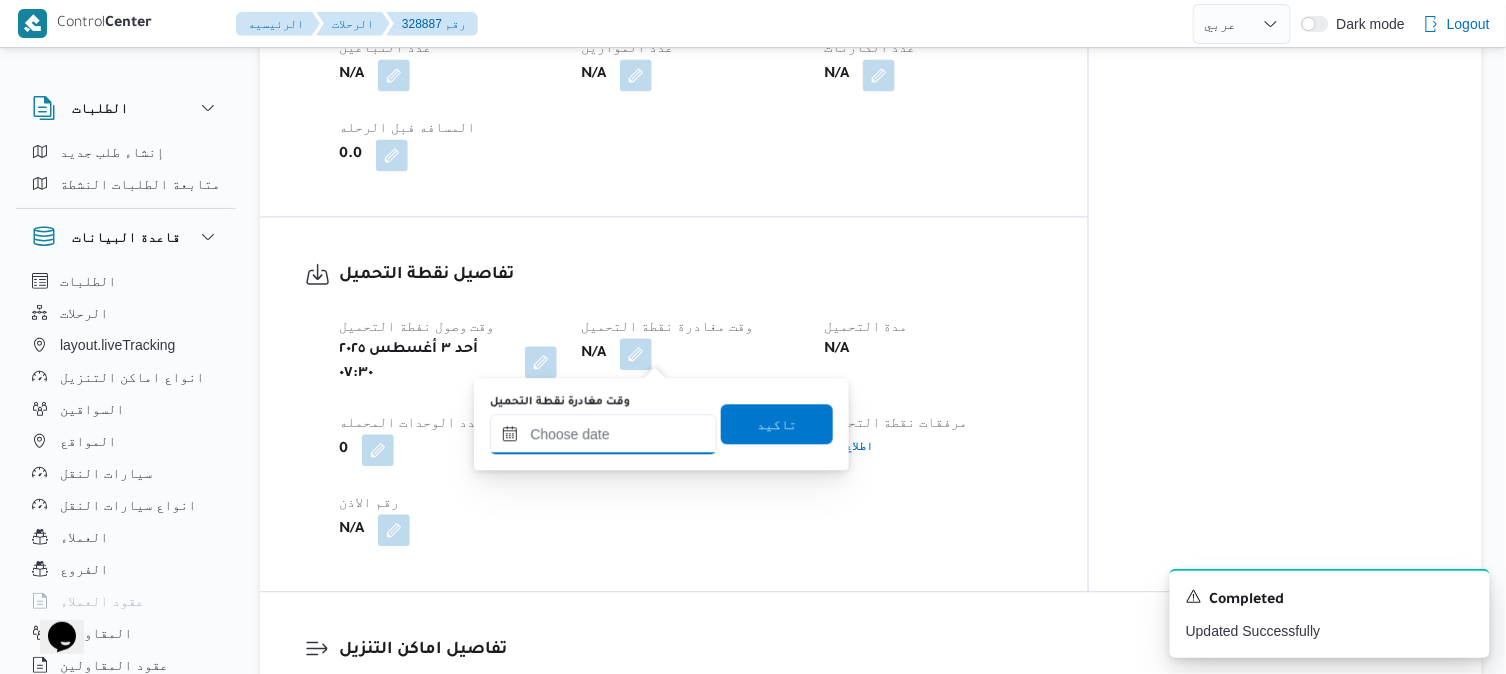 click on "وقت مغادرة نقطة التحميل" at bounding box center [603, 434] 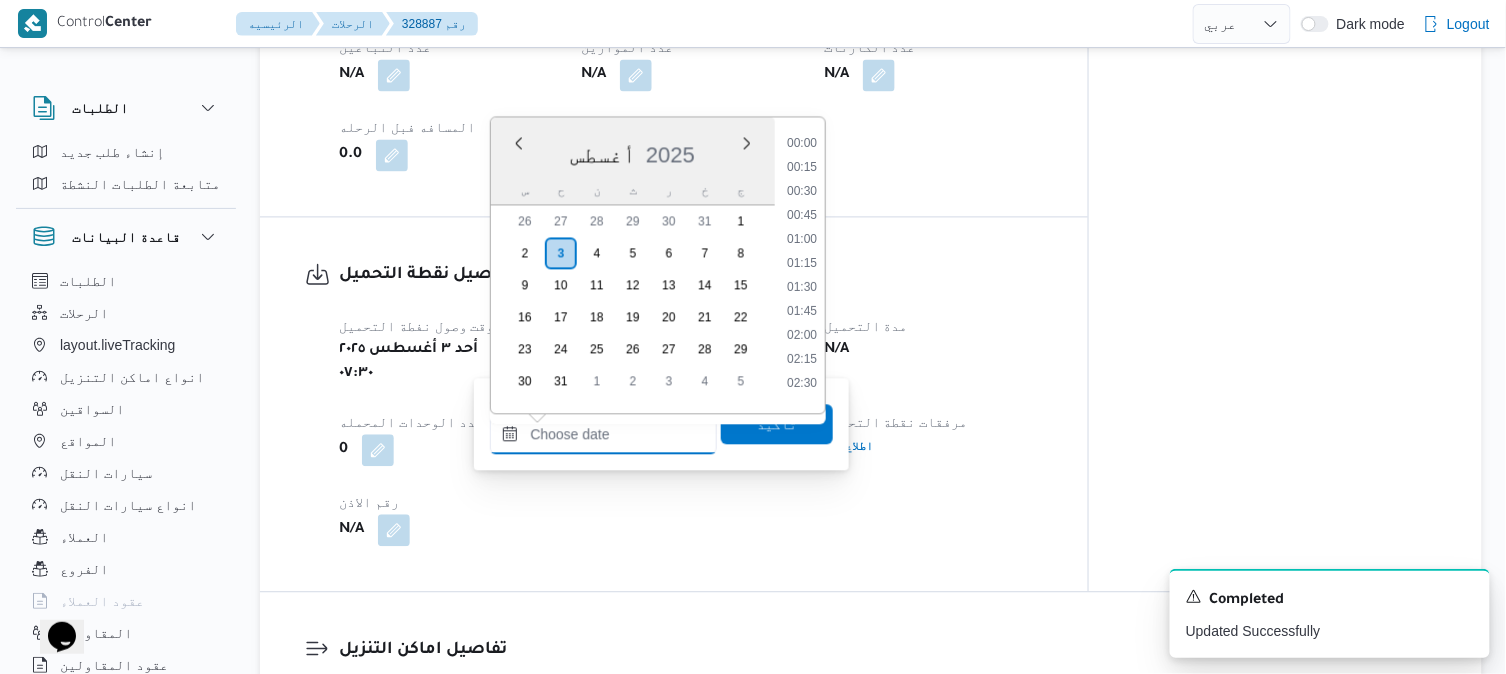 scroll, scrollTop: 922, scrollLeft: 0, axis: vertical 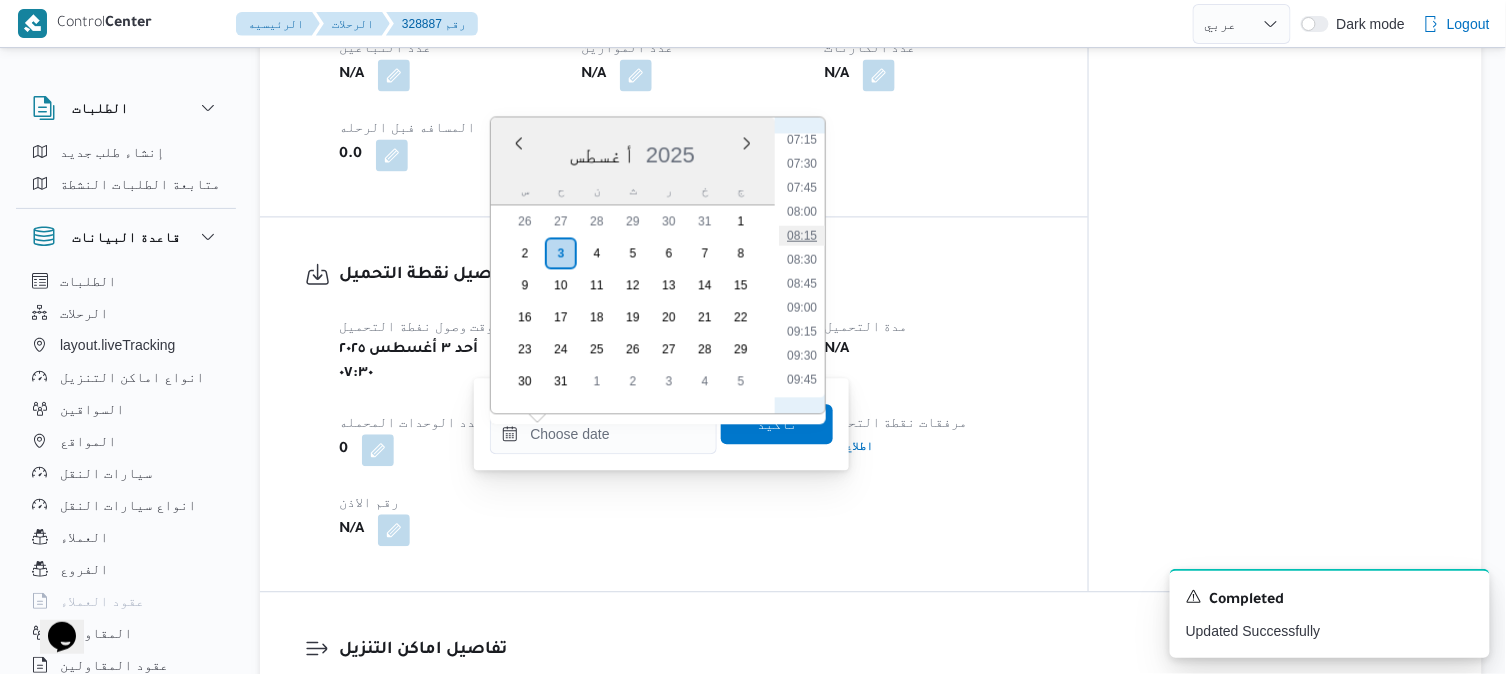 click on "08:15" at bounding box center (802, 235) 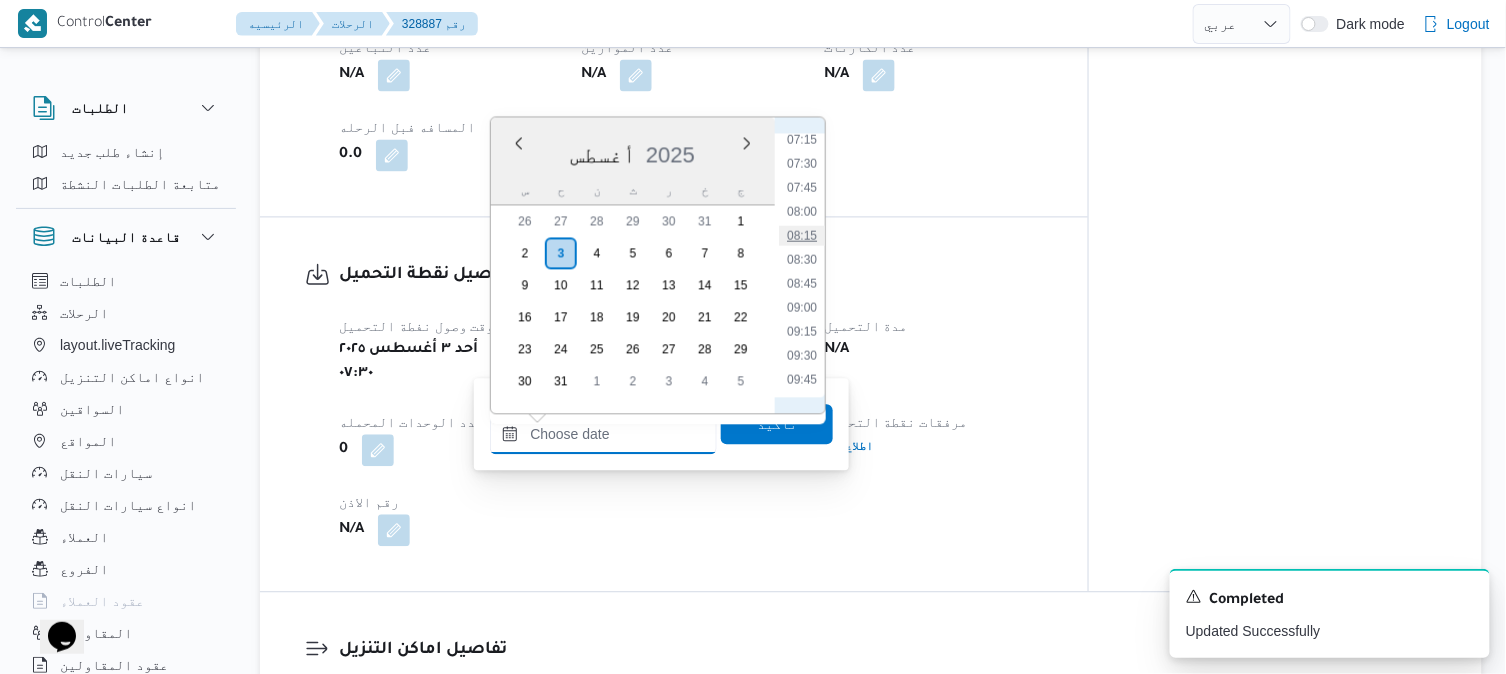 type on "٠٣/٠٨/٢٠٢٥ ٠٨:١٥" 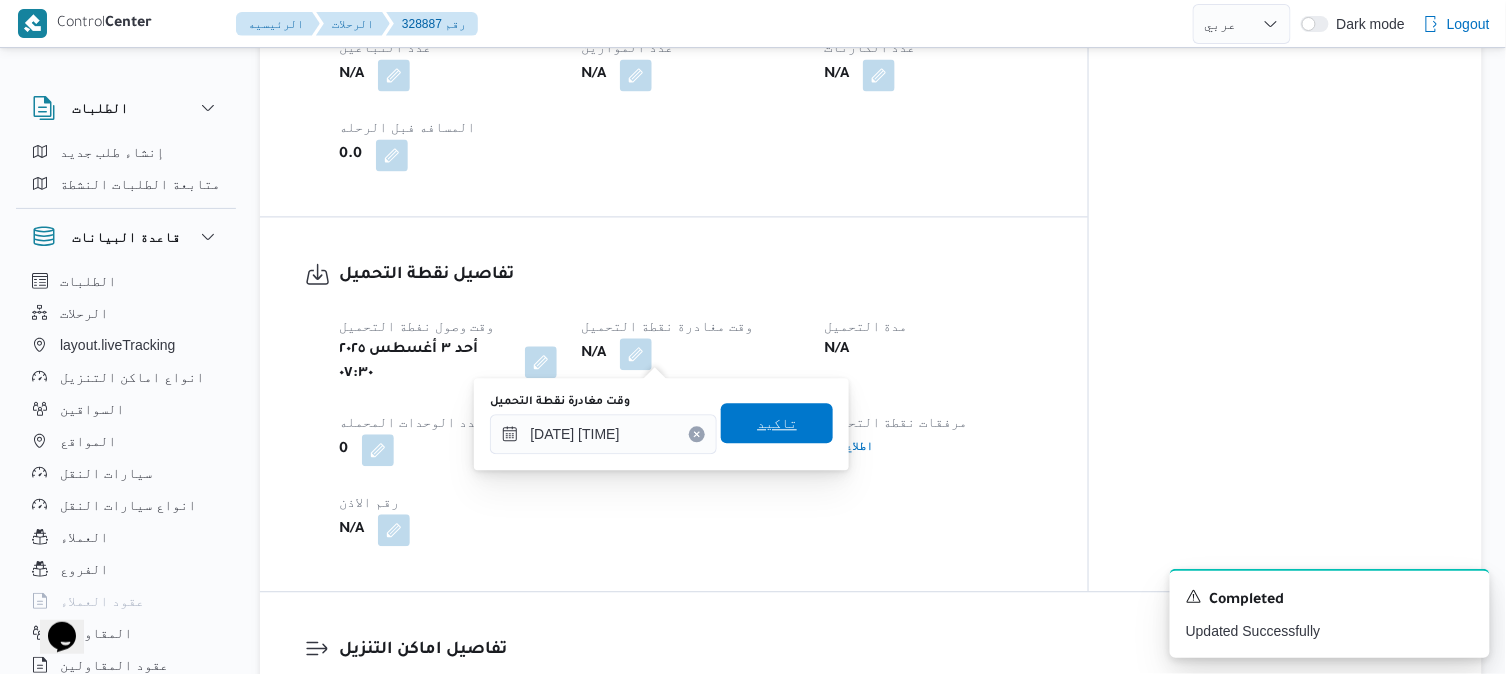 click on "تاكيد" at bounding box center [777, 423] 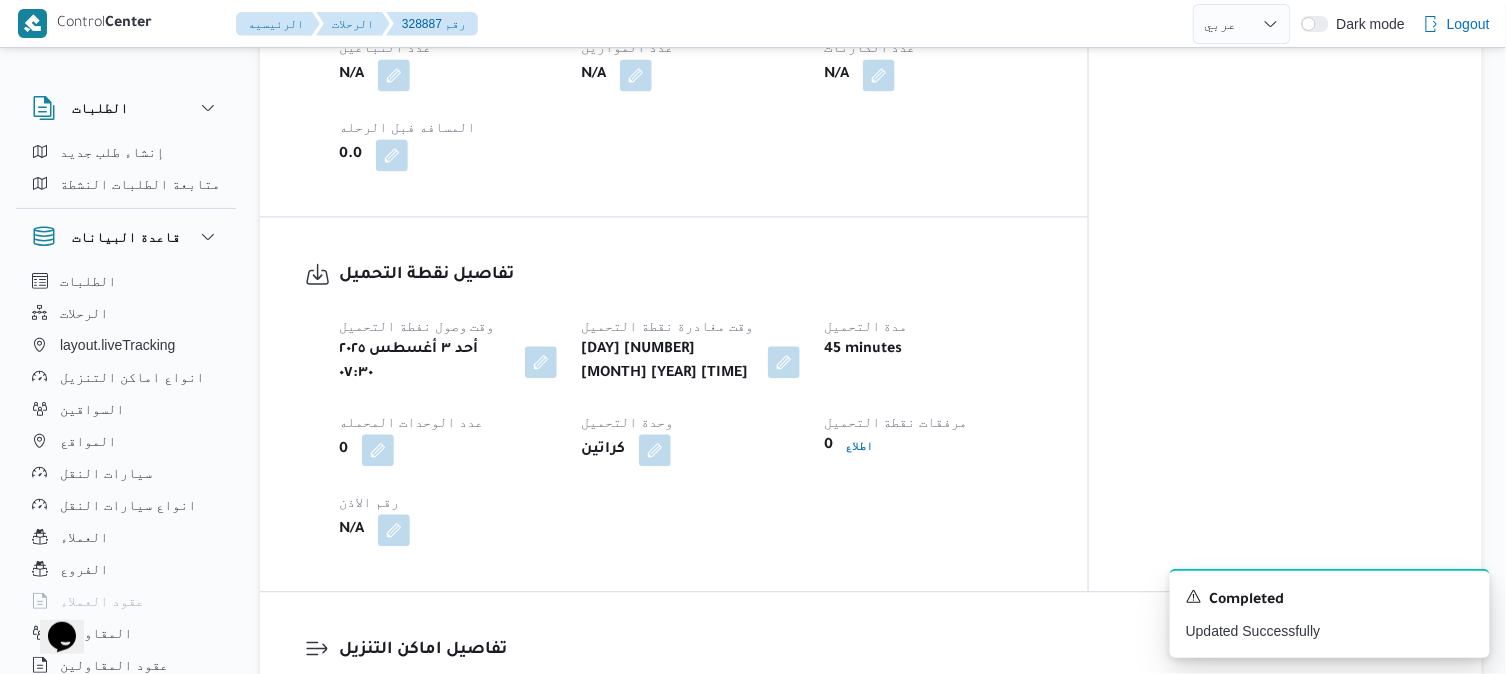 select on "ar" 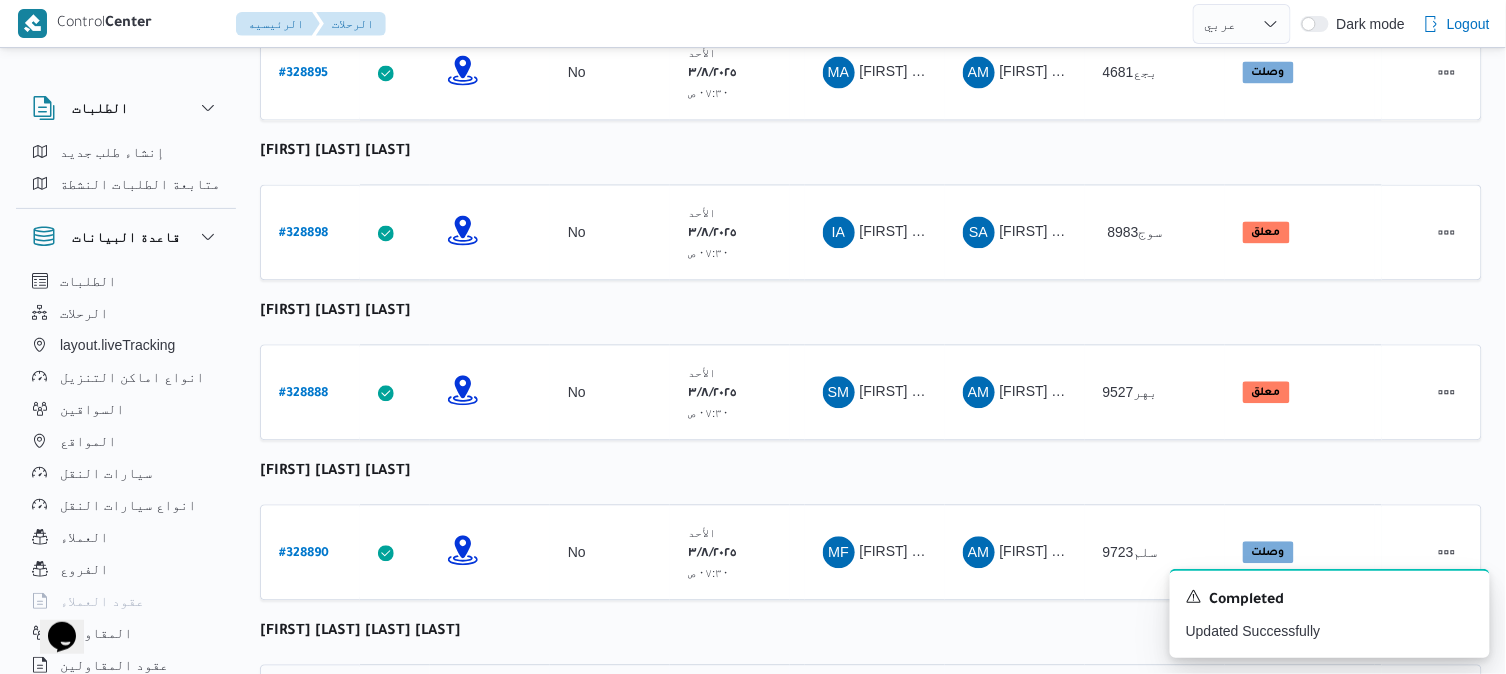 scroll, scrollTop: 1538, scrollLeft: 0, axis: vertical 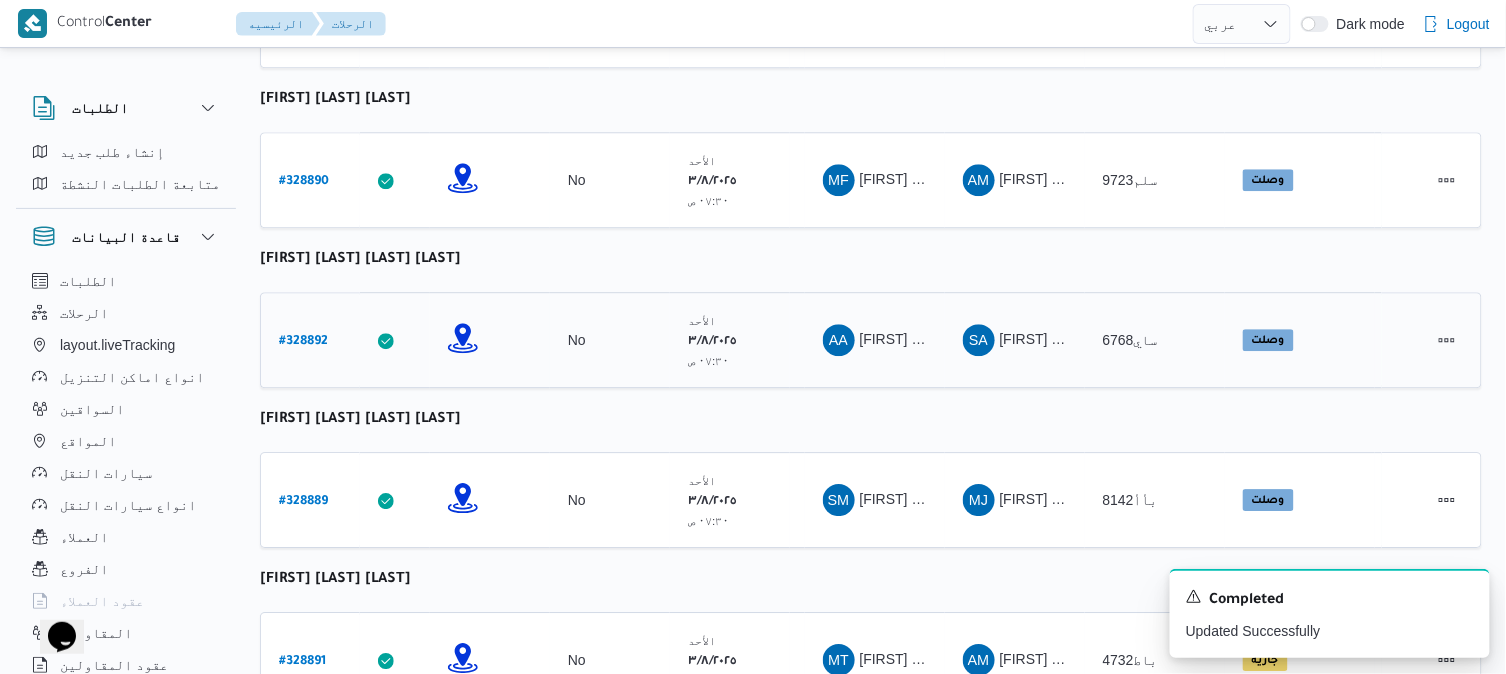 click on "# 328892" at bounding box center (303, 342) 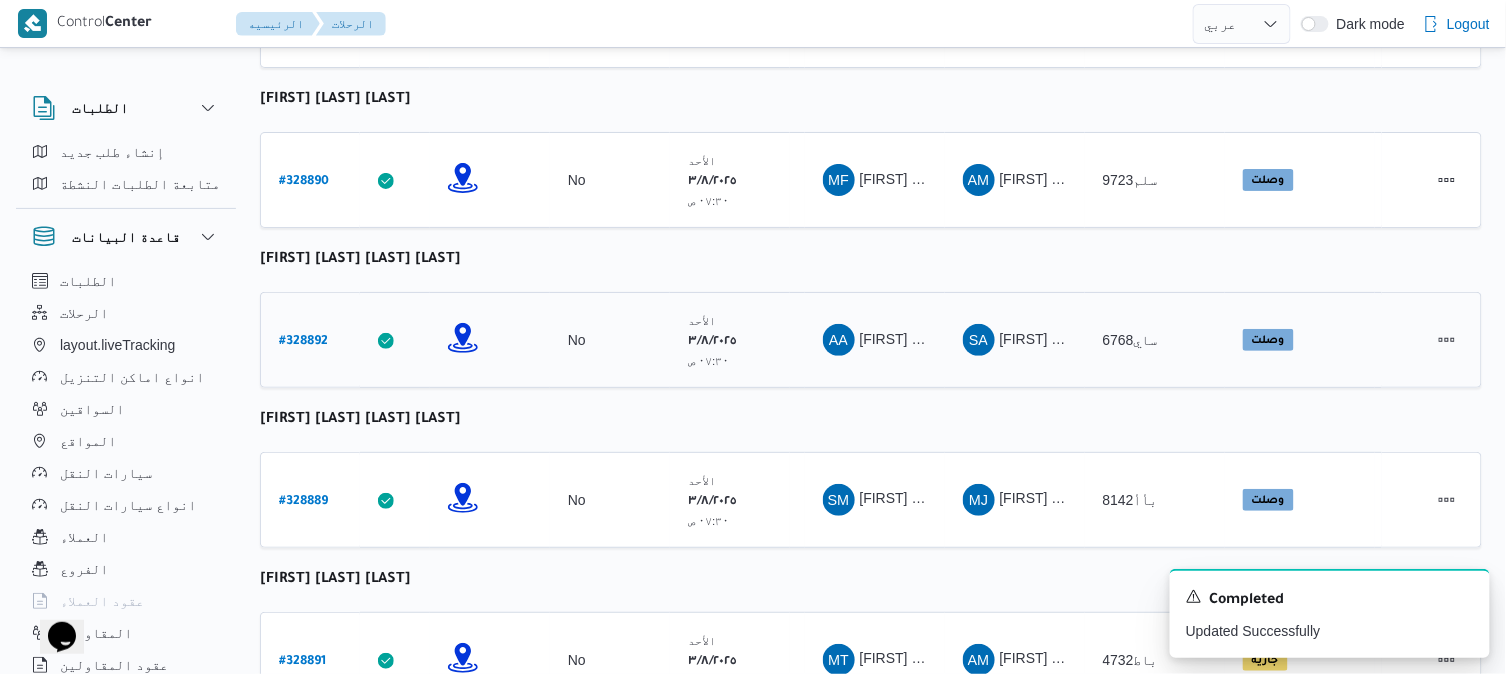 select on "ar" 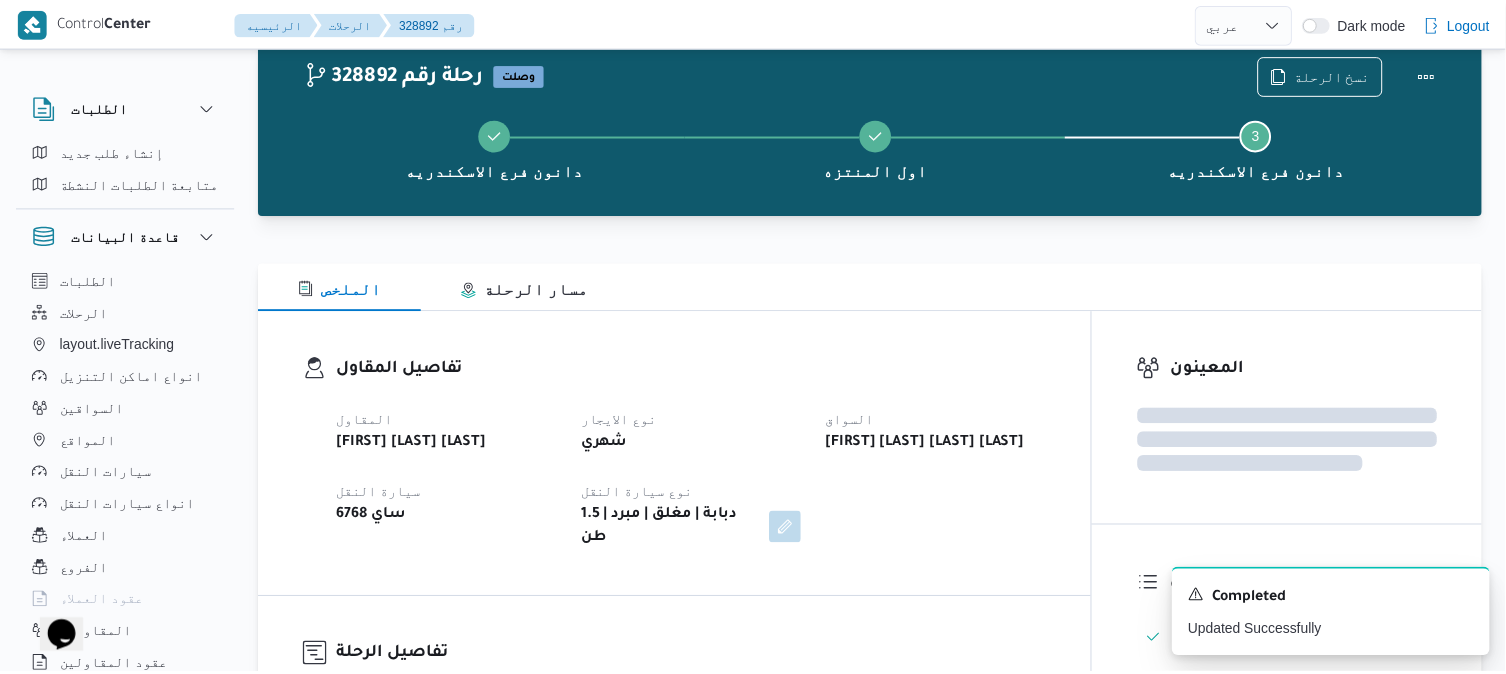 scroll, scrollTop: 1538, scrollLeft: 0, axis: vertical 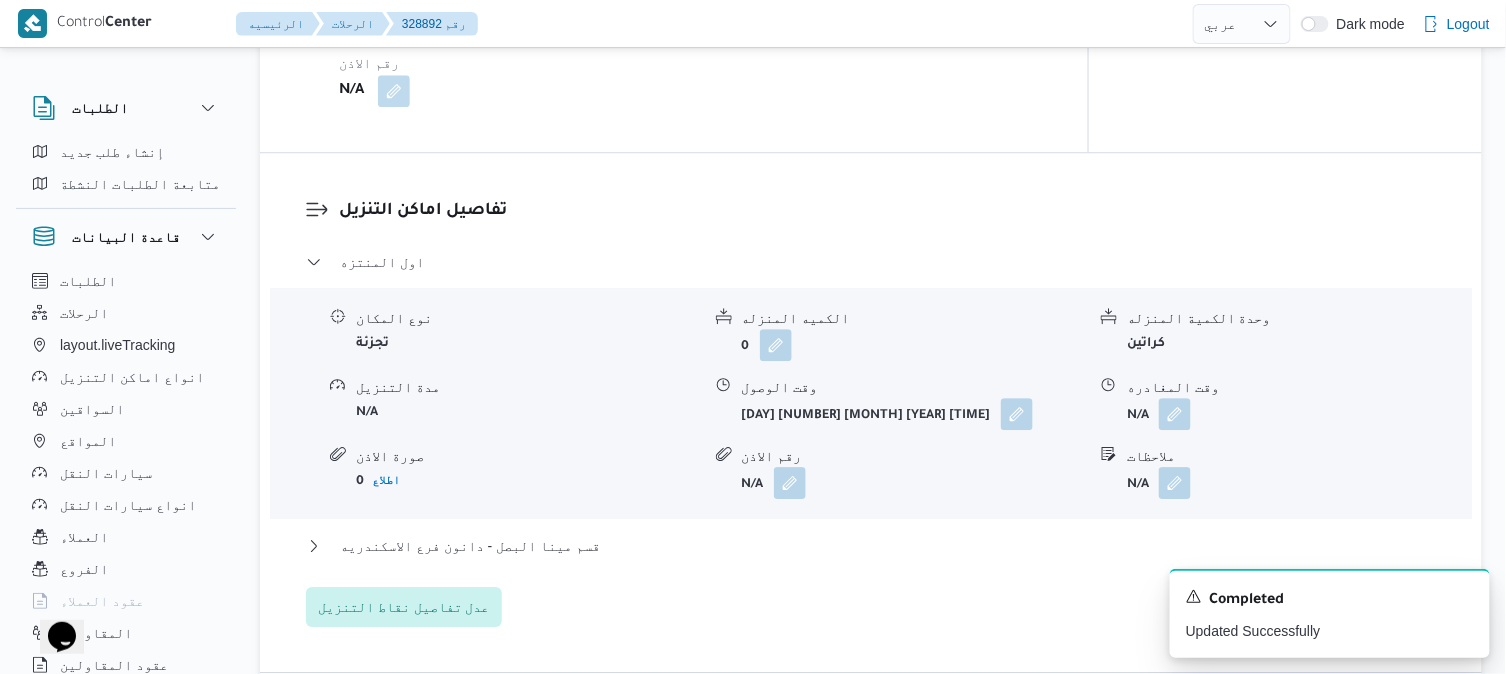 click on "تفاصيل اماكن التنزيل اول المنتزه نوع المكان تجزئة الكميه المنزله 0 وحدة الكمية المنزله كراتين مدة التنزيل N/A وقت الوصول أحد ٣ أغسطس ٢٠٢٥ ٠٩:٠٤ وقت المغادره N/A صورة الاذن 0 اطلاع رقم الاذن N/A ملاحظات N/A قسم مينا البصل -
دانون فرع الاسكندريه  نوع المكان مصانع و مخازن الكميه المنزله 0 وحدة الكمية المنزله كراتين مدة التنزيل N/A وقت الوصول N/A وقت المغادره N/A صورة الاذن 0 اطلاع رقم الاذن N/A ملاحظات N/A عدل تفاصيل نقاط التنزيل" at bounding box center [871, 412] 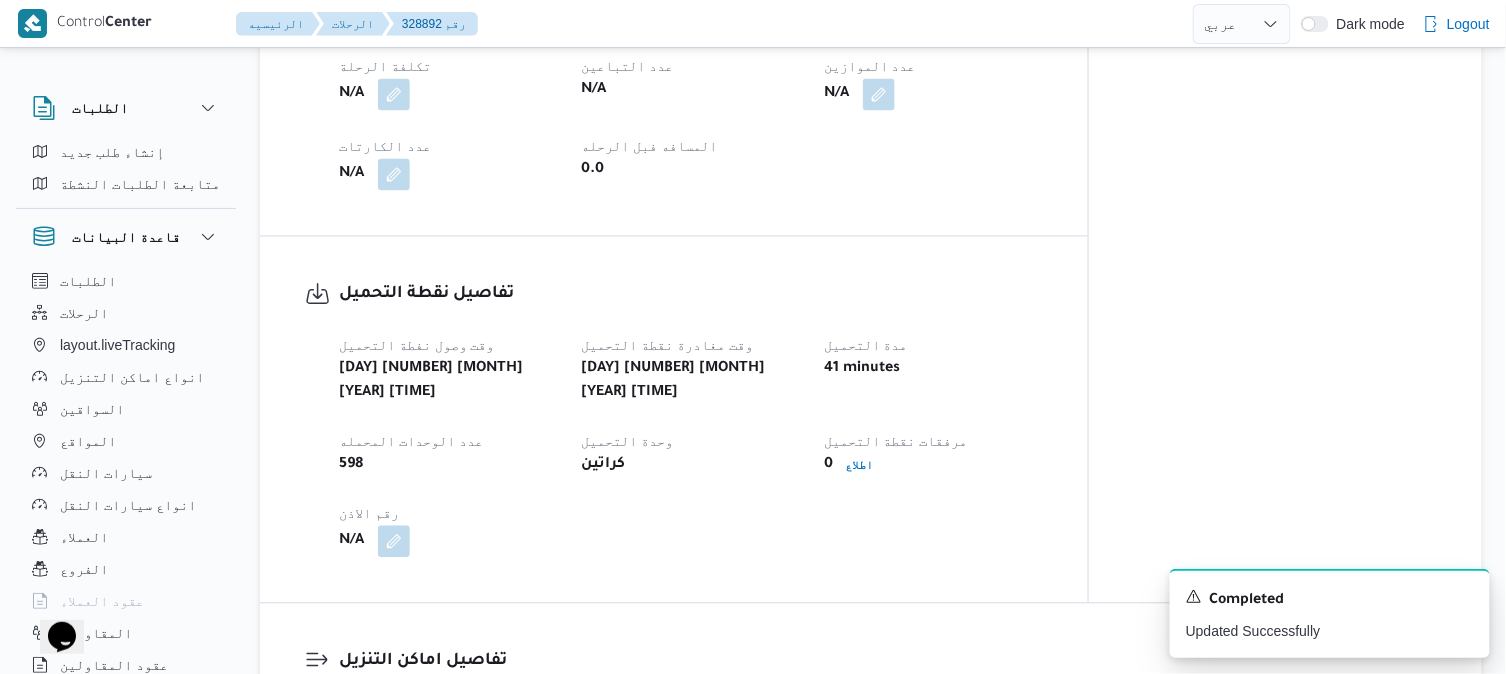 scroll, scrollTop: 1094, scrollLeft: 0, axis: vertical 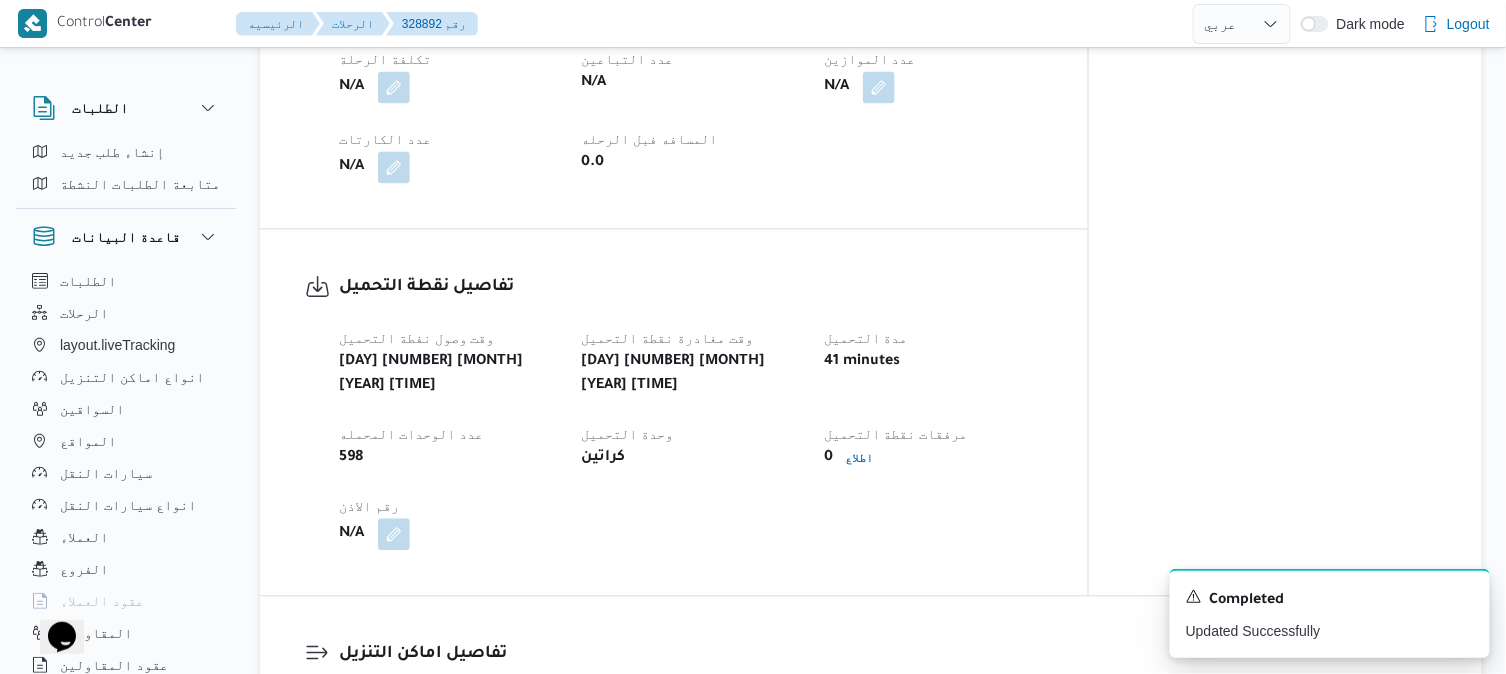 select on "ar" 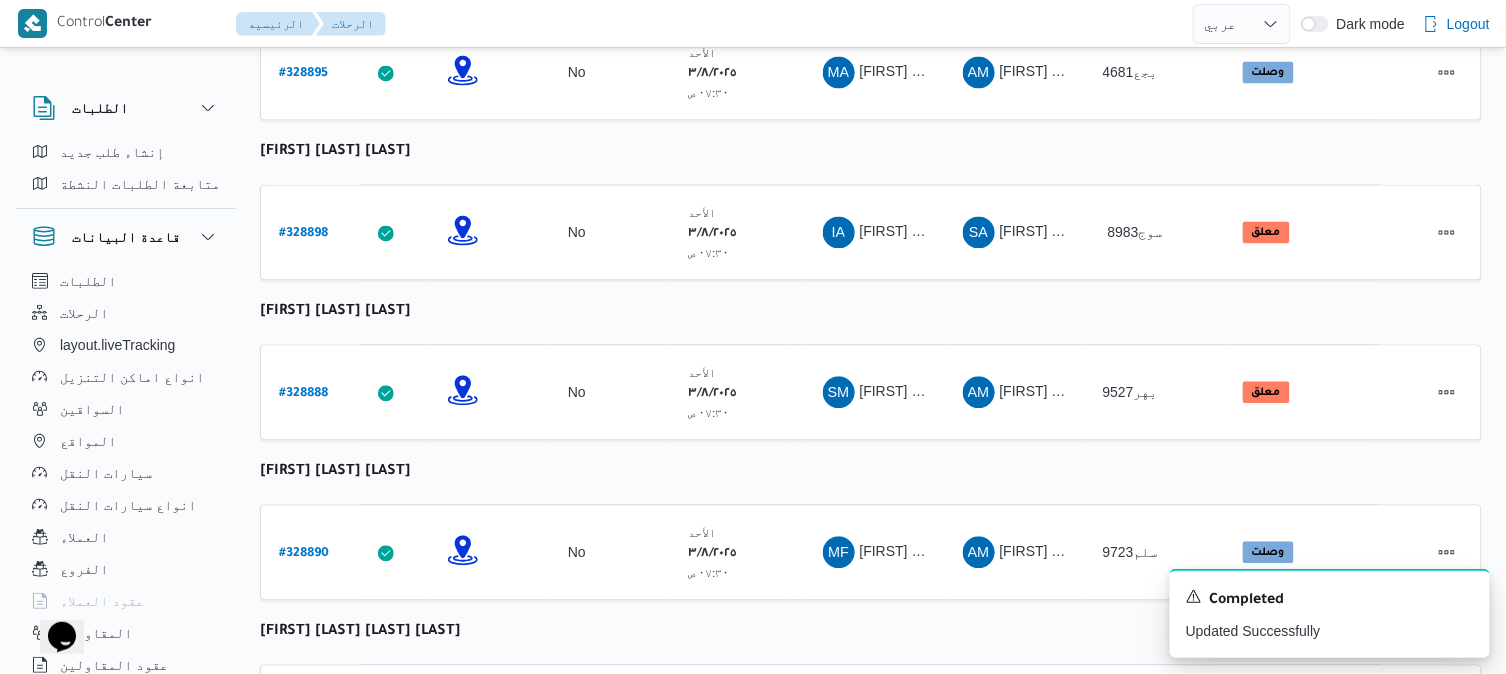 scroll, scrollTop: 1538, scrollLeft: 0, axis: vertical 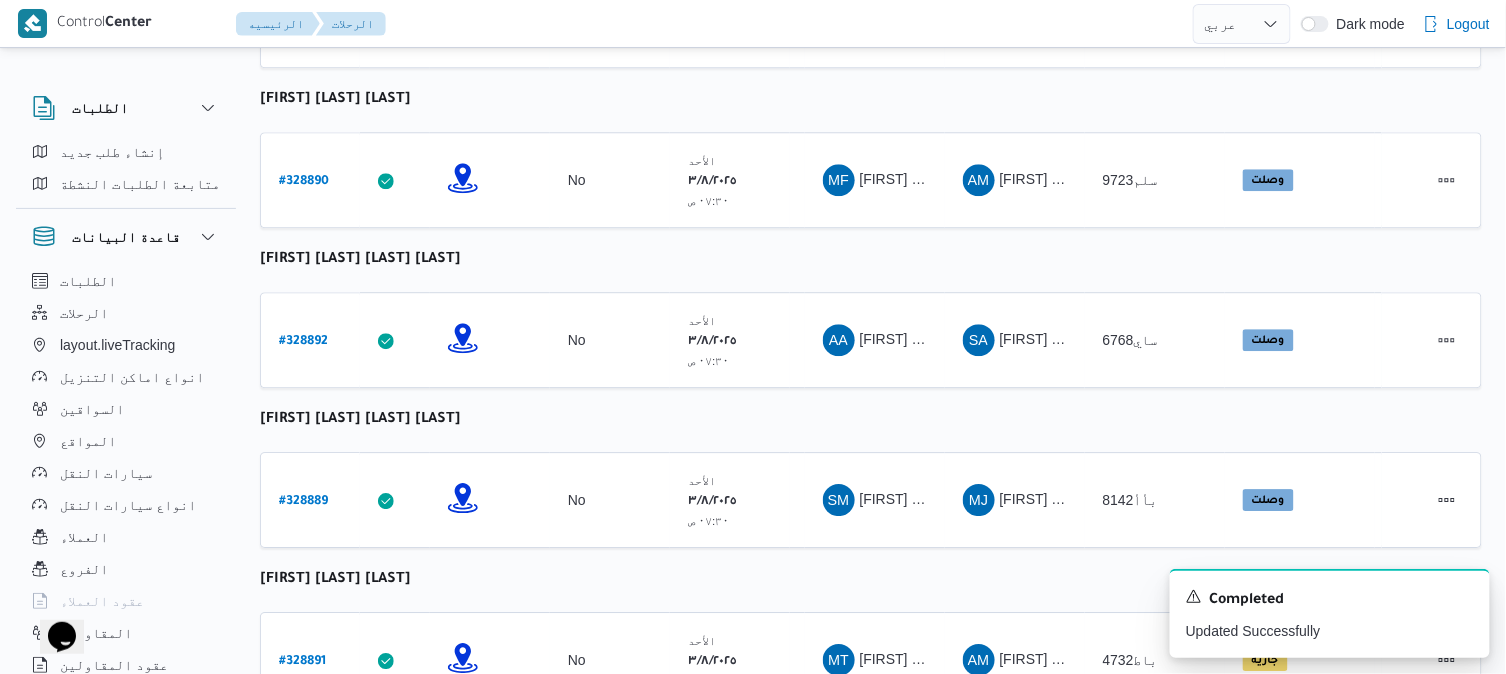 click on "رقم الرحلة Click to sort in ascending order تطبيق السائق Click to sort in ascending order تحديد النطاق الجغرافى Click to sort in ascending order تجميع عدد الوحدات وقت التحميل Click to sort in ascending order العميل Click to sort in ascending order نقاط الرحلة السواق Click to sort in ascending order المقاول Click to sort in ascending order سيارة النقل Click to sort in ascending order الحاله Click to sort in ascending order المنصه Click to sort in ascending order Actions محمود سامى عبدالله ابراهيم خليفة رقم الرحلة # 328893 تطبيق السائق تحديد النطاق الجغرافى تجميع عدد الوحدات No وقت التحميل الأحد ٣/٨/٢٠٢٥ ٠٧:٣٠ ص   العميل Danone نقاط الرحلة دانون فرع الاسكندريه  ٠٧:٤٨ م قسم  سيدى جابر دانون فرع الاسكندريه  السواق MS MS #" at bounding box center (871, -188) 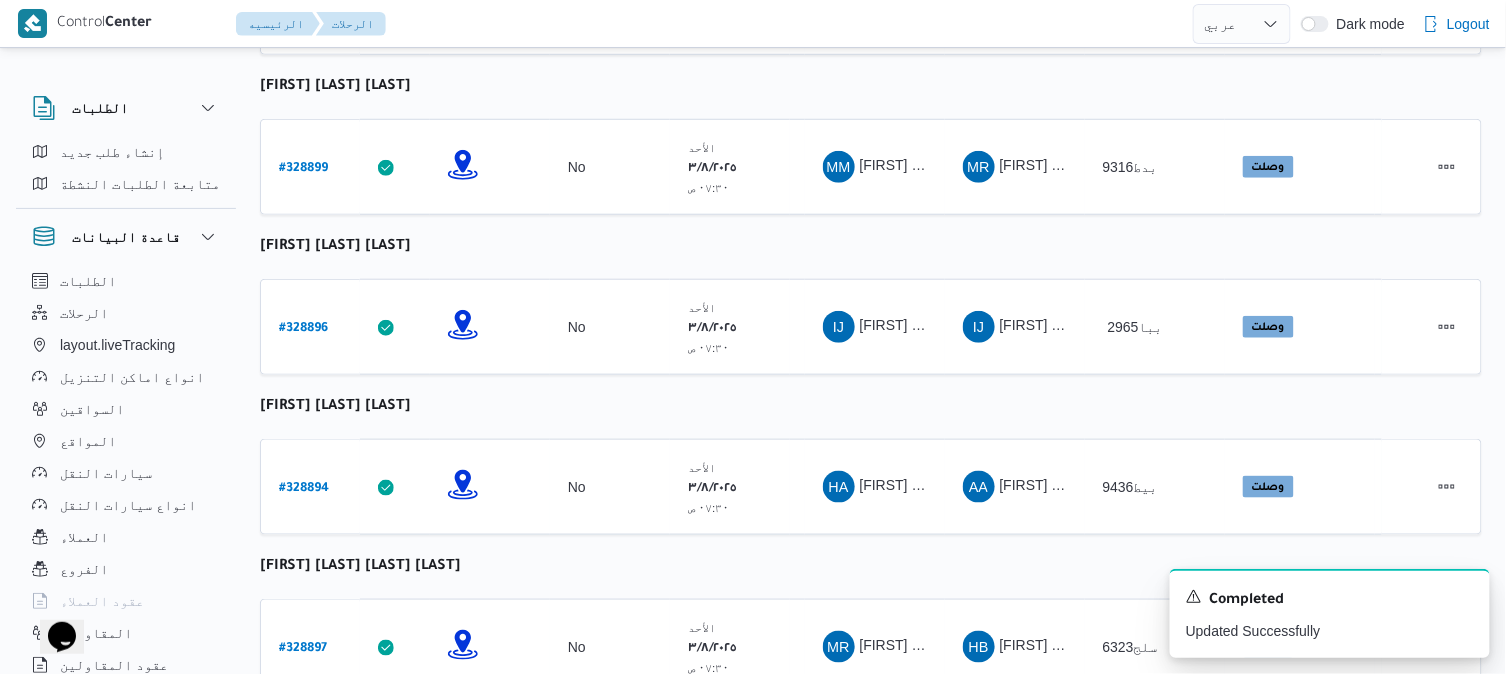 scroll, scrollTop: 427, scrollLeft: 0, axis: vertical 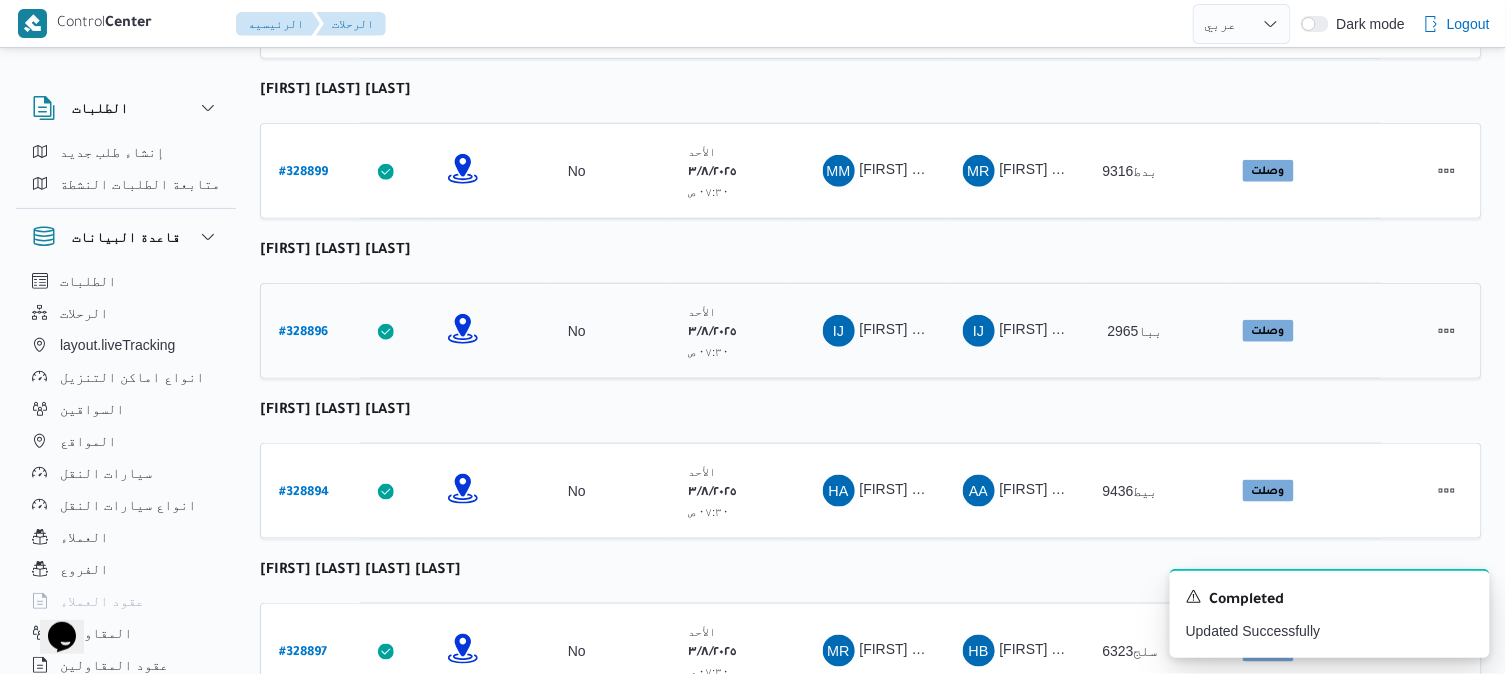click on "# 328896" at bounding box center (303, 333) 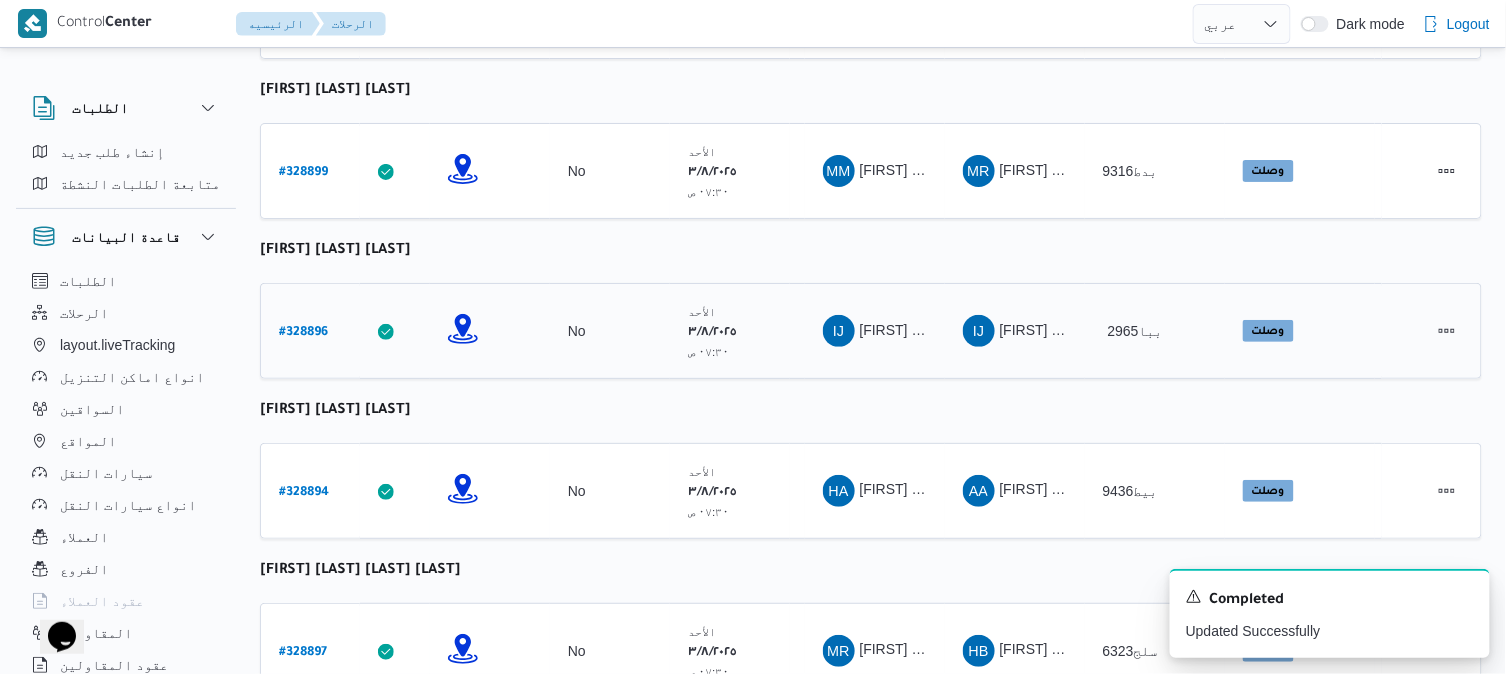 select on "ar" 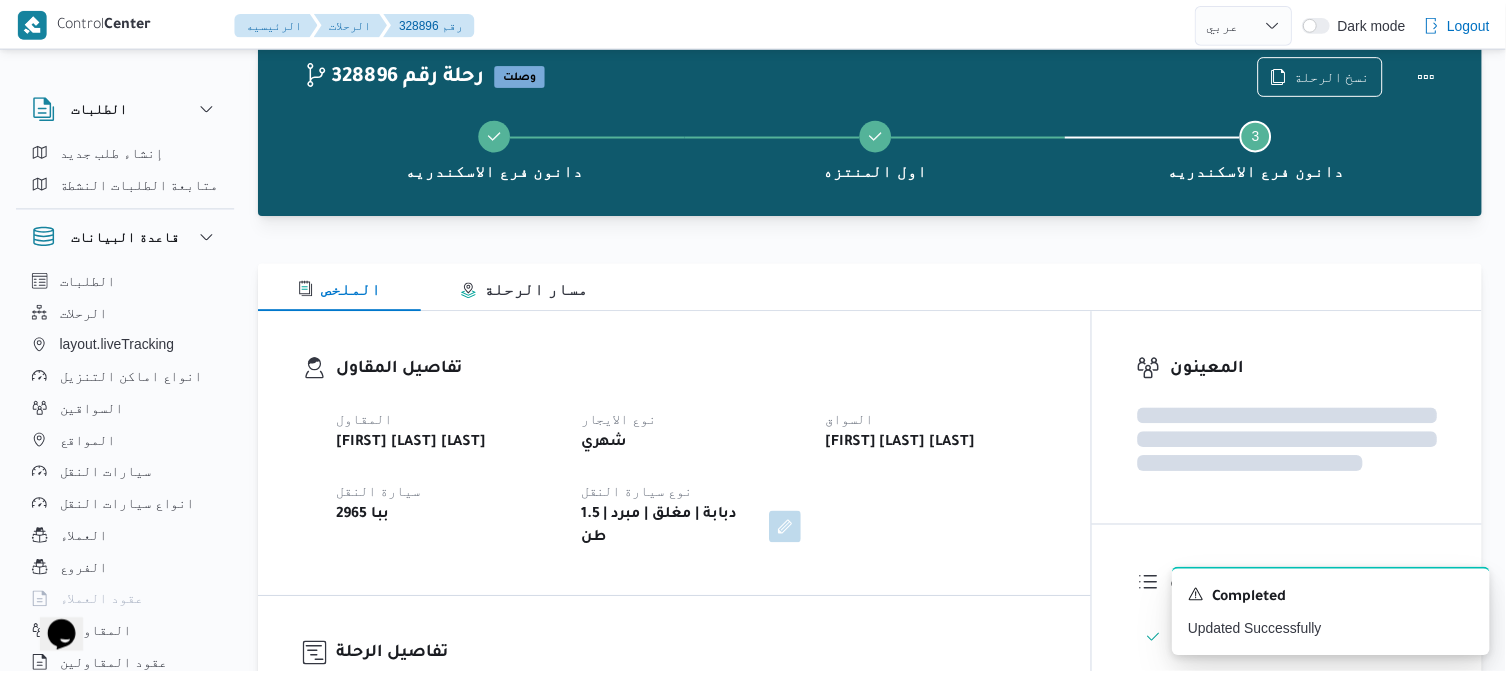 scroll, scrollTop: 427, scrollLeft: 0, axis: vertical 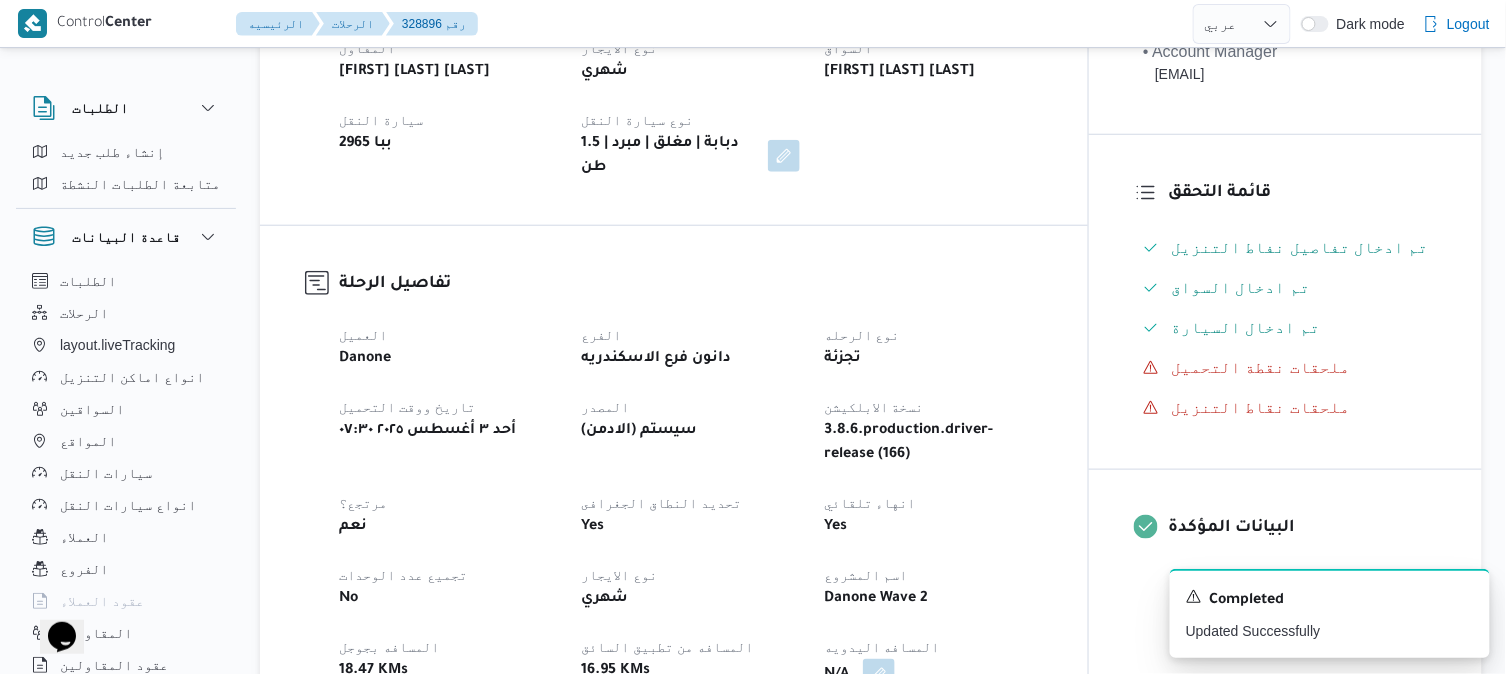 click on "العميل Danone الفرع دانون فرع الاسكندريه  نوع الرحله تجزئة تاريخ ووقت التحميل أحد ٣ أغسطس ٢٠٢٥ ٠٧:٣٠ المصدر (سيستم (الادمن نسخة الابلكيشن 3.8.6.production.driver-release (166) مرتجع؟ نعم تحديد النطاق الجغرافى Yes انهاء تلقائي Yes تجميع عدد الوحدات No نوع الايجار شهري اسم المشروع Danone Wave 2 المسافه بجوجل 18.47 KMs المسافه من تطبيق السائق 16.95 KMs المسافه اليدويه N/A تكلفة الرحلة N/A عدد التباعين N/A عدد الموازين N/A عدد الكارتات N/A المسافه فبل الرحله 0.0" at bounding box center [691, 587] 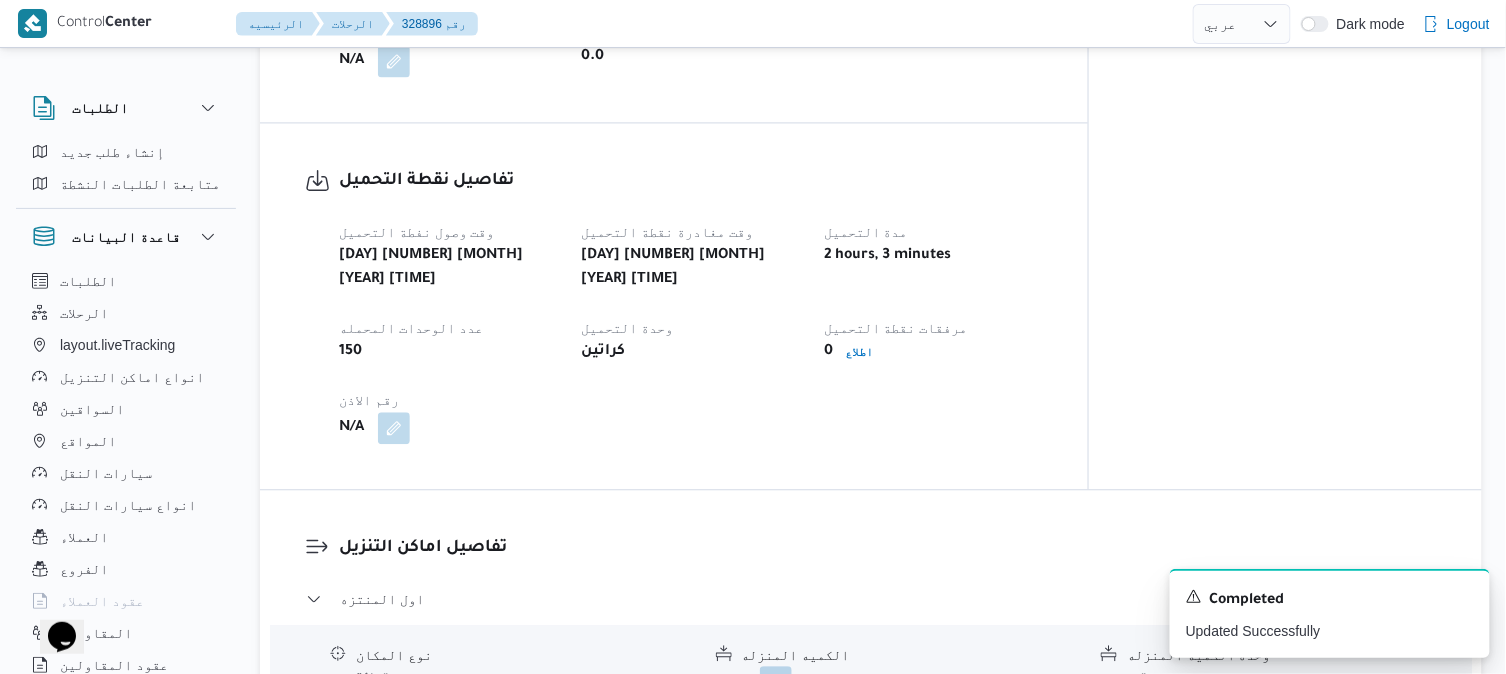 scroll, scrollTop: 1227, scrollLeft: 0, axis: vertical 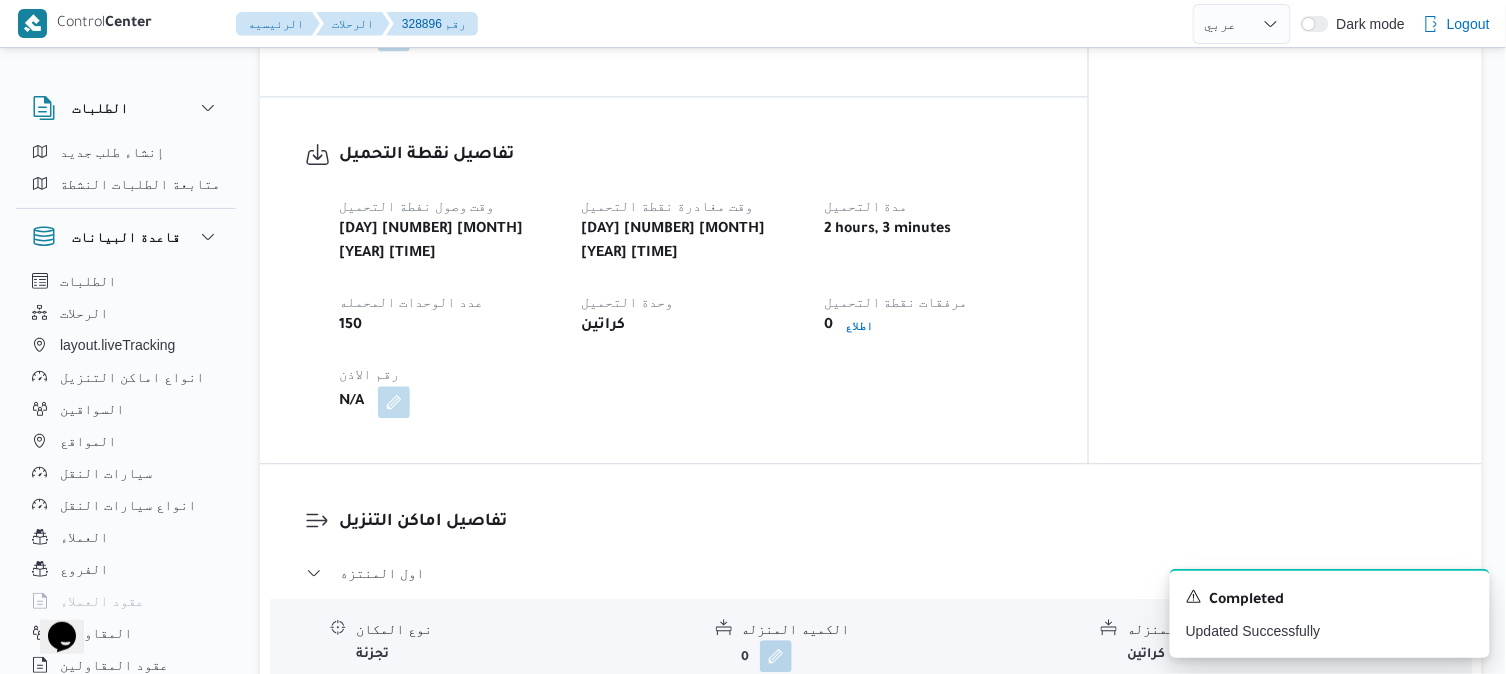 select on "ar" 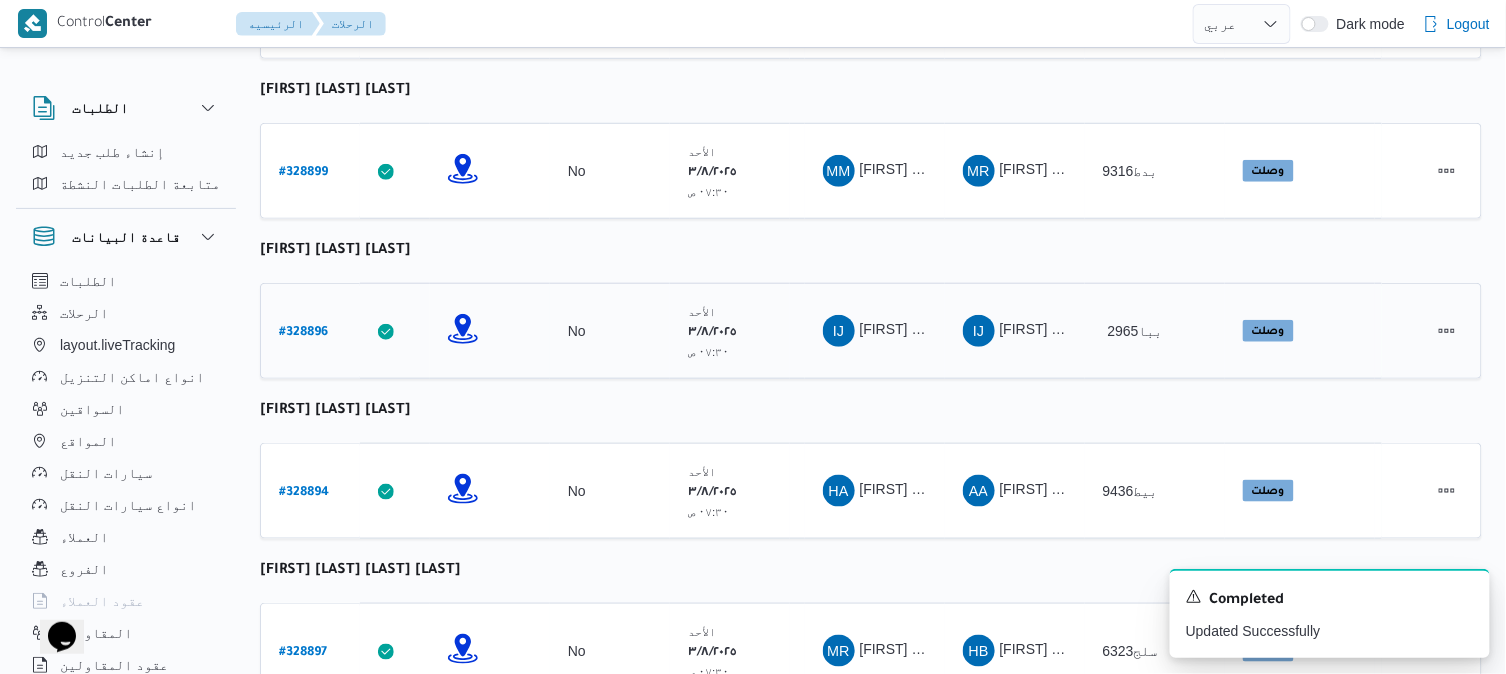 scroll, scrollTop: 471, scrollLeft: 0, axis: vertical 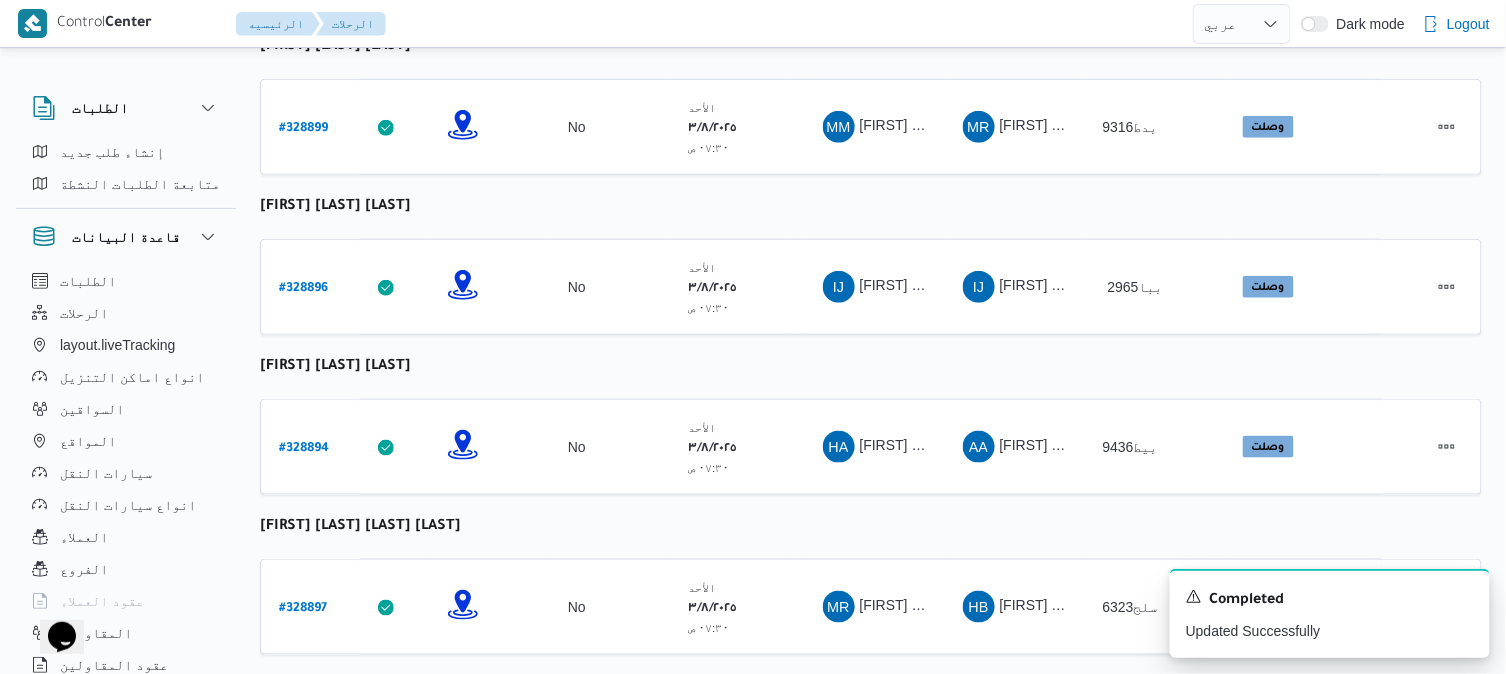 click on "رقم الرحلة Click to sort in ascending order تطبيق السائق Click to sort in ascending order تحديد النطاق الجغرافى Click to sort in ascending order تجميع عدد الوحدات وقت التحميل Click to sort in ascending order العميل Click to sort in ascending order نقاط الرحلة السواق Click to sort in ascending order المقاول Click to sort in ascending order سيارة النقل Click to sort in ascending order الحاله Click to sort in ascending order المنصه Click to sort in ascending order Actions محمود سامى عبدالله ابراهيم خليفة رقم الرحلة # 328893 تطبيق السائق تحديد النطاق الجغرافى تجميع عدد الوحدات No وقت التحميل الأحد ٣/٨/٢٠٢٥ ٠٧:٣٠ ص   العميل Danone نقاط الرحلة دانون فرع الاسكندريه  ٠٧:٤٨ م قسم  سيدى جابر دانون فرع الاسكندريه  السواق MS MS #" at bounding box center (871, 879) 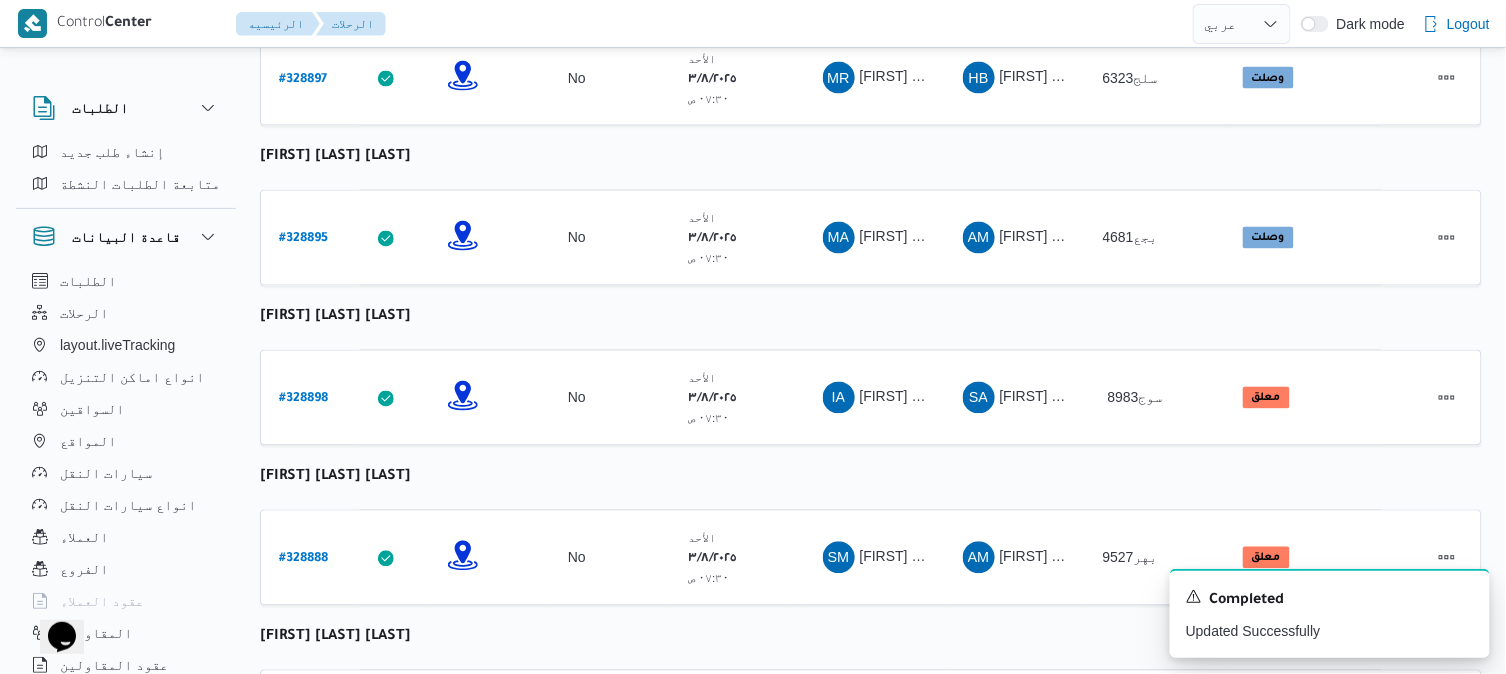 scroll, scrollTop: 1048, scrollLeft: 0, axis: vertical 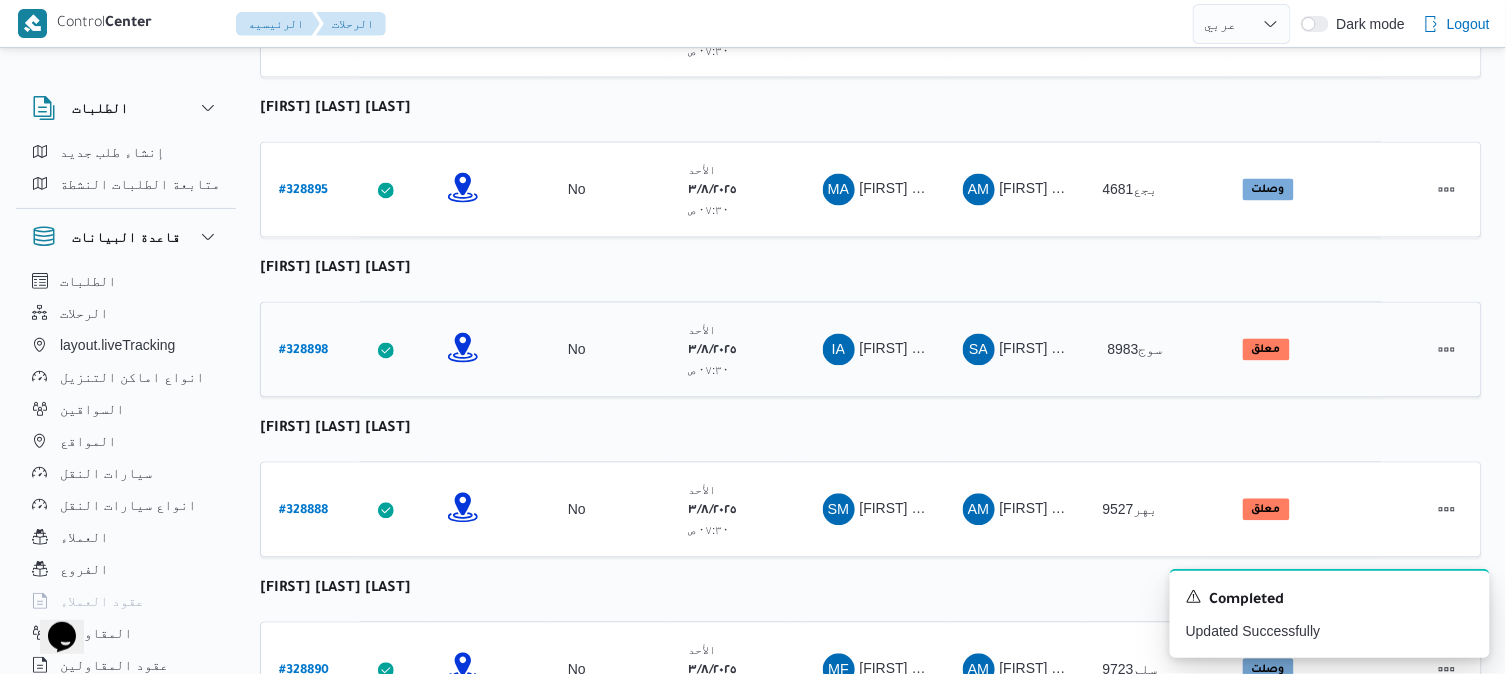 click on "# 328898" at bounding box center (303, 352) 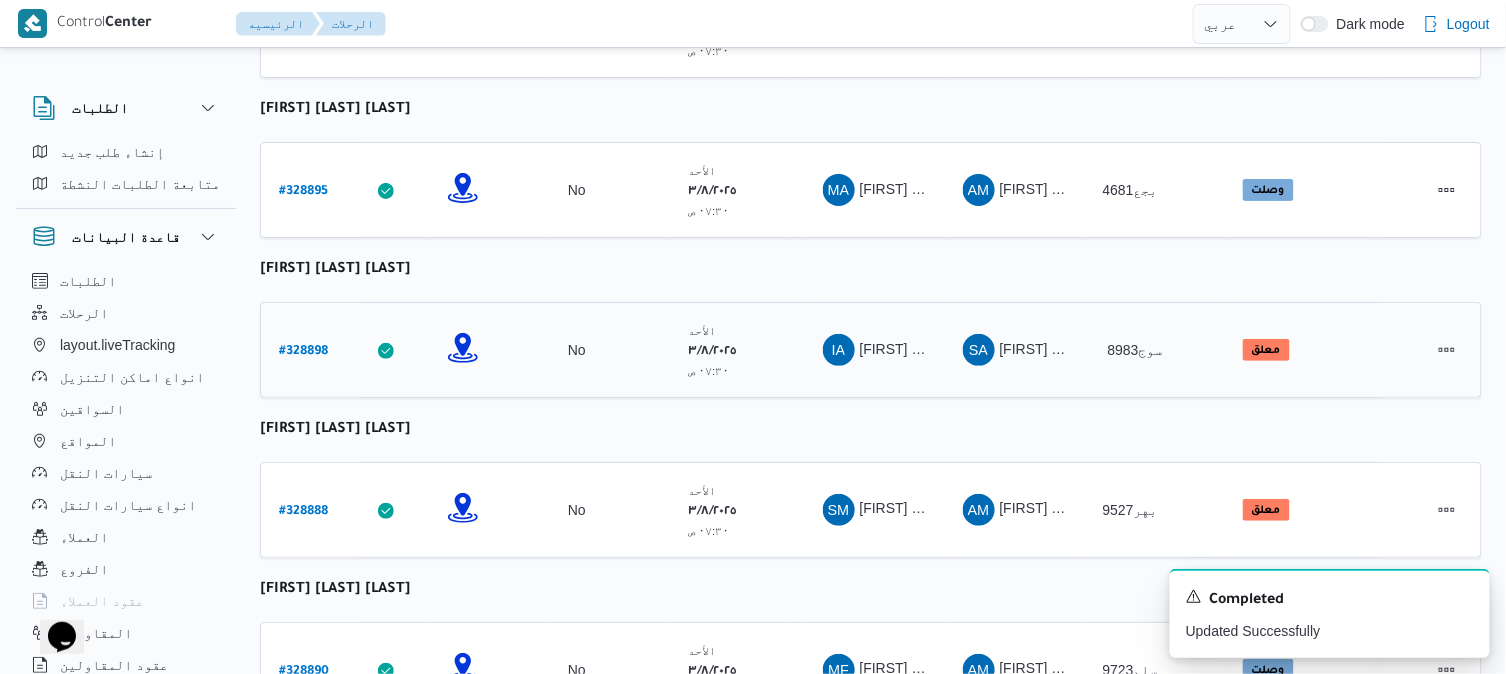 select on "ar" 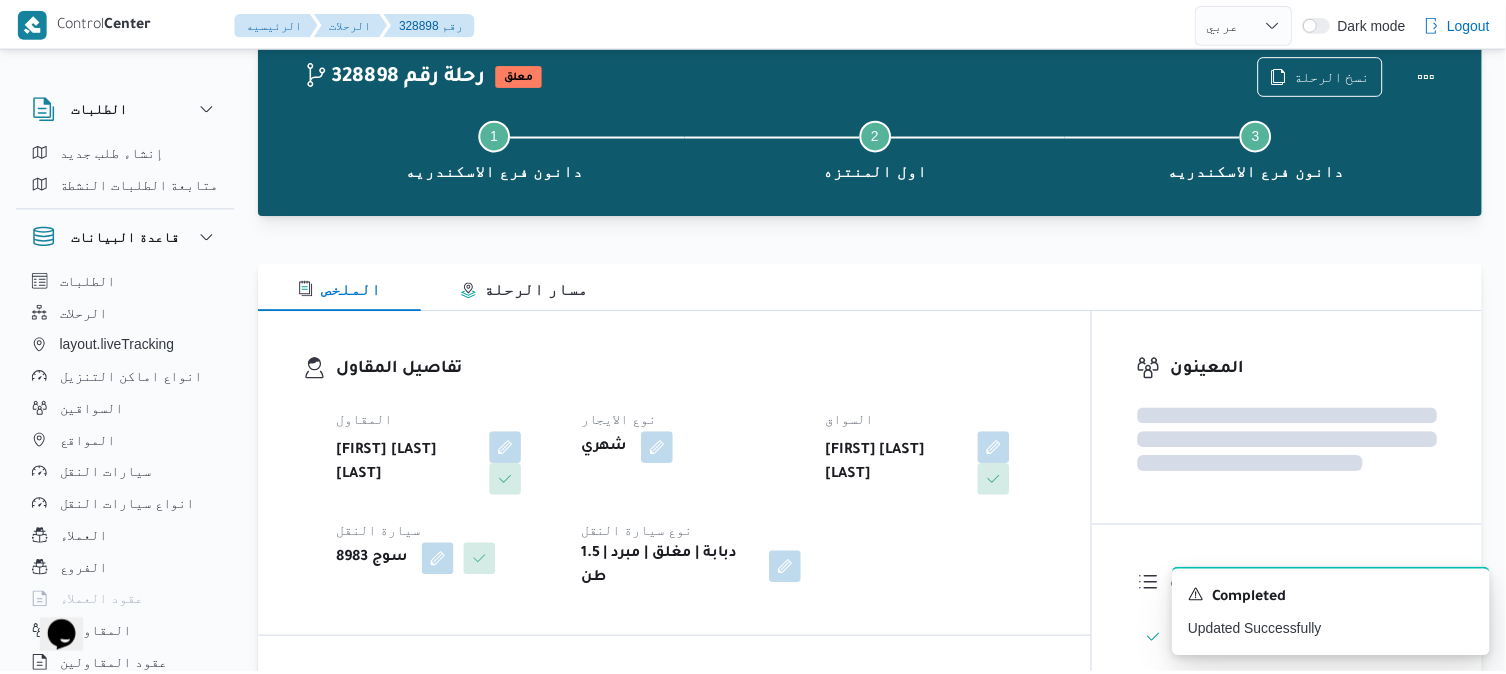 scroll, scrollTop: 1048, scrollLeft: 0, axis: vertical 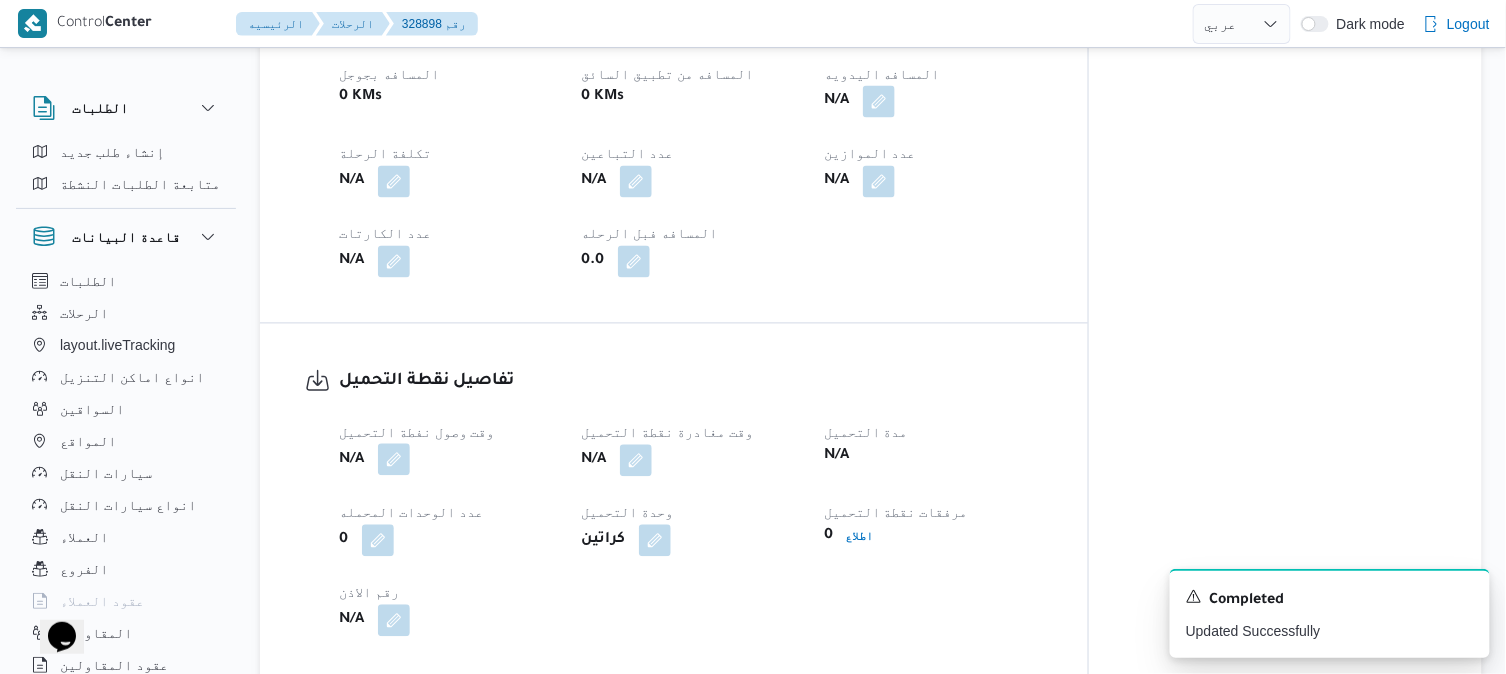 click at bounding box center (394, 460) 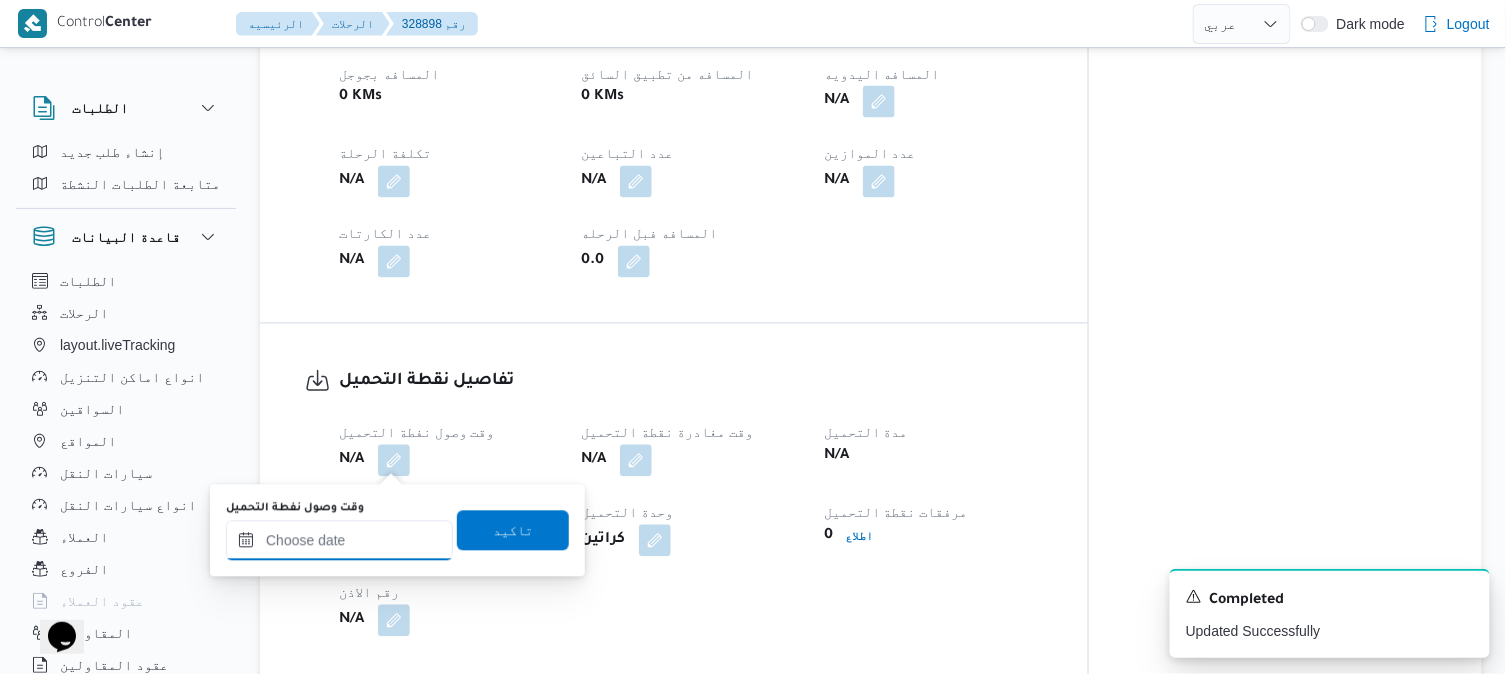 click on "وقت وصول نفطة التحميل" at bounding box center [339, 541] 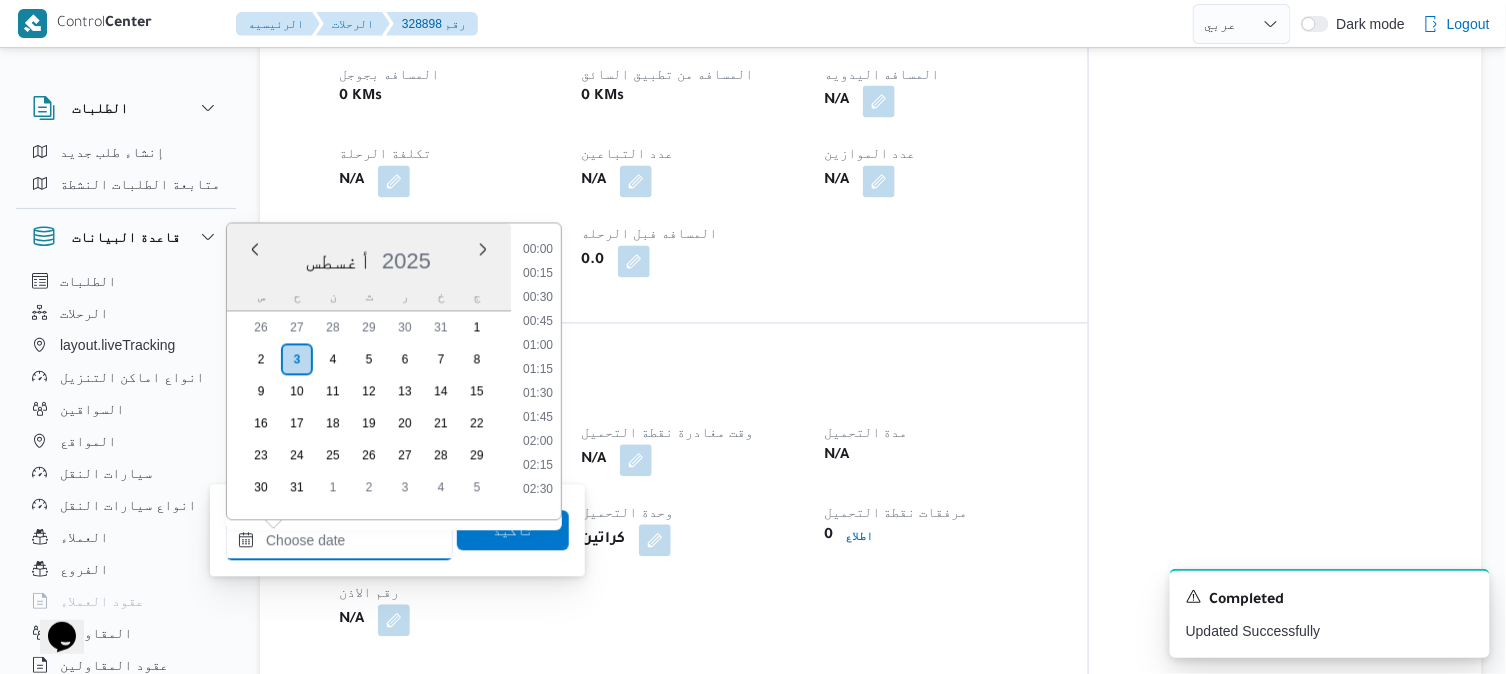 scroll, scrollTop: 922, scrollLeft: 0, axis: vertical 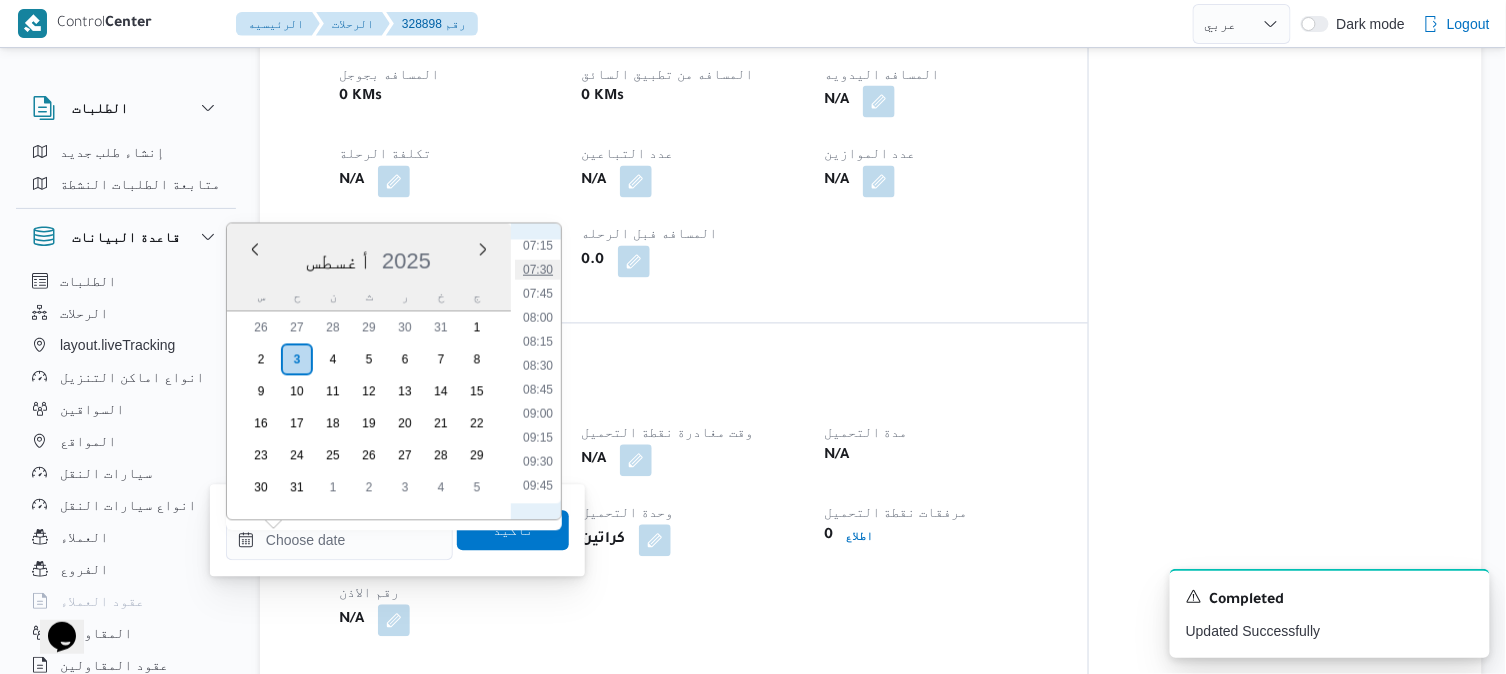 click on "07:30" at bounding box center [538, 270] 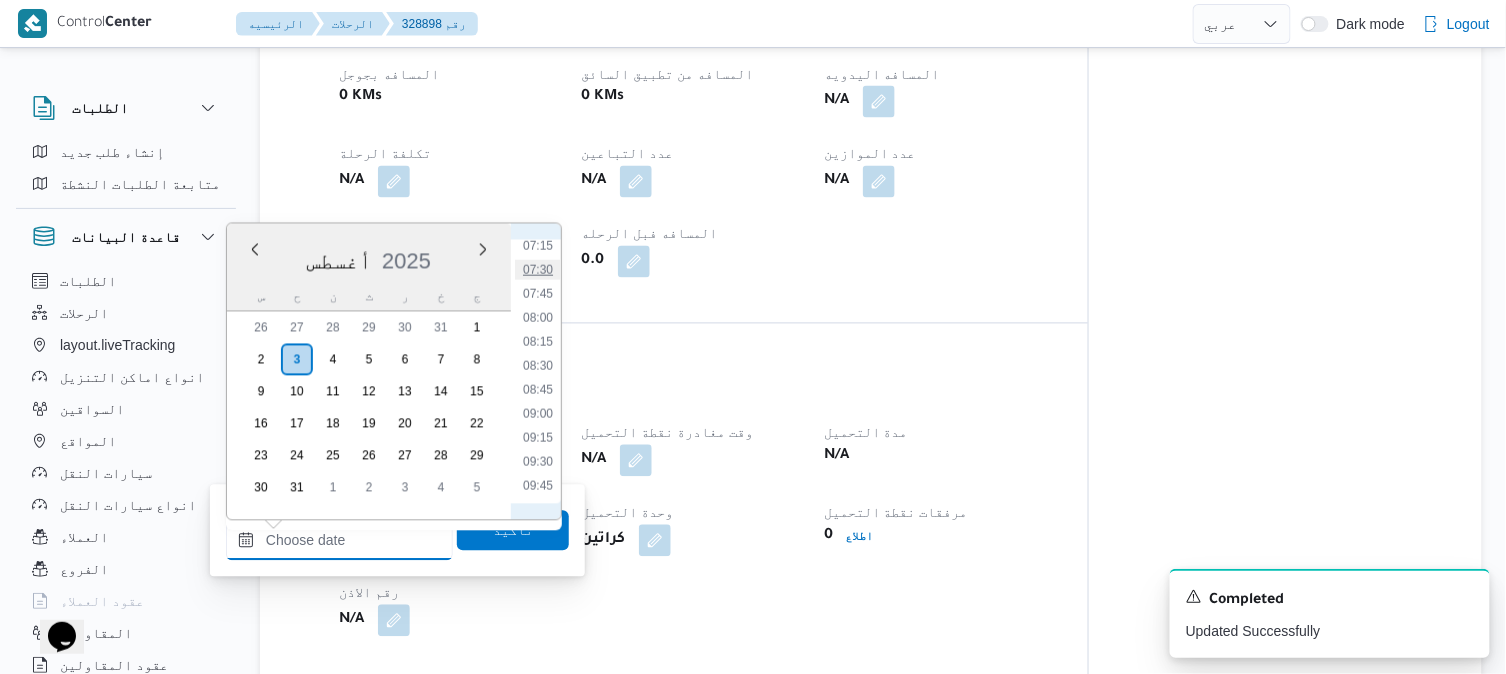 type on "٠٣/٠٨/٢٠٢٥ ٠٧:٣٠" 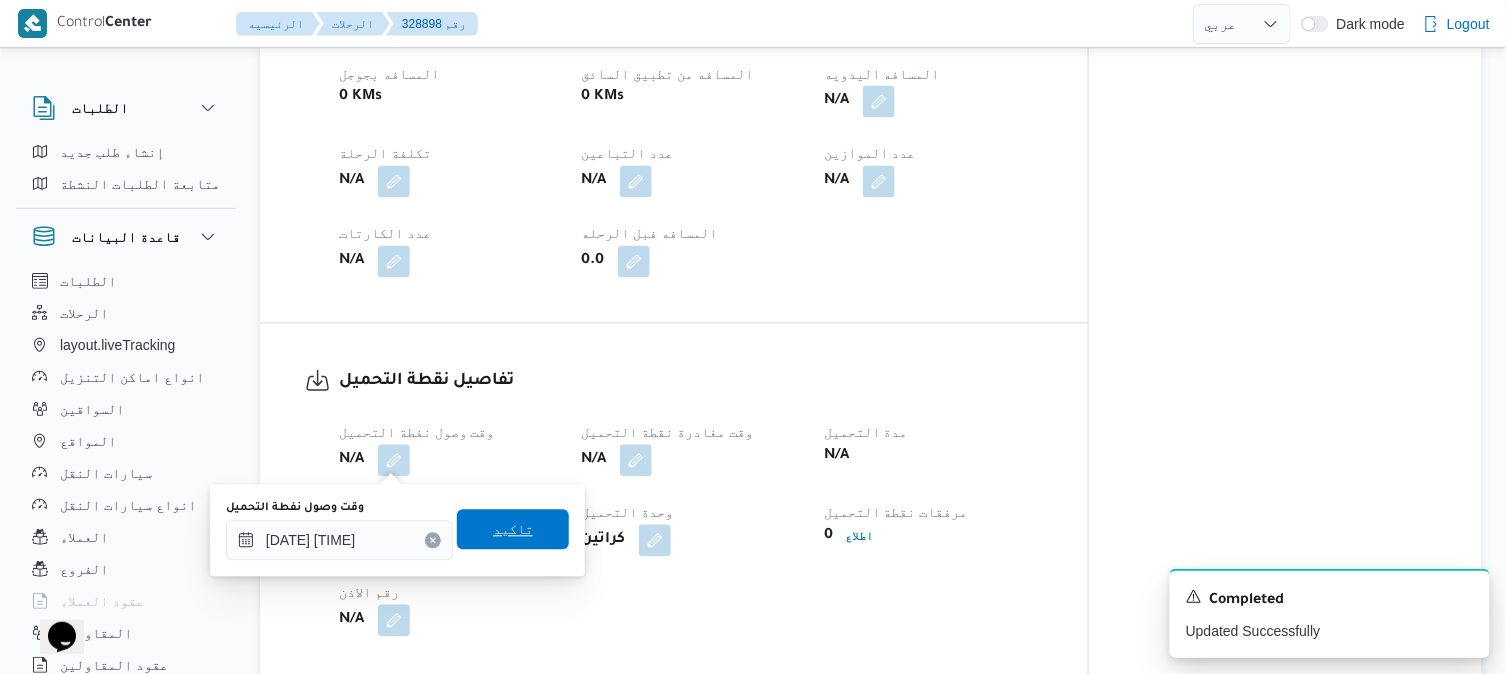 click on "تاكيد" at bounding box center (513, 530) 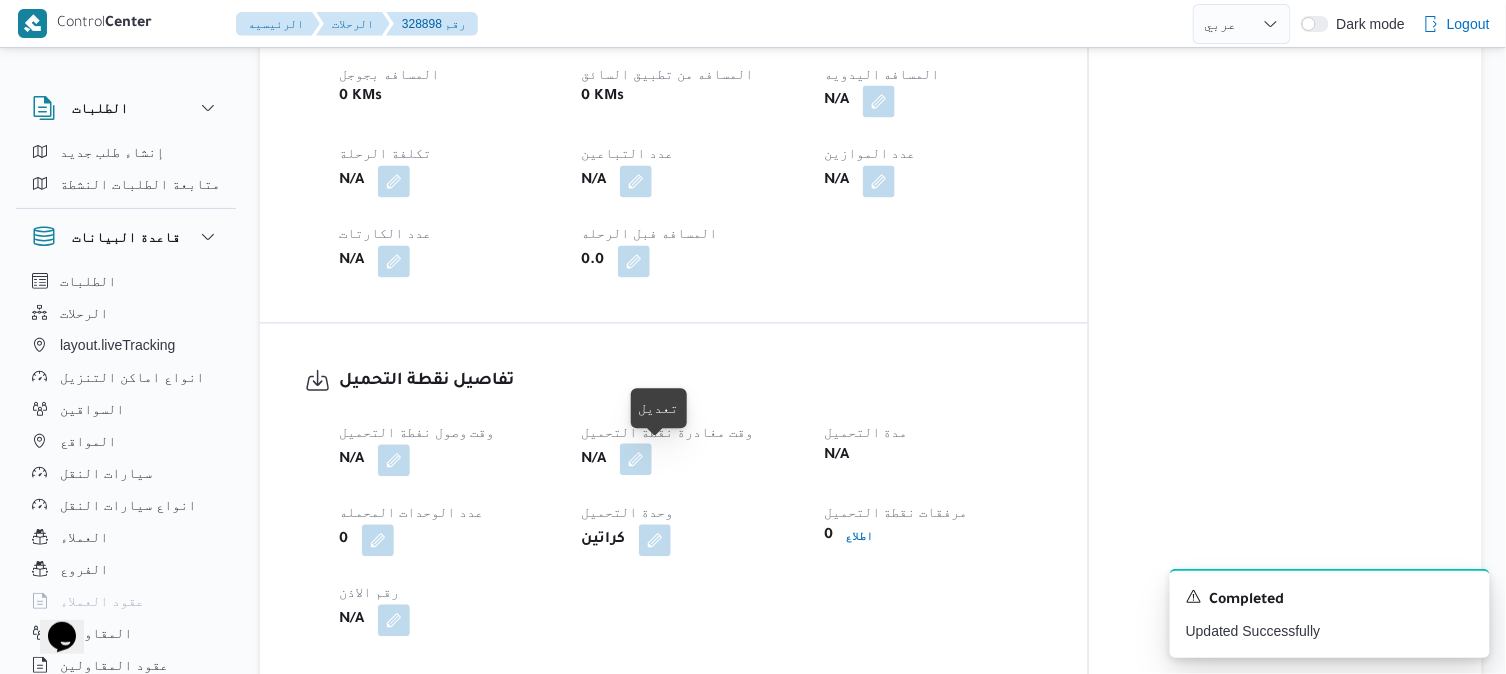 click at bounding box center [636, 460] 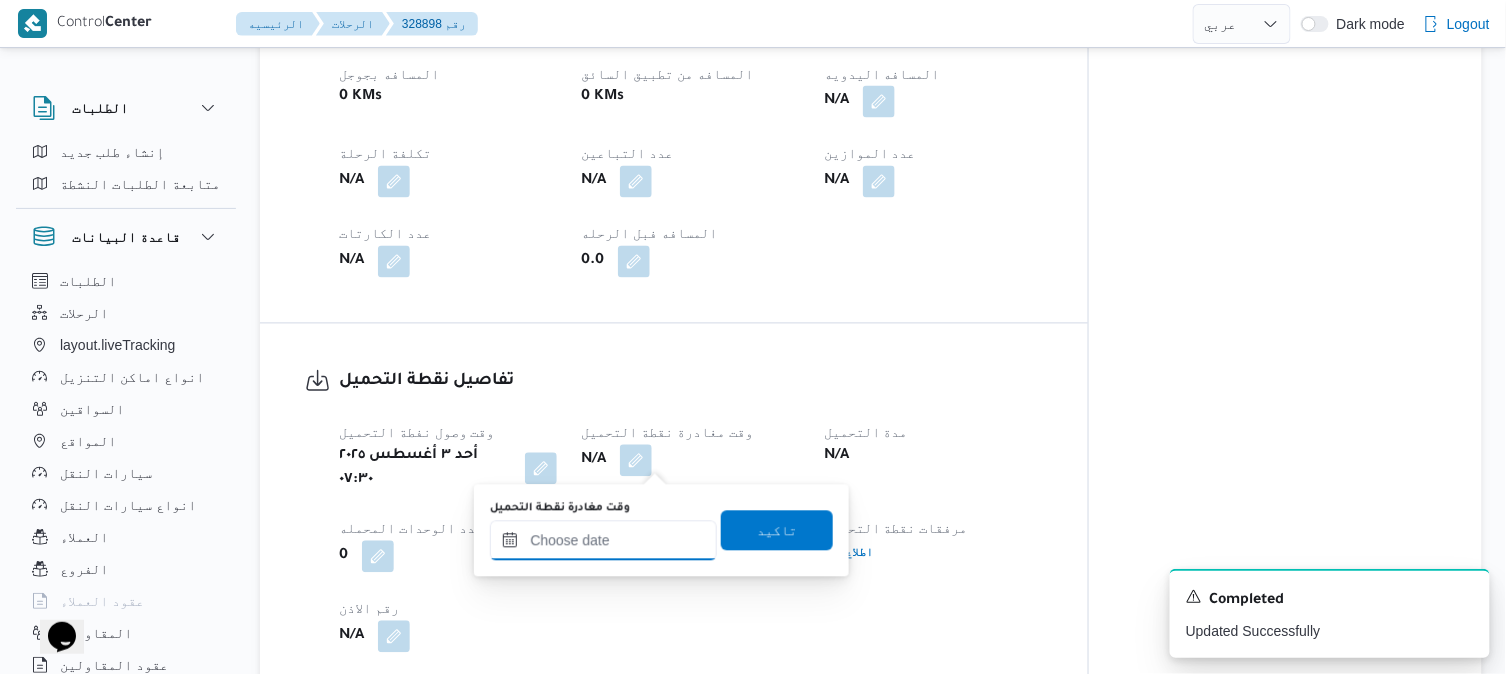 click on "وقت مغادرة نقطة التحميل" at bounding box center (603, 541) 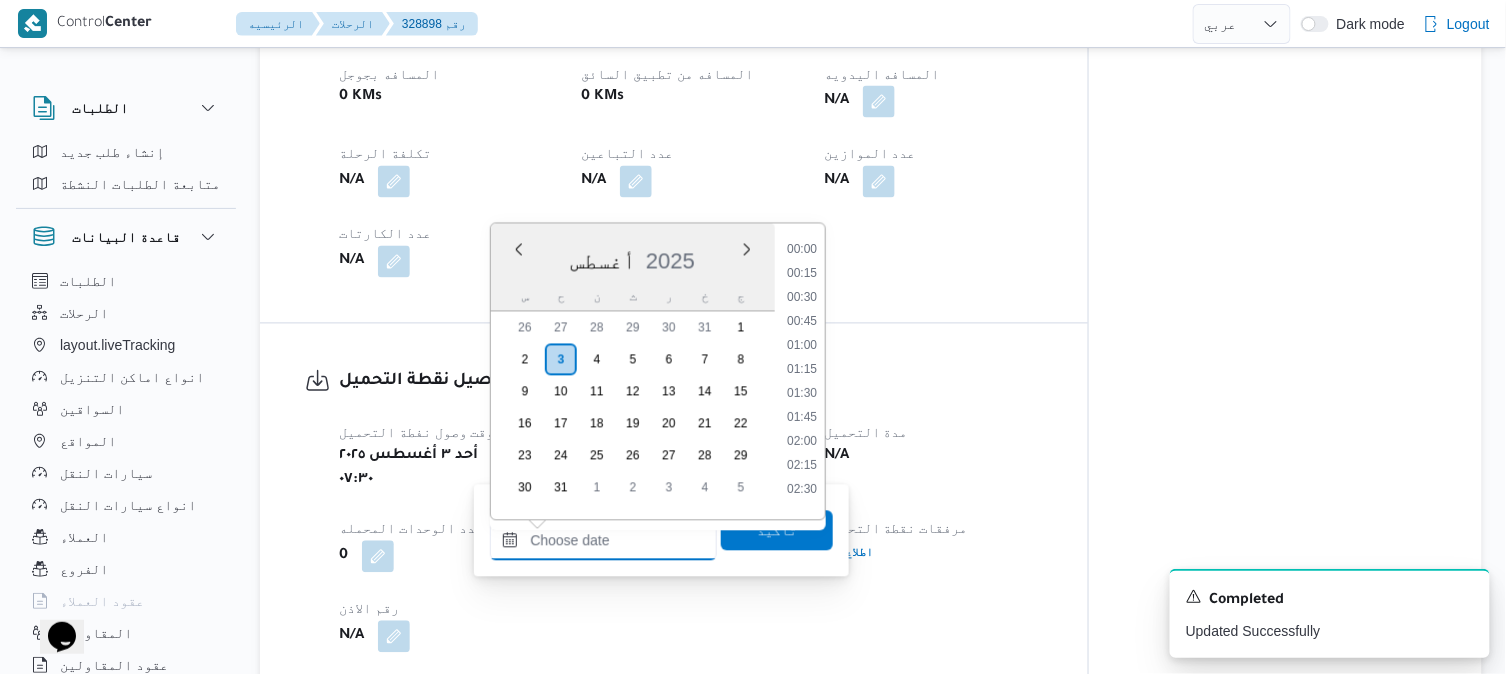 scroll, scrollTop: 922, scrollLeft: 0, axis: vertical 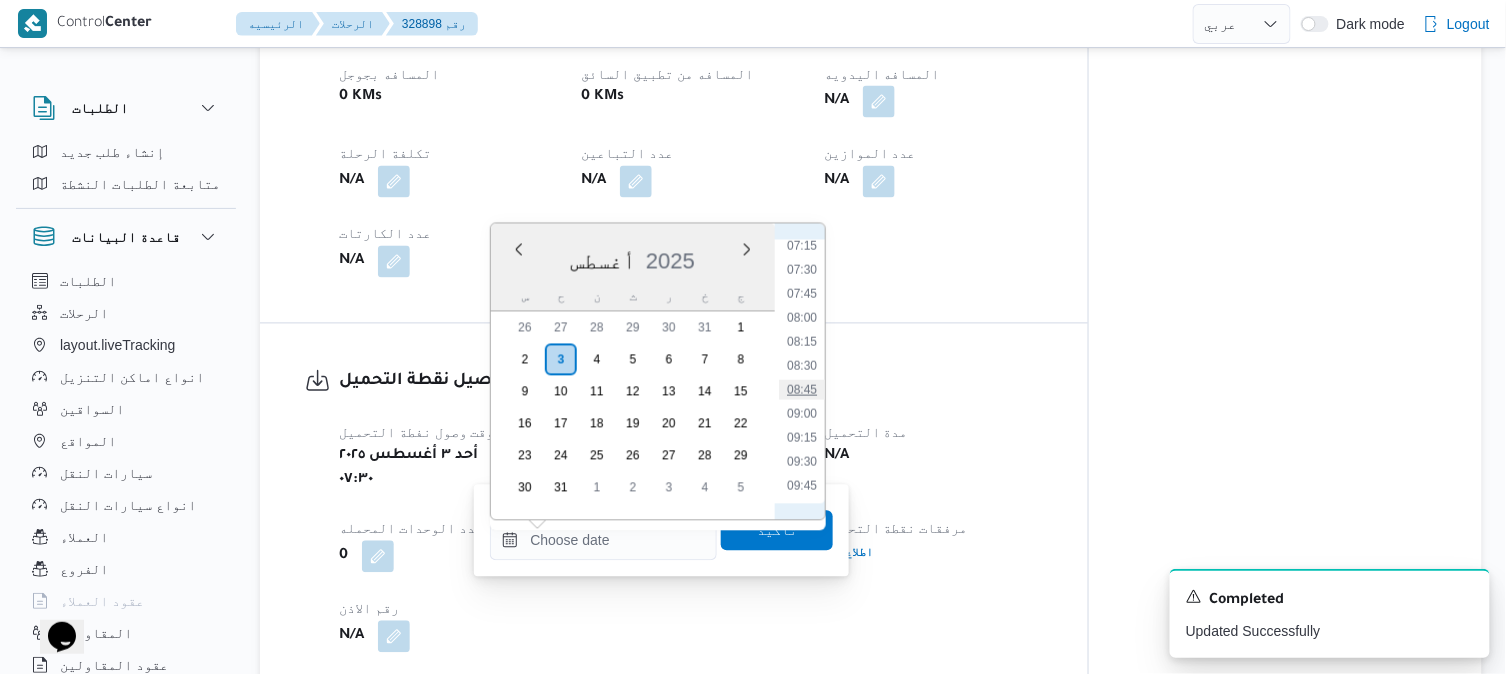 click on "08:45" at bounding box center [802, 390] 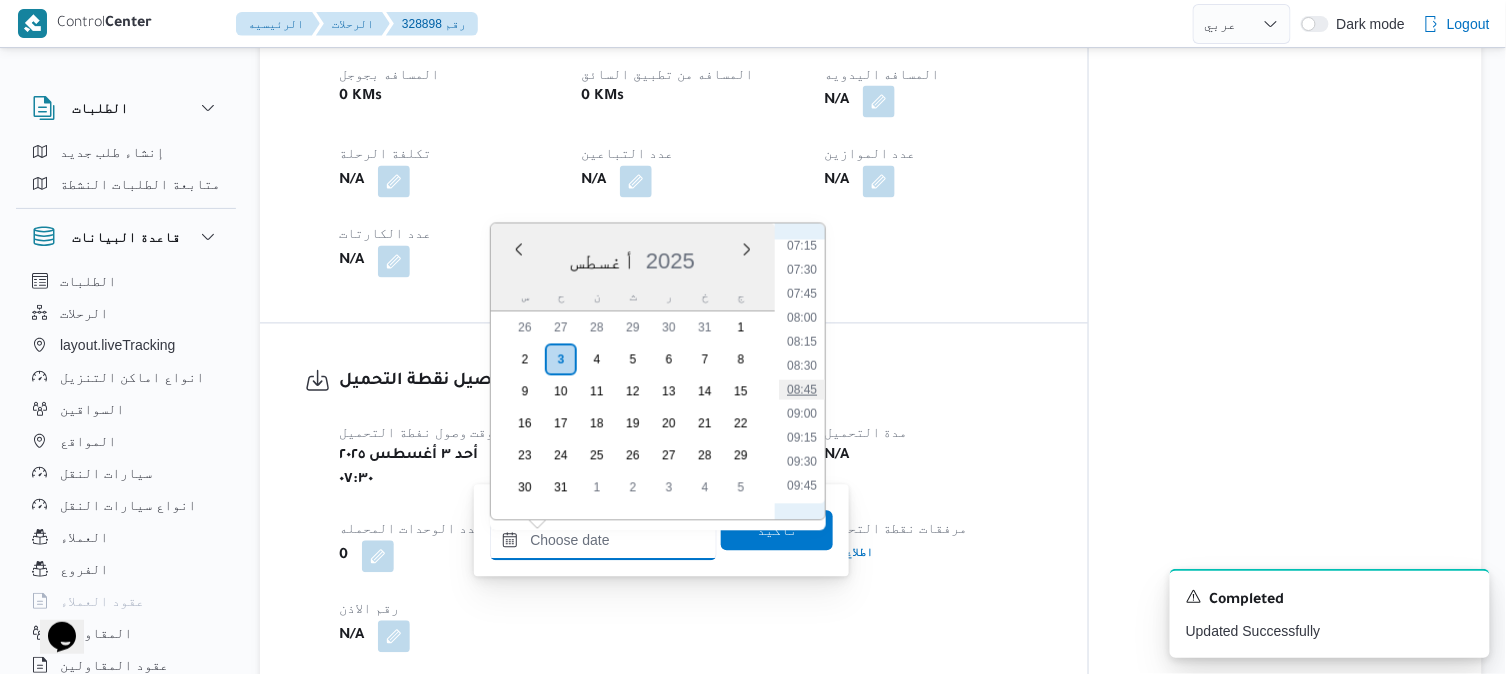 type on "٠٣/٠٨/٢٠٢٥ ٠٨:٤٥" 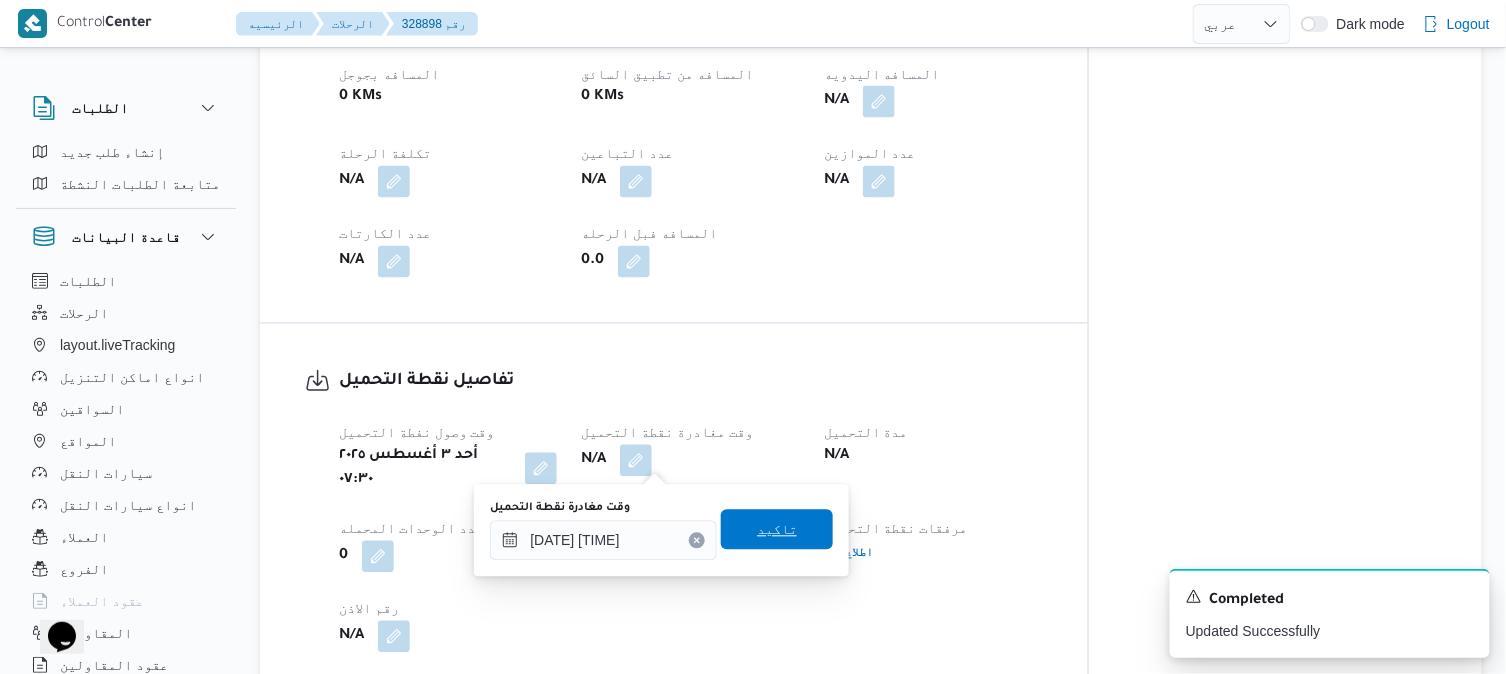 click on "تاكيد" at bounding box center [777, 530] 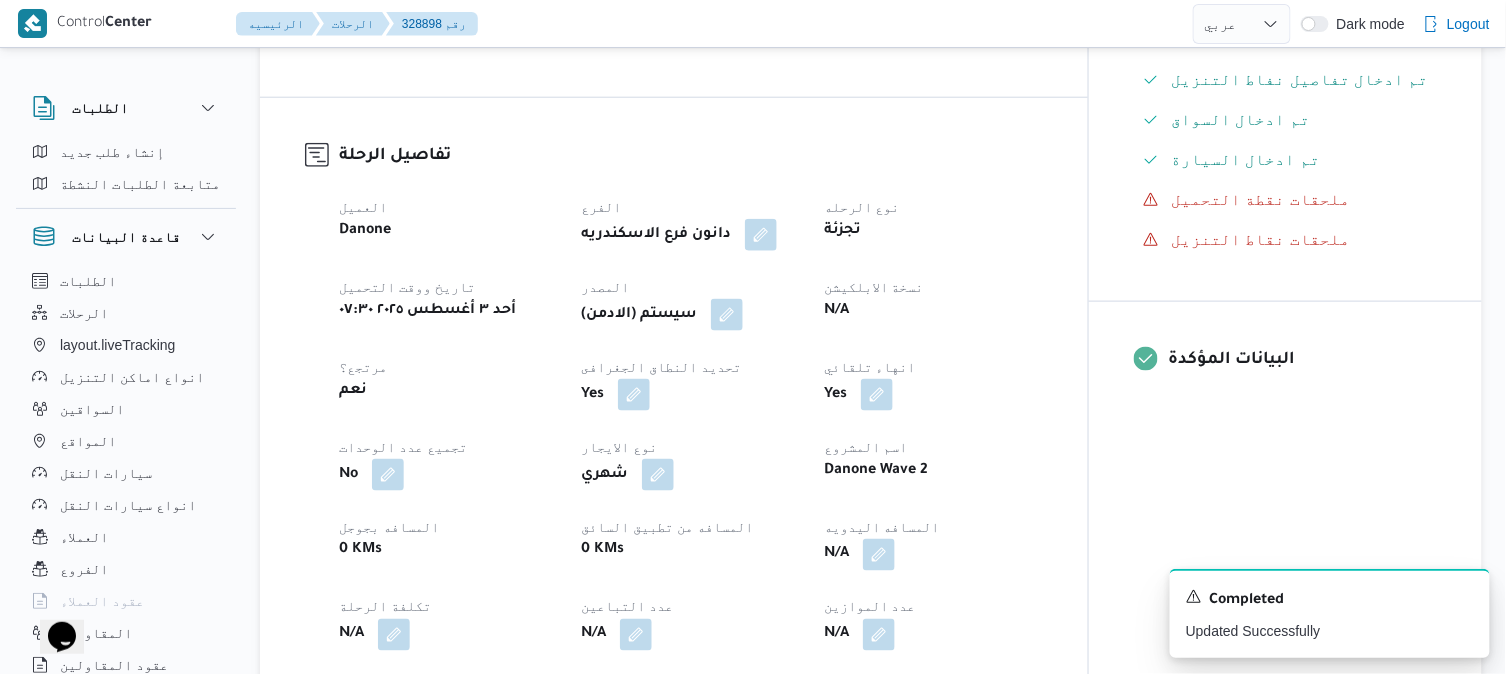 scroll, scrollTop: 560, scrollLeft: 0, axis: vertical 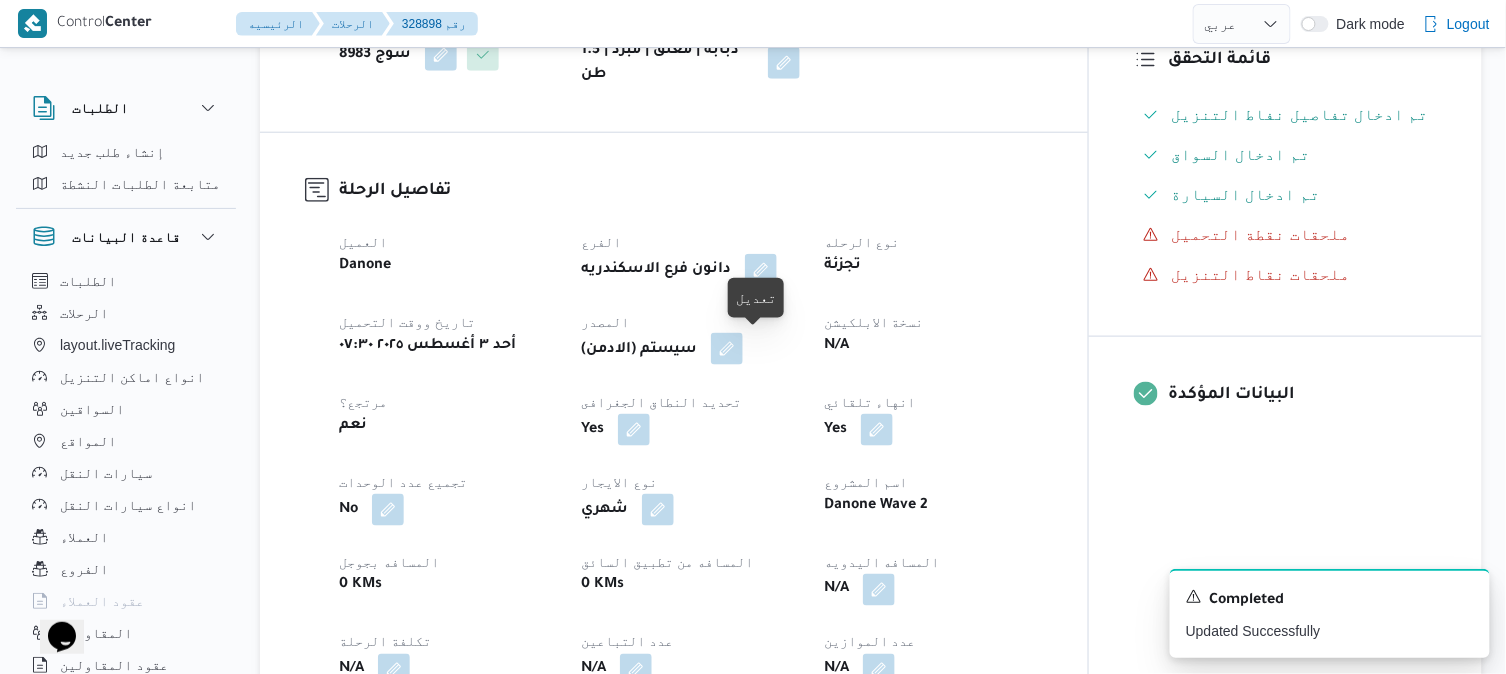 click at bounding box center (727, 349) 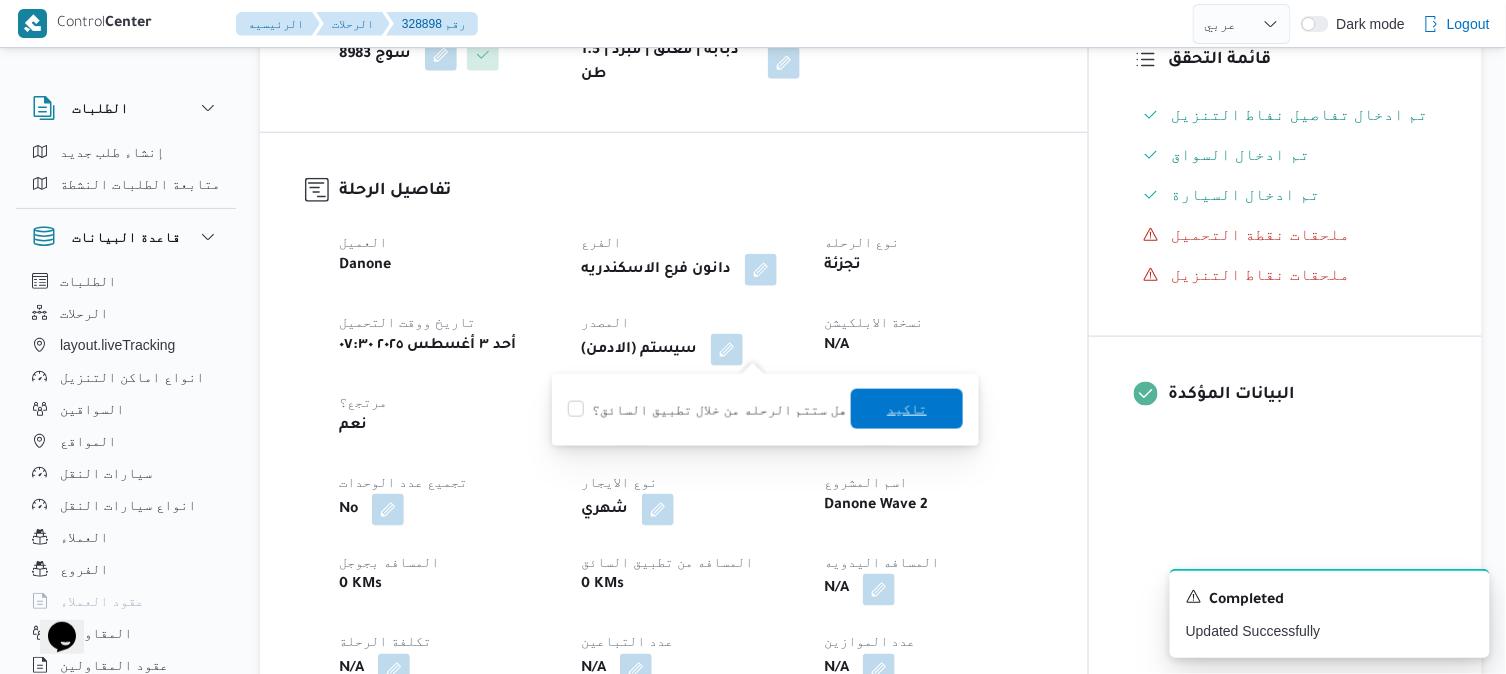 click on "تاكيد" at bounding box center [907, 409] 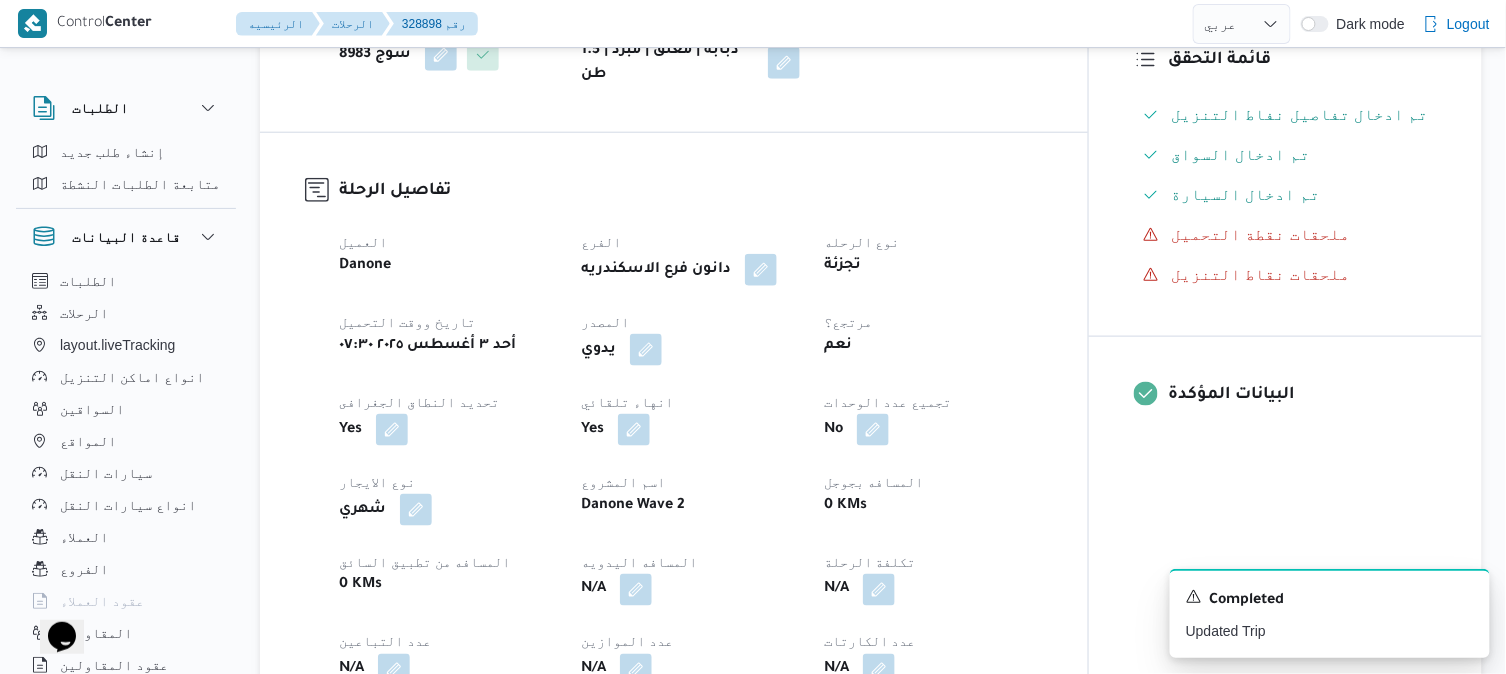 click on "العميل Danone الفرع دانون فرع الاسكندريه  نوع الرحله تجزئة تاريخ ووقت التحميل أحد ٣ أغسطس ٢٠٢٥ ٠٧:٣٠ المصدر يدوي مرتجع؟ نعم تحديد النطاق الجغرافى Yes انهاء تلقائي Yes تجميع عدد الوحدات No نوع الايجار شهري اسم المشروع Danone Wave 2 المسافه بجوجل 0 KMs المسافه من تطبيق السائق 0 KMs المسافه اليدويه N/A تكلفة الرحلة N/A عدد التباعين N/A عدد الموازين N/A عدد الكارتات N/A المسافه فبل الرحله 0.0" at bounding box center (691, 498) 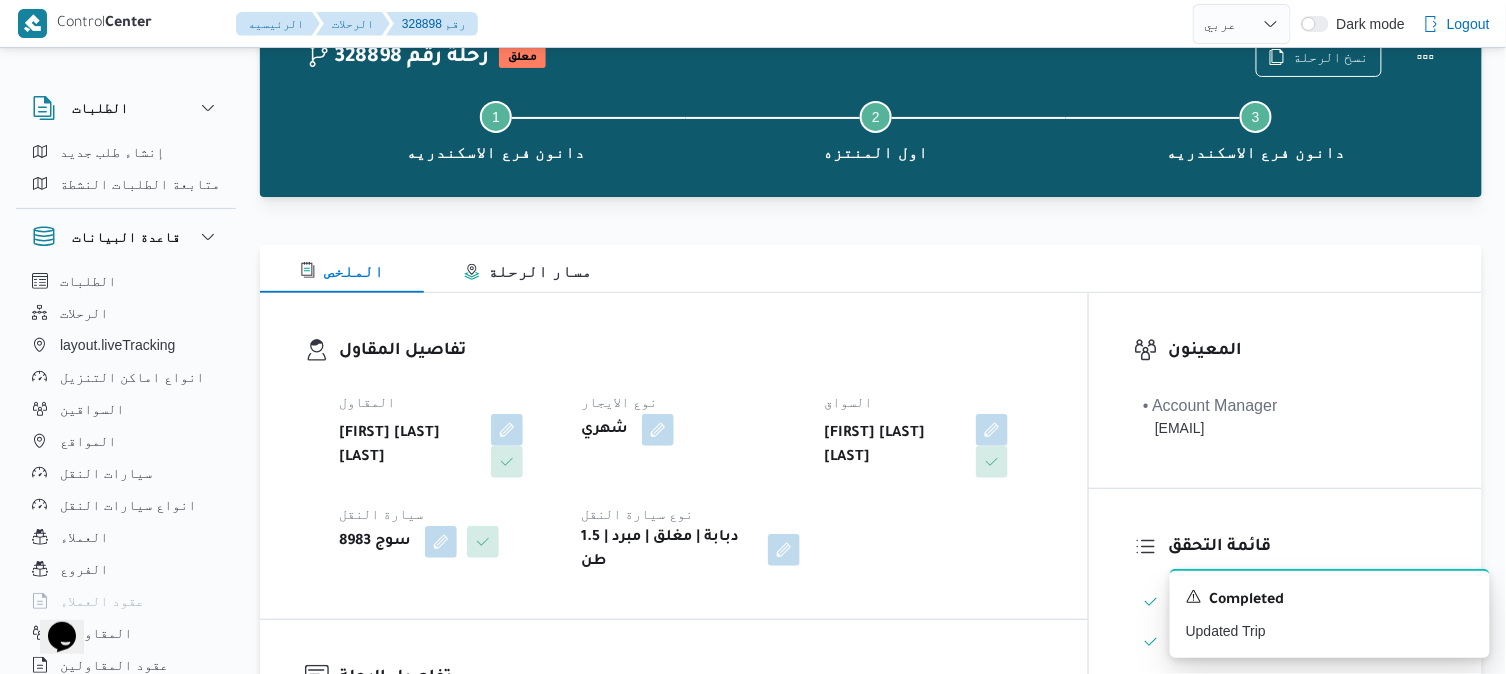 scroll, scrollTop: 0, scrollLeft: 0, axis: both 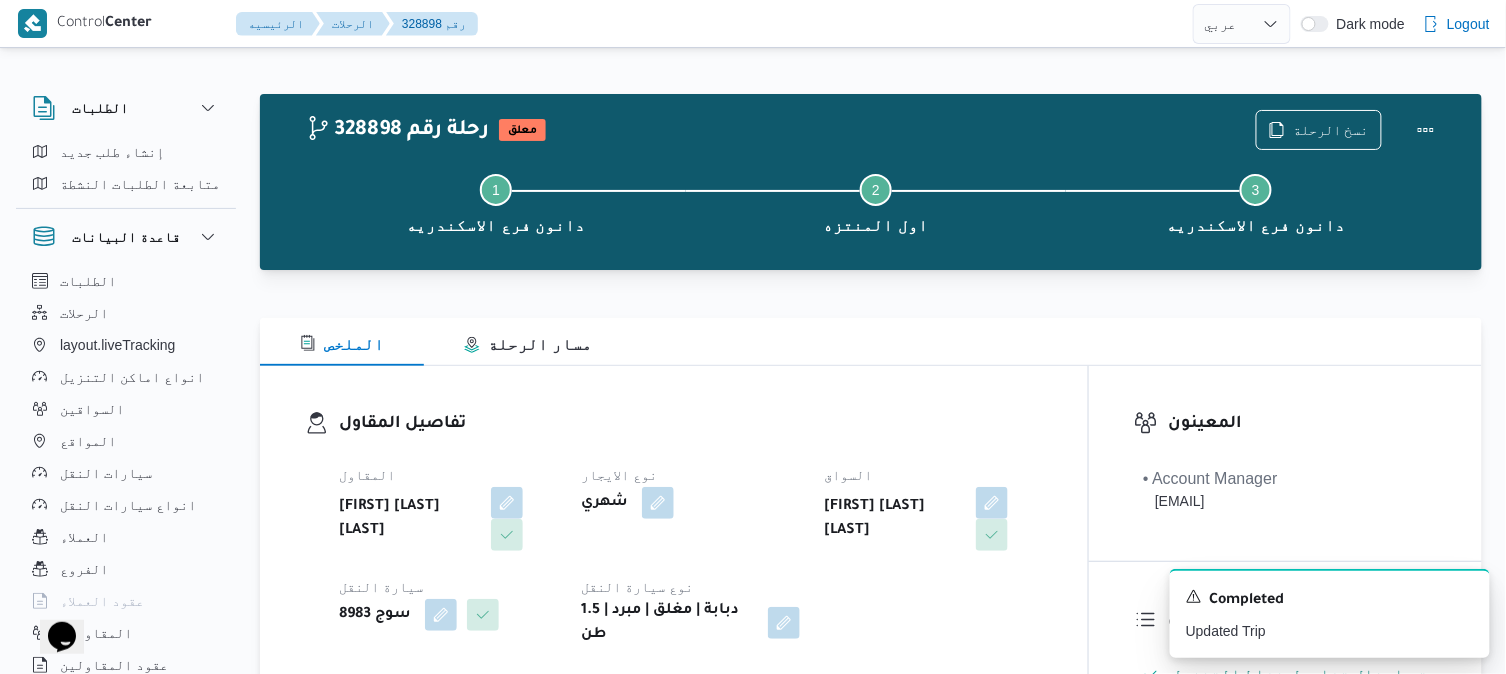 select on "ar" 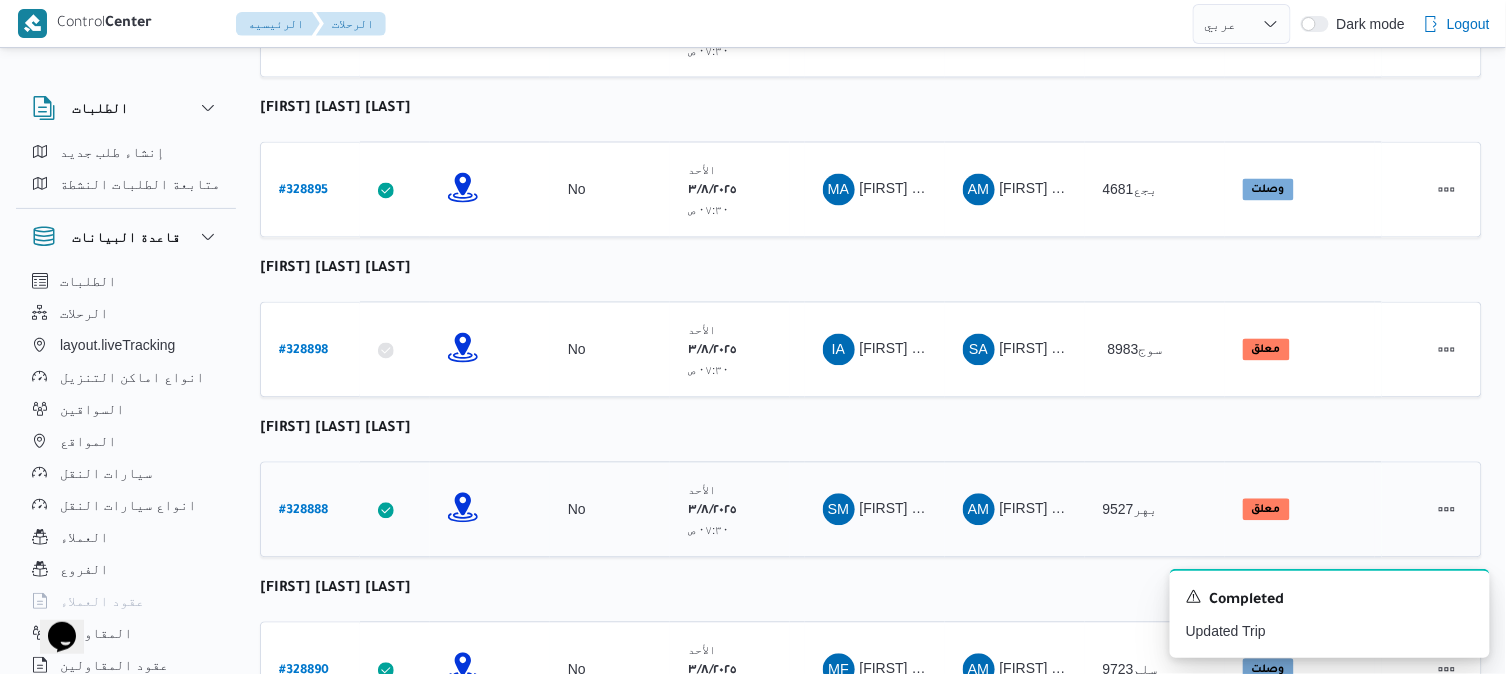 scroll, scrollTop: 1373, scrollLeft: 0, axis: vertical 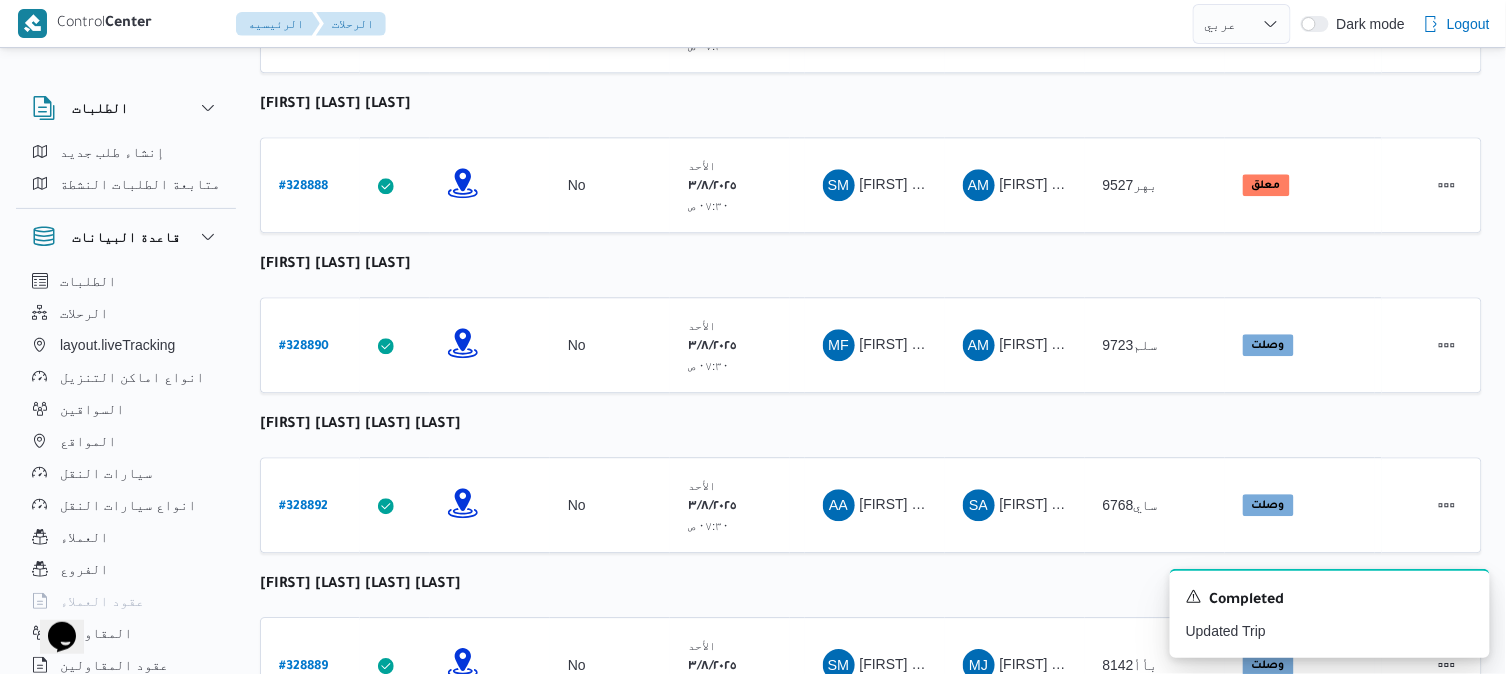 click on "رقم الرحلة Click to sort in ascending order تطبيق السائق Click to sort in ascending order تحديد النطاق الجغرافى Click to sort in ascending order تجميع عدد الوحدات وقت التحميل Click to sort in ascending order العميل Click to sort in ascending order نقاط الرحلة السواق Click to sort in ascending order المقاول Click to sort in ascending order سيارة النقل Click to sort in ascending order الحاله Click to sort in ascending order المنصه Click to sort in ascending order Actions محمود سامى عبدالله ابراهيم خليفة رقم الرحلة # 328893 تطبيق السائق تحديد النطاق الجغرافى تجميع عدد الوحدات No وقت التحميل الأحد ٣/٨/٢٠٢٥ ٠٧:٣٠ ص   العميل Danone نقاط الرحلة دانون فرع الاسكندريه  ٠٧:٤٨ م قسم  سيدى جابر دانون فرع الاسكندريه  السواق MS MS #" at bounding box center [871, -23] 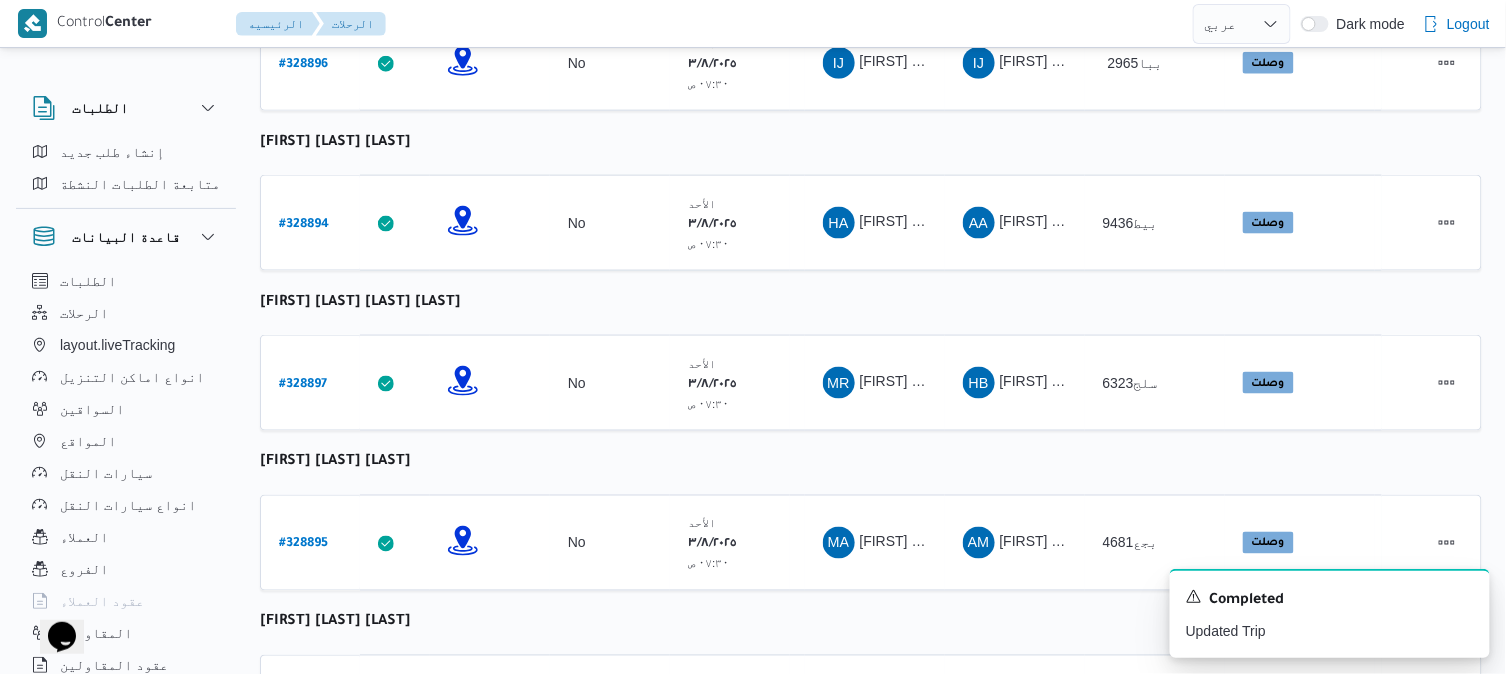 scroll, scrollTop: 672, scrollLeft: 0, axis: vertical 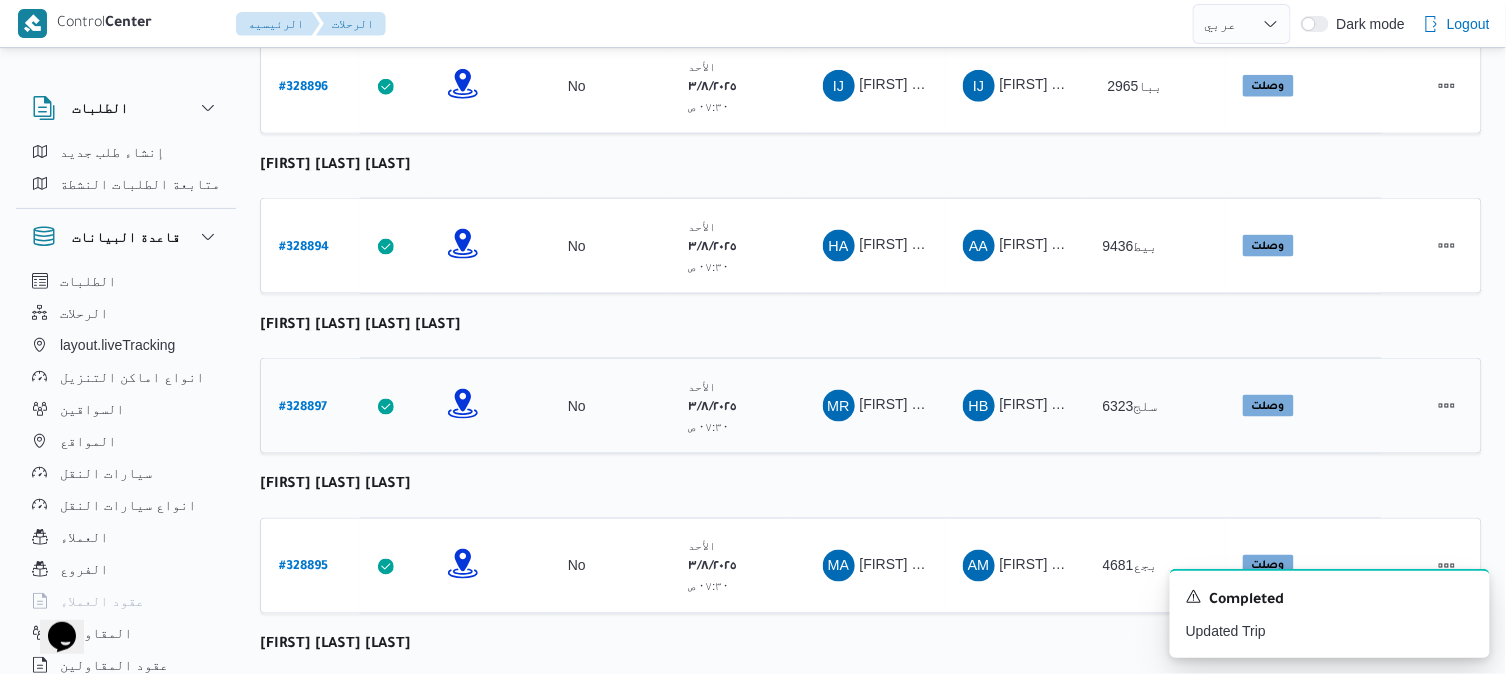 click on "# 328897" at bounding box center [303, 408] 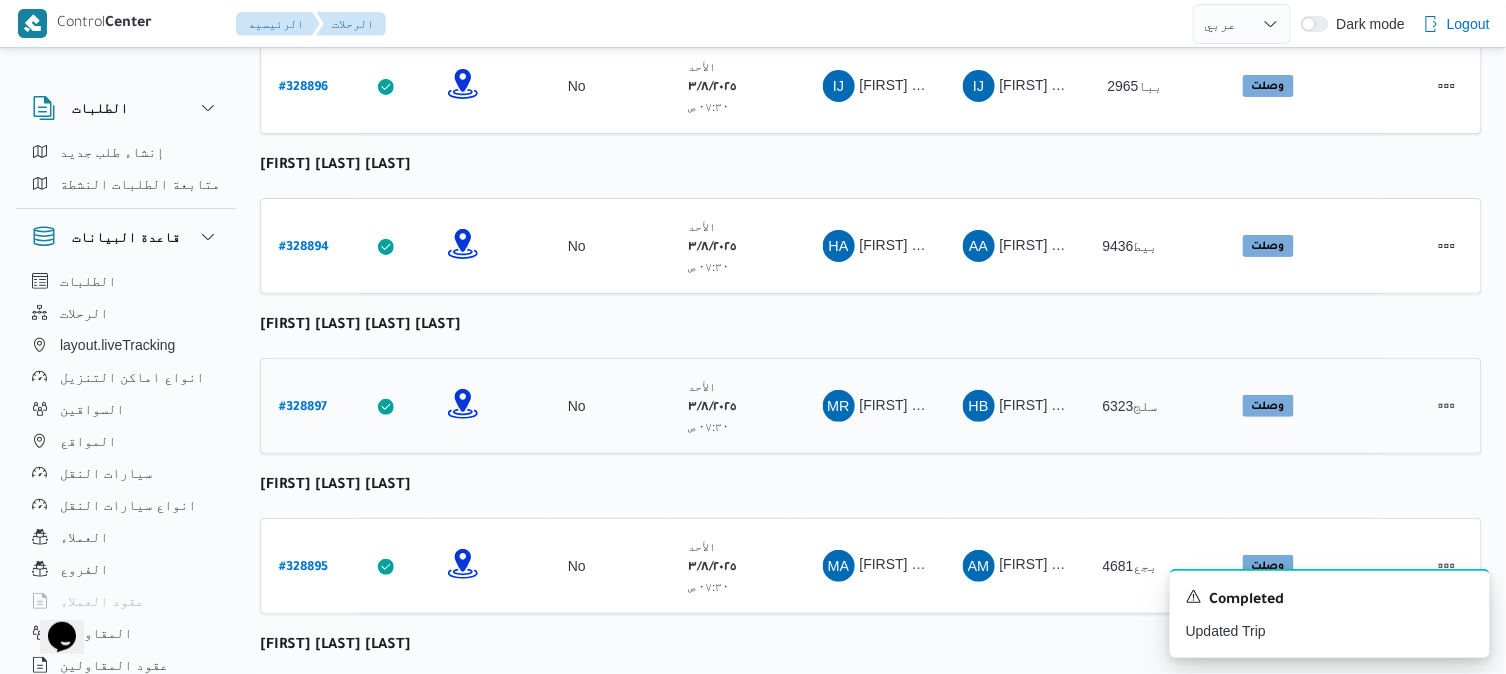 select on "ar" 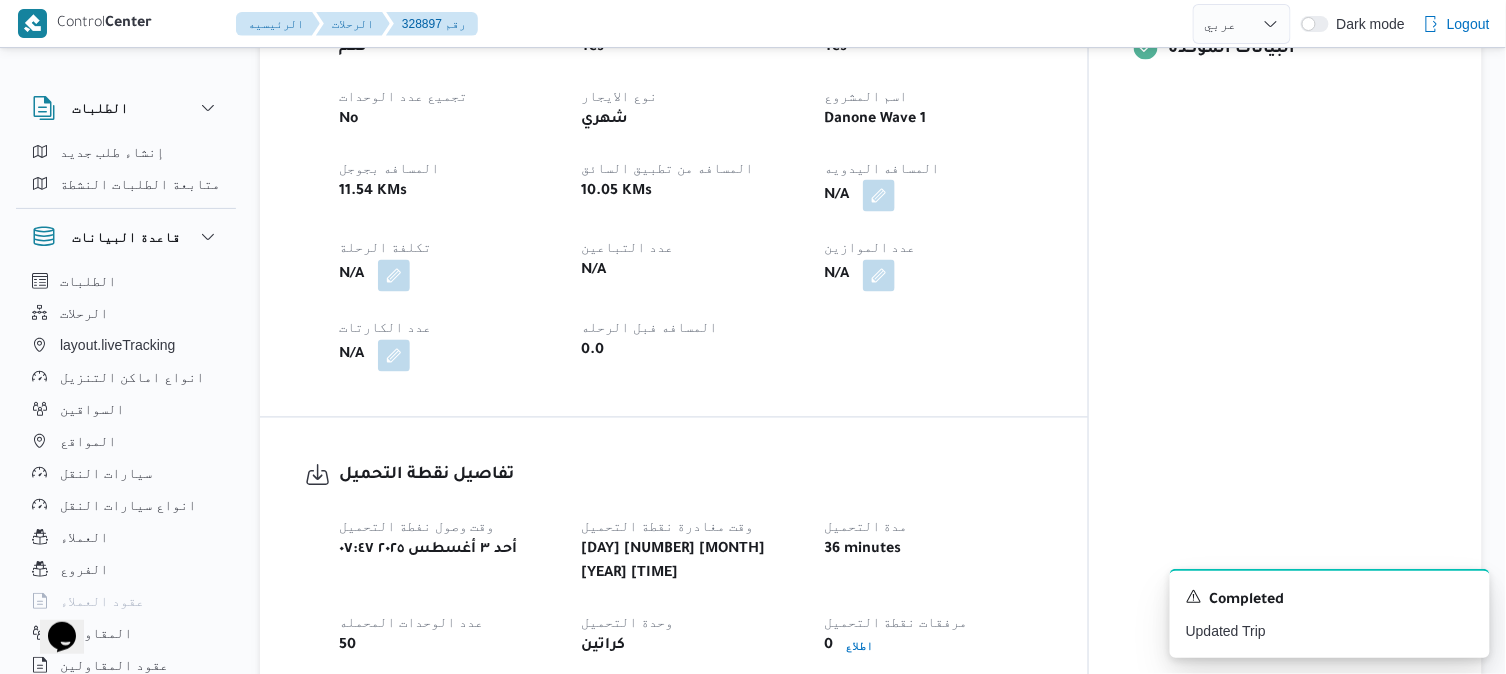 scroll, scrollTop: 1027, scrollLeft: 0, axis: vertical 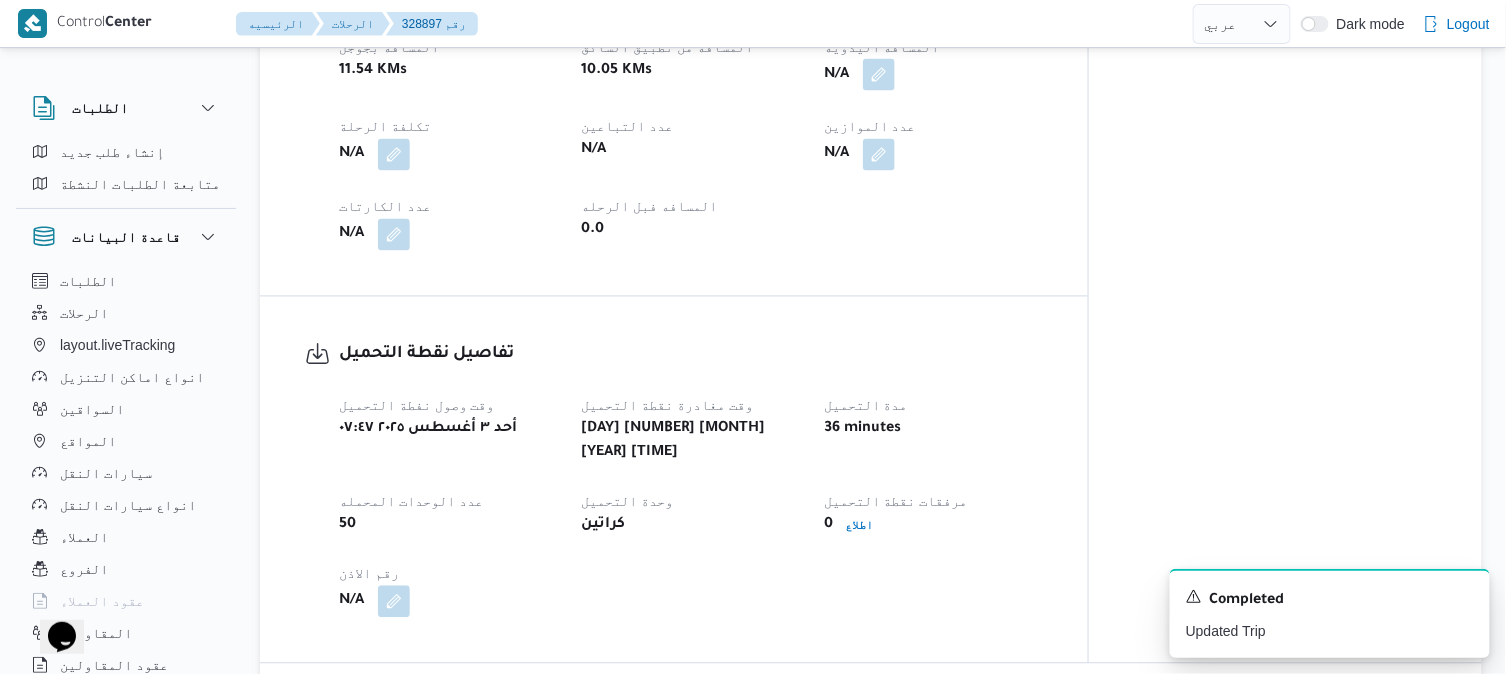 select on "ar" 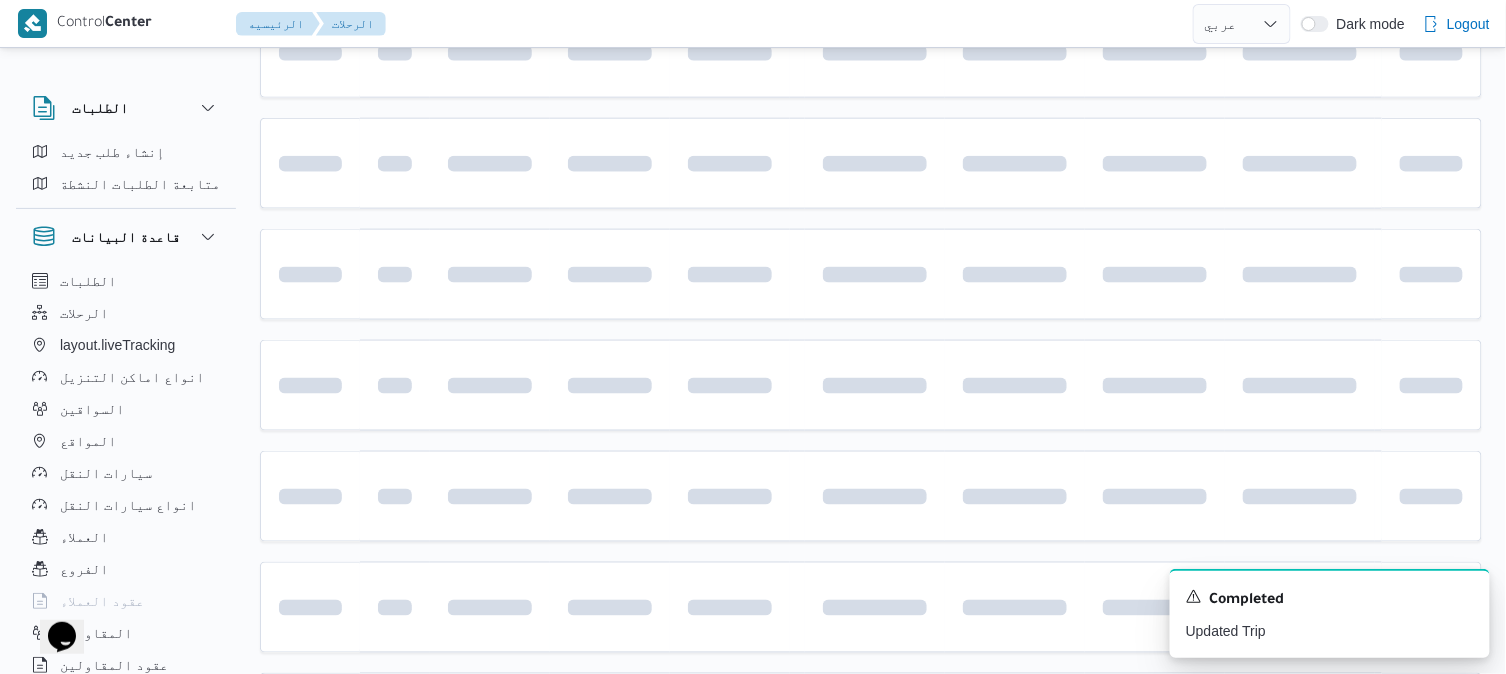 scroll, scrollTop: 858, scrollLeft: 0, axis: vertical 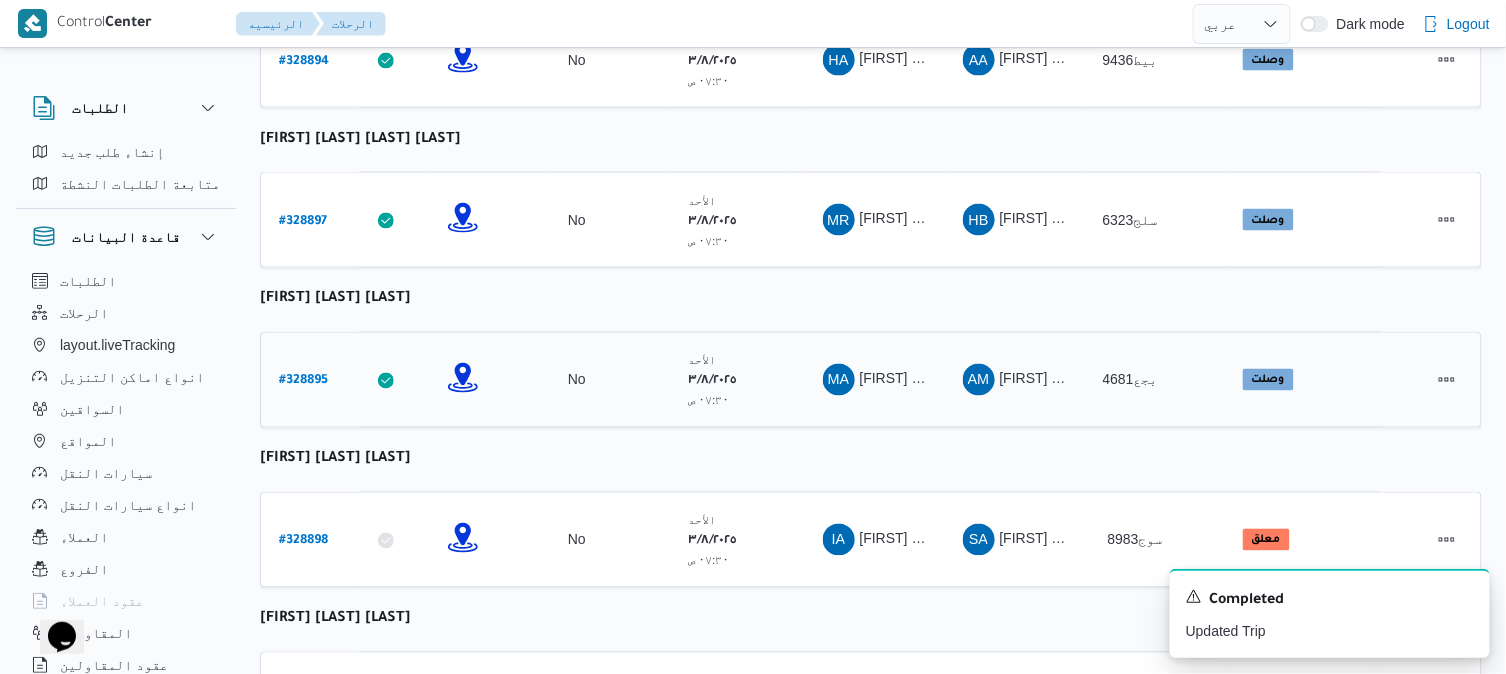 click on "# 328895" at bounding box center (303, 382) 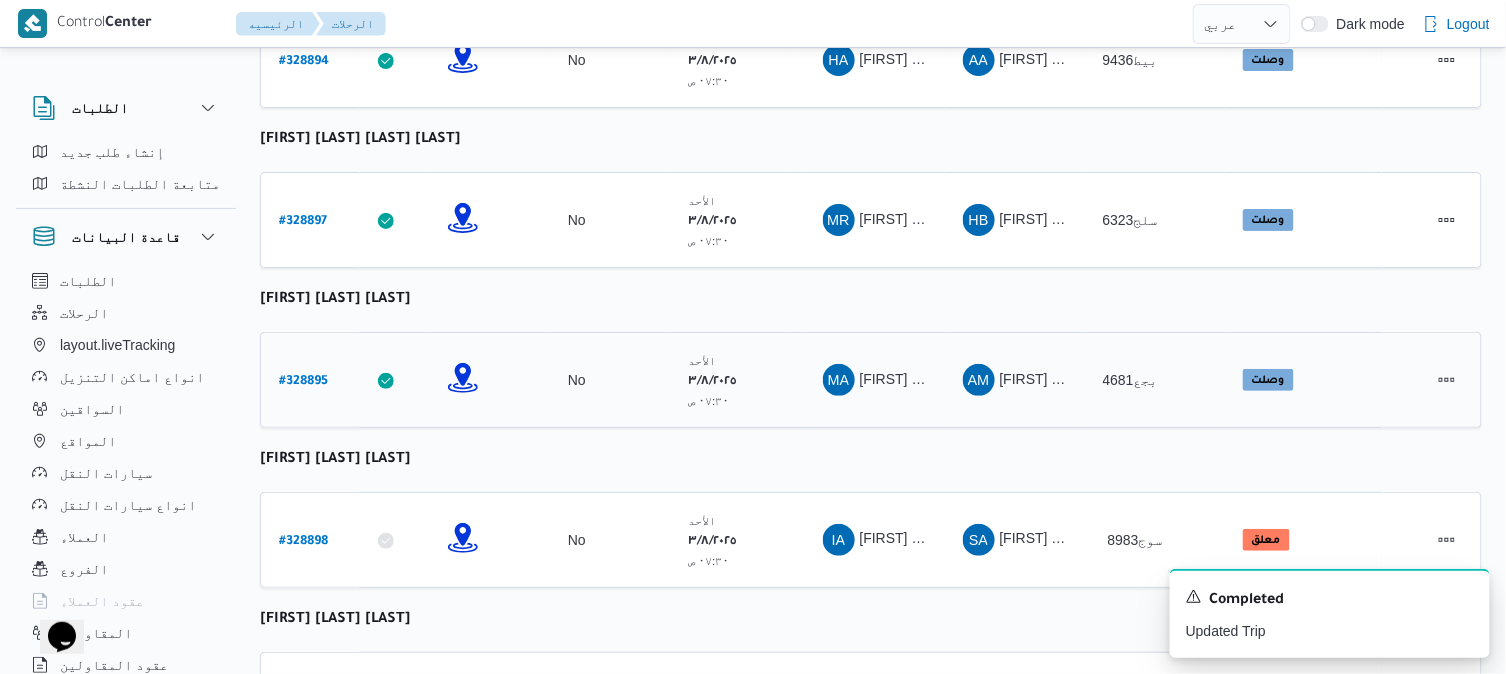 select on "ar" 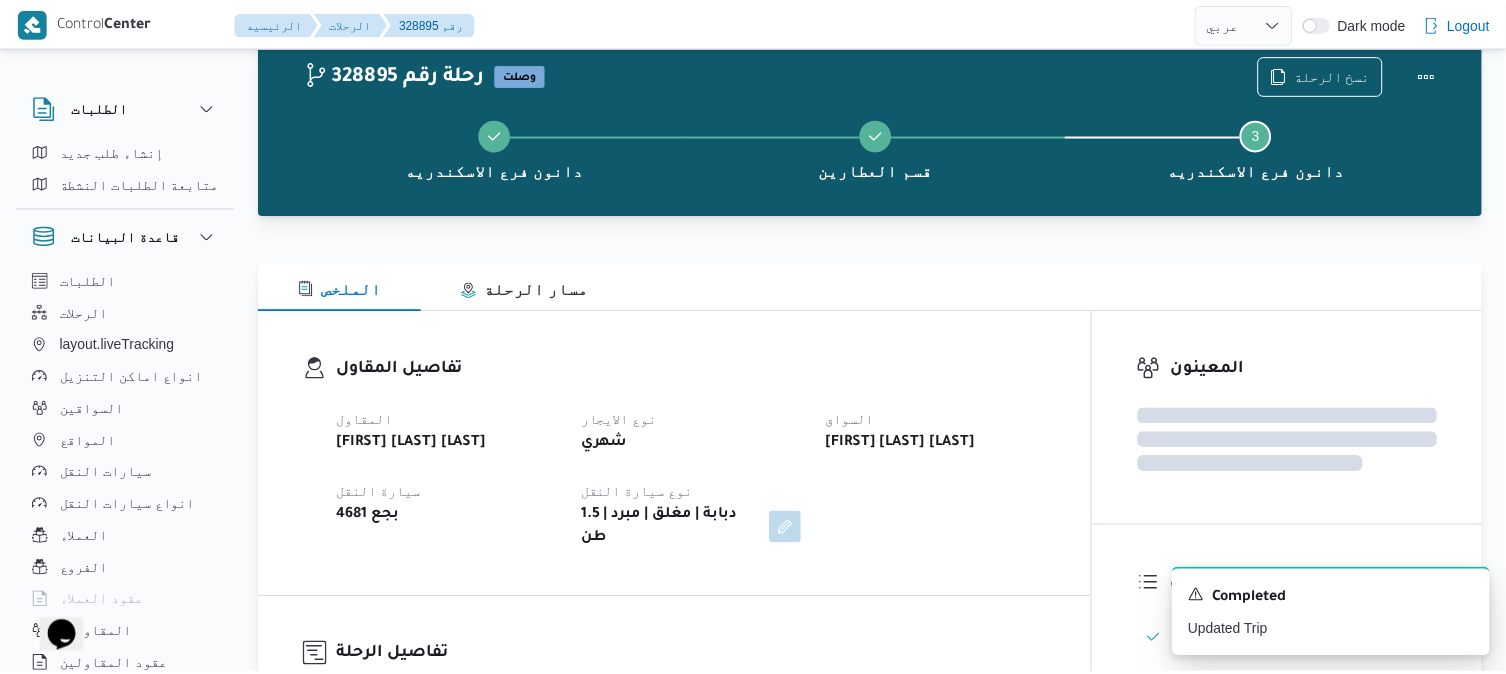 scroll, scrollTop: 858, scrollLeft: 0, axis: vertical 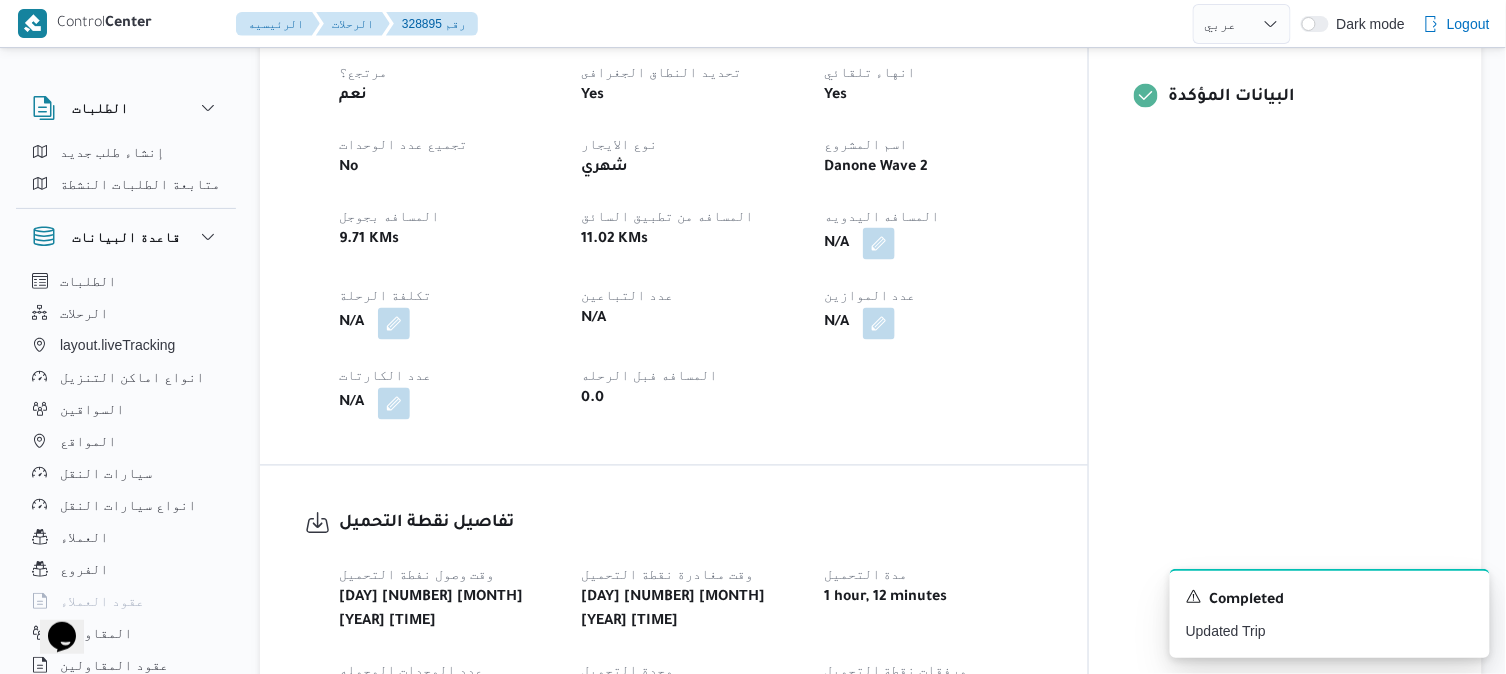 click on "تفاصيل الرحلة العميل Danone الفرع دانون فرع الاسكندريه  نوع الرحله تجزئة تاريخ ووقت التحميل أحد ٣ أغسطس ٢٠٢٥ ٠٧:٣٠ المصدر (سيستم (الادمن نسخة الابلكيشن 3.8.6.production.driver-release (166) مرتجع؟ نعم تحديد النطاق الجغرافى Yes انهاء تلقائي Yes تجميع عدد الوحدات No نوع الايجار شهري اسم المشروع Danone Wave 2 المسافه بجوجل 9.71 KMs المسافه من تطبيق السائق 11.02 KMs المسافه اليدويه N/A تكلفة الرحلة N/A عدد التباعين N/A عدد الموازين N/A عدد الكارتات N/A المسافه فبل الرحله 0.0" at bounding box center (674, 130) 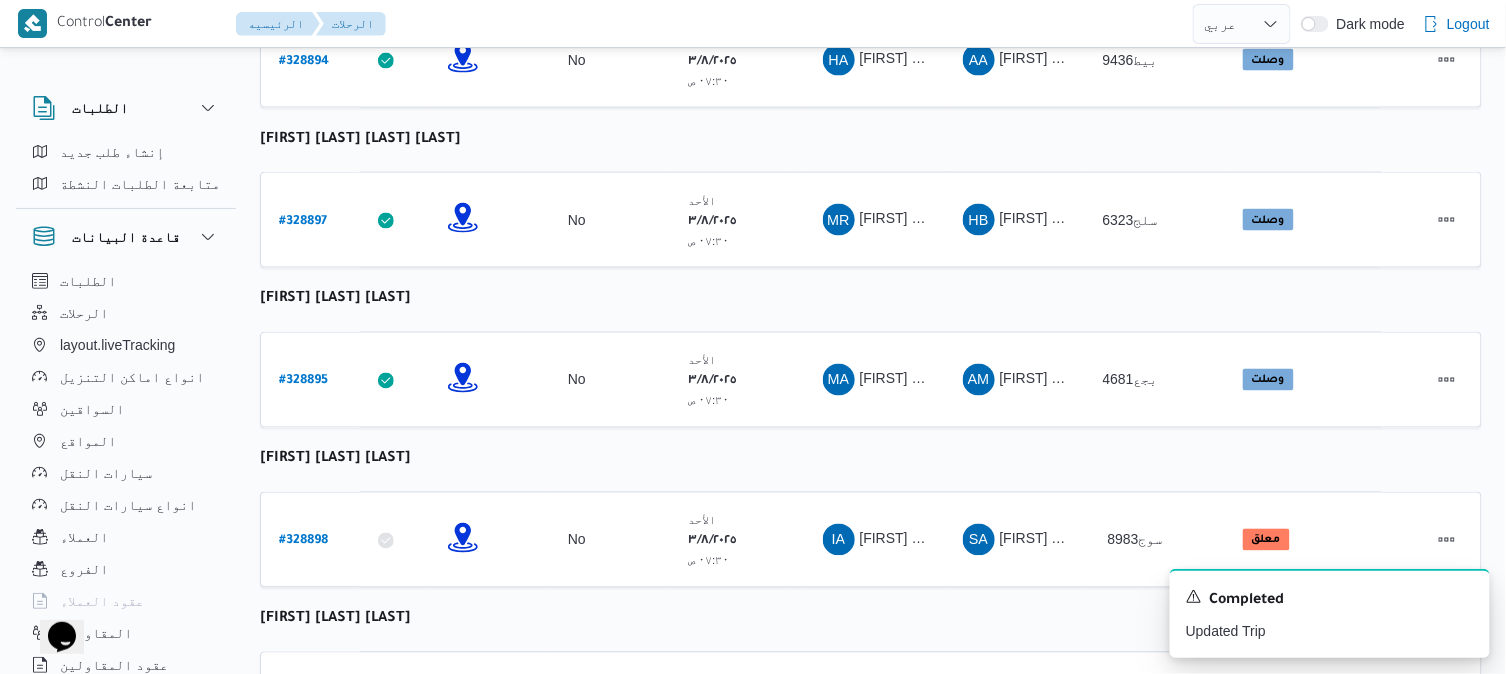 scroll, scrollTop: 1092, scrollLeft: 0, axis: vertical 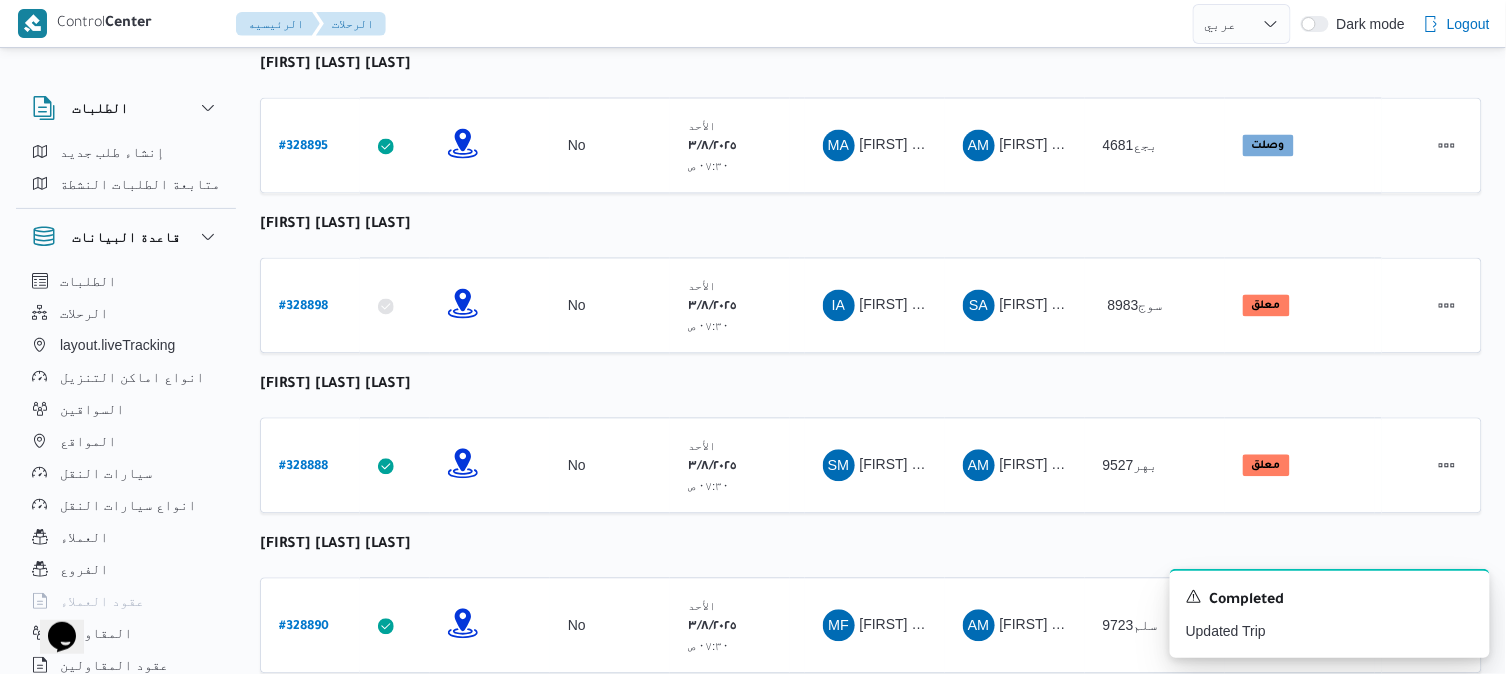 click on "رقم الرحلة Click to sort in ascending order تطبيق السائق Click to sort in ascending order تحديد النطاق الجغرافى Click to sort in ascending order تجميع عدد الوحدات وقت التحميل Click to sort in ascending order العميل Click to sort in ascending order نقاط الرحلة السواق Click to sort in ascending order المقاول Click to sort in ascending order سيارة النقل Click to sort in ascending order الحاله Click to sort in ascending order المنصه Click to sort in ascending order Actions محمود سامى عبدالله ابراهيم خليفة رقم الرحلة # 328893 تطبيق السائق تحديد النطاق الجغرافى تجميع عدد الوحدات No وقت التحميل الأحد ٣/٨/٢٠٢٥ ٠٧:٣٠ ص   العميل Danone نقاط الرحلة دانون فرع الاسكندريه  ٠٧:٤٨ م قسم  سيدى جابر دانون فرع الاسكندريه  السواق MS MS #" at bounding box center (871, 258) 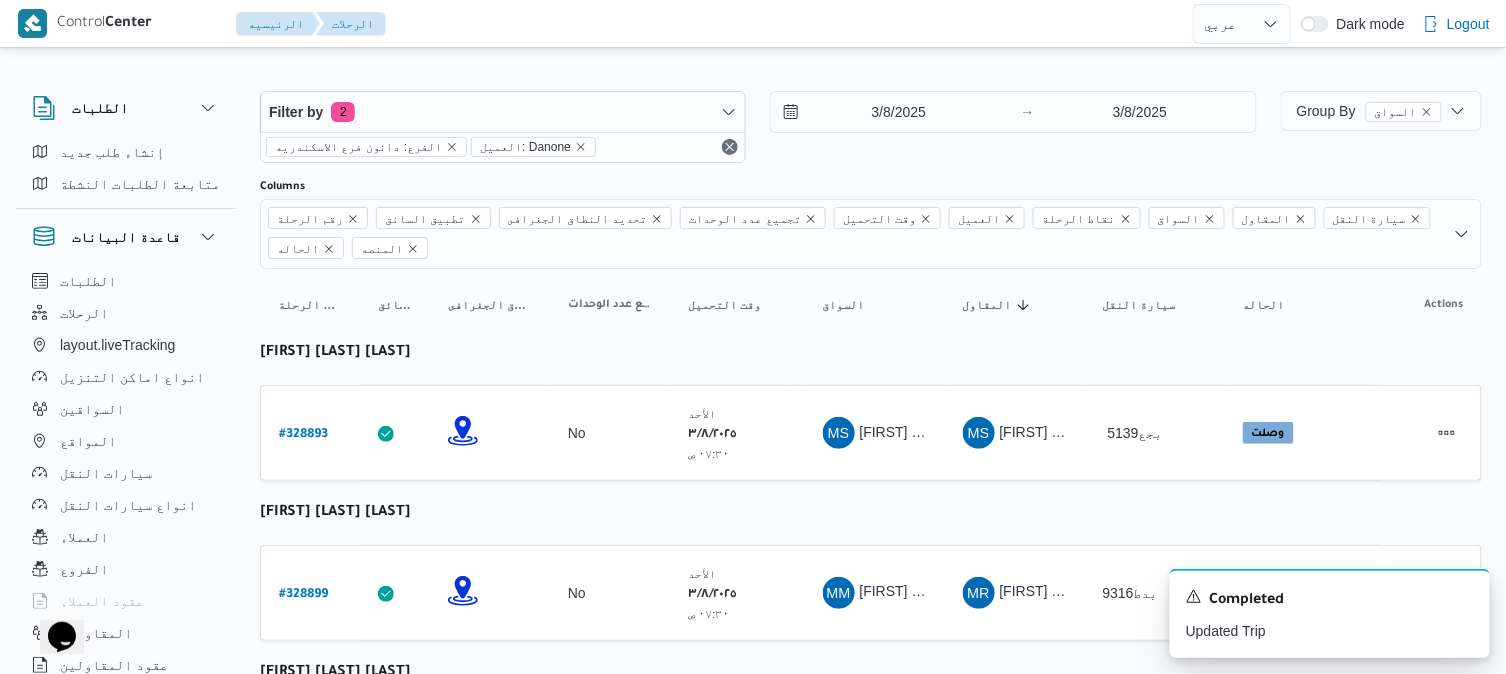 scroll, scrollTop: 0, scrollLeft: 0, axis: both 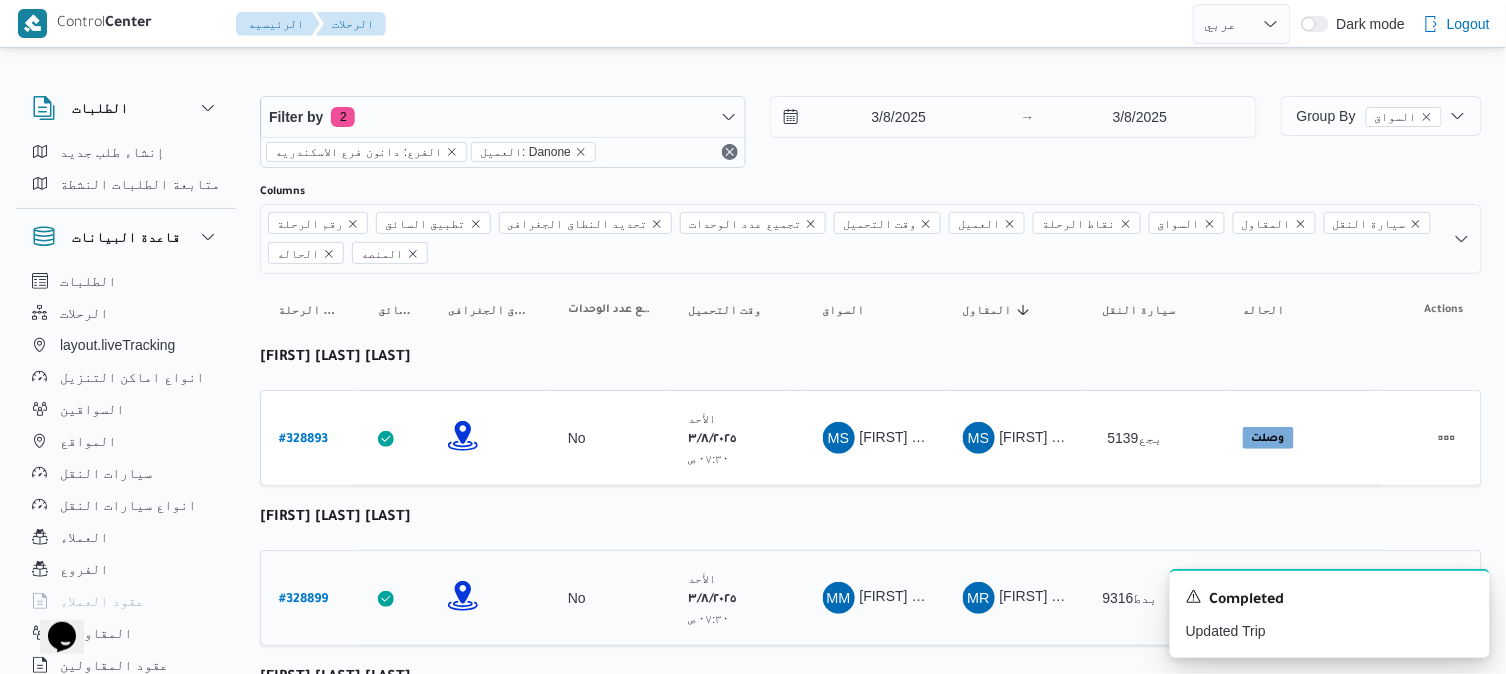 click on "# 328899" at bounding box center (303, 600) 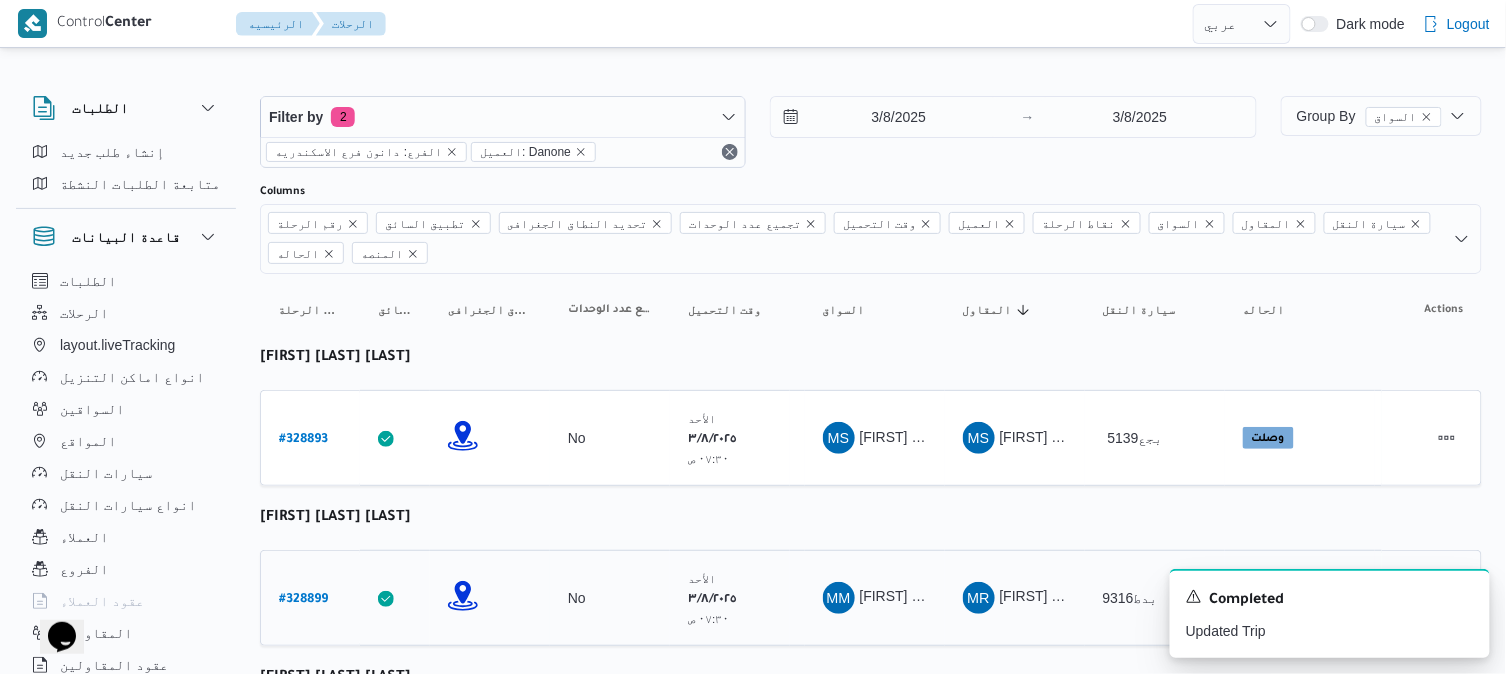 select on "ar" 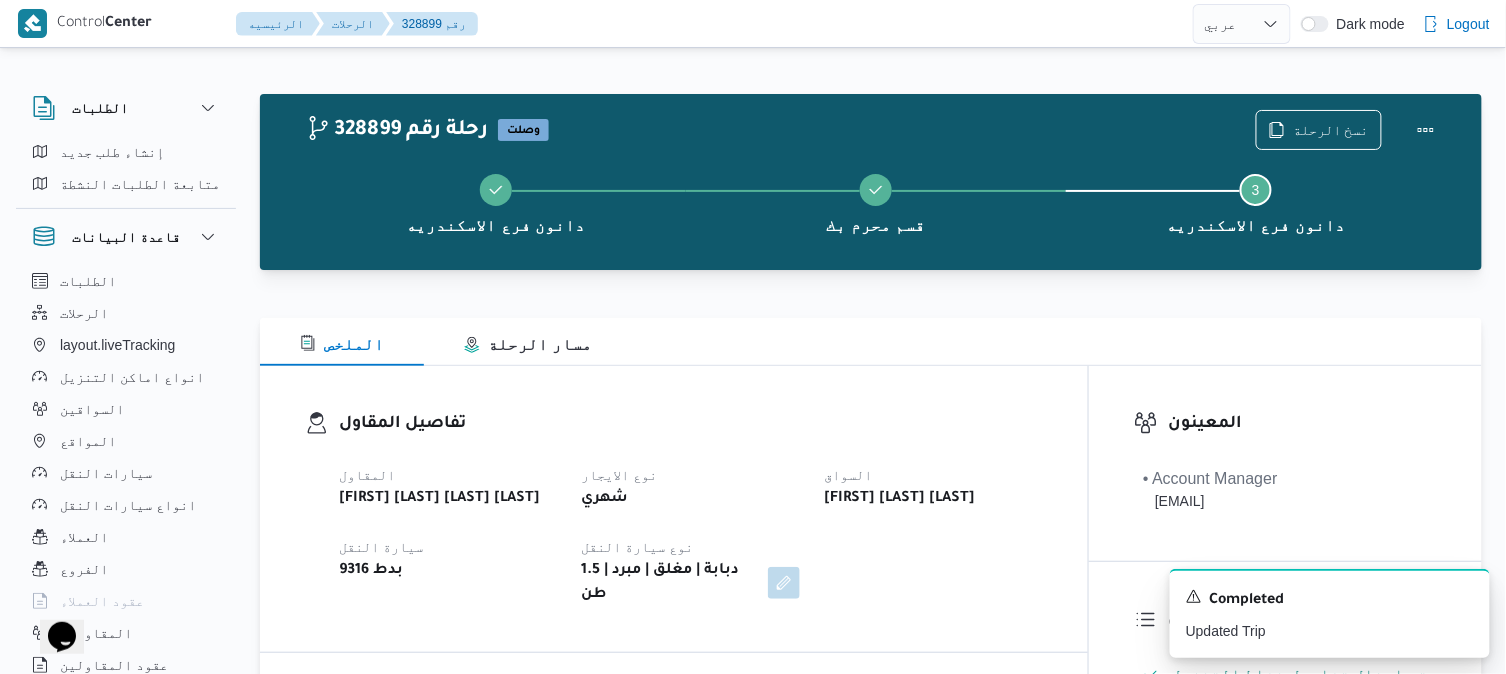 click on "الملخص مسار الرحلة" at bounding box center (871, 342) 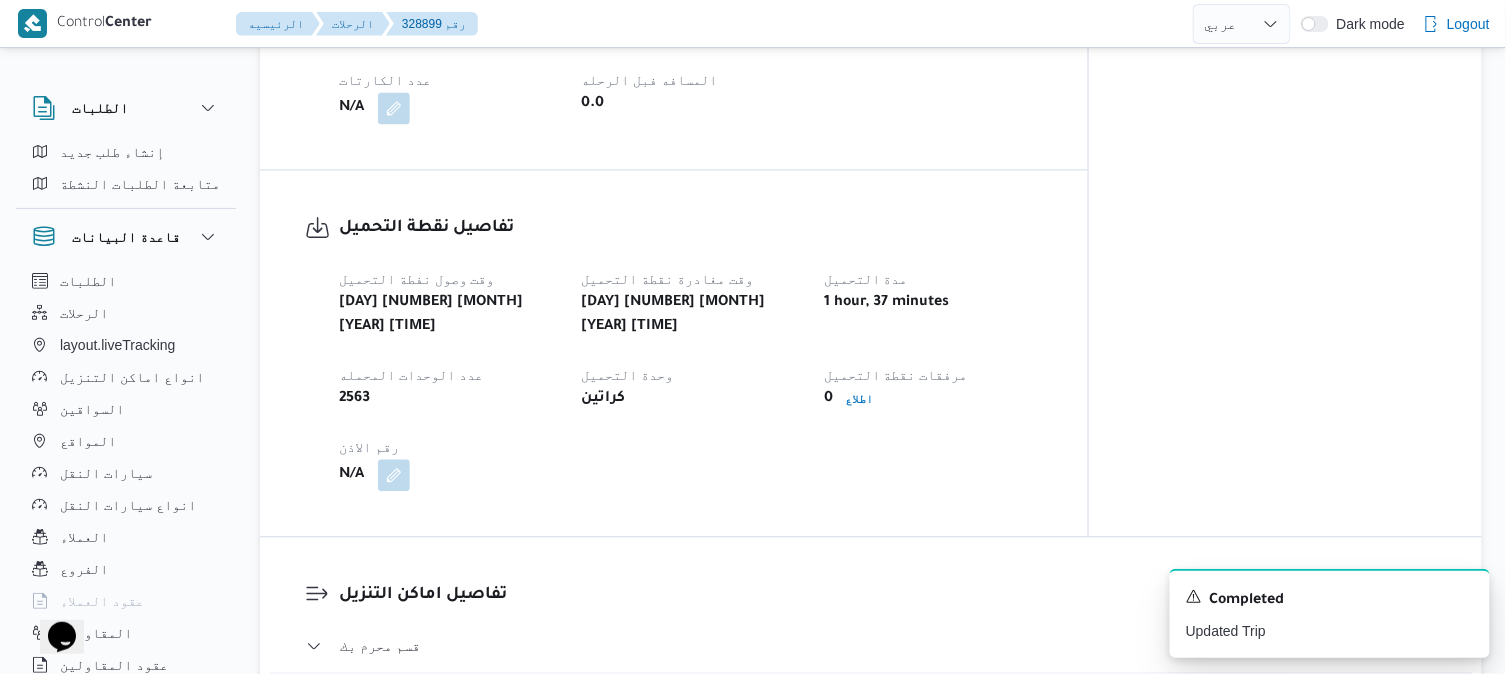 scroll, scrollTop: 1155, scrollLeft: 0, axis: vertical 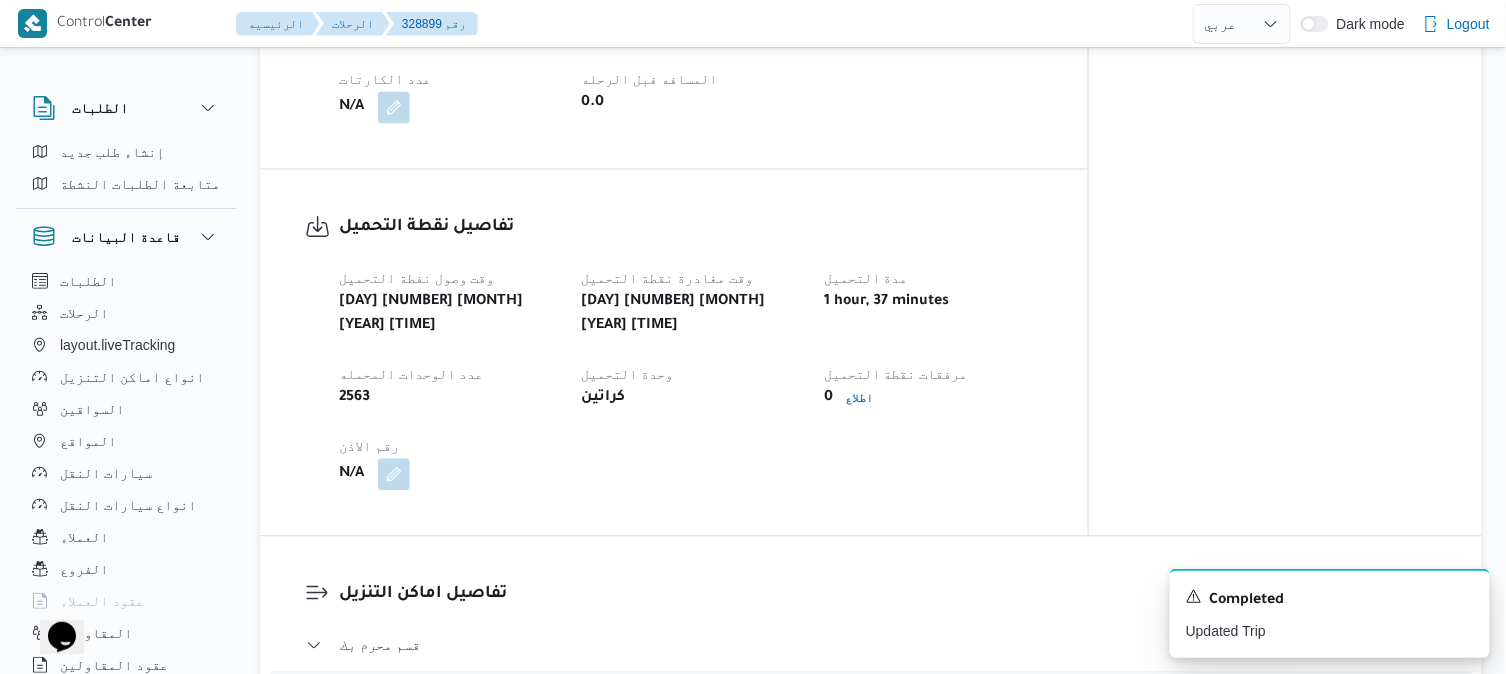 select on "ar" 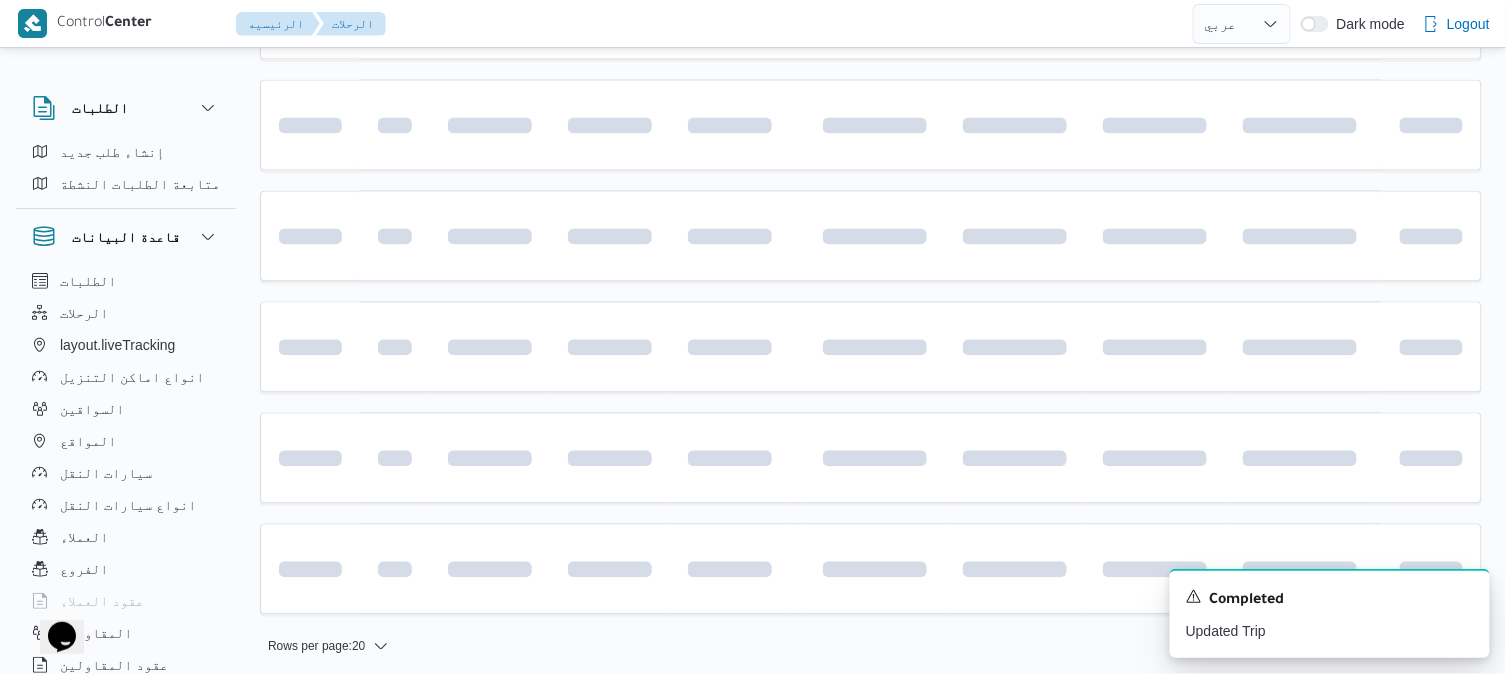 scroll, scrollTop: 0, scrollLeft: 0, axis: both 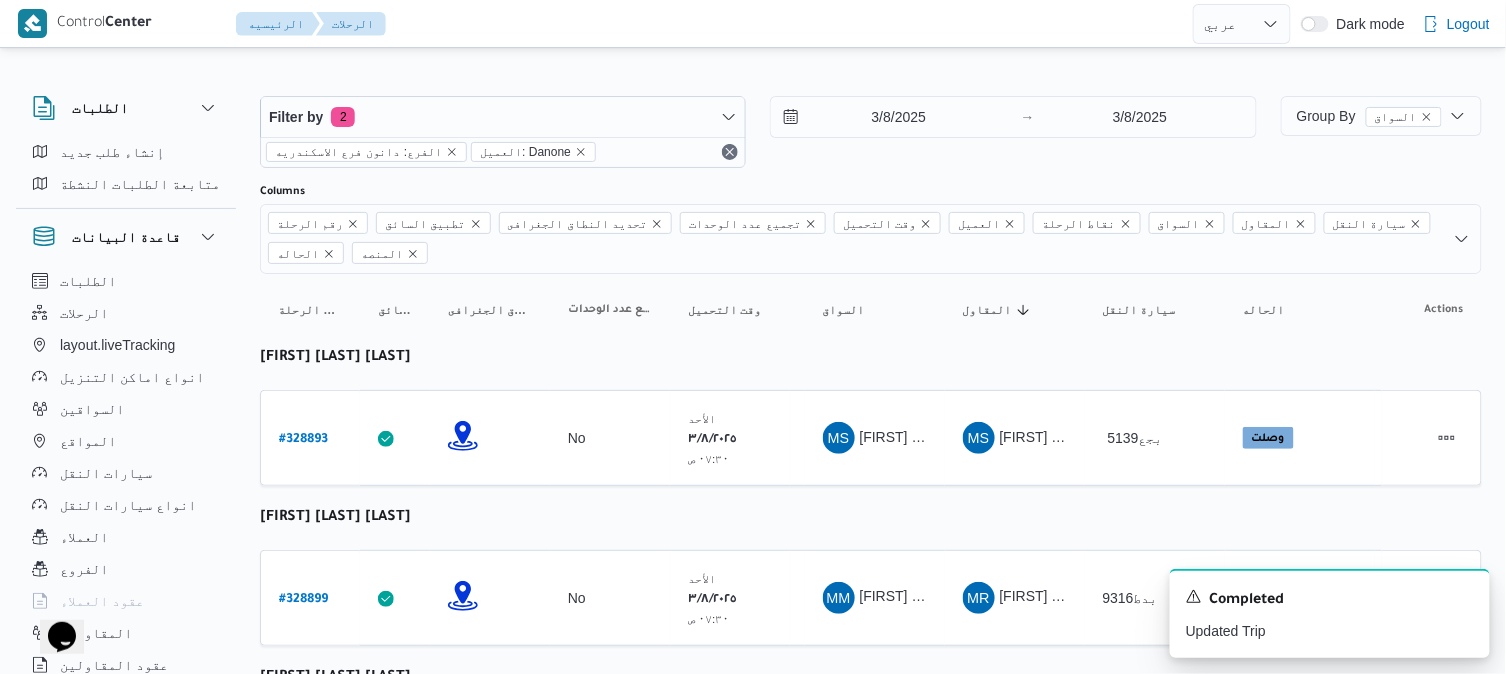 click on "رقم الرحلة Click to sort in ascending order تطبيق السائق Click to sort in ascending order تحديد النطاق الجغرافى Click to sort in ascending order تجميع عدد الوحدات وقت التحميل Click to sort in ascending order العميل Click to sort in ascending order نقاط الرحلة السواق Click to sort in ascending order المقاول Click to sort in ascending order سيارة النقل Click to sort in ascending order الحاله Click to sort in ascending order المنصه Click to sort in ascending order Actions محمود سامى عبدالله ابراهيم خليفة رقم الرحلة # 328893 تطبيق السائق تحديد النطاق الجغرافى تجميع عدد الوحدات No وقت التحميل الأحد ٣/٨/٢٠٢٥ ٠٧:٣٠ ص   العميل Danone نقاط الرحلة دانون فرع الاسكندريه  ٠٧:٤٨ م قسم  سيدى جابر دانون فرع الاسكندريه  السواق MS MS #" at bounding box center [871, 1350] 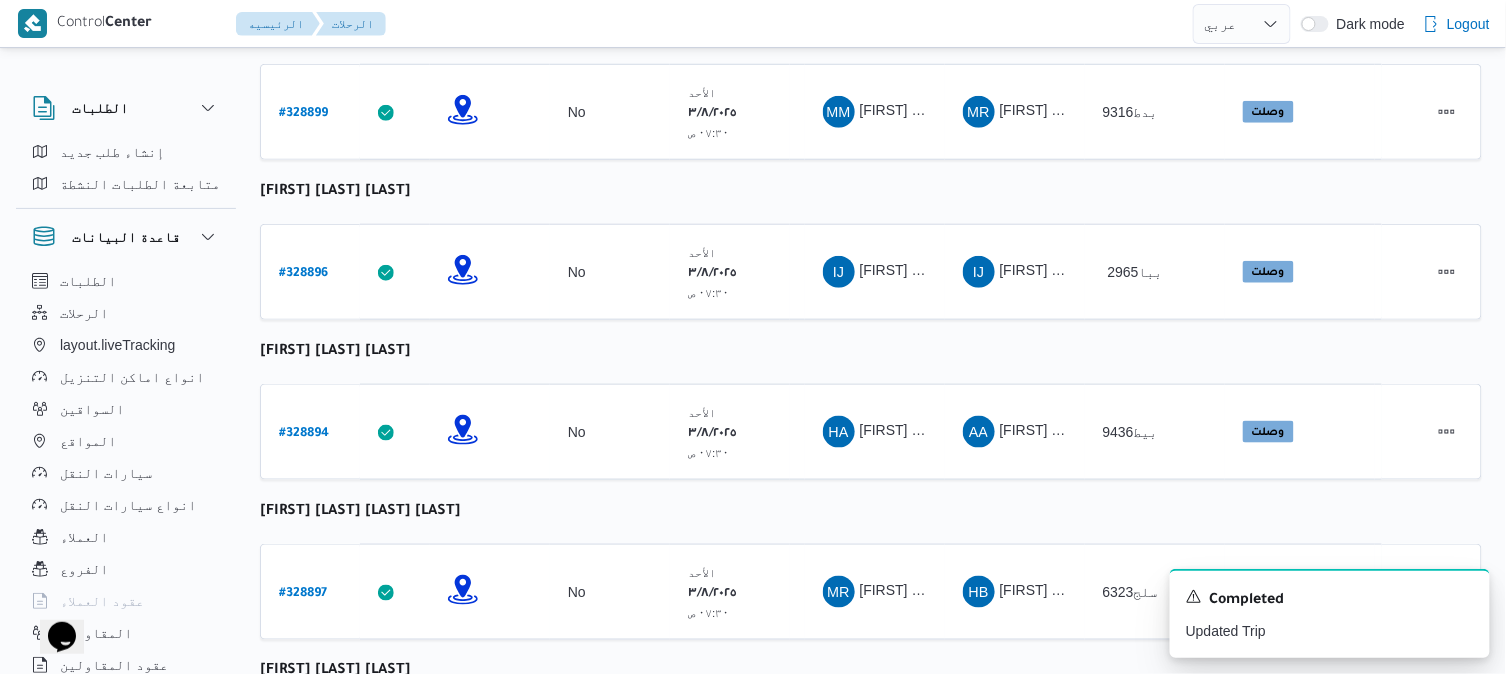 scroll, scrollTop: 488, scrollLeft: 0, axis: vertical 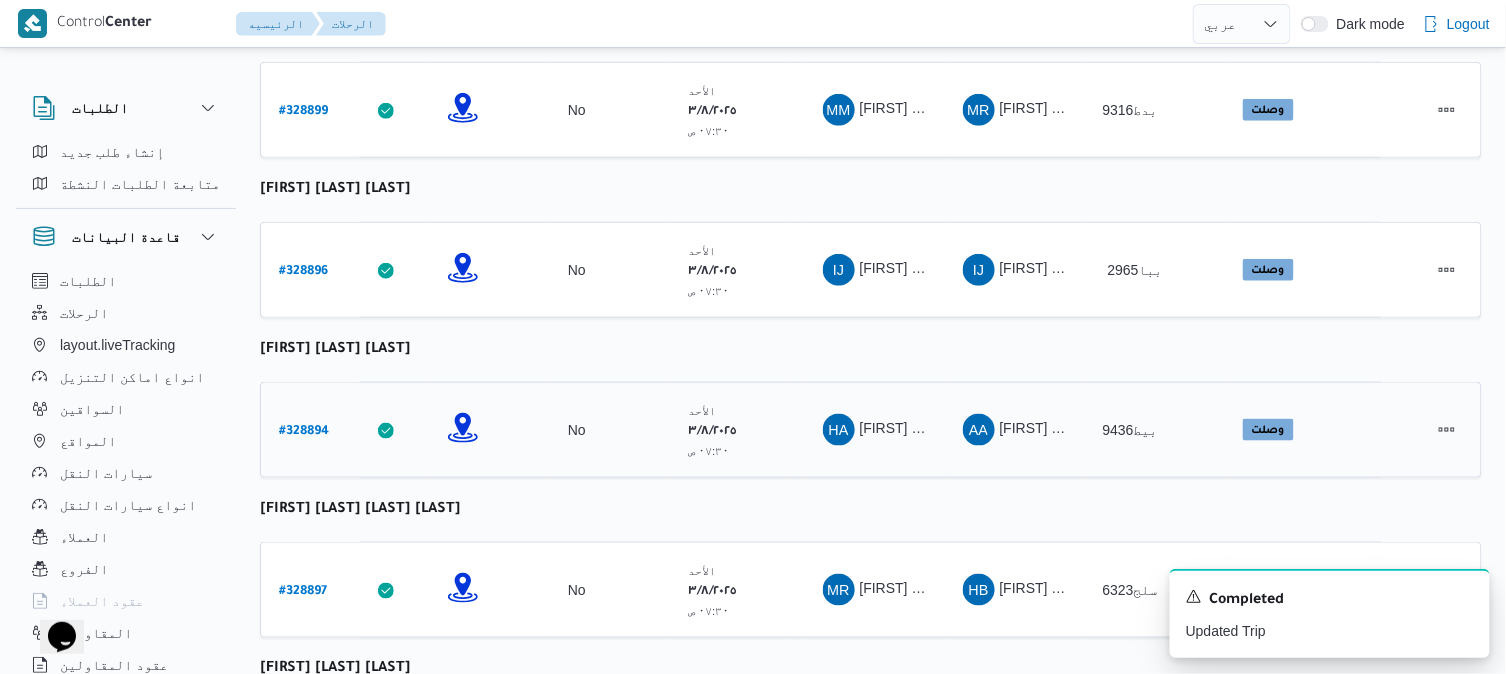 click on "# 328894" at bounding box center [304, 432] 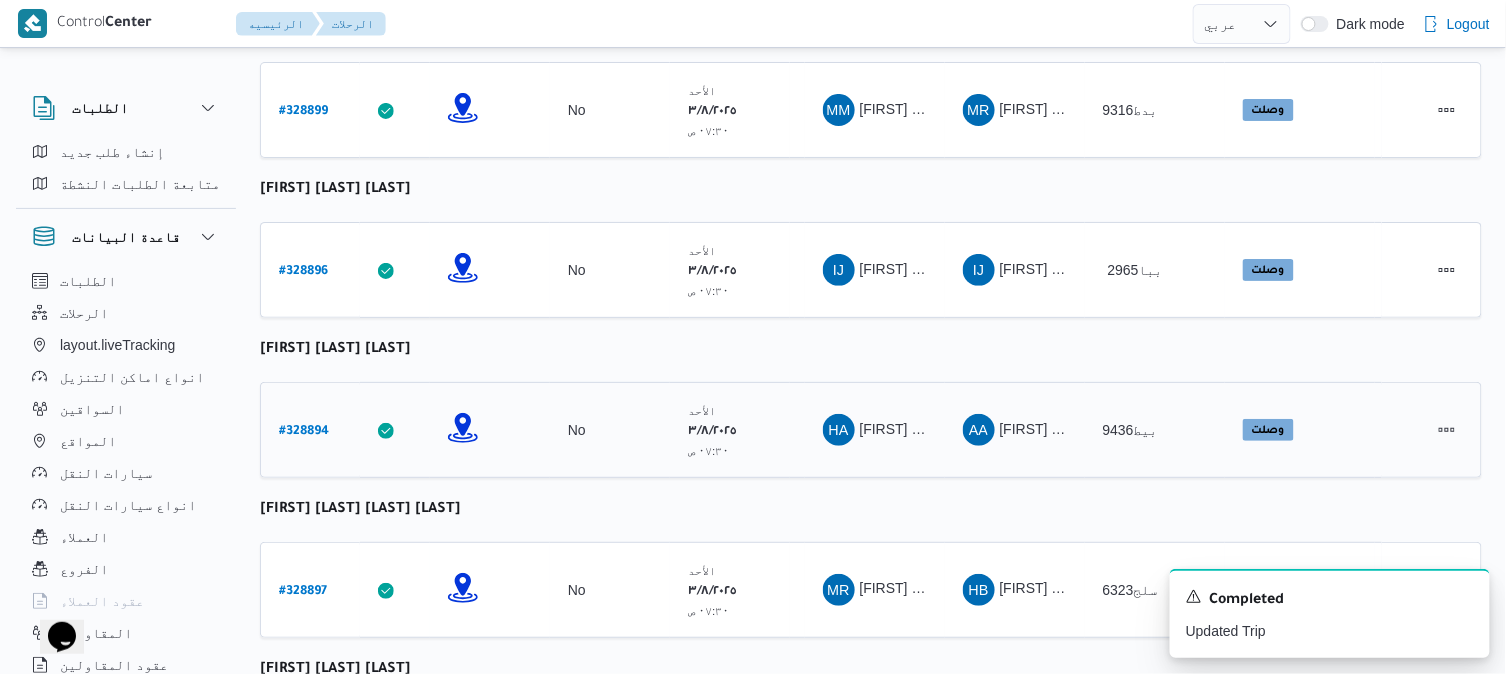 select on "ar" 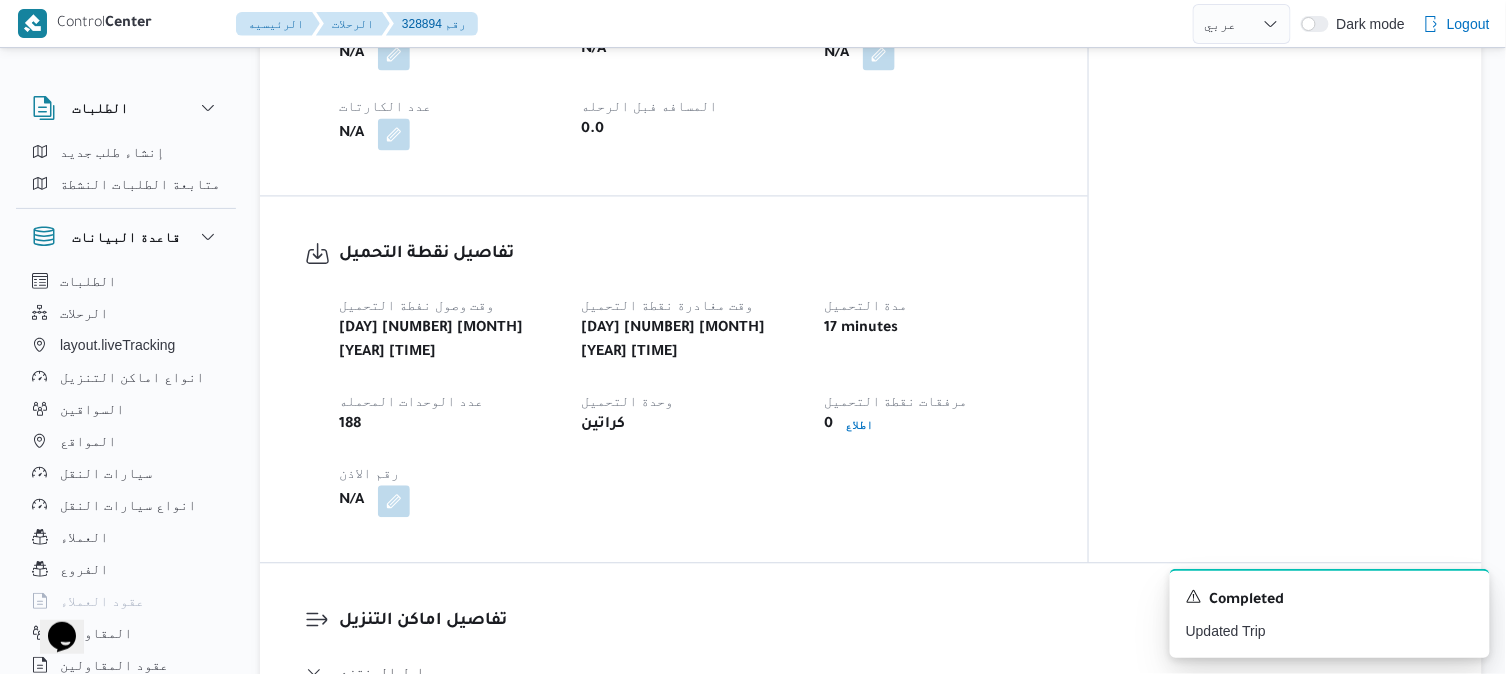 scroll, scrollTop: 1155, scrollLeft: 0, axis: vertical 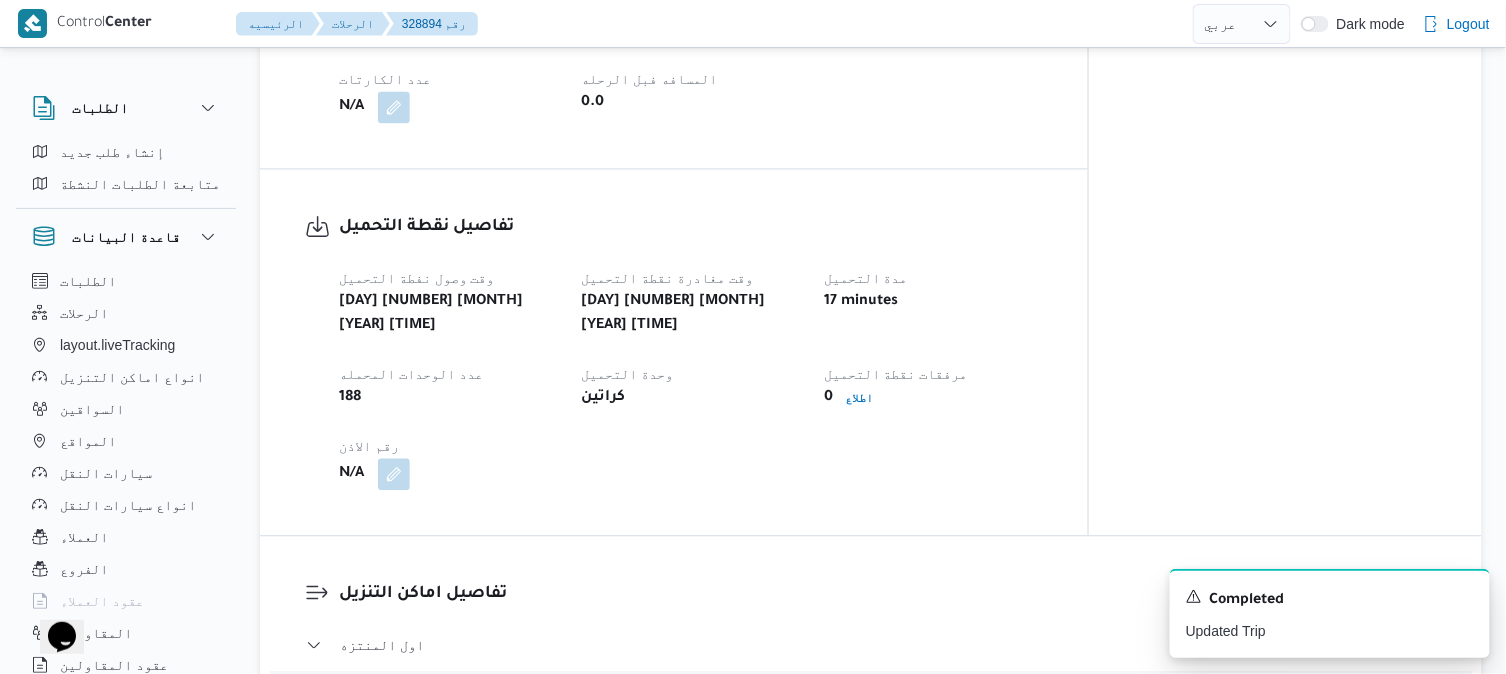 select on "ar" 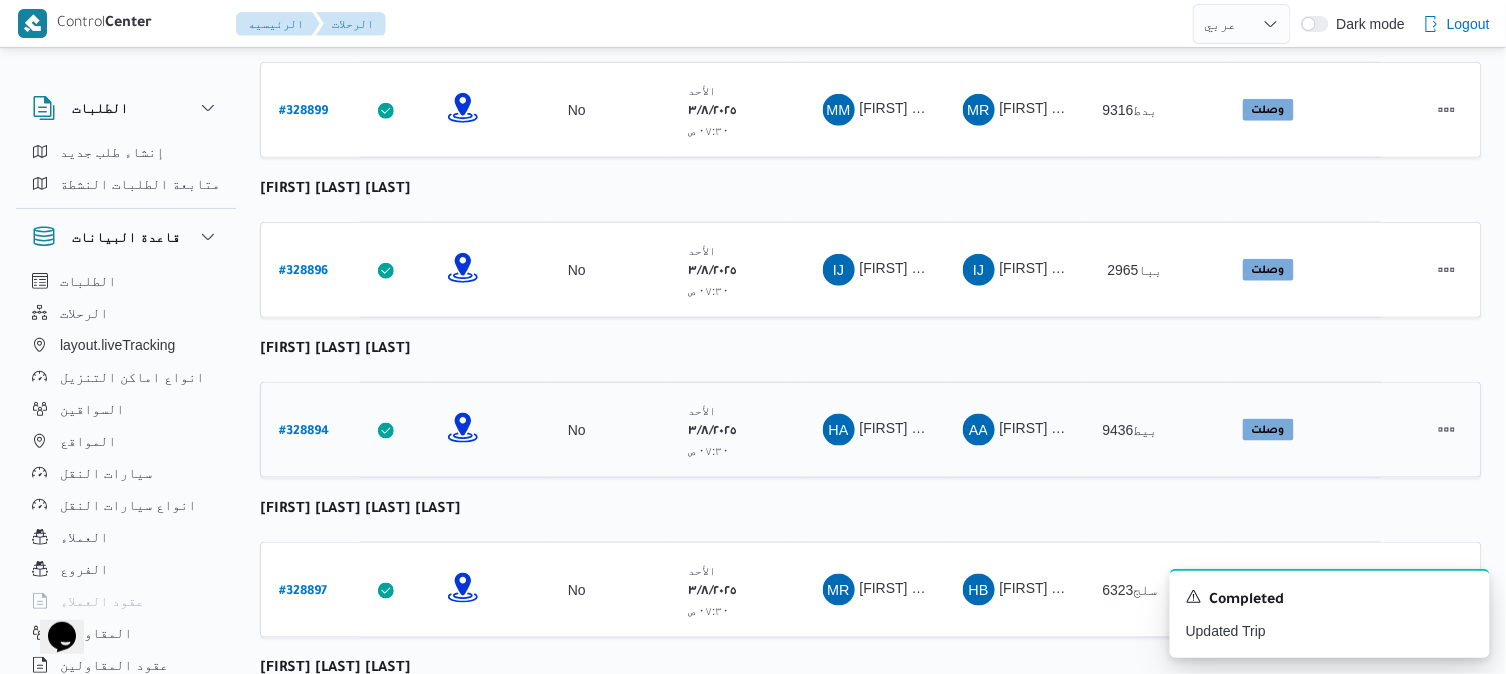 scroll, scrollTop: 577, scrollLeft: 0, axis: vertical 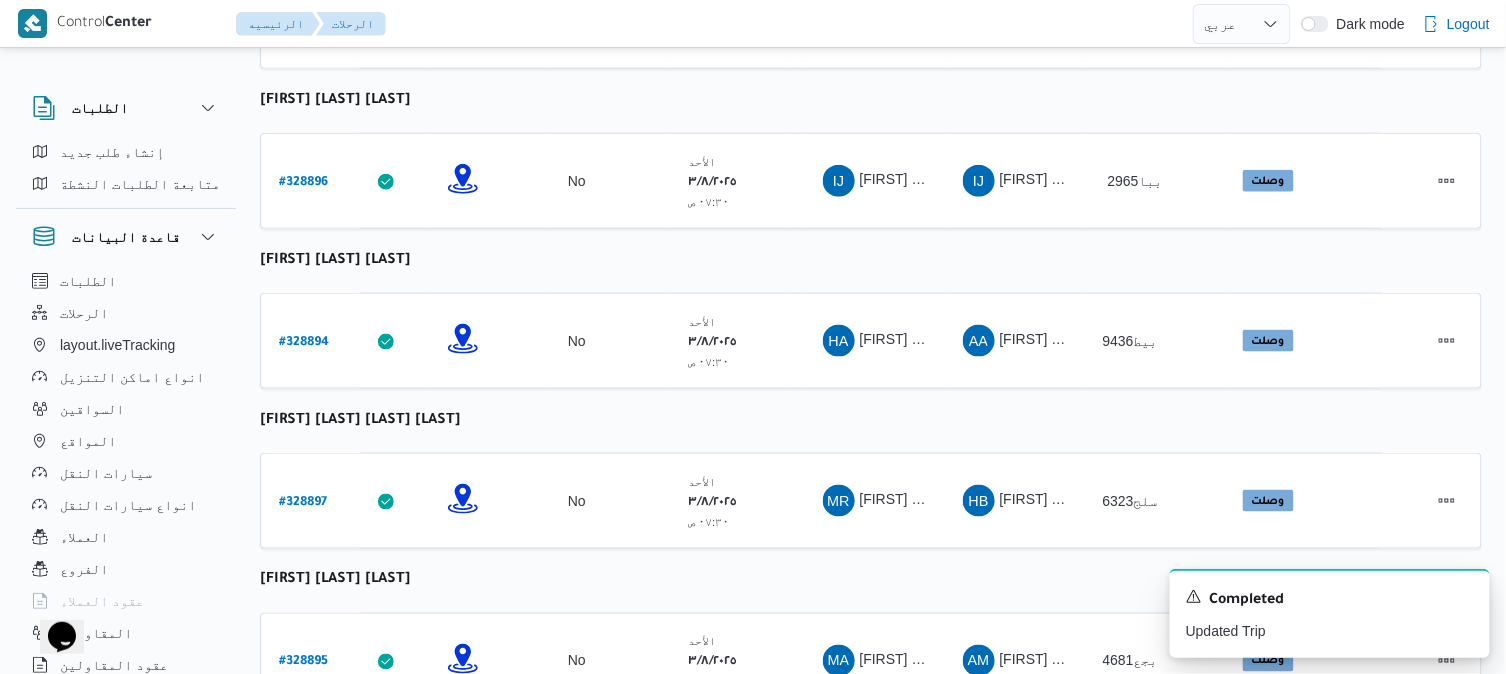 click on "رقم الرحلة Click to sort in ascending order تطبيق السائق Click to sort in ascending order تحديد النطاق الجغرافى Click to sort in ascending order تجميع عدد الوحدات وقت التحميل Click to sort in ascending order العميل Click to sort in ascending order نقاط الرحلة السواق Click to sort in ascending order المقاول Click to sort in ascending order سيارة النقل Click to sort in ascending order الحاله Click to sort in ascending order المنصه Click to sort in ascending order Actions محمود سامى عبدالله ابراهيم خليفة رقم الرحلة # 328893 تطبيق السائق تحديد النطاق الجغرافى تجميع عدد الوحدات No وقت التحميل الأحد ٣/٨/٢٠٢٥ ٠٧:٣٠ ص   العميل Danone نقاط الرحلة دانون فرع الاسكندريه  ٠٧:٤٨ م قسم  سيدى جابر دانون فرع الاسكندريه  السواق MS MS #" at bounding box center (871, 773) 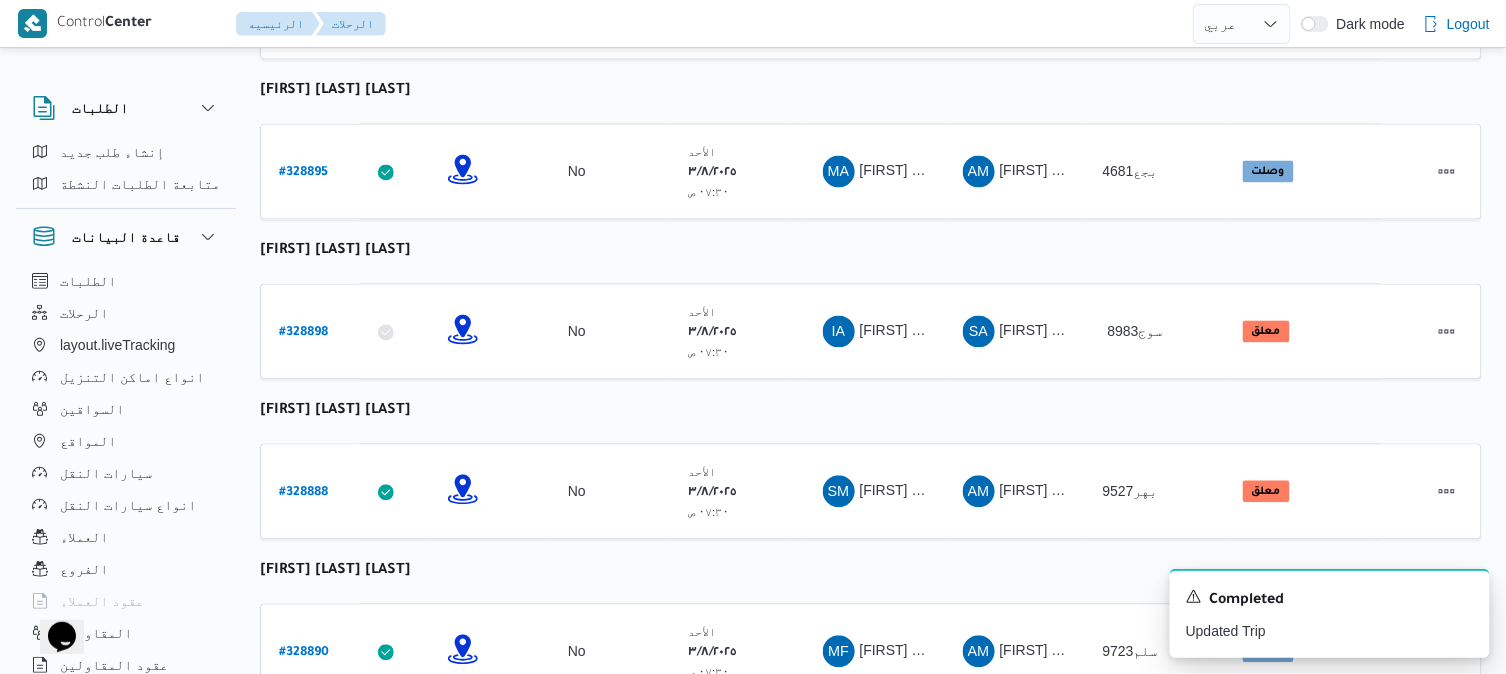 scroll, scrollTop: 1155, scrollLeft: 0, axis: vertical 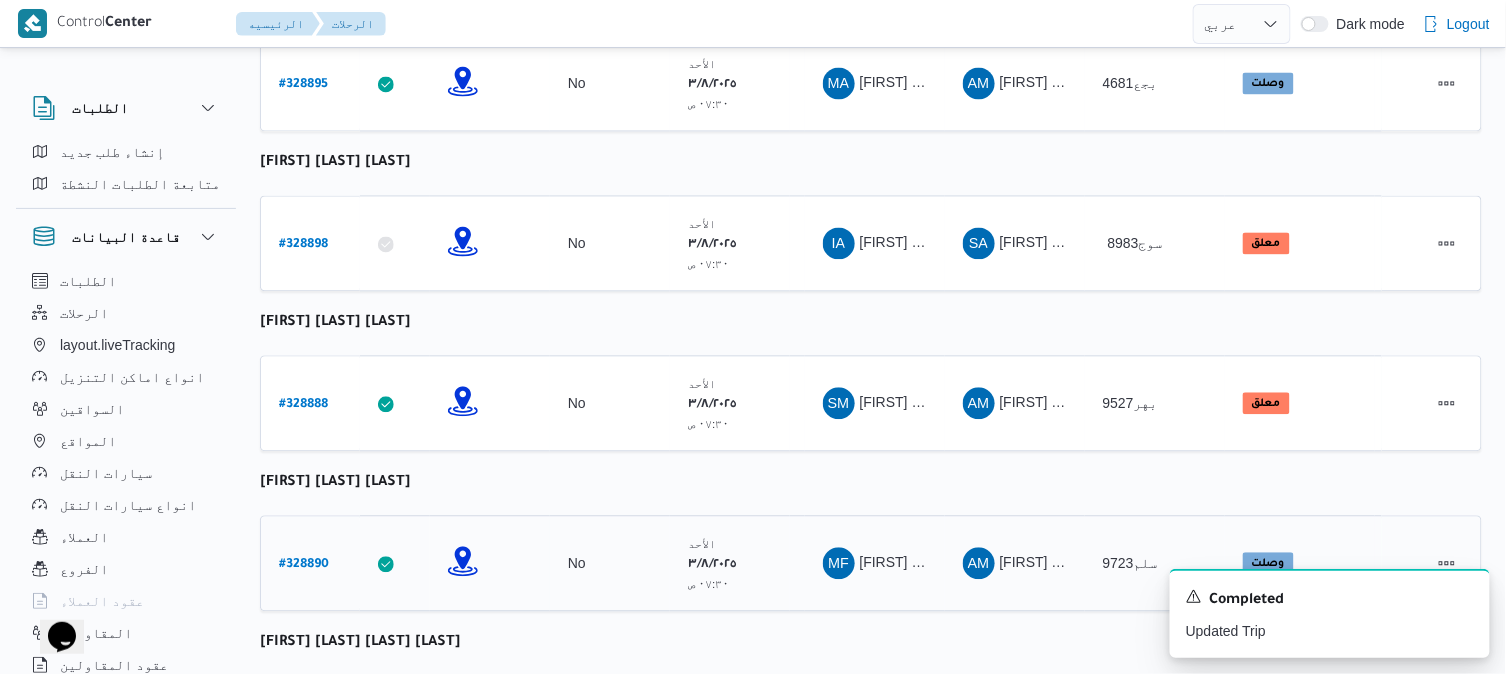 click on "# 328890" at bounding box center [304, 565] 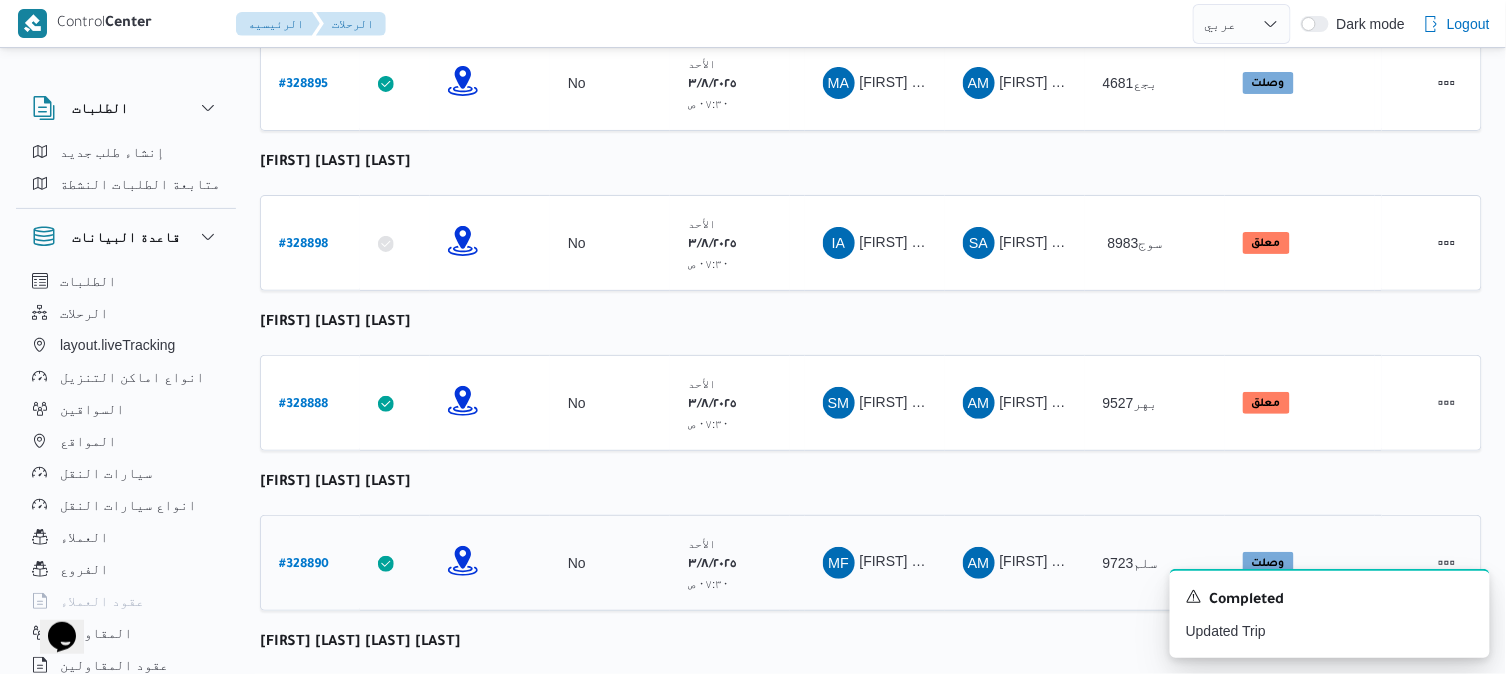 select on "ar" 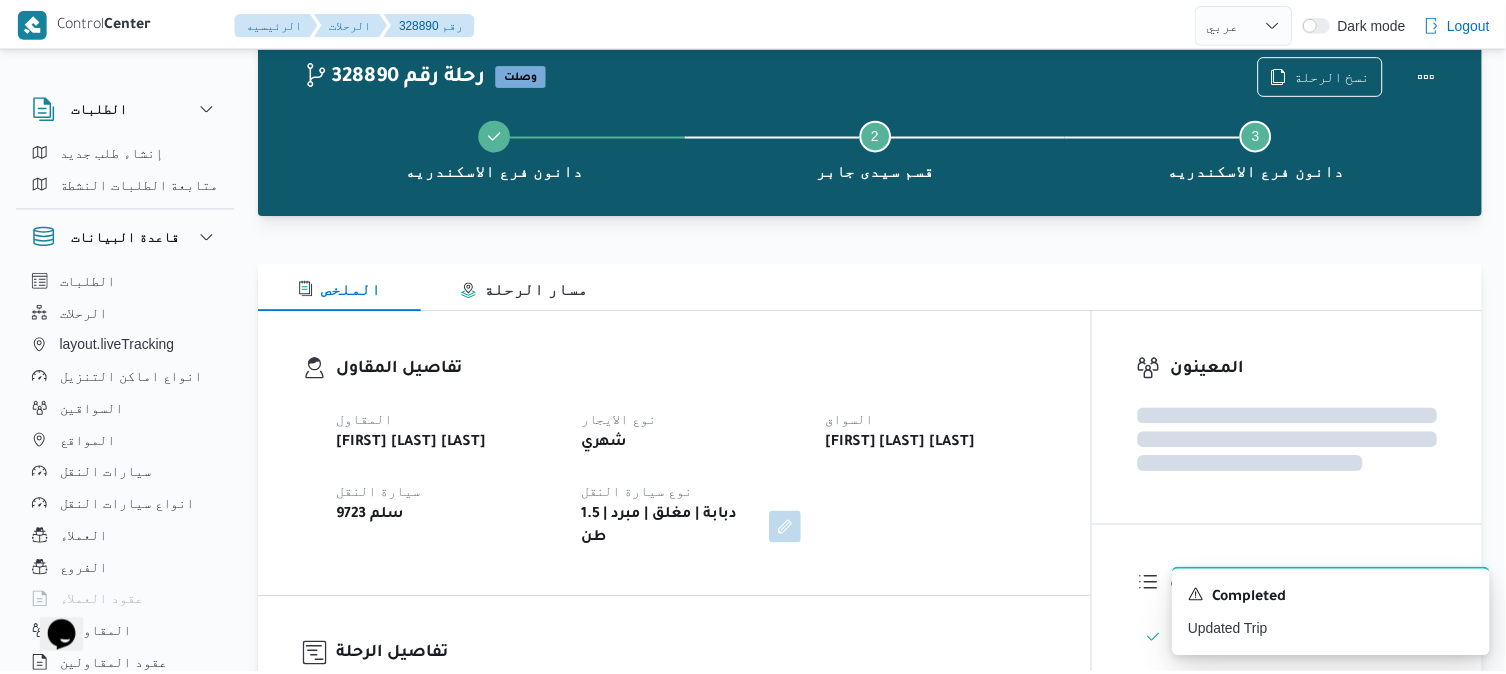 scroll, scrollTop: 1155, scrollLeft: 0, axis: vertical 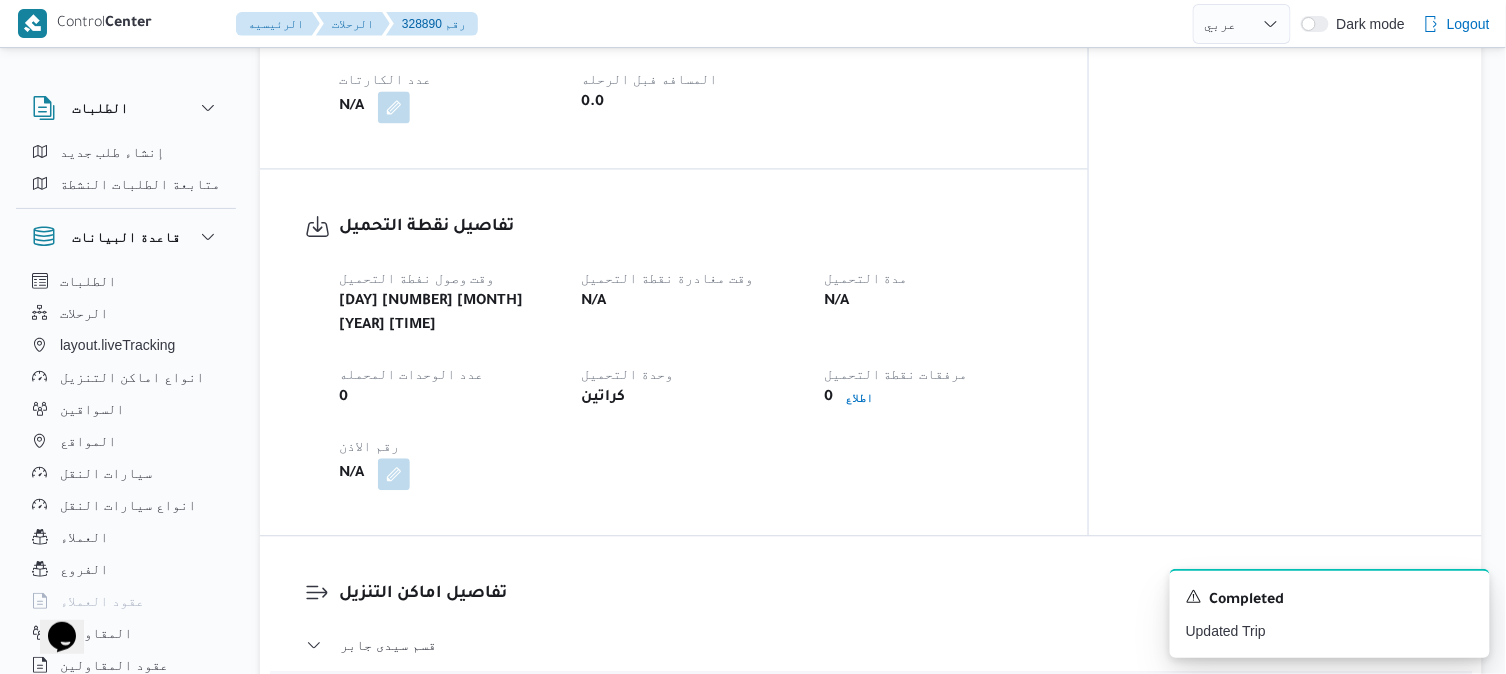 click on "وقت وصول نفطة التحميل أحد ٣ أغسطس ٢٠٢٥ ٠٧:٣٣ وقت مغادرة نقطة التحميل N/A مدة التحميل N/A عدد الوحدات المحمله 0 وحدة التحميل كراتين مرفقات نقطة التحميل 0 اطلاع رقم الاذن N/A" at bounding box center (691, 378) 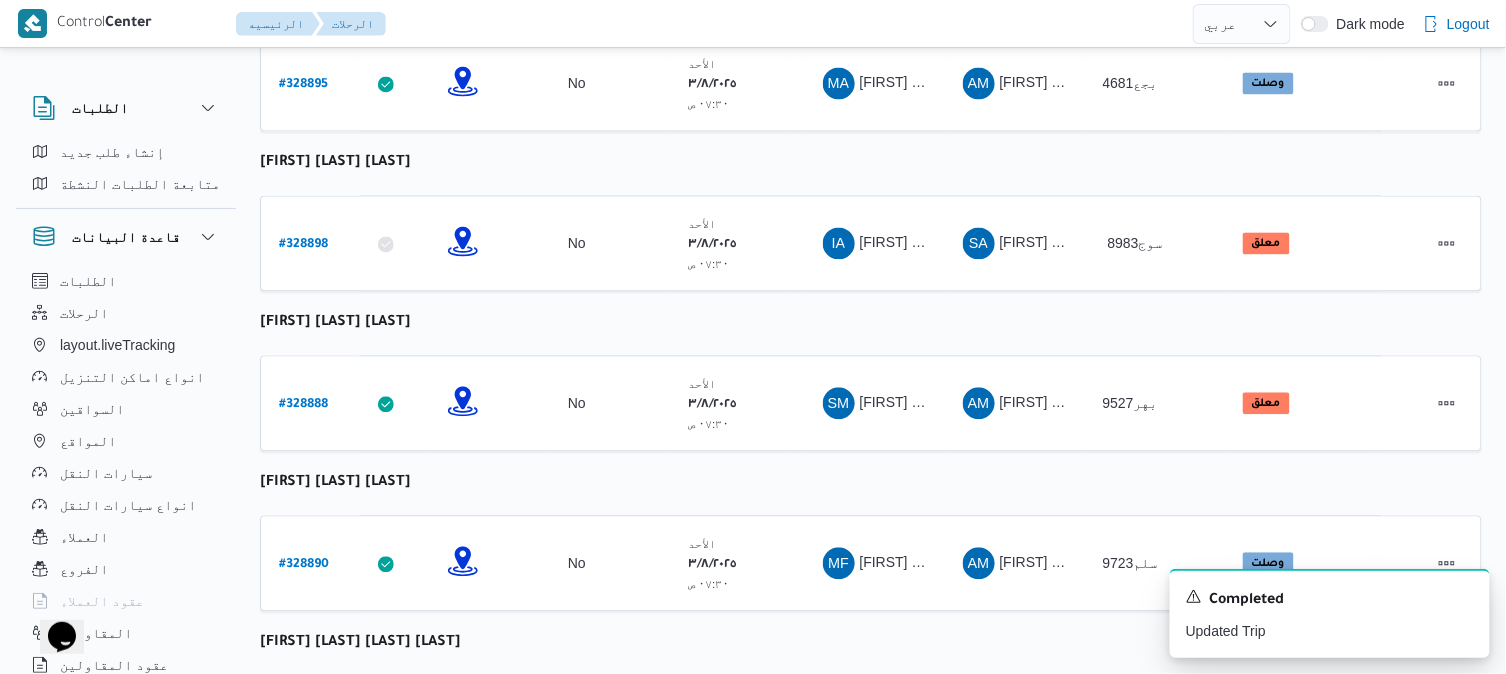 click on "رقم الرحلة Click to sort in ascending order تطبيق السائق Click to sort in ascending order تحديد النطاق الجغرافى Click to sort in ascending order تجميع عدد الوحدات وقت التحميل Click to sort in ascending order العميل Click to sort in ascending order نقاط الرحلة السواق Click to sort in ascending order المقاول Click to sort in ascending order سيارة النقل Click to sort in ascending order الحاله Click to sort in ascending order المنصه Click to sort in ascending order Actions محمود سامى عبدالله ابراهيم خليفة رقم الرحلة # 328893 تطبيق السائق تحديد النطاق الجغرافى تجميع عدد الوحدات No وقت التحميل الأحد ٣/٨/٢٠٢٥ ٠٧:٣٠ ص   العميل Danone نقاط الرحلة دانون فرع الاسكندريه  ٠٧:٤٨ م قسم  سيدى جابر دانون فرع الاسكندريه  السواق MS MS #" at bounding box center (871, 195) 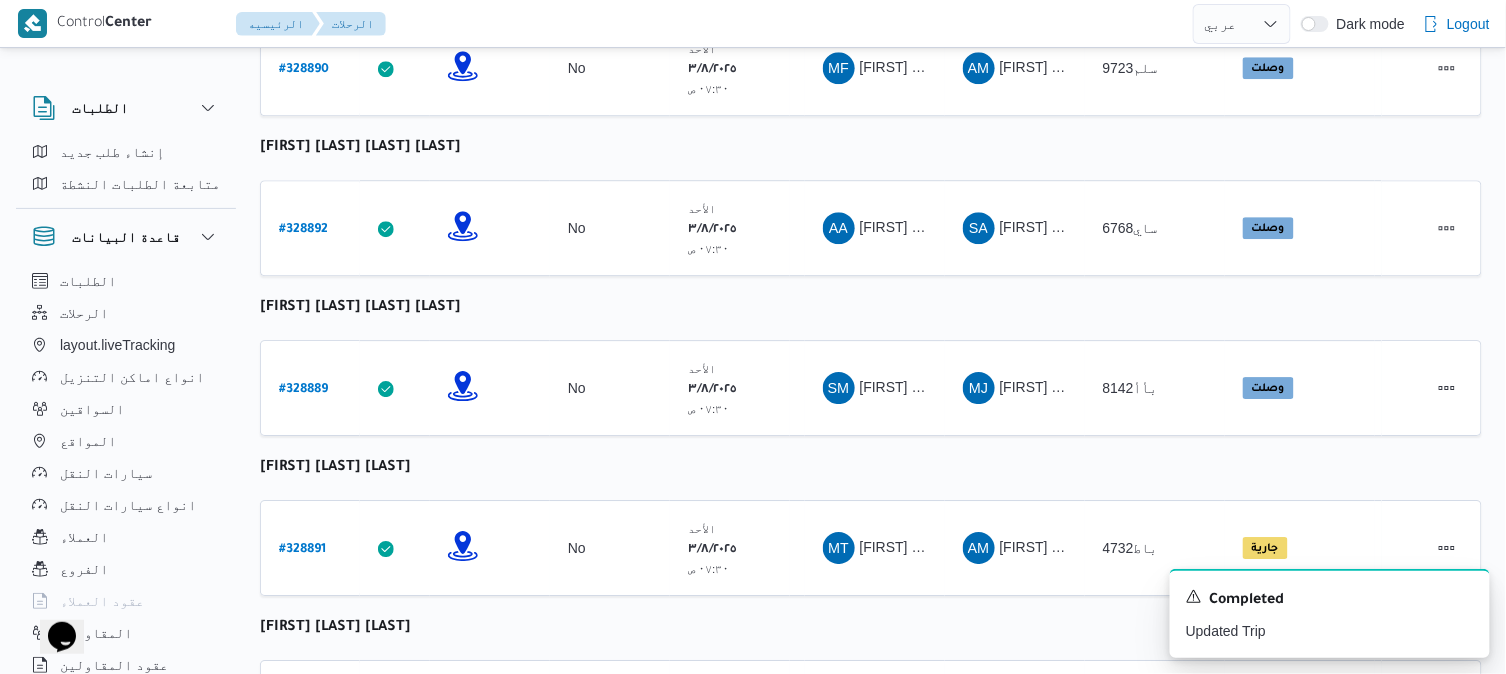scroll, scrollTop: 1605, scrollLeft: 0, axis: vertical 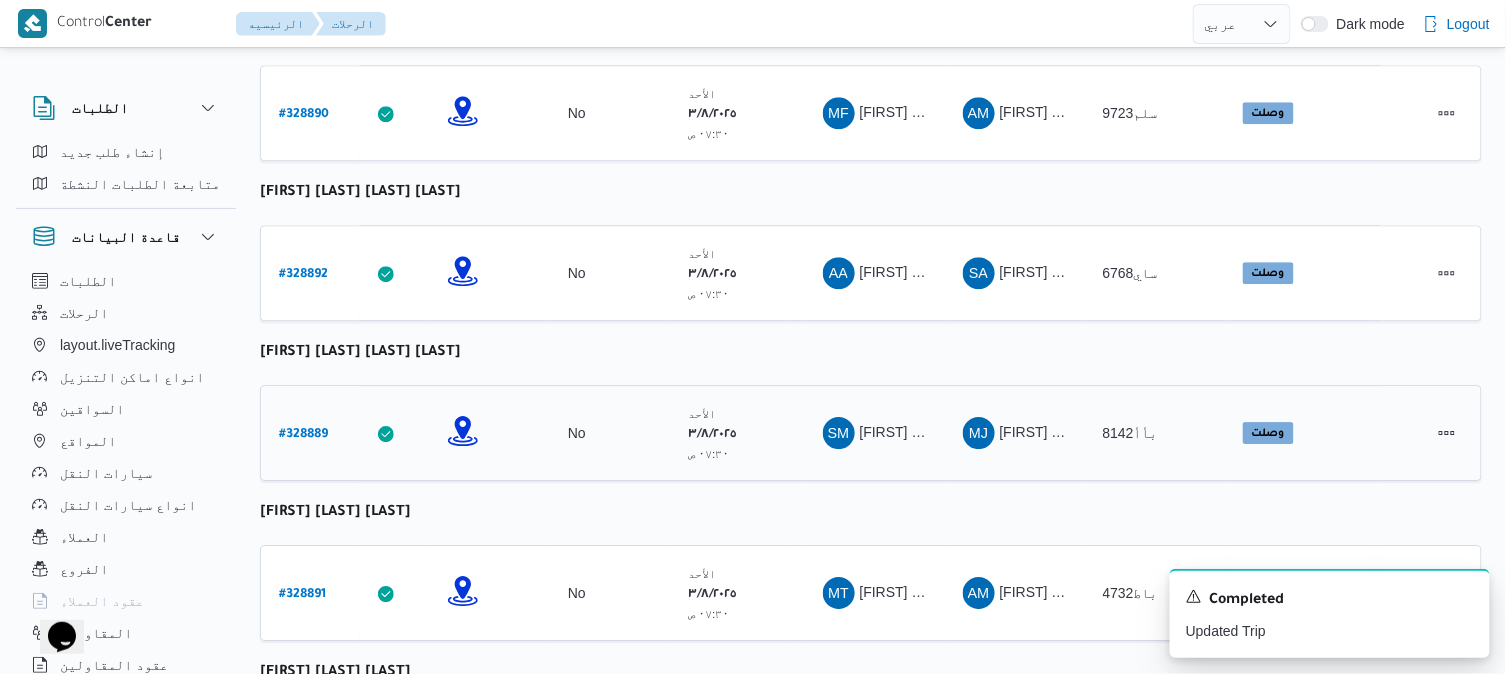 click on "# 328889" at bounding box center [303, 435] 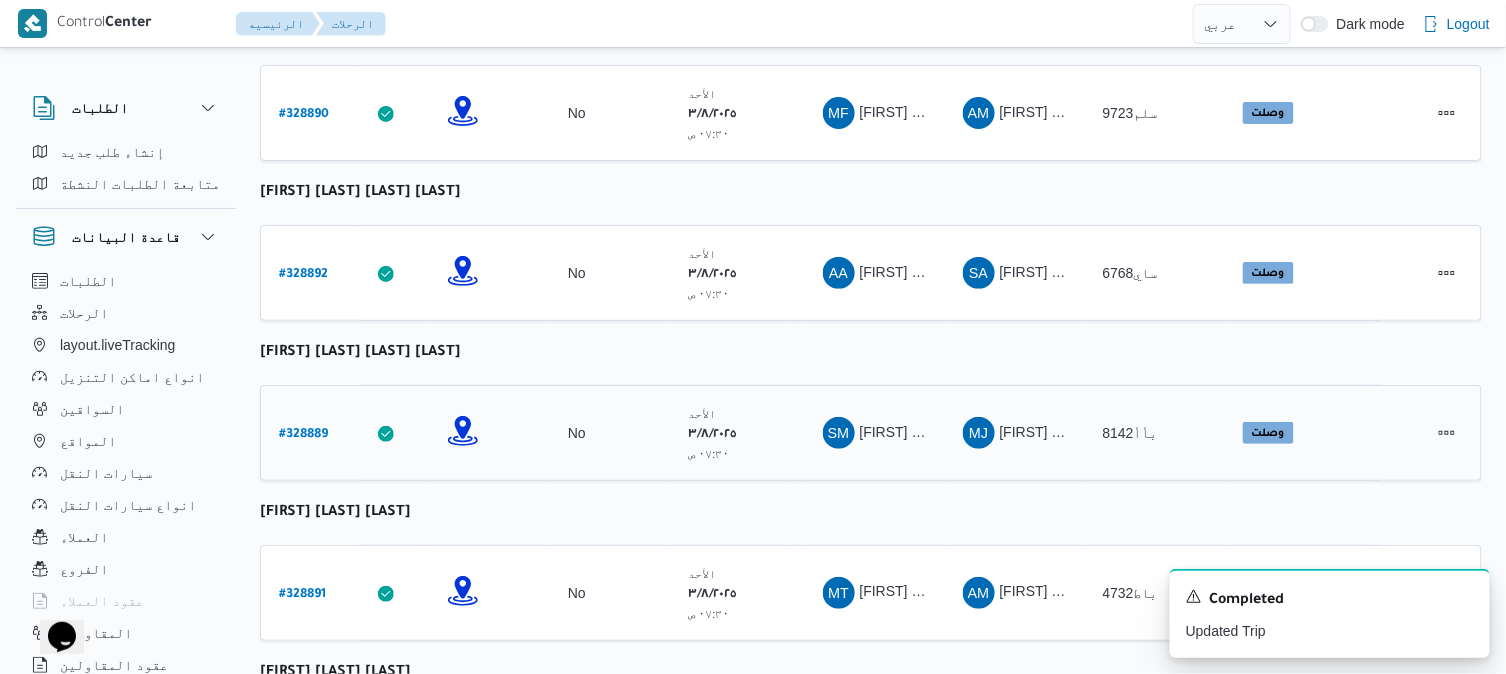 select on "ar" 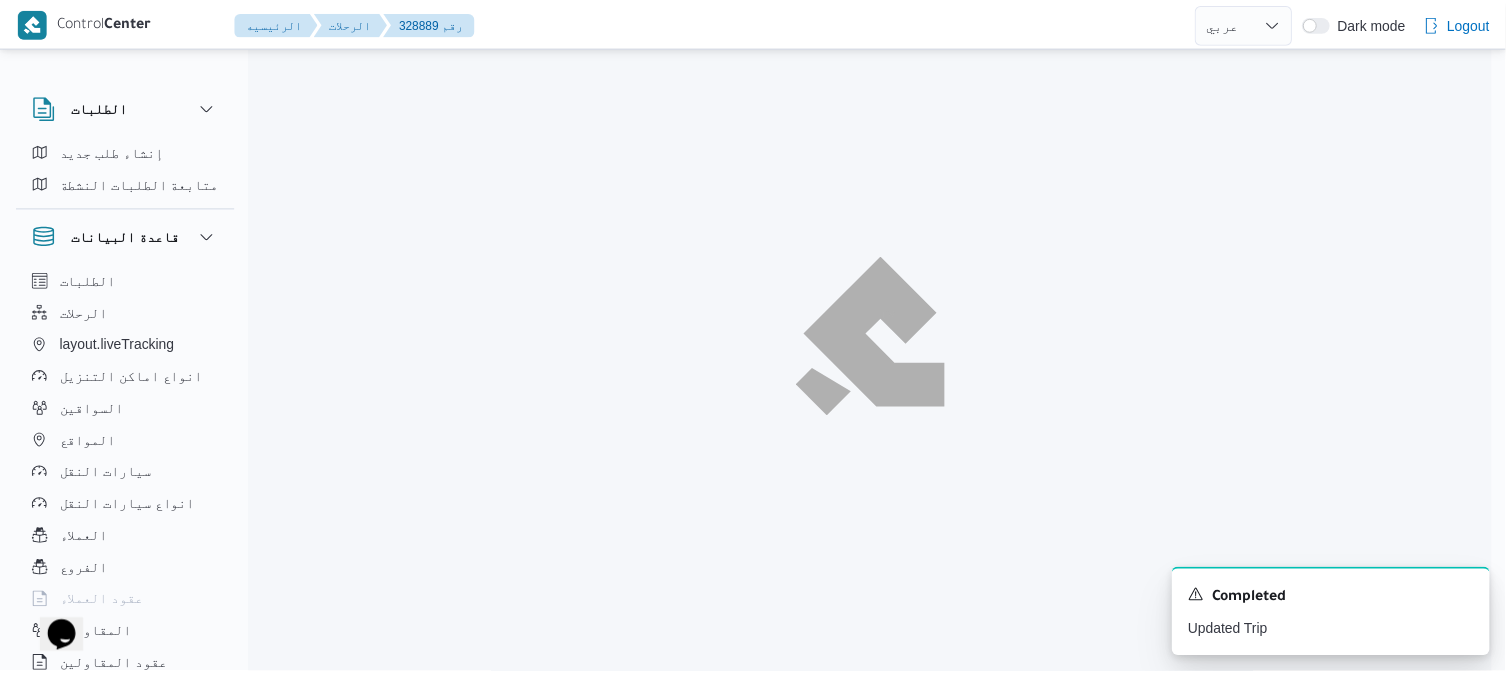 scroll, scrollTop: 1605, scrollLeft: 0, axis: vertical 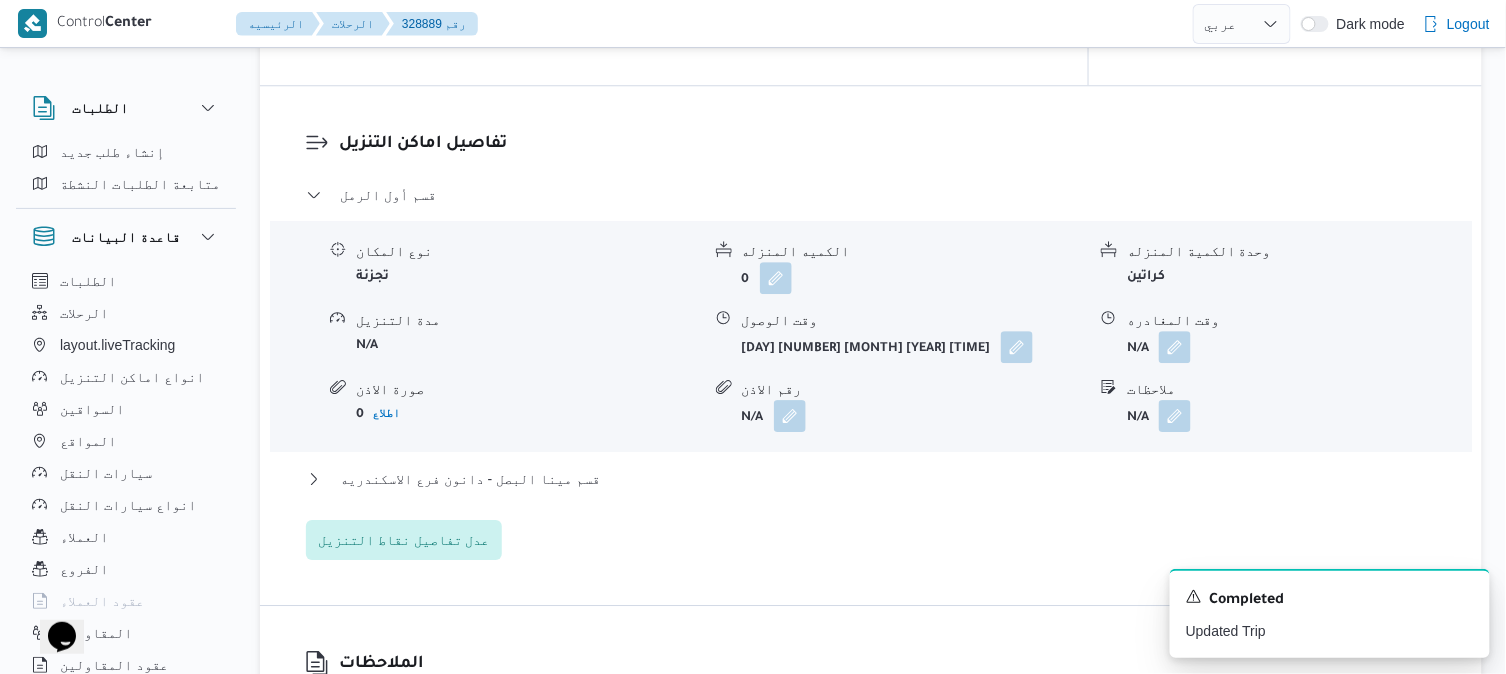 click on "تفاصيل اماكن التنزيل قسم أول الرمل نوع المكان تجزئة الكميه المنزله 0 وحدة الكمية المنزله كراتين مدة التنزيل N/A وقت الوصول أحد ٣ أغسطس ٢٠٢٥ ٠٩:٥٩ وقت المغادره N/A صورة الاذن 0 اطلاع رقم الاذن N/A ملاحظات N/A قسم مينا البصل -
دانون فرع الاسكندريه  نوع المكان مصانع و مخازن الكميه المنزله 0 وحدة الكمية المنزله كراتين مدة التنزيل N/A وقت الوصول N/A وقت المغادره N/A صورة الاذن 0 اطلاع رقم الاذن N/A ملاحظات N/A عدل تفاصيل نقاط التنزيل" at bounding box center [871, 345] 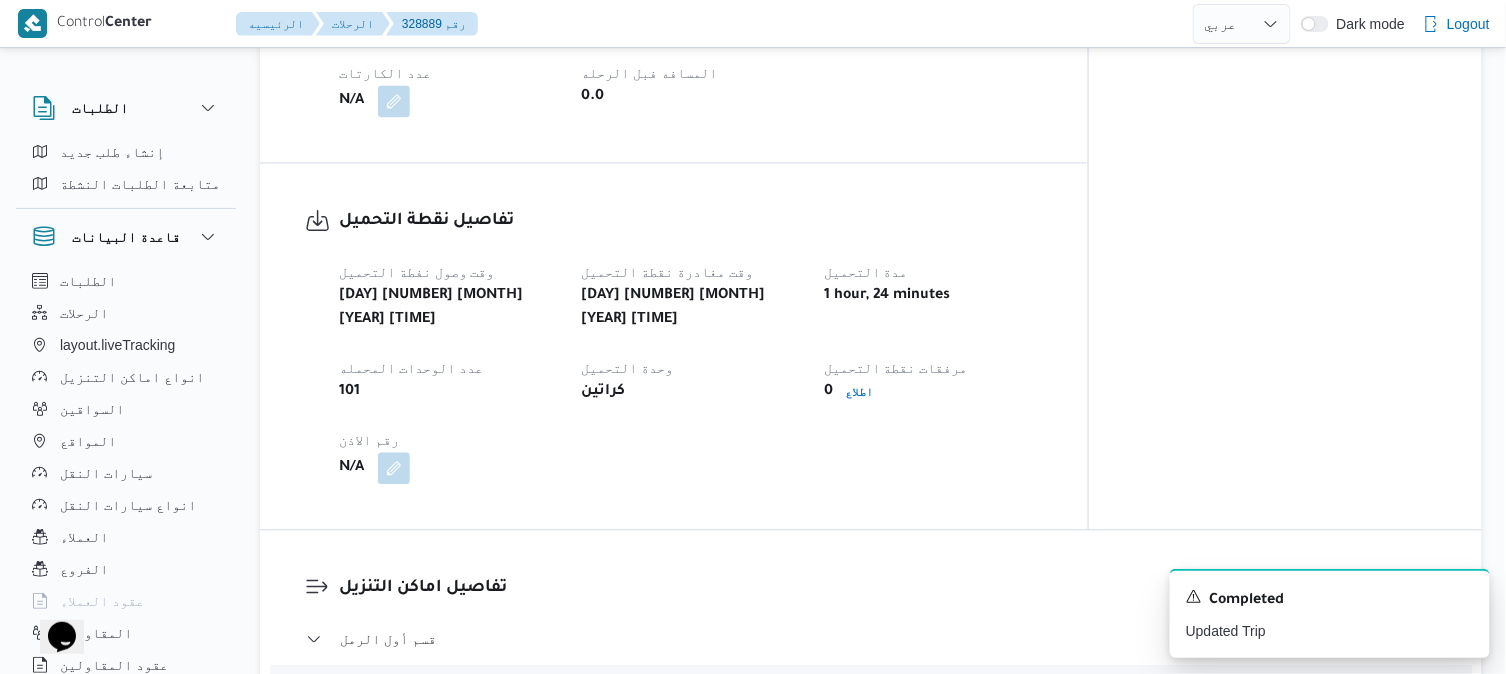scroll, scrollTop: 1116, scrollLeft: 0, axis: vertical 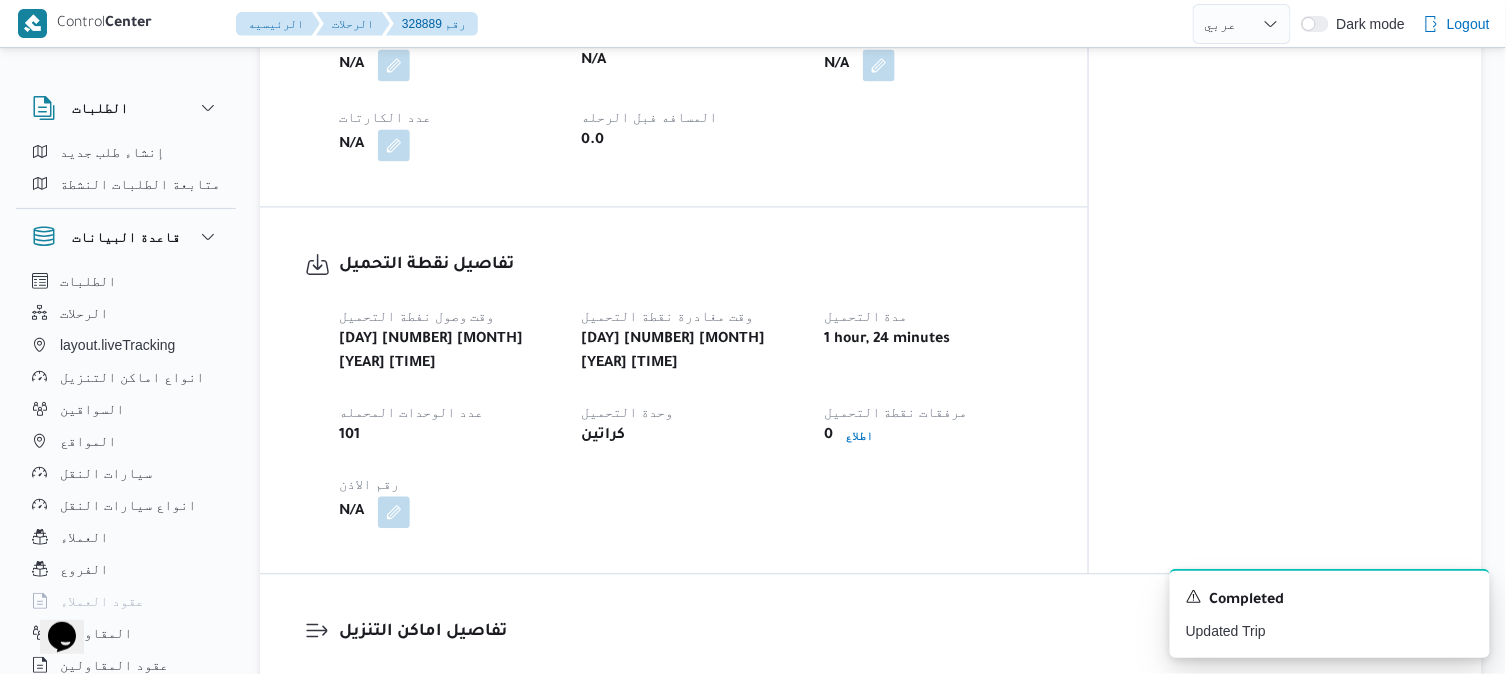 select on "ar" 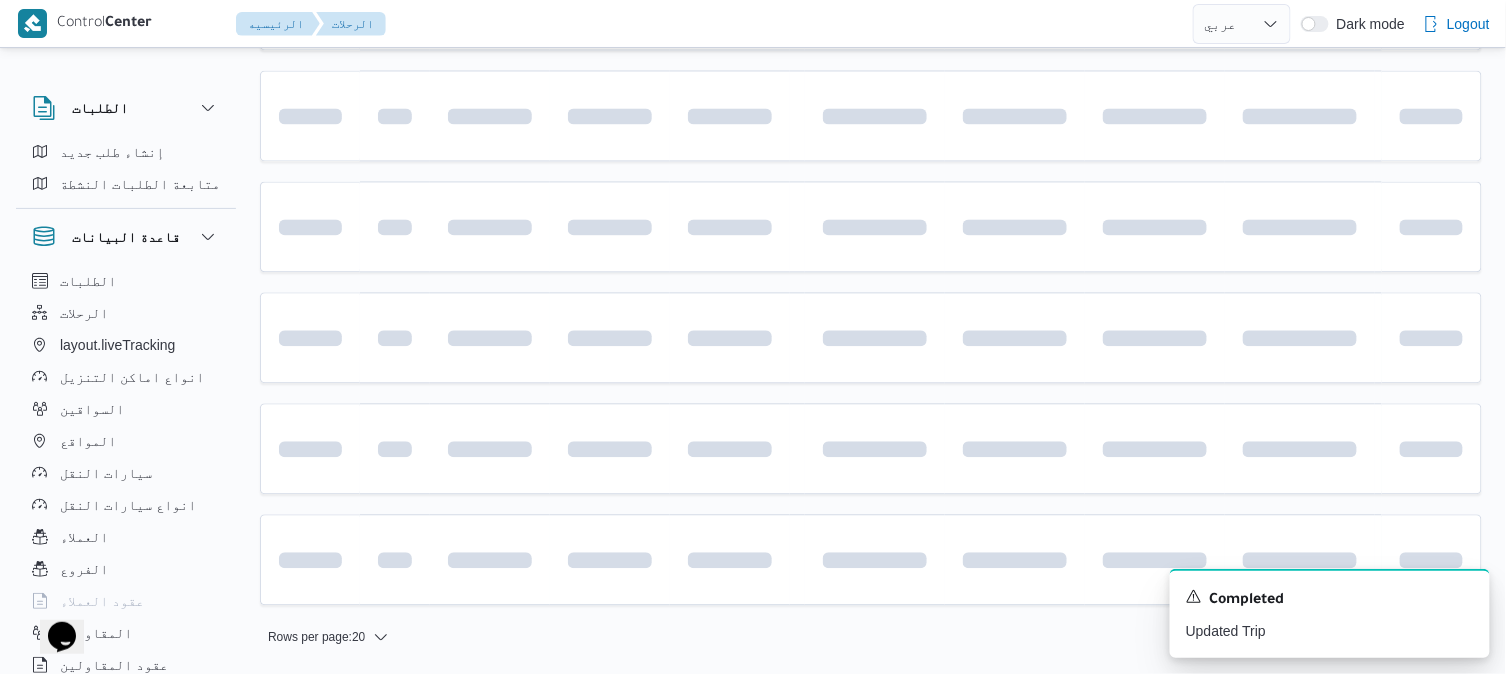 scroll, scrollTop: 1538, scrollLeft: 0, axis: vertical 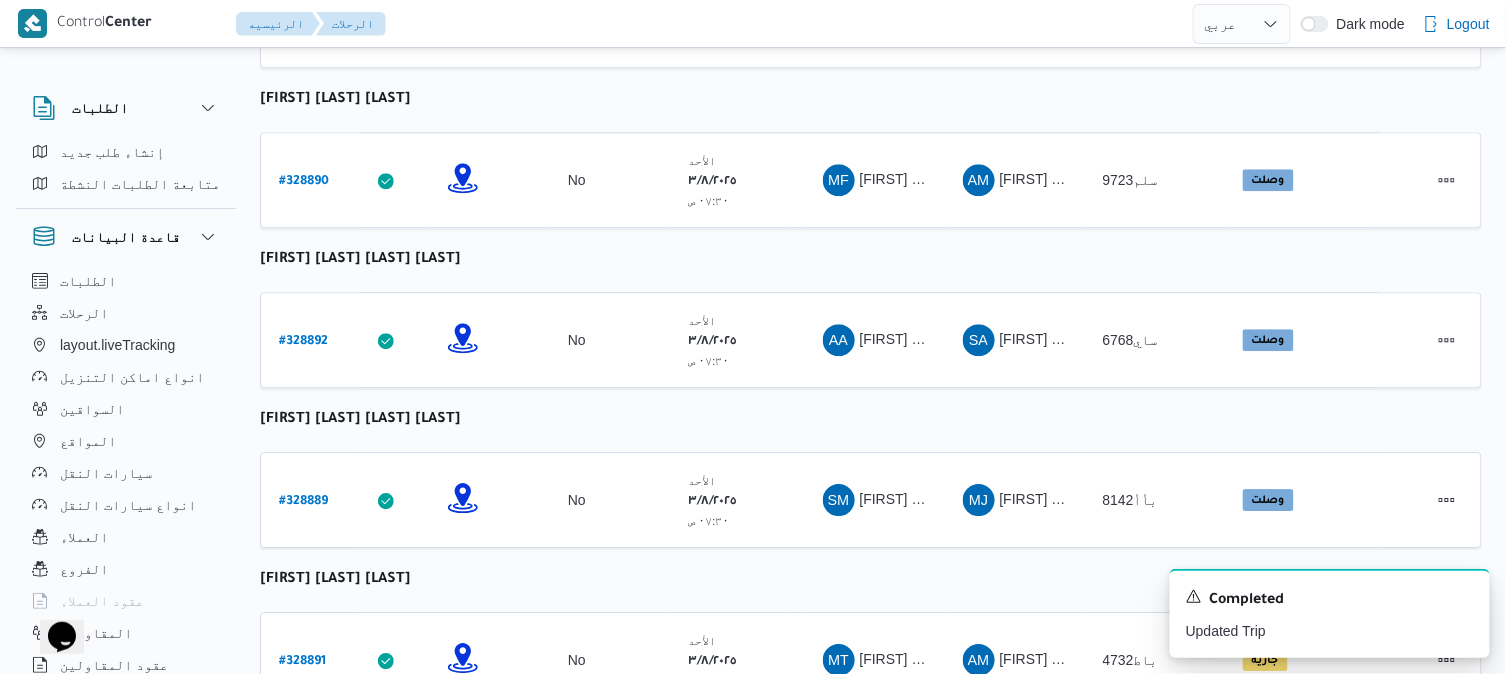 click on "رقم الرحلة Click to sort in ascending order تطبيق السائق Click to sort in ascending order تحديد النطاق الجغرافى Click to sort in ascending order تجميع عدد الوحدات وقت التحميل Click to sort in ascending order العميل Click to sort in ascending order نقاط الرحلة السواق Click to sort in ascending order المقاول Click to sort in ascending order سيارة النقل Click to sort in ascending order الحاله Click to sort in ascending order المنصه Click to sort in ascending order Actions محمود سامى عبدالله ابراهيم خليفة رقم الرحلة # 328893 تطبيق السائق تحديد النطاق الجغرافى تجميع عدد الوحدات No وقت التحميل الأحد ٣/٨/٢٠٢٥ ٠٧:٣٠ ص   العميل Danone نقاط الرحلة دانون فرع الاسكندريه  ٠٧:٤٨ م قسم  سيدى جابر دانون فرع الاسكندريه  السواق MS MS #" at bounding box center (871, -188) 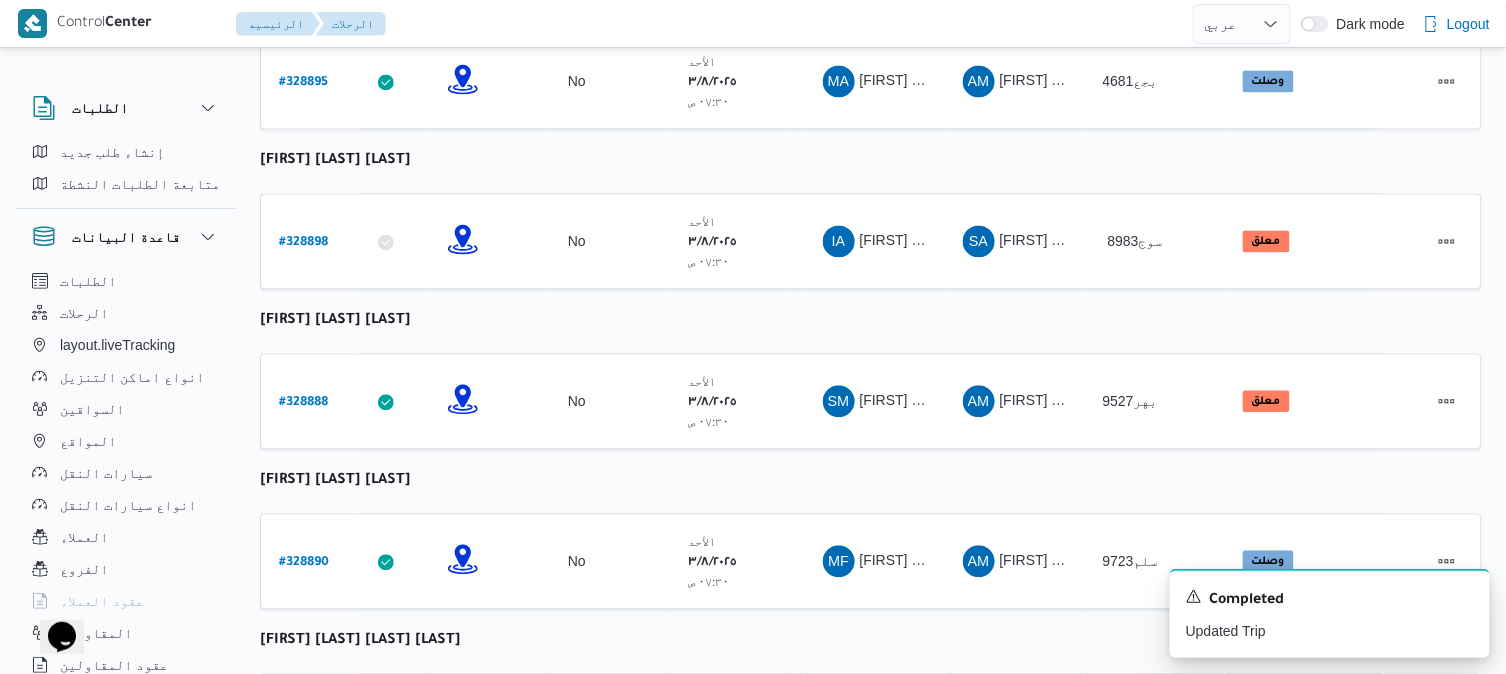 scroll, scrollTop: 1138, scrollLeft: 0, axis: vertical 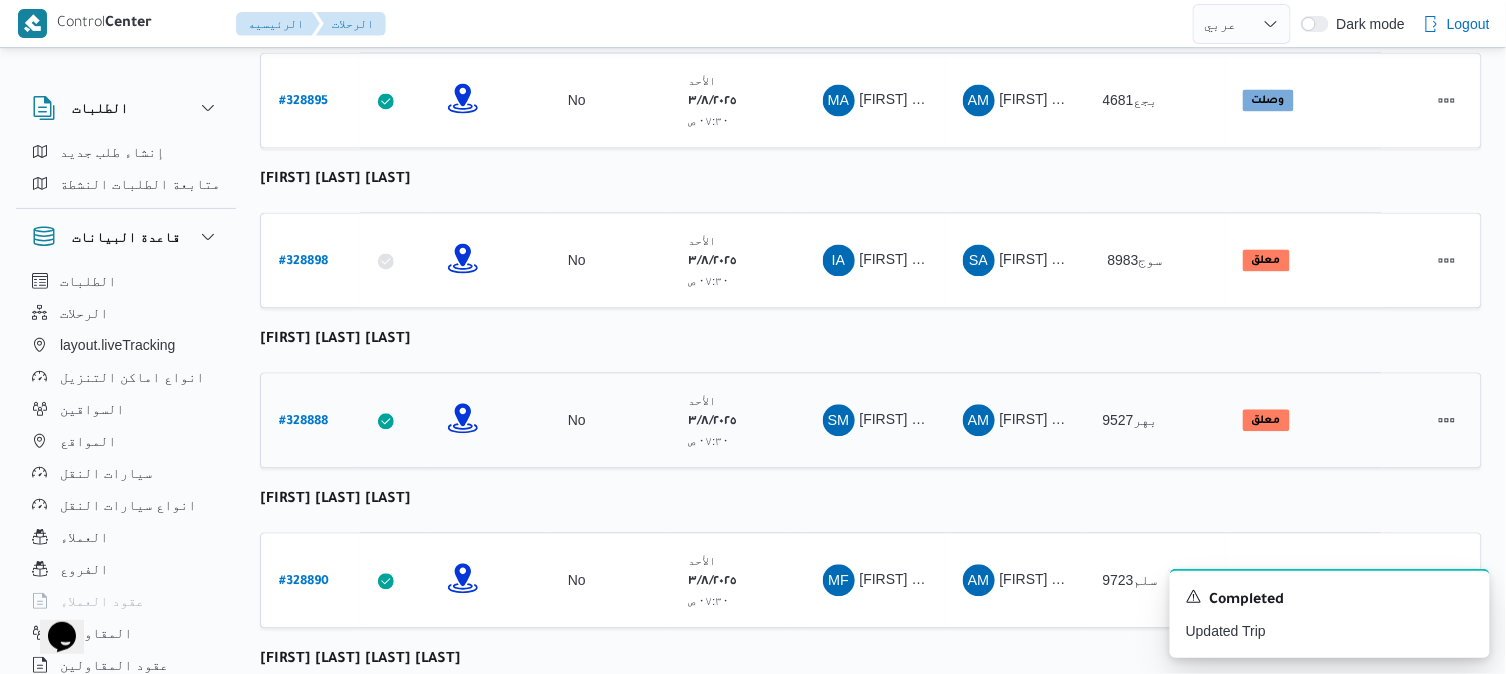 click on "# 328888" at bounding box center (303, 422) 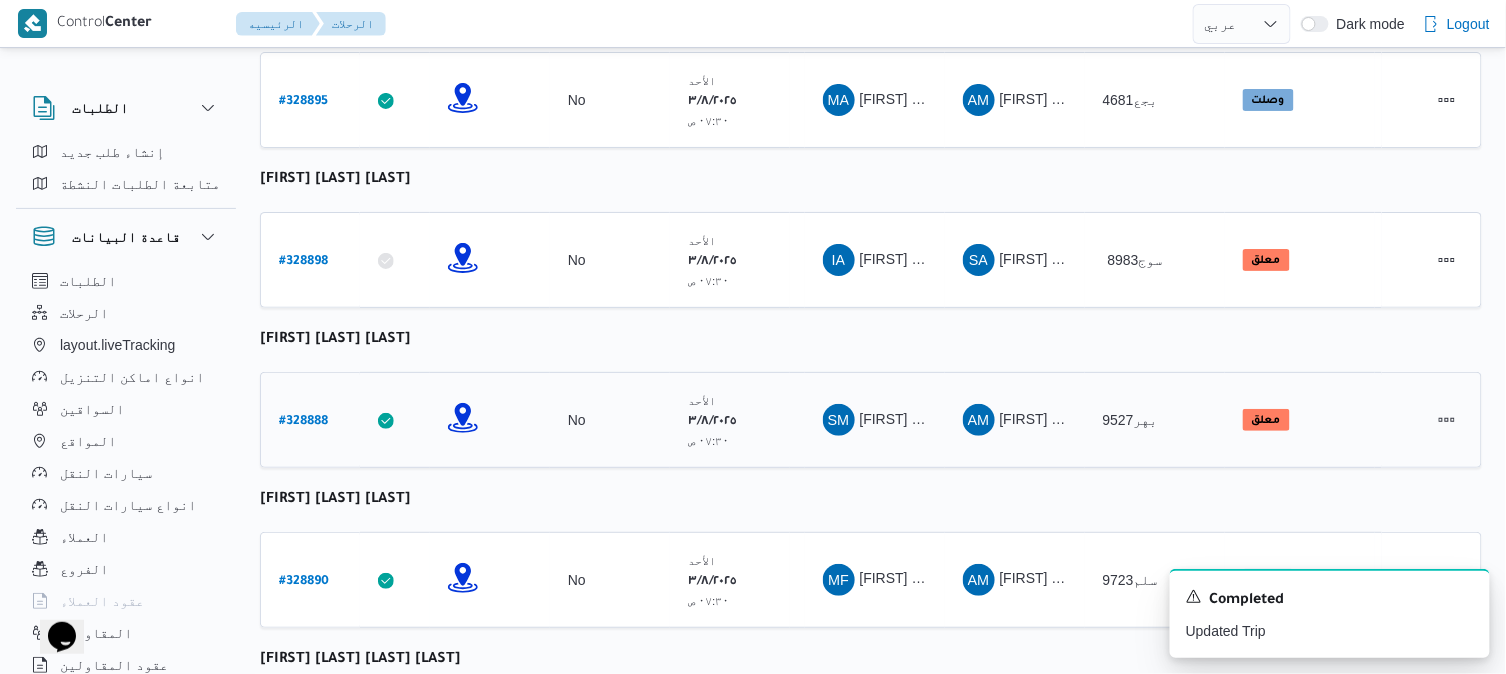 select on "ar" 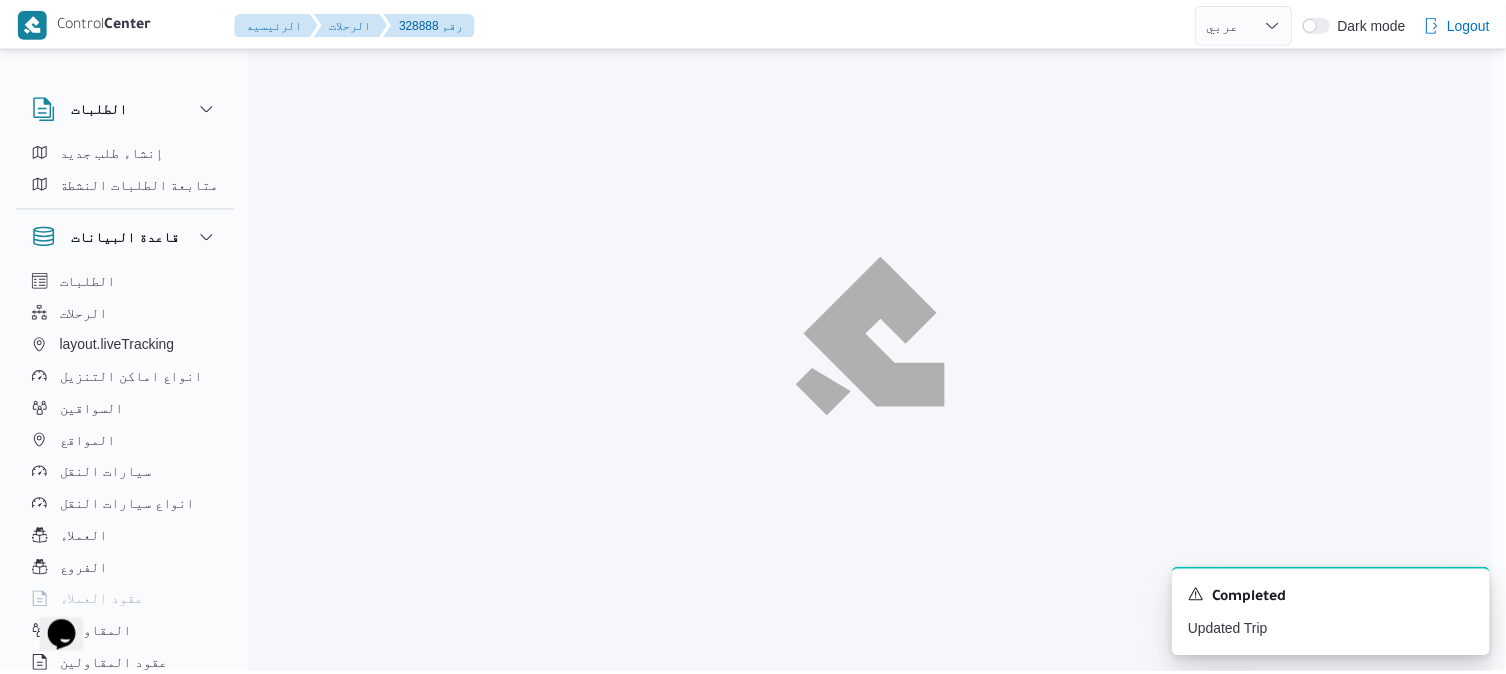 scroll, scrollTop: 1138, scrollLeft: 0, axis: vertical 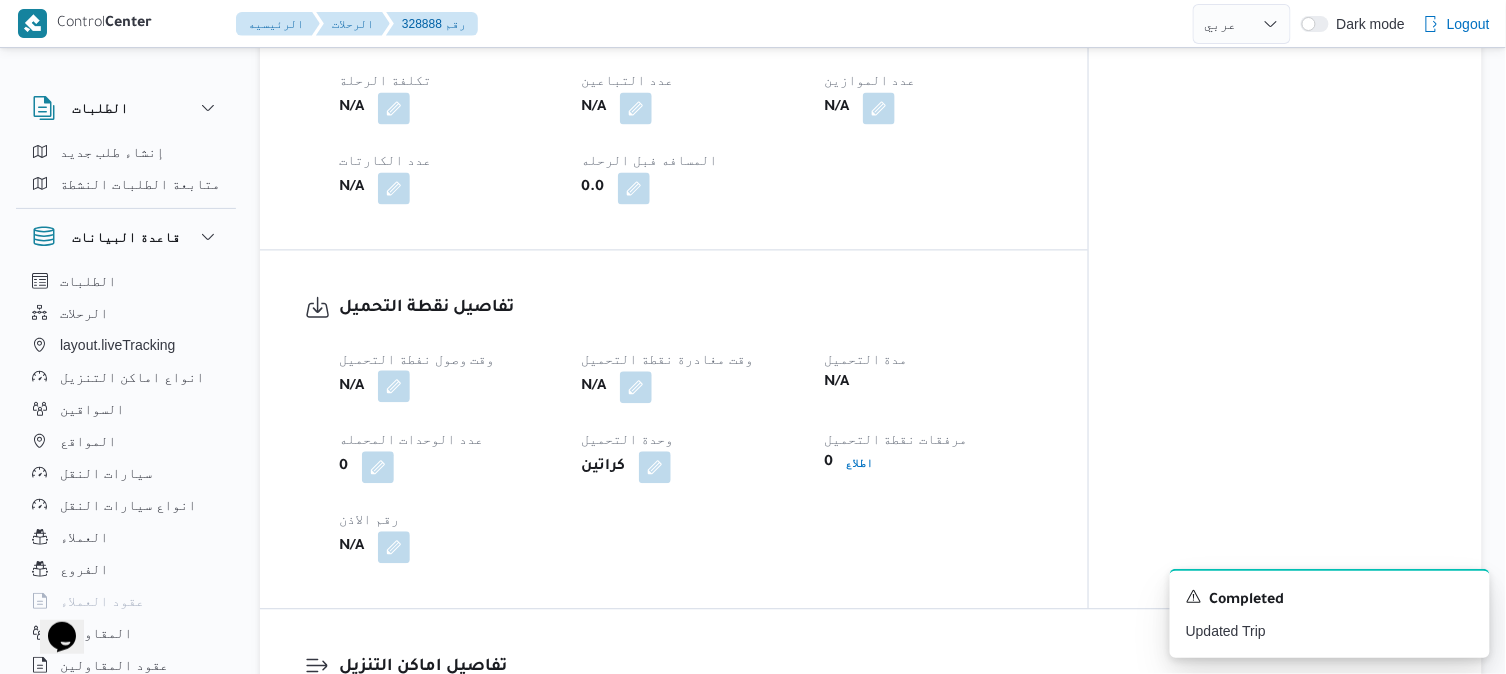 click at bounding box center (394, 386) 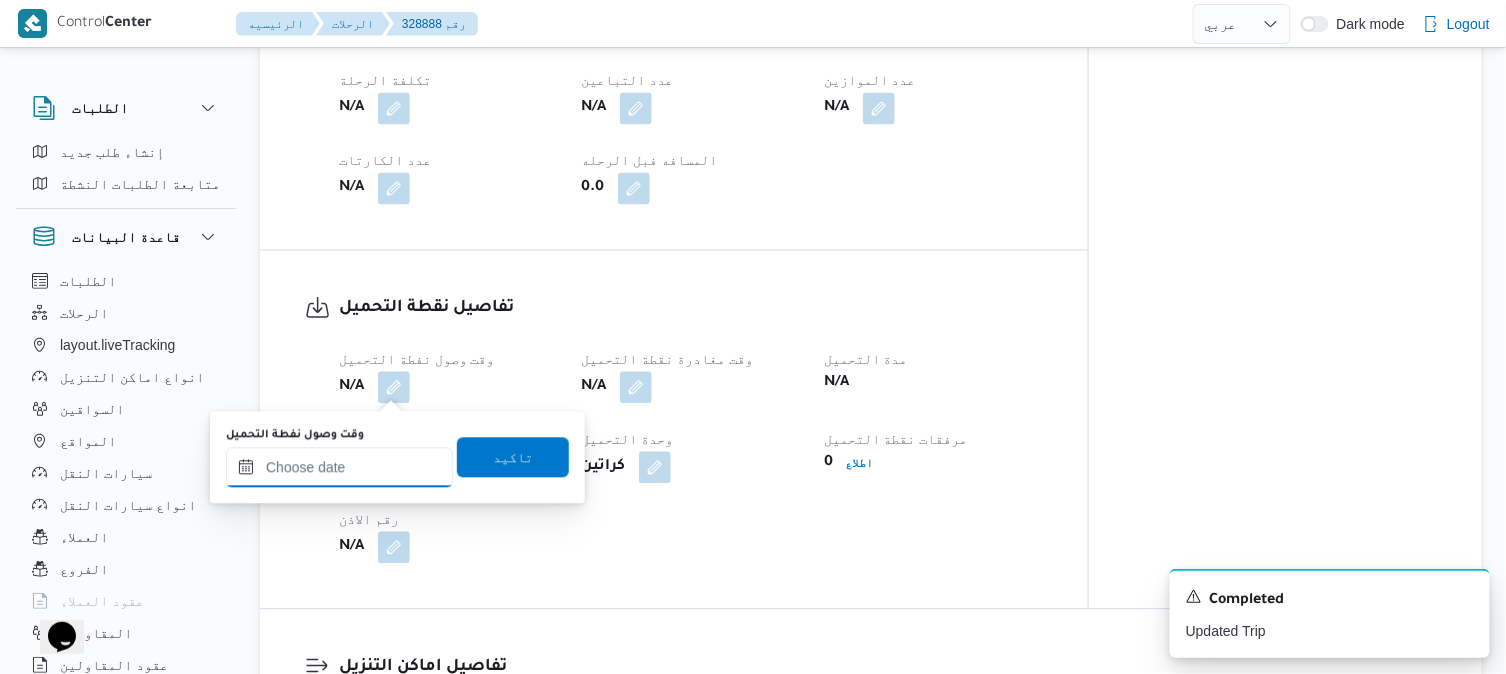click on "وقت وصول نفطة التحميل" at bounding box center (339, 467) 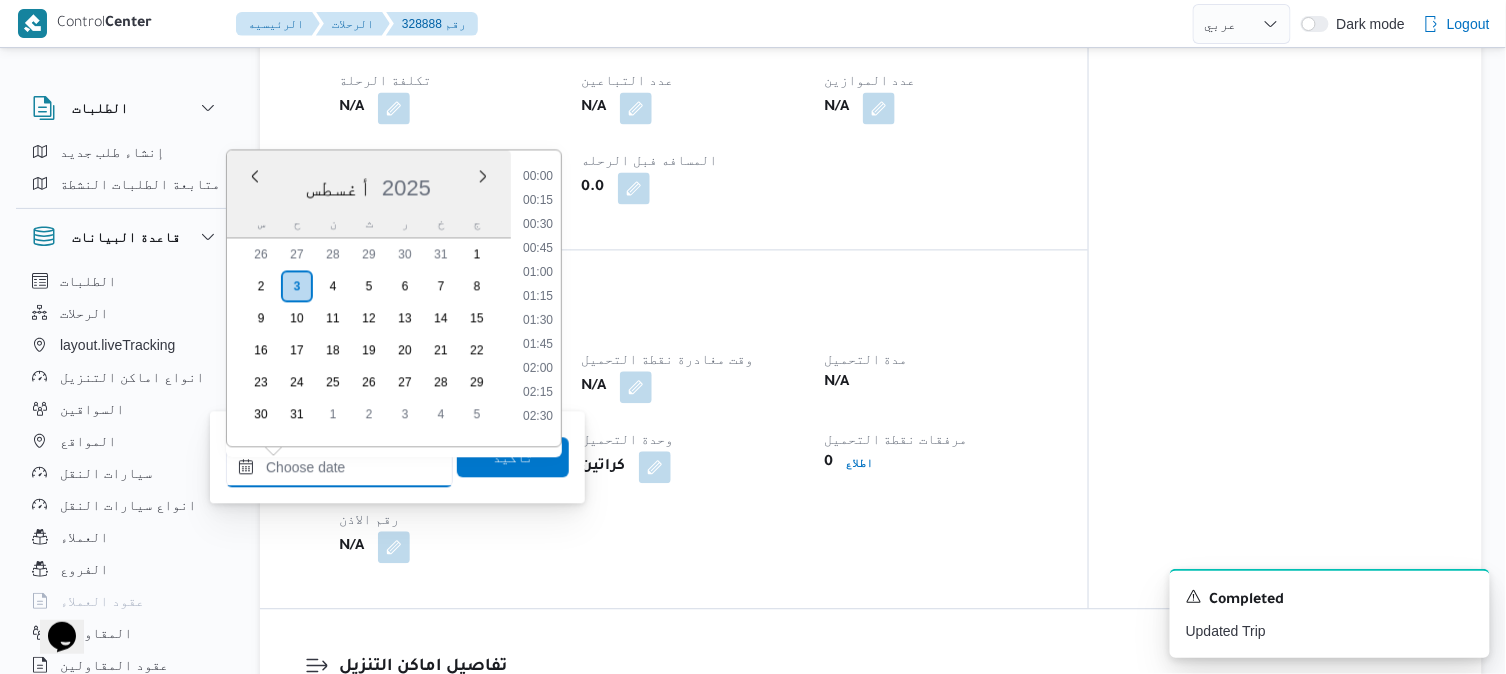 scroll, scrollTop: 922, scrollLeft: 0, axis: vertical 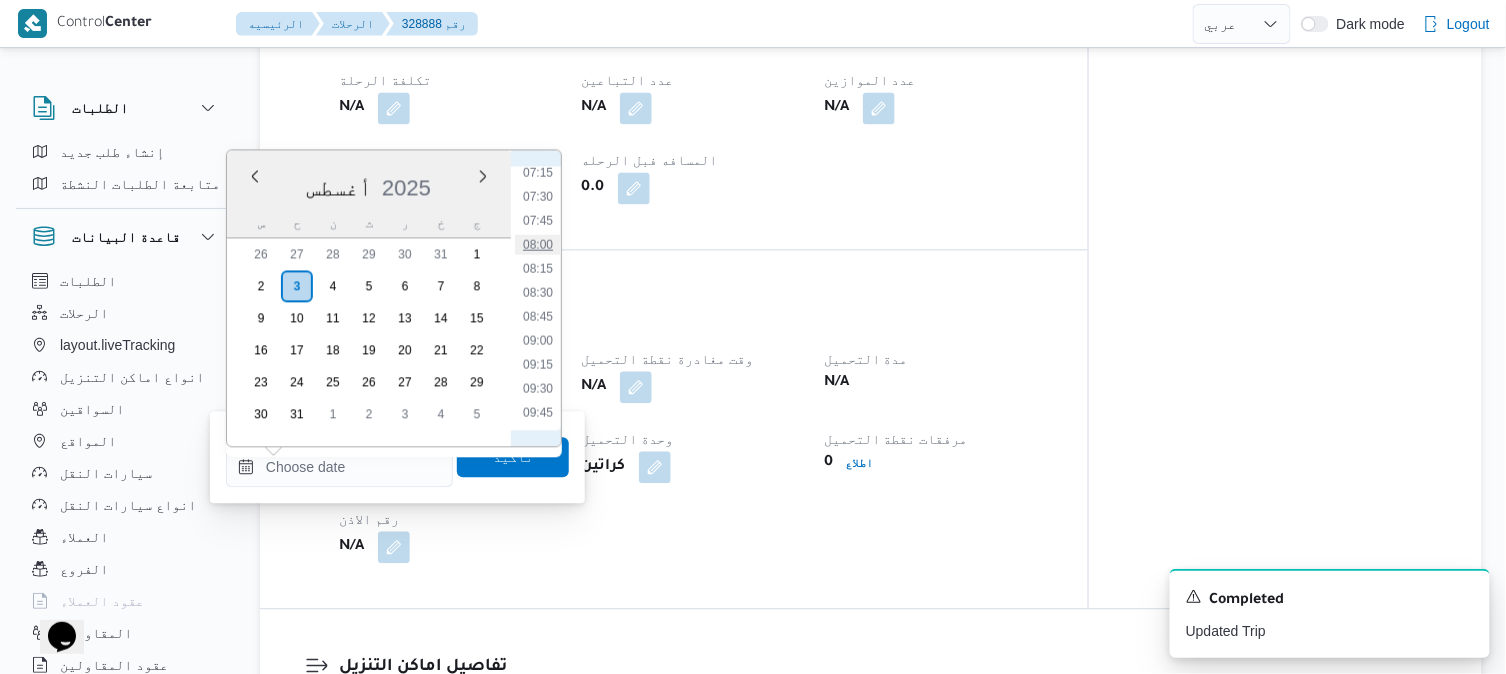 click on "08:00" at bounding box center (538, 244) 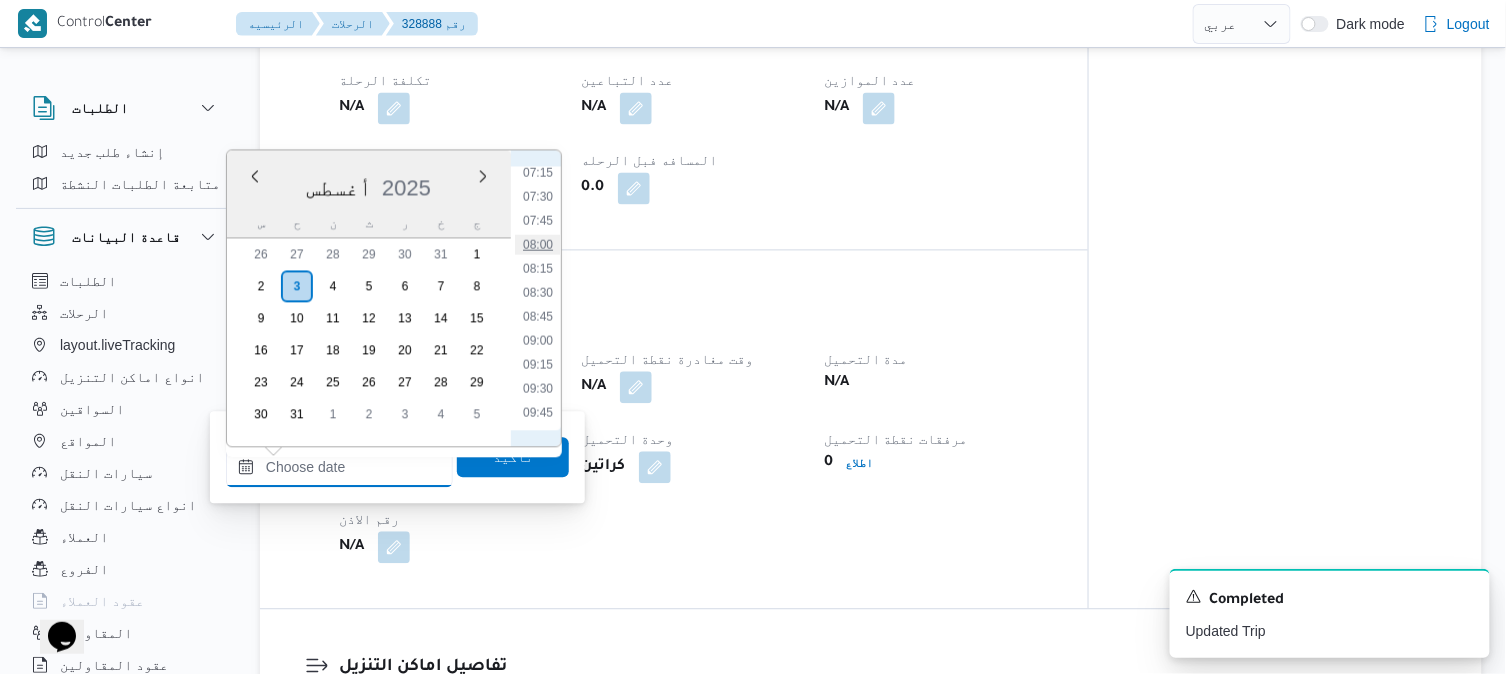 type on "٠٣/٠٨/٢٠٢٥ ٠٨:٠٠" 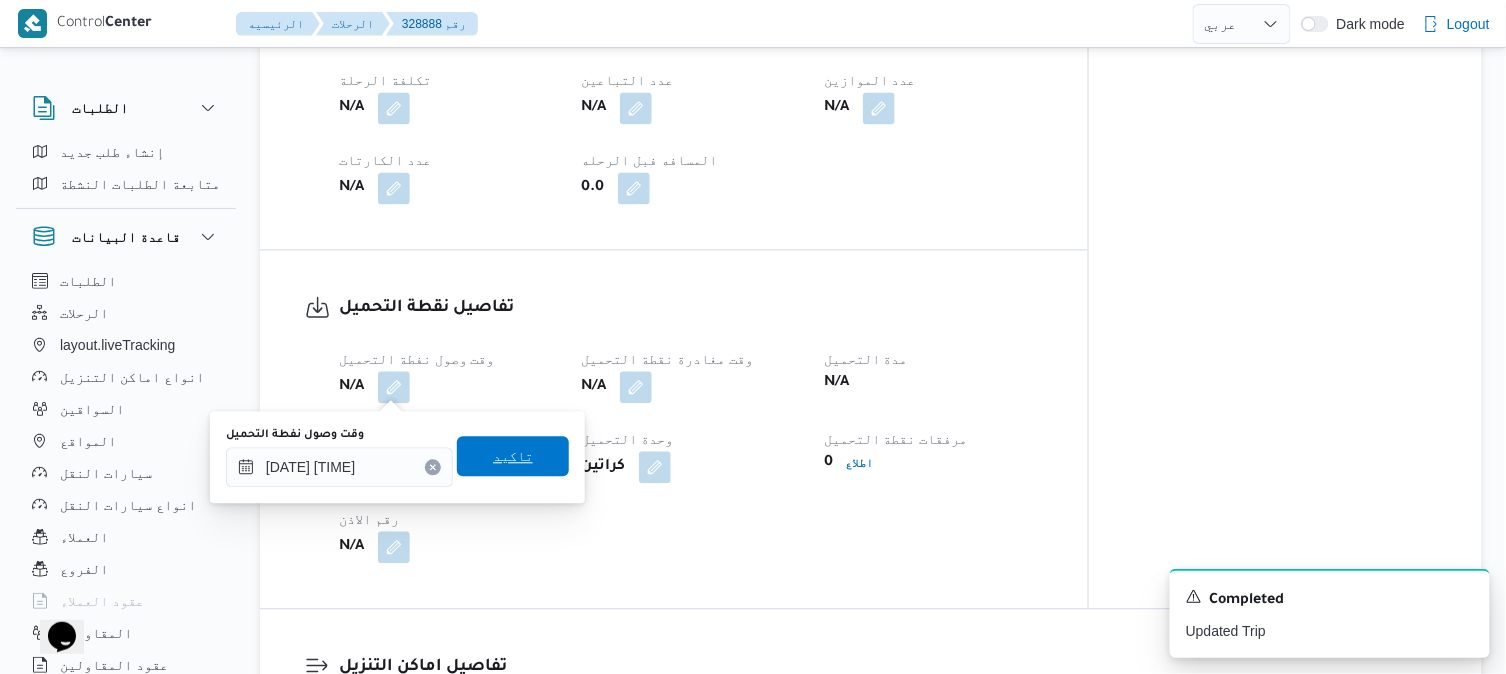 click on "تاكيد" at bounding box center [513, 456] 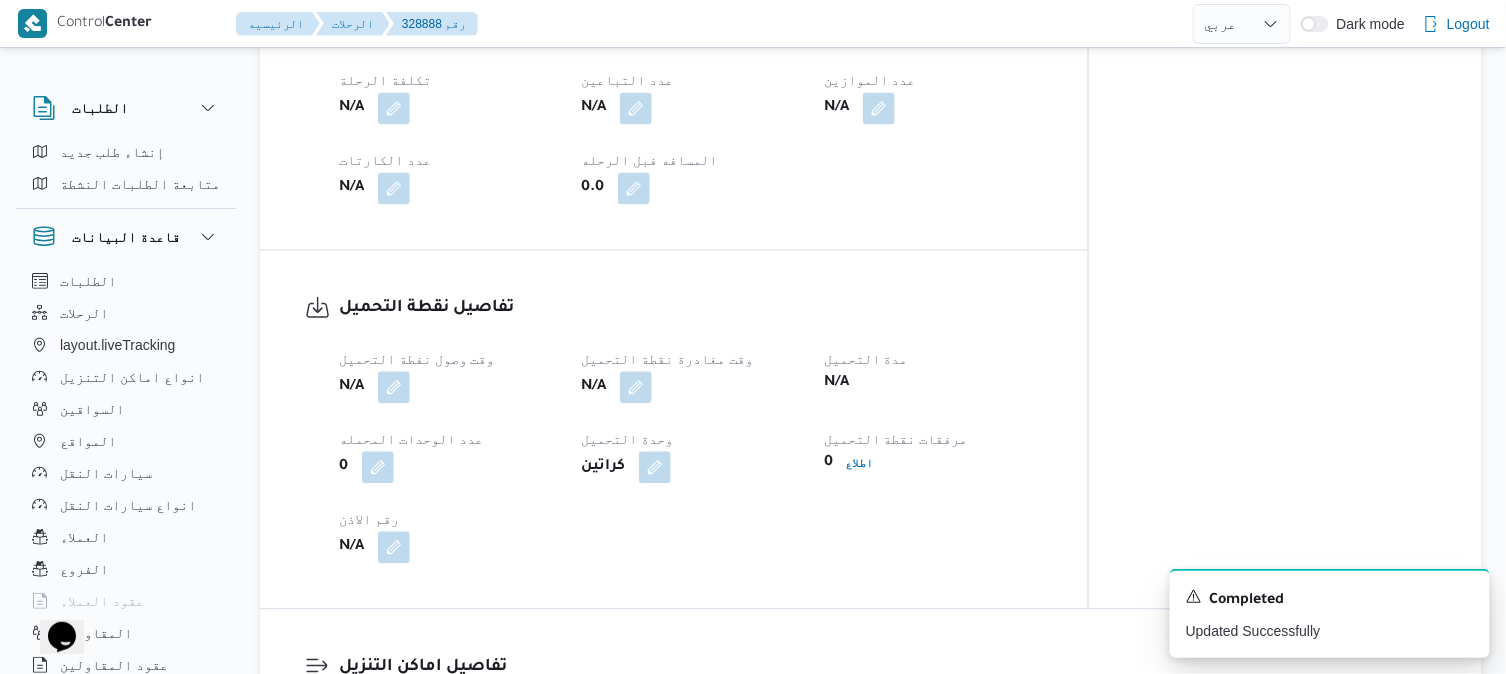 click on "N/A" at bounding box center [690, 387] 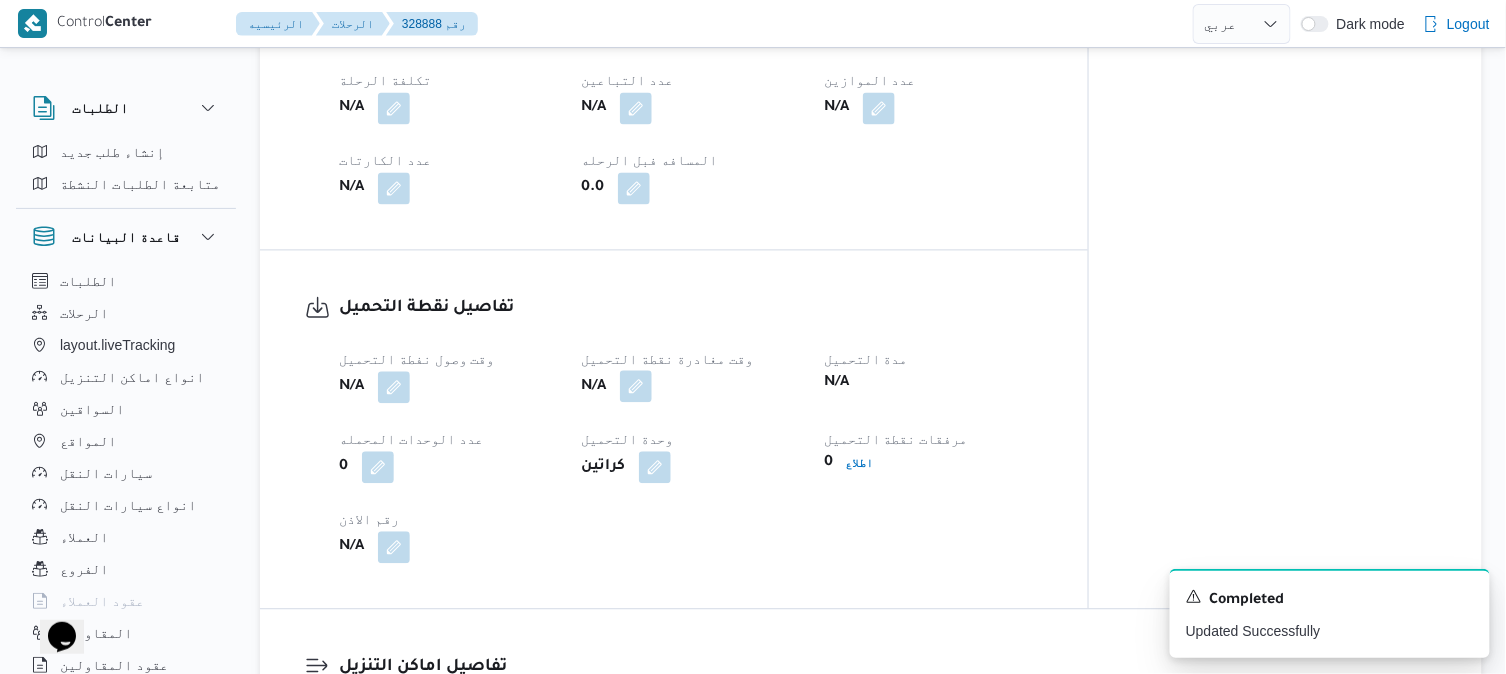 click at bounding box center (636, 386) 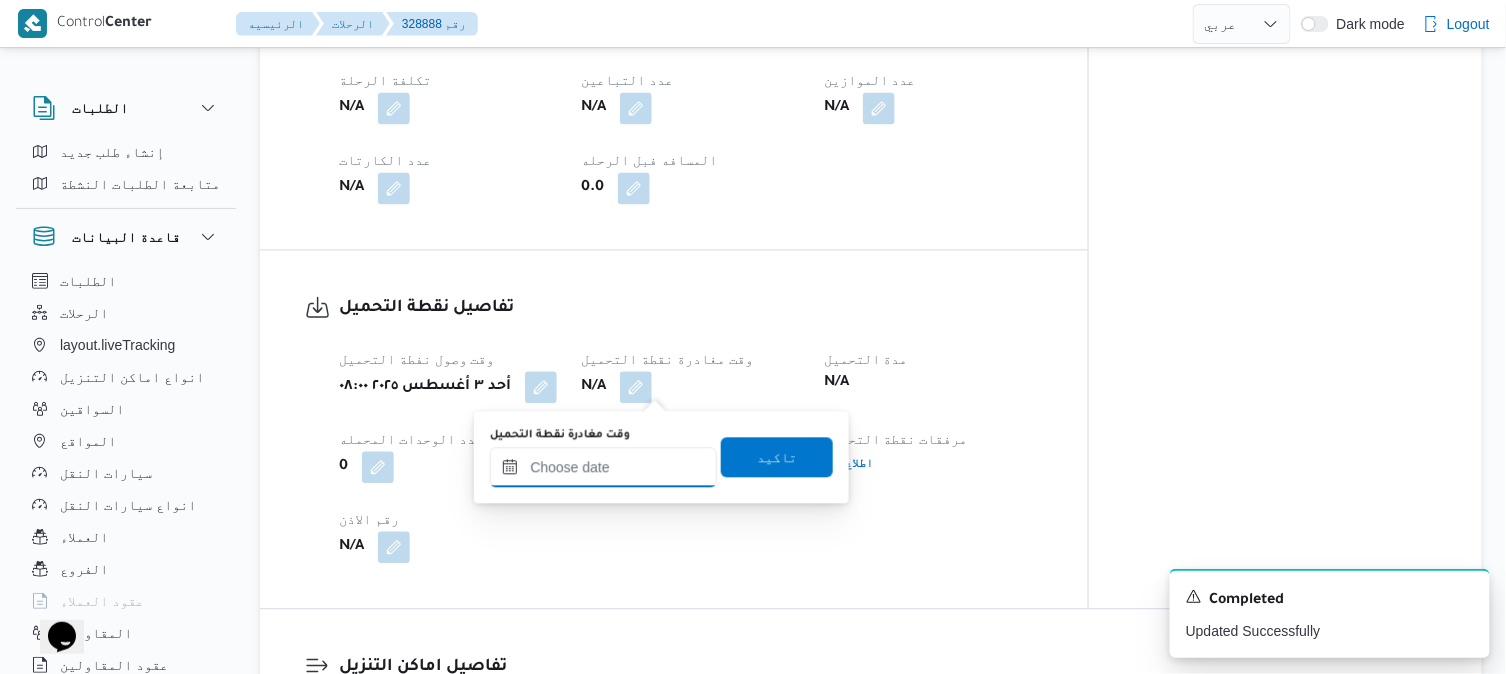 click on "وقت مغادرة نقطة التحميل" at bounding box center (603, 467) 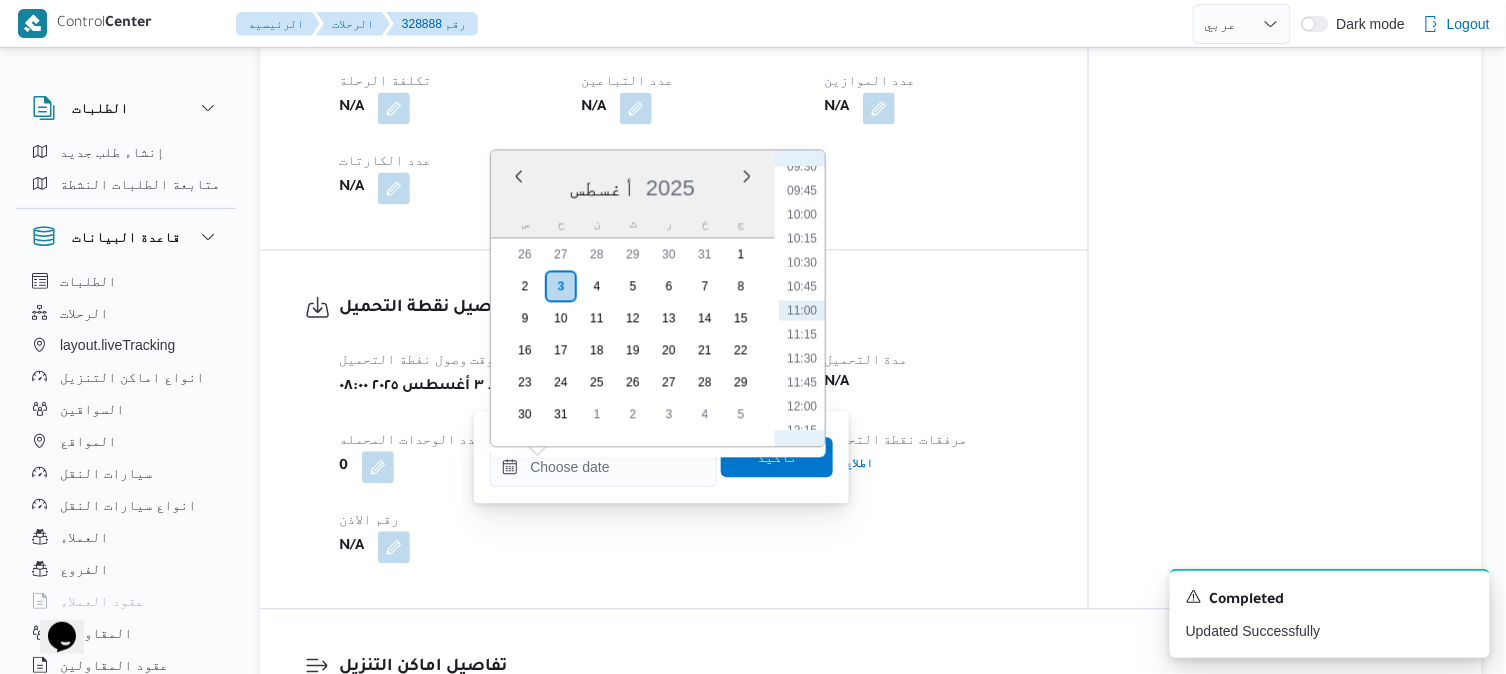 scroll, scrollTop: 700, scrollLeft: 0, axis: vertical 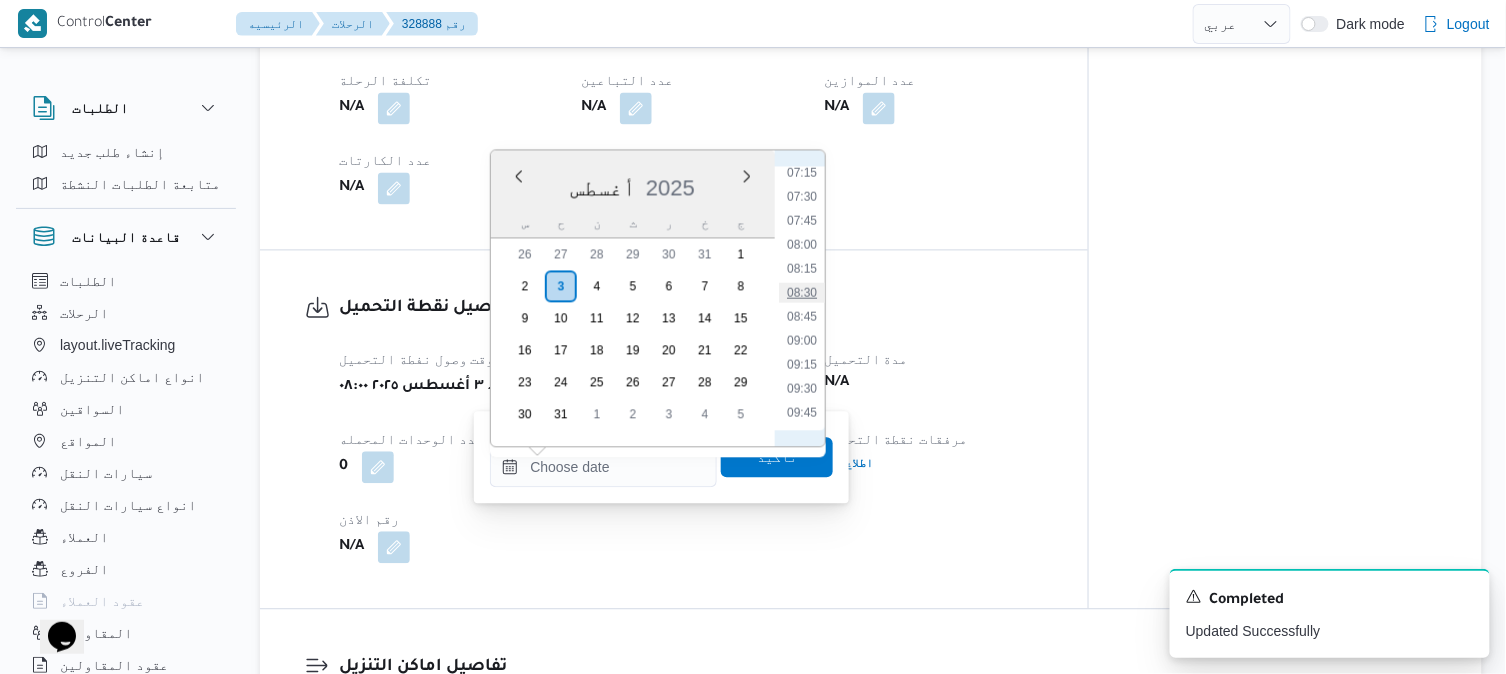 click on "08:30" at bounding box center [802, 292] 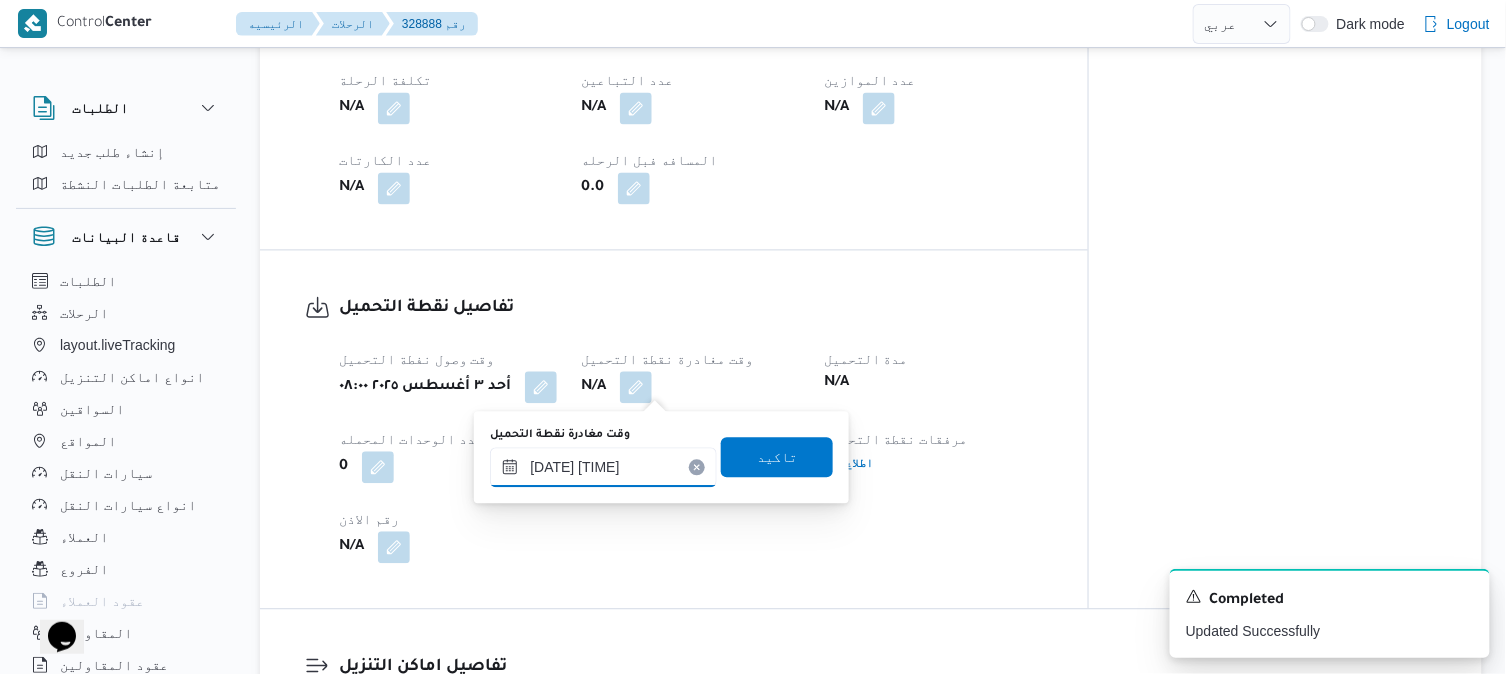 click on "٠٣/٠٨/٢٠٢٥ ٠٨:٣٠" at bounding box center (603, 467) 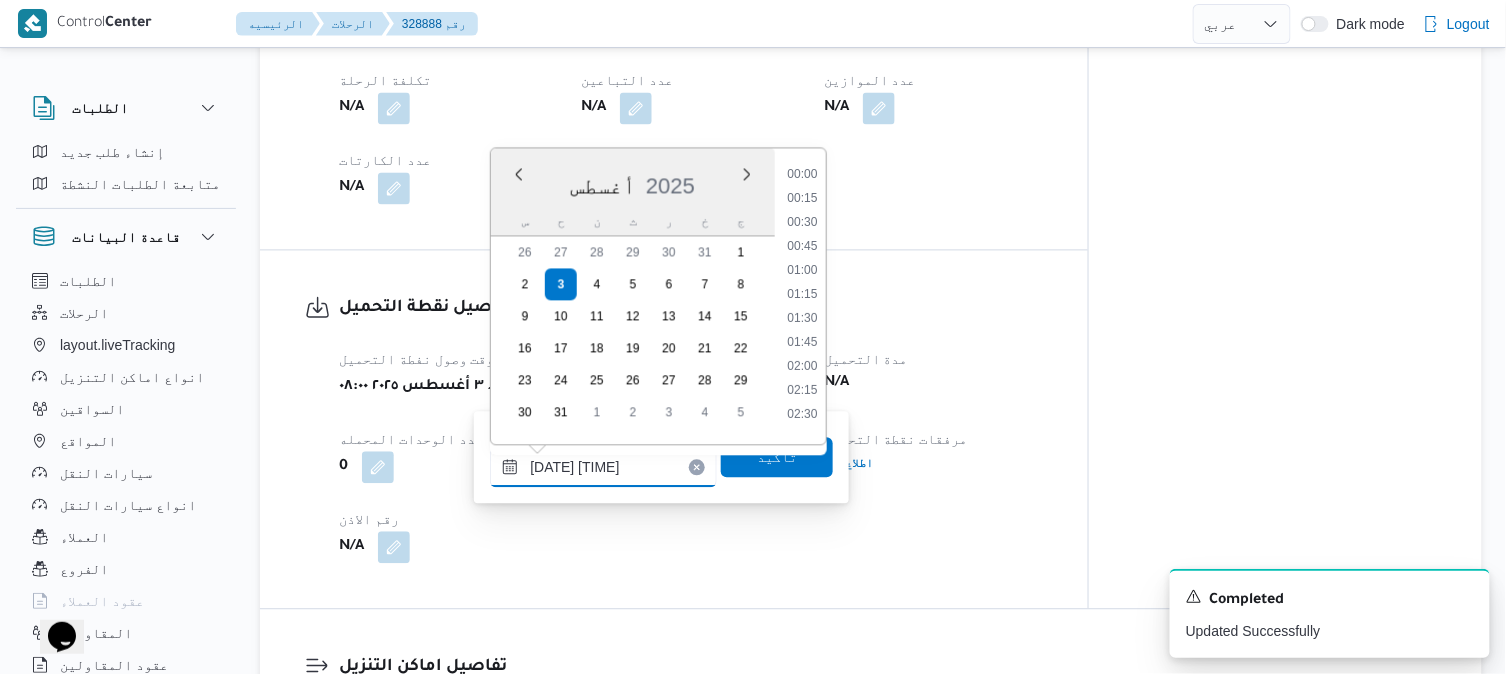 click on "٠٣/٠٨/٢٠٢٥ ٠٨:٣٠" at bounding box center (603, 467) 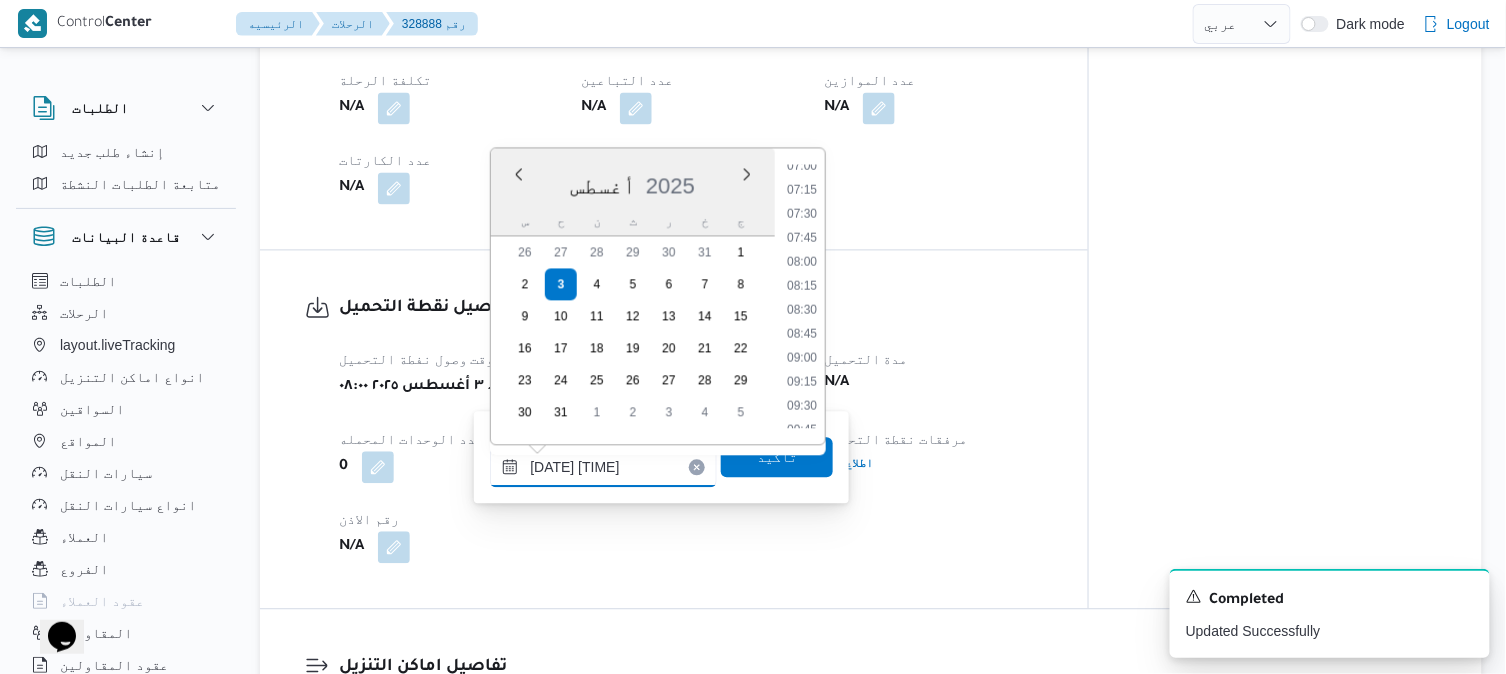 type on "٠٣/٠٨/٢٠٢٥ ٠٨:50" 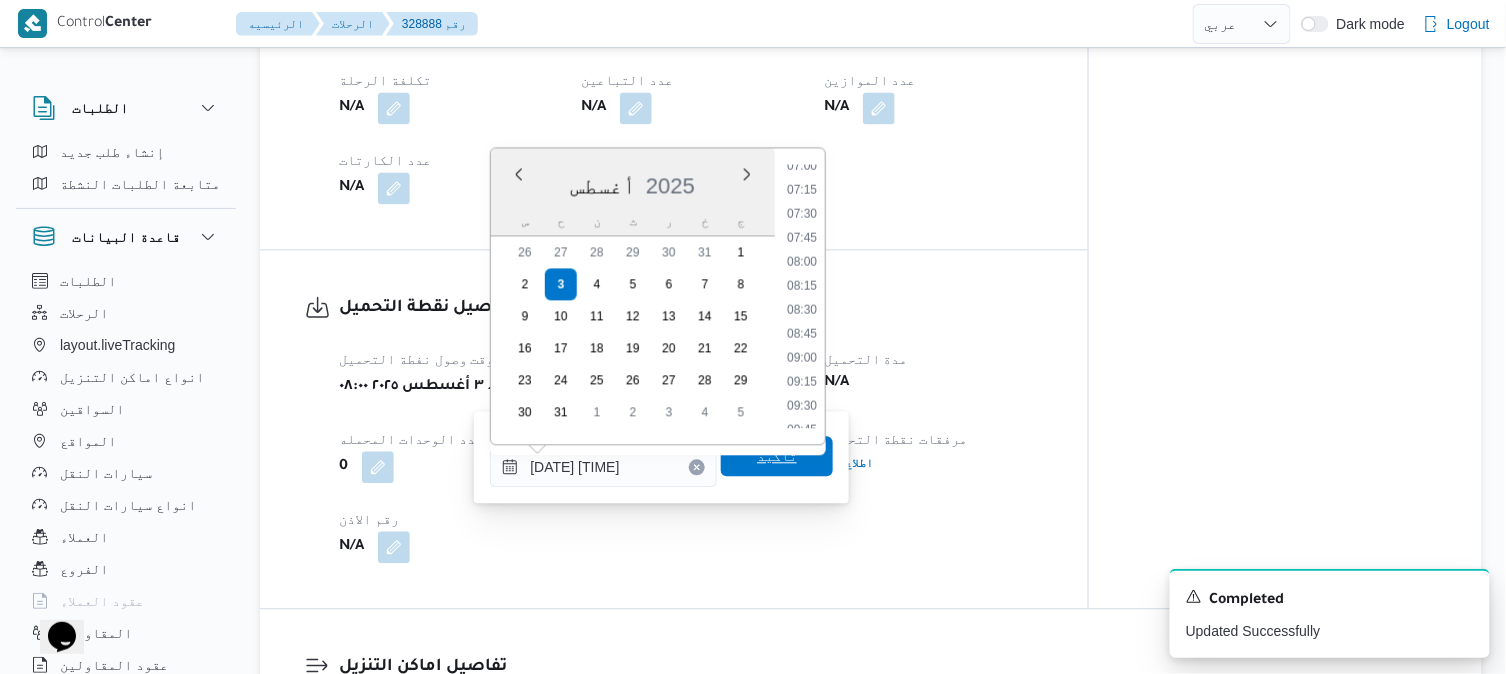 click on "تاكيد" at bounding box center [777, 456] 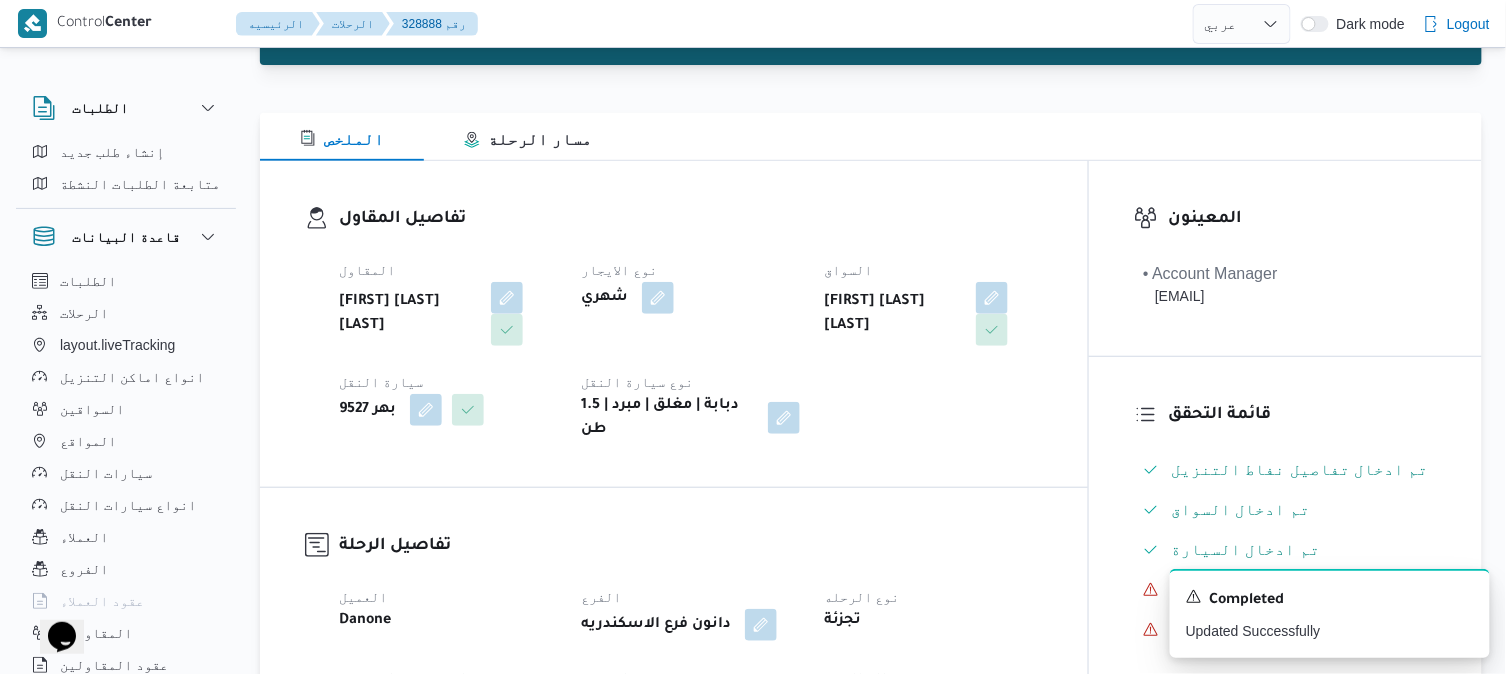 scroll, scrollTop: 383, scrollLeft: 0, axis: vertical 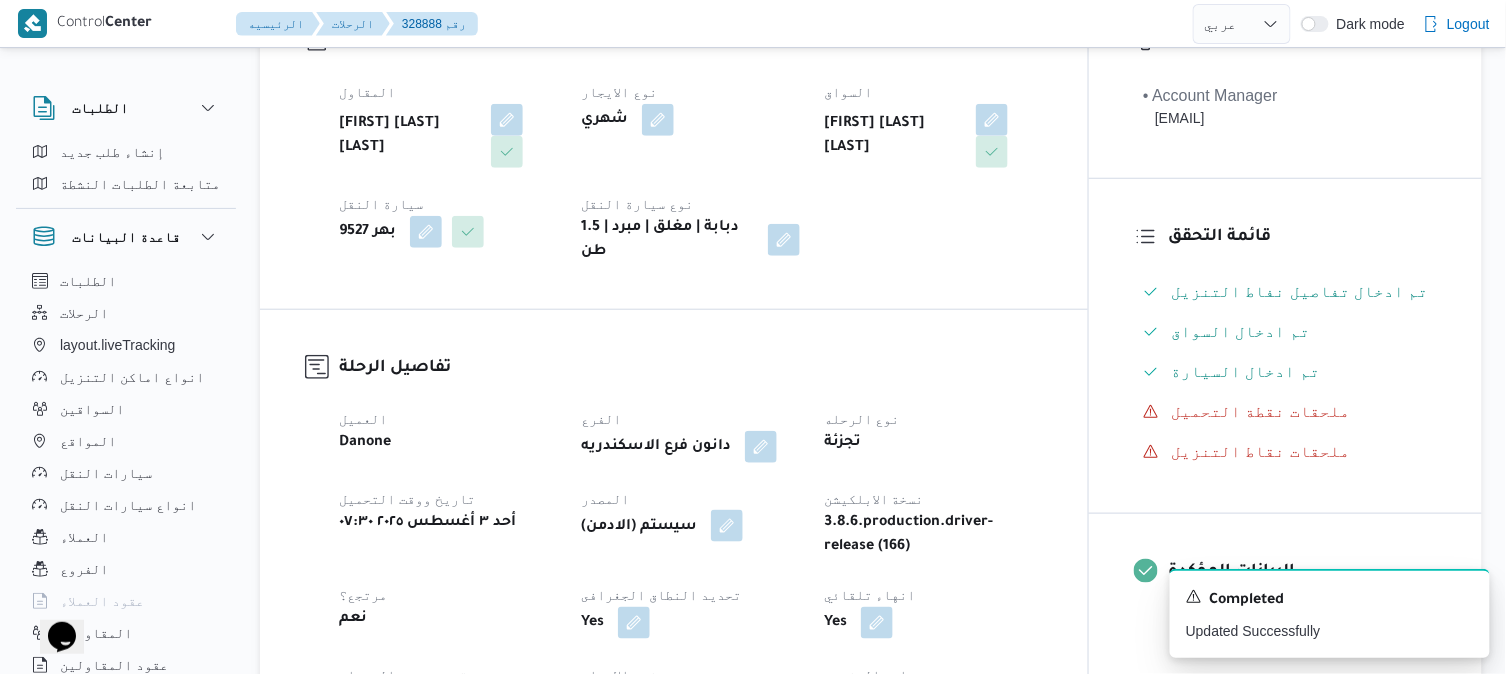 click at bounding box center (727, 526) 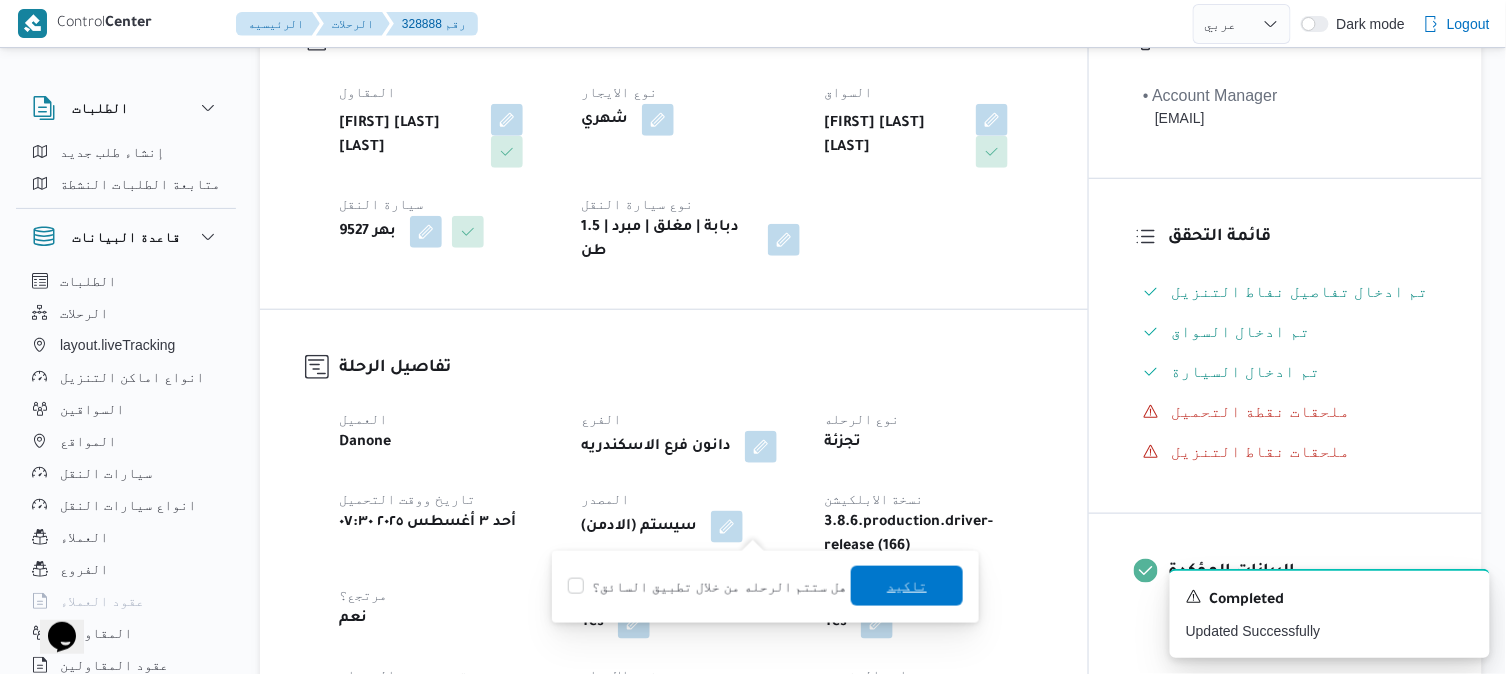 click on "تاكيد" at bounding box center (907, 586) 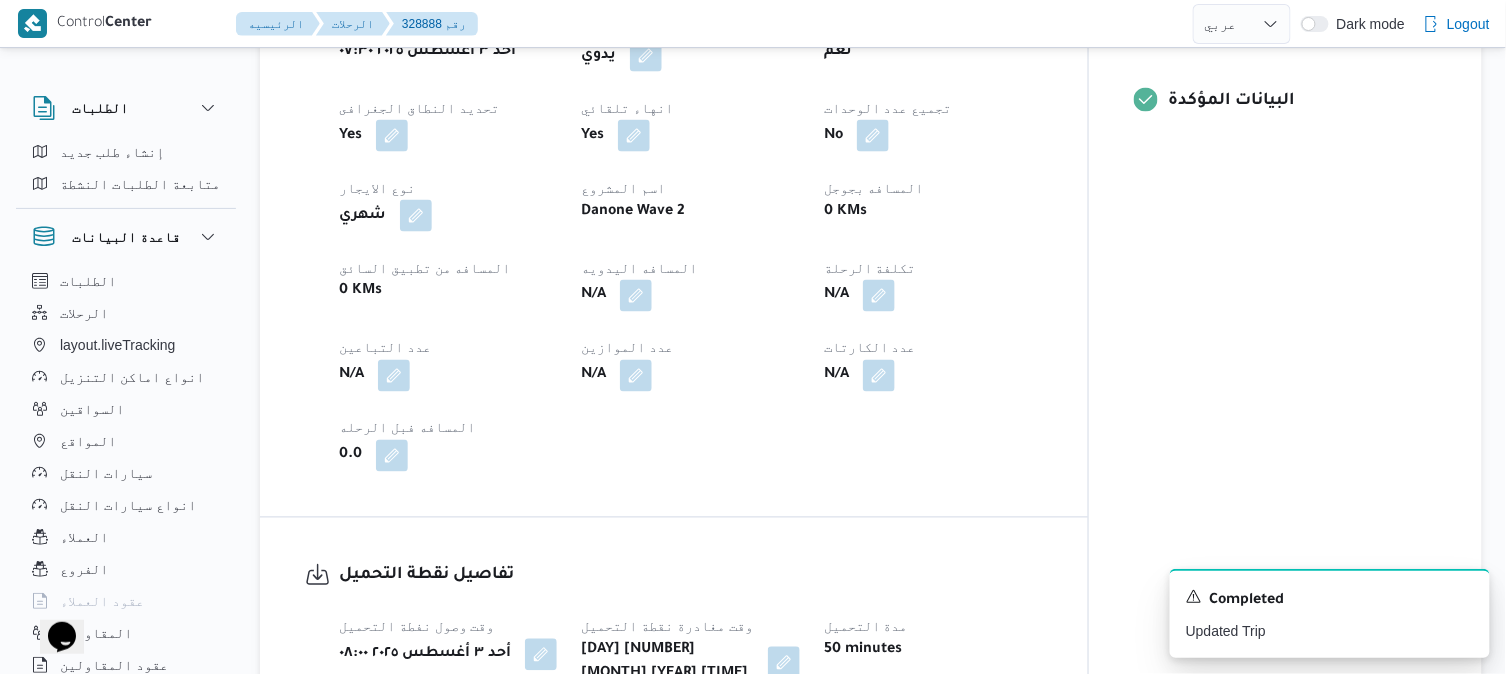 scroll, scrollTop: 827, scrollLeft: 0, axis: vertical 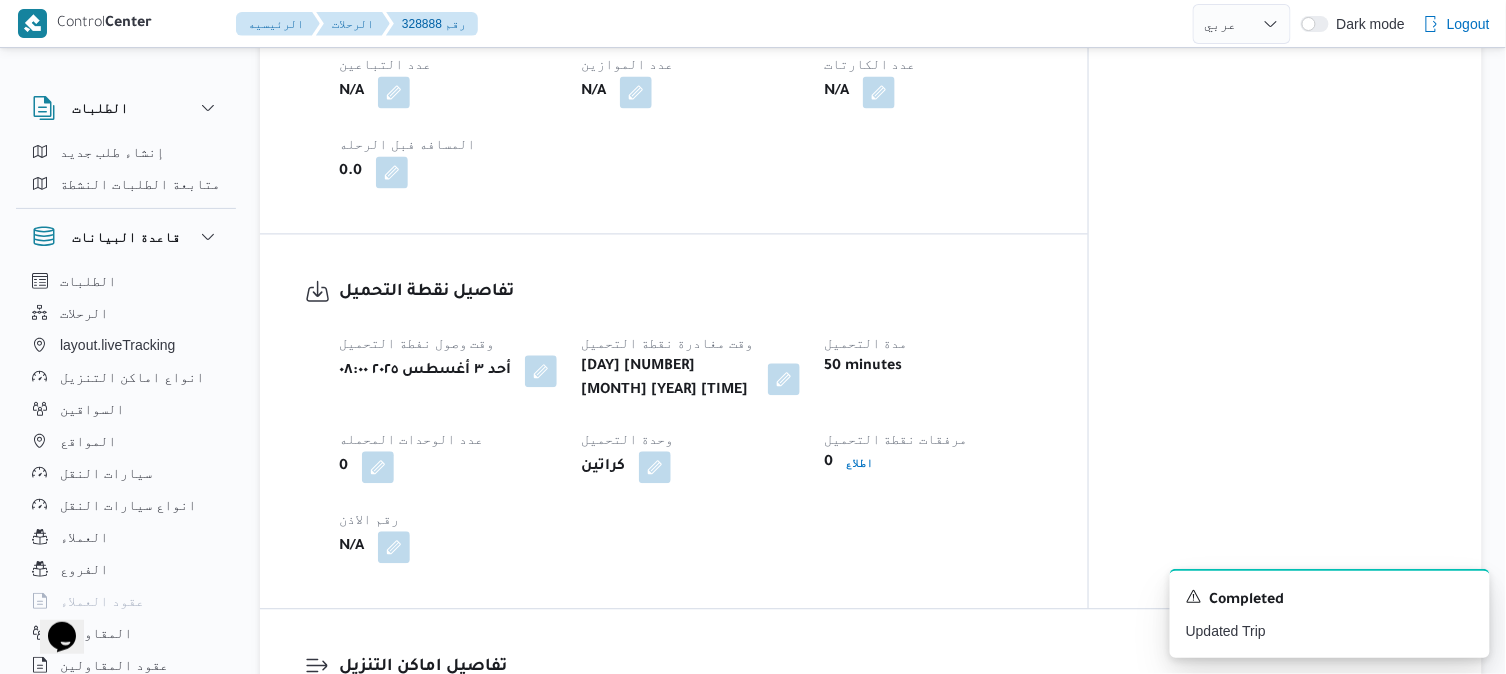 select on "ar" 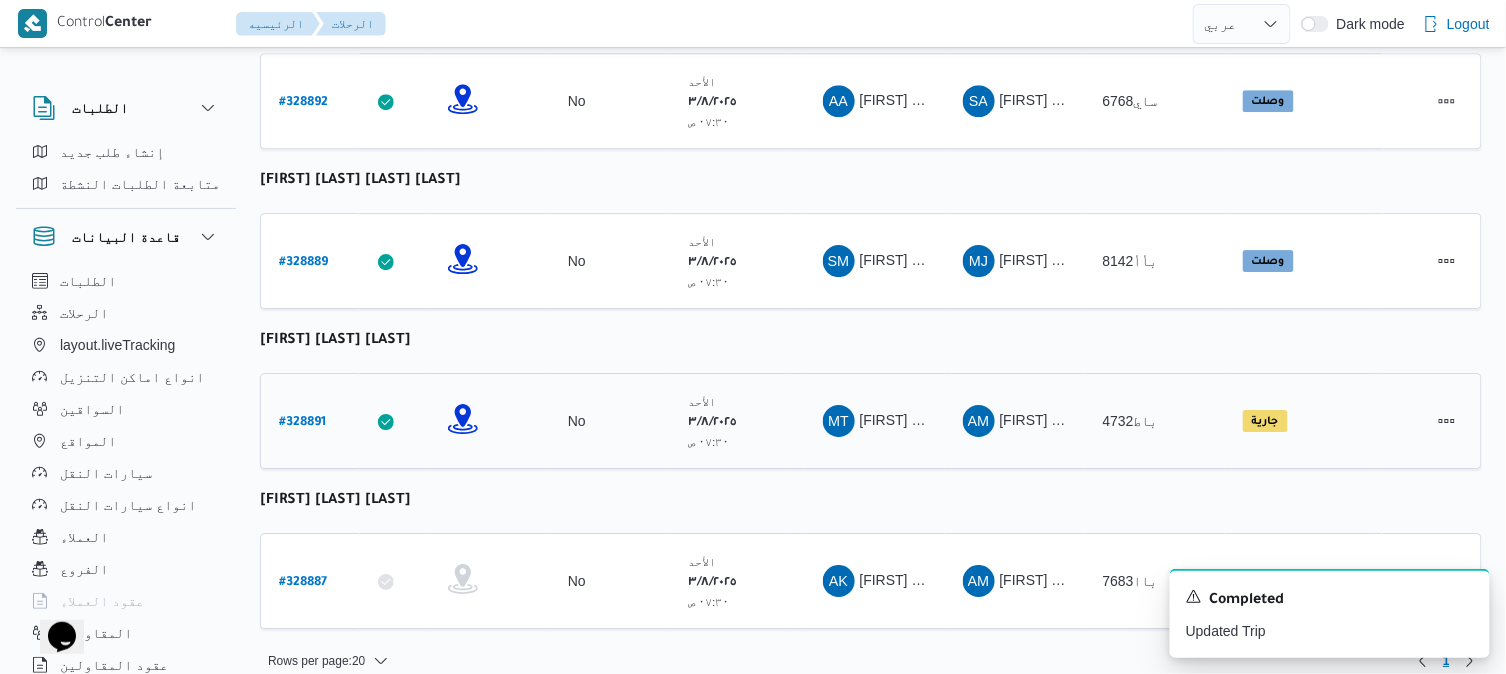 scroll, scrollTop: 1783, scrollLeft: 0, axis: vertical 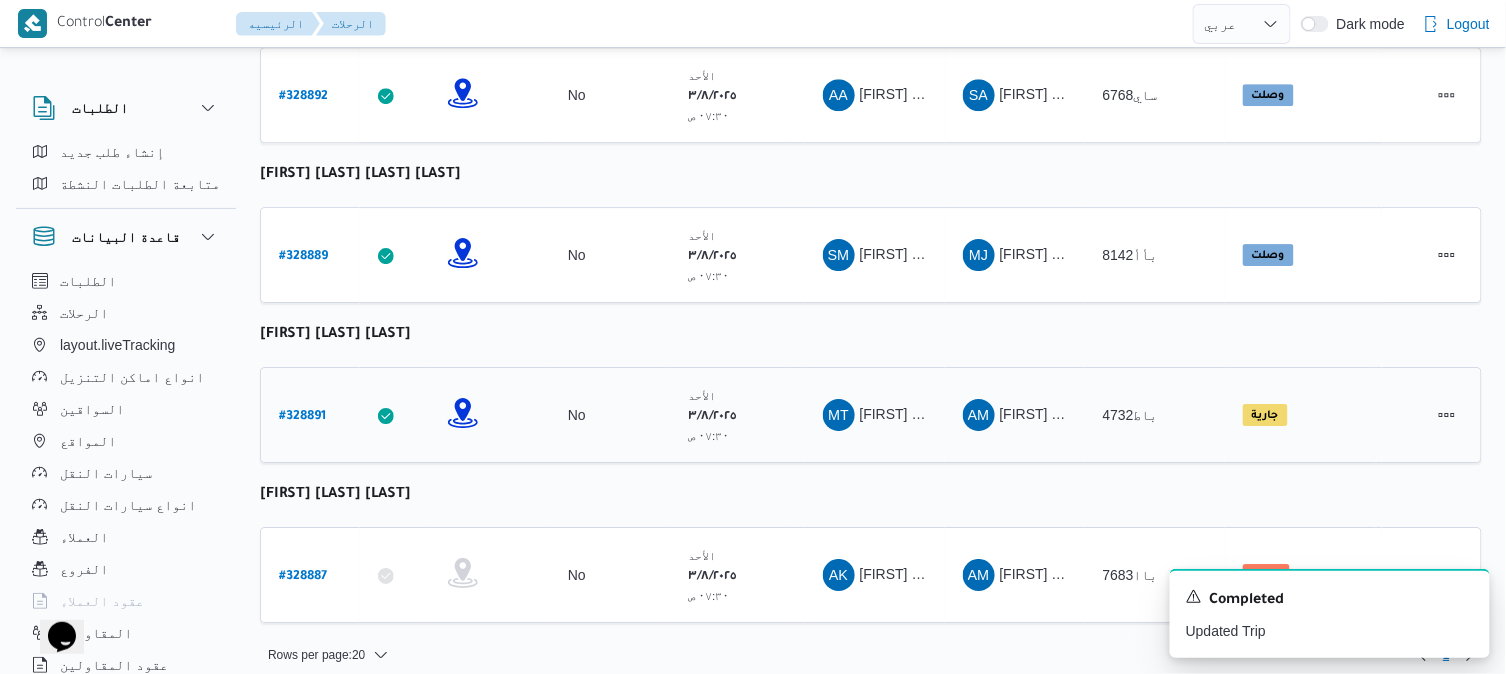 click on "# 328891" at bounding box center (302, 417) 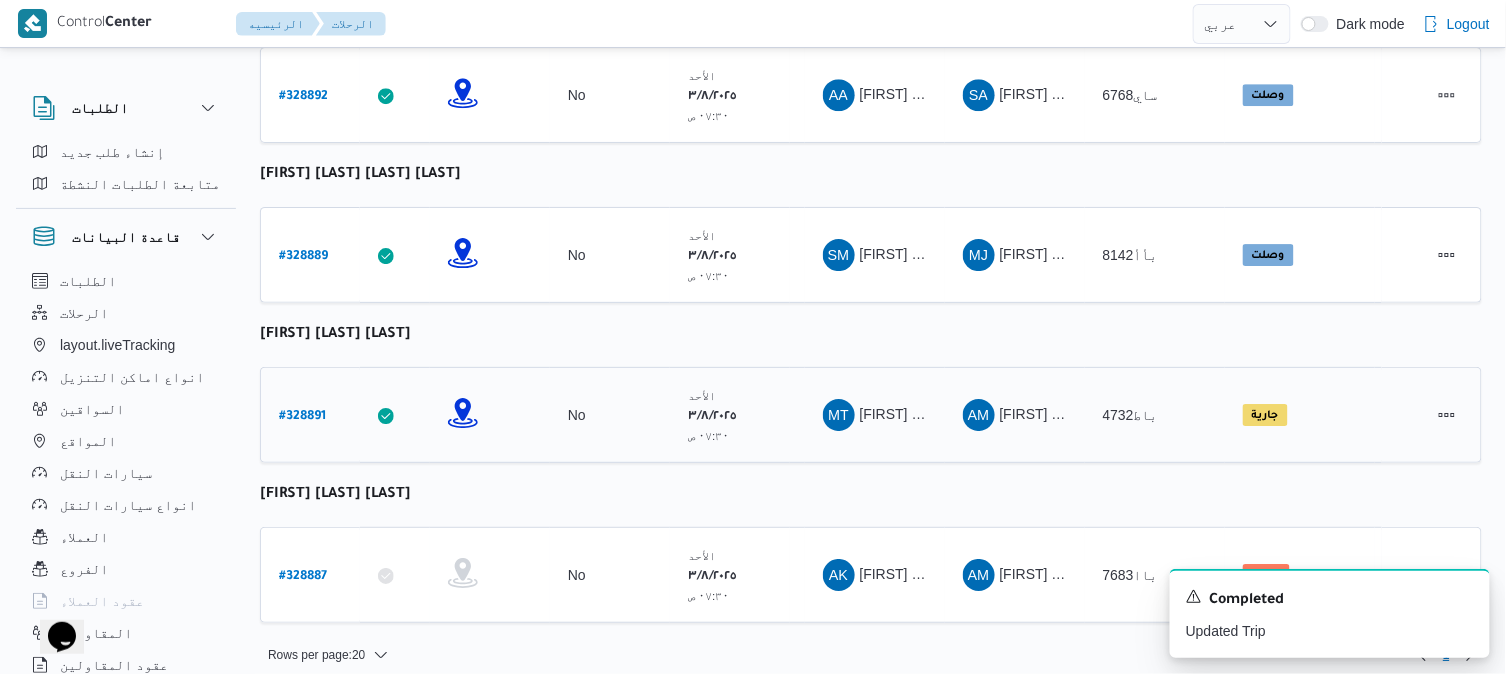 select on "ar" 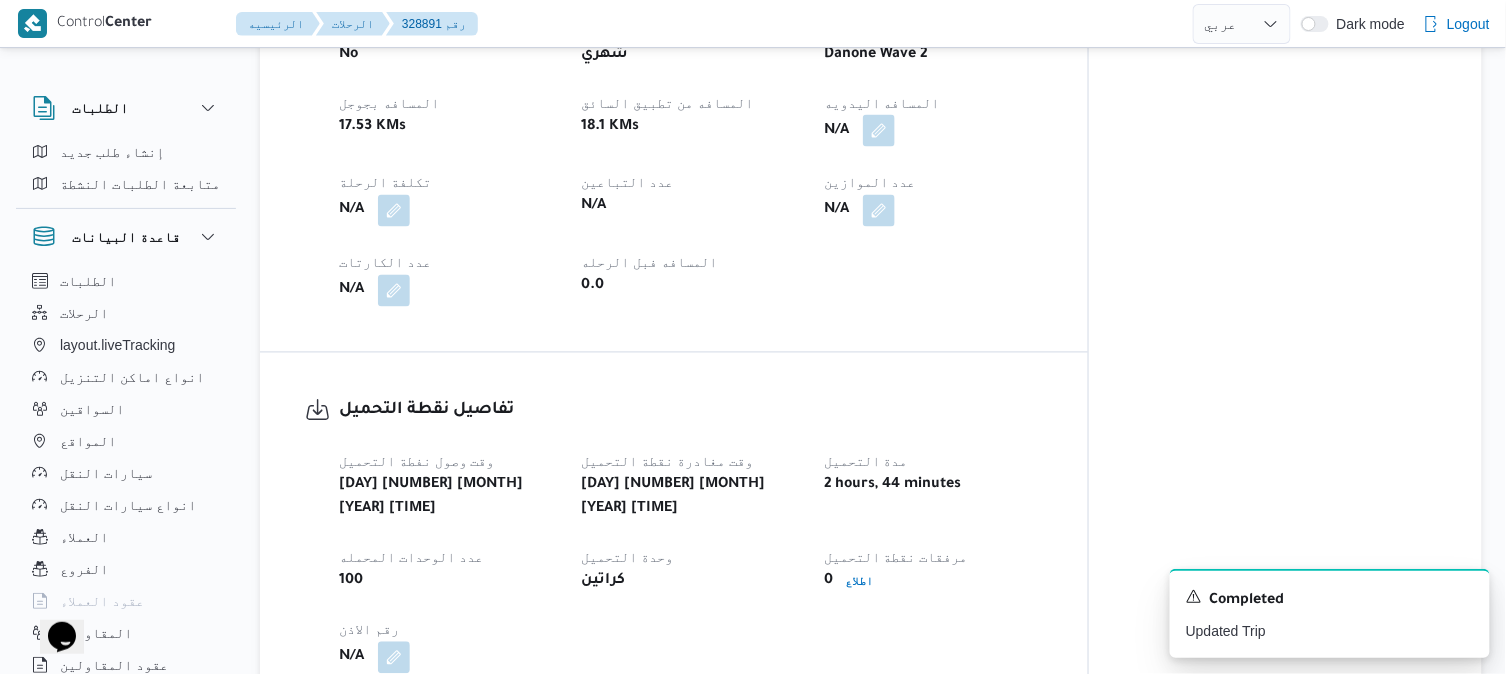 scroll, scrollTop: 1022, scrollLeft: 0, axis: vertical 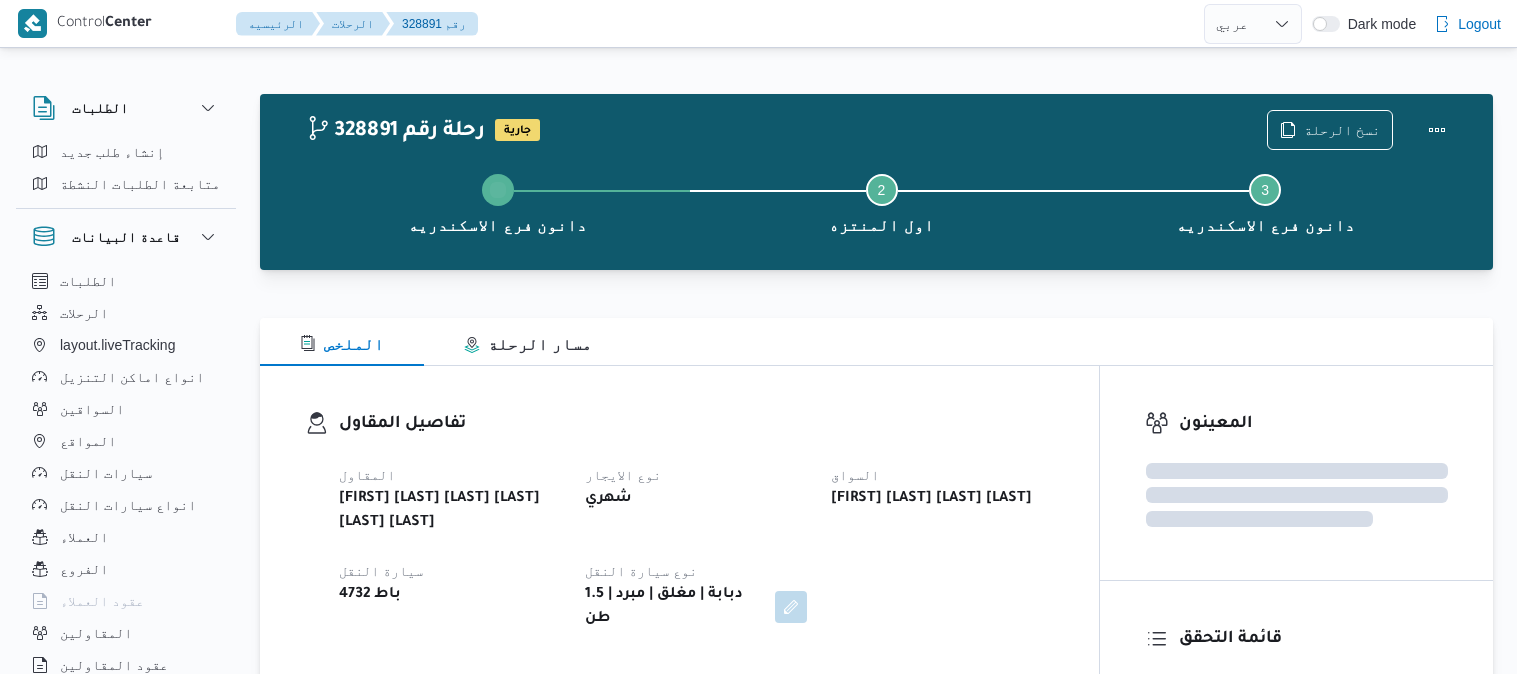 select on "ar" 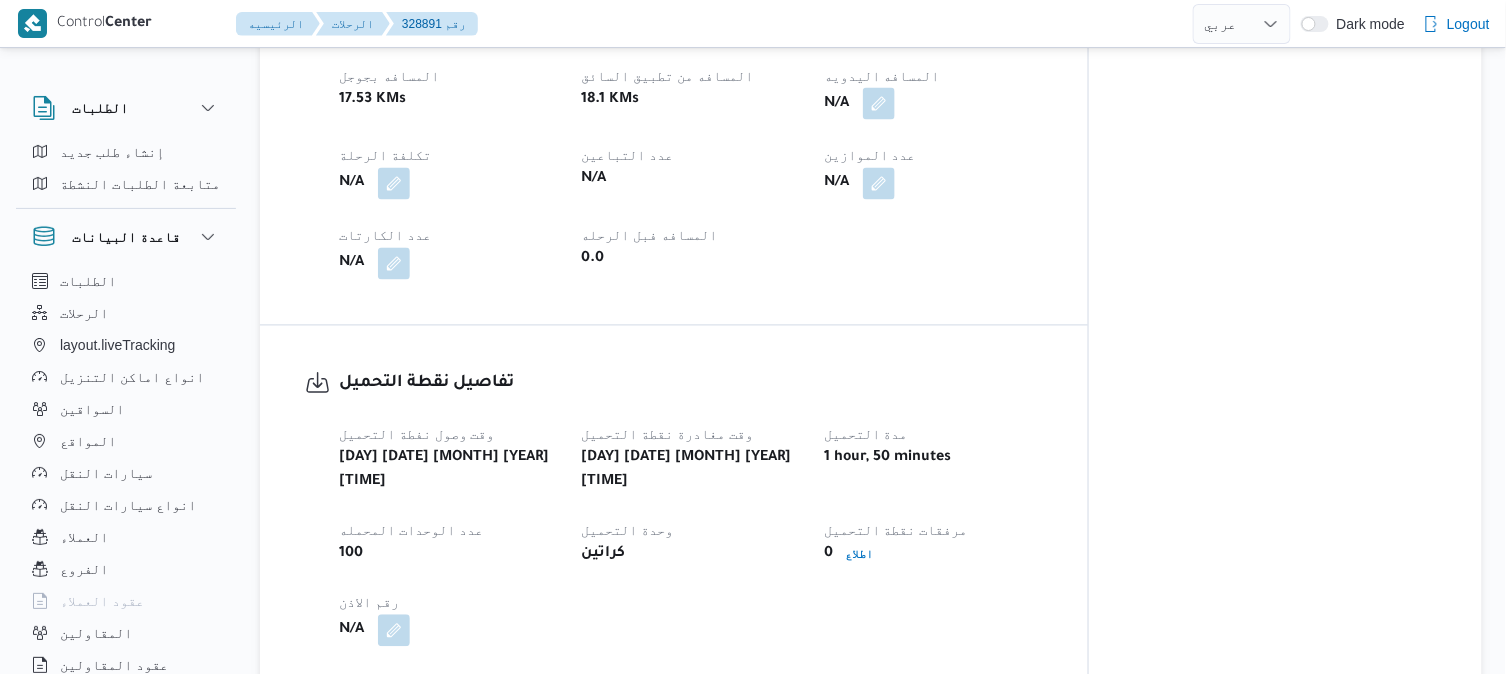click on "العميل [CUSTOMER_NAME] الفرع دانون فرع [CITY] نوع الرحله تجزئة تاريخ ووقت التحميل [DAY] [DATE] [MONTH] [YEAR] [TIME] المصدر (سيستم (الادمن نسخة الابلكيشن 3.8.6.production.driver-release (166) مرتجع؟ نعم تحديد النطاق الجغرافى Yes انهاء تلقائي Yes تجميع عدد الوحدات No نوع الايجار شهري اسم المشروع [PROJECT_NAME] Wave 2 المسافه بجوجل 17.53 KMs المسافه من تطبيق السائق 18.1 KMs المسافه اليدويه N/A تكلفة الرحلة N/A عدد التباعين N/A عدد الموازين N/A عدد الكارتات N/A المسافه فبل الرحله 0.0" at bounding box center [691, 16] 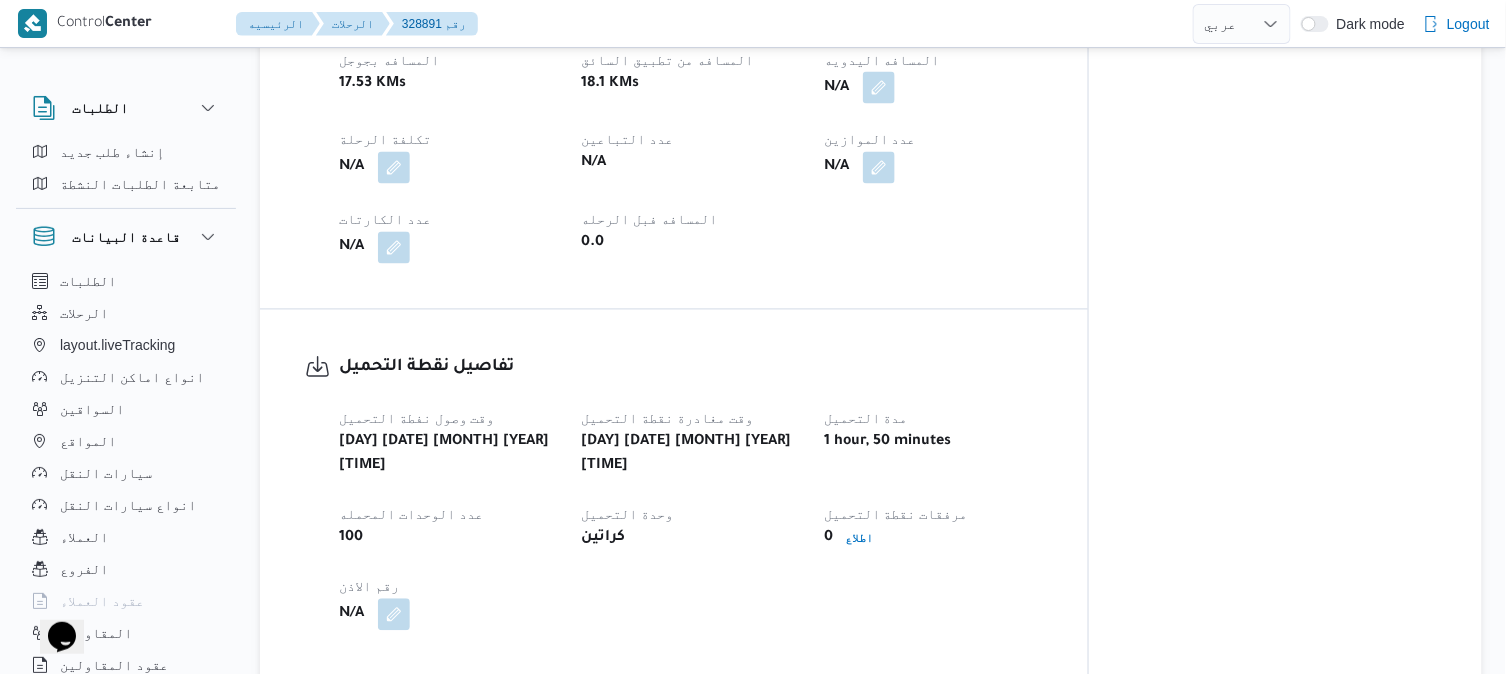 scroll, scrollTop: 0, scrollLeft: 0, axis: both 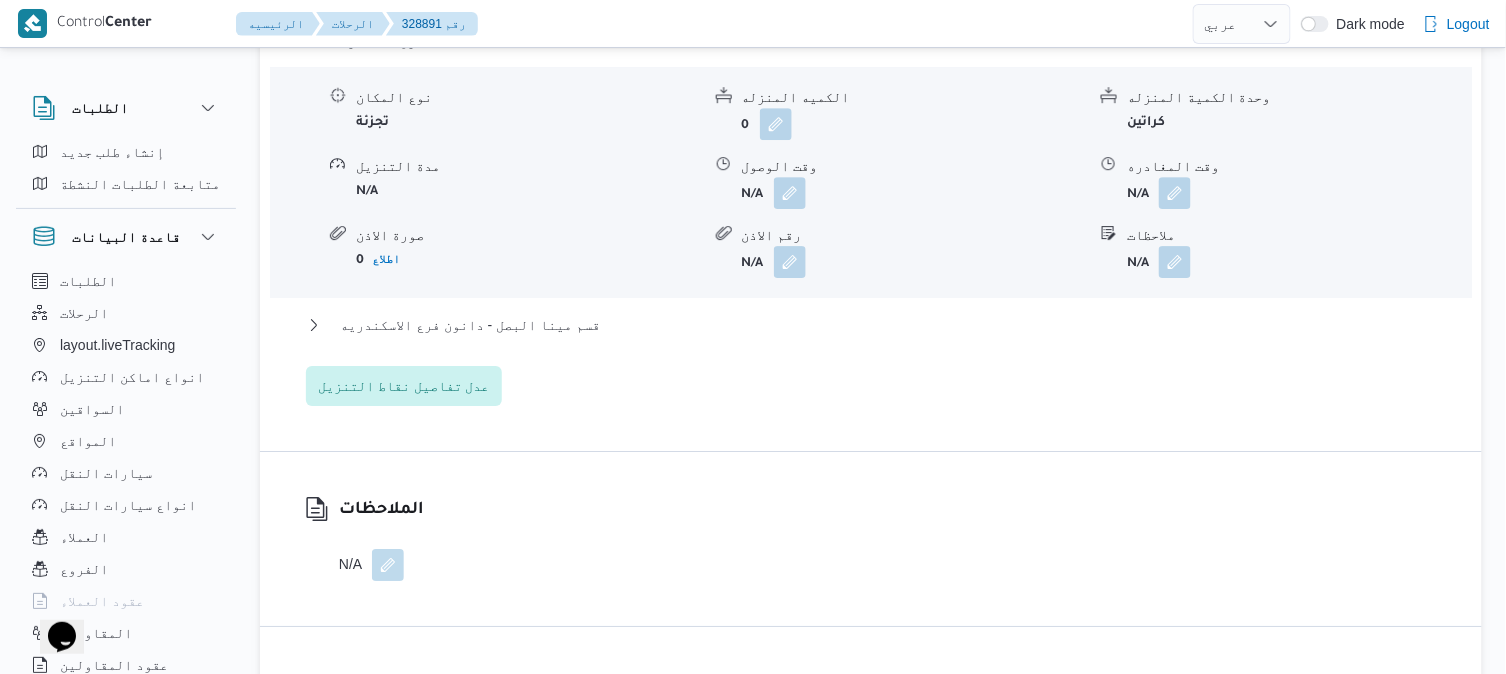 select on "ar" 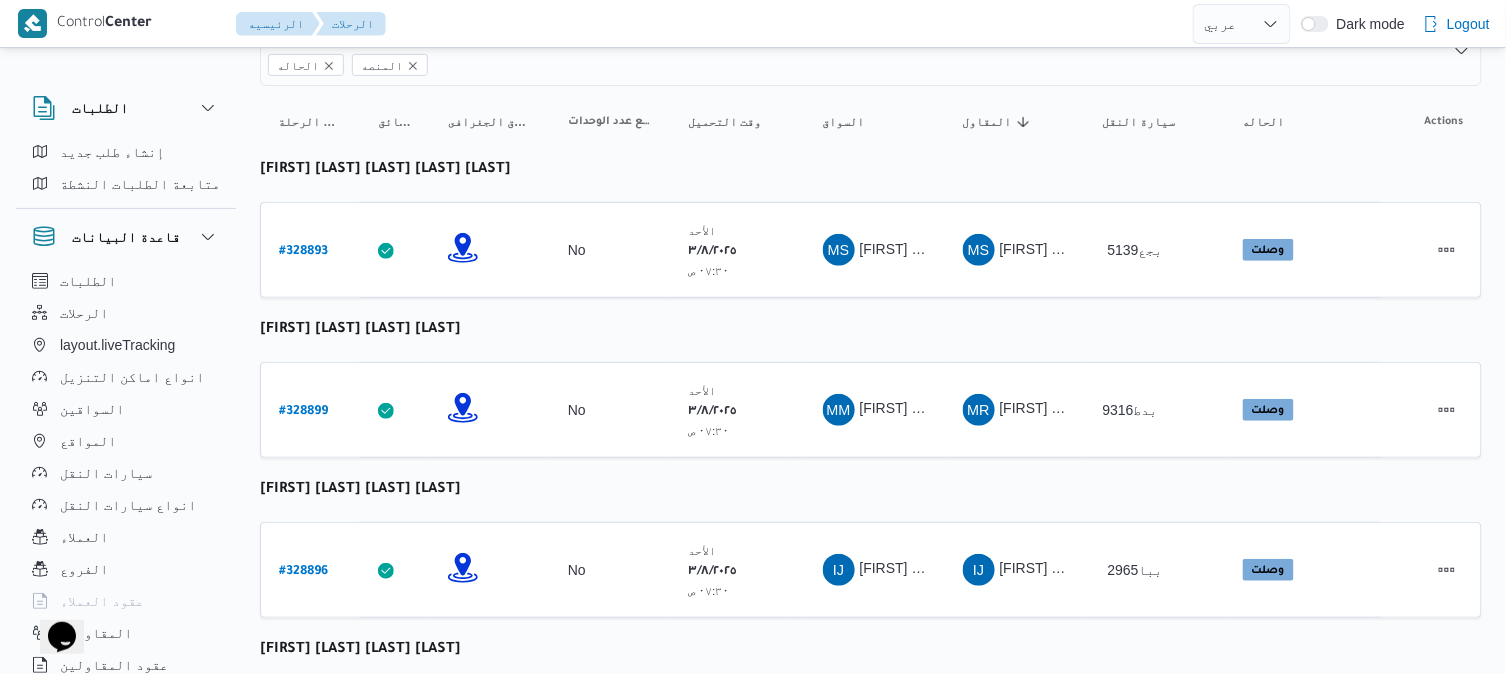 scroll, scrollTop: 0, scrollLeft: 0, axis: both 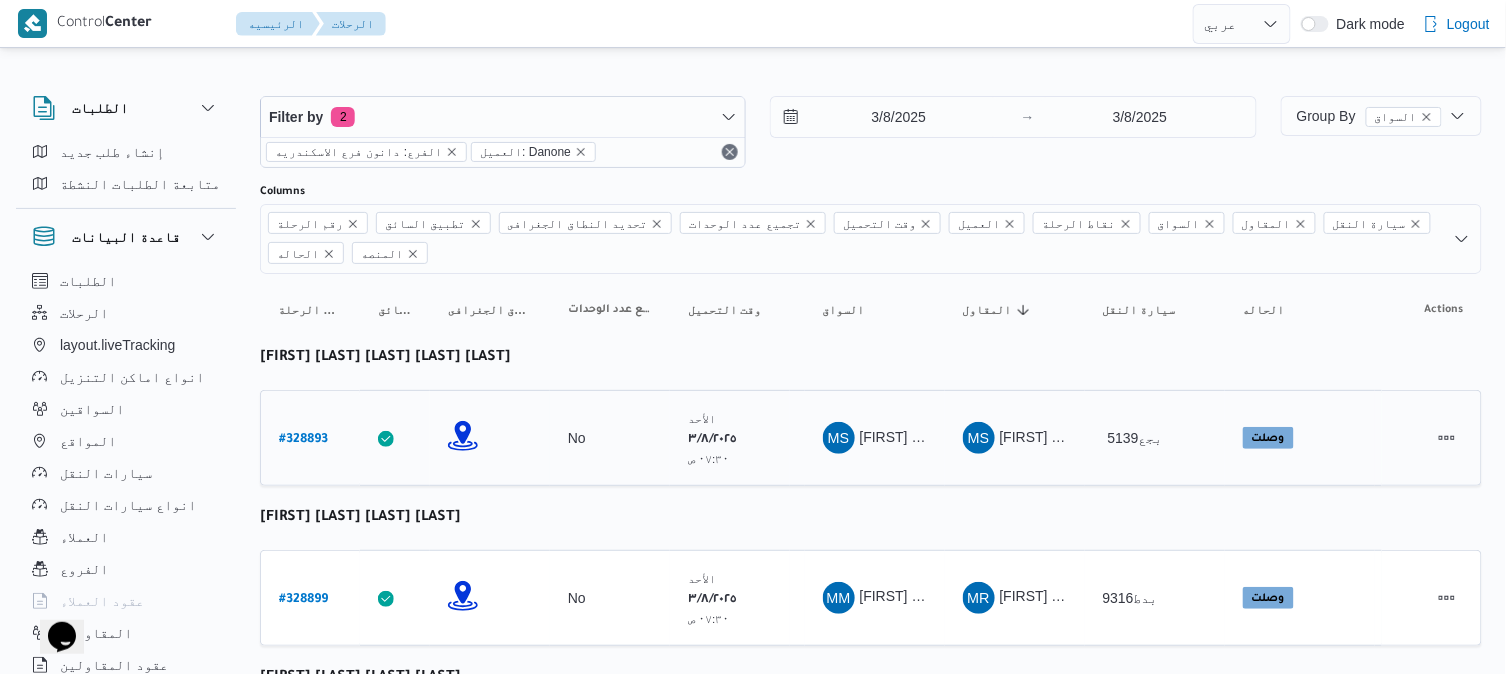 click on "# 328893" at bounding box center [303, 440] 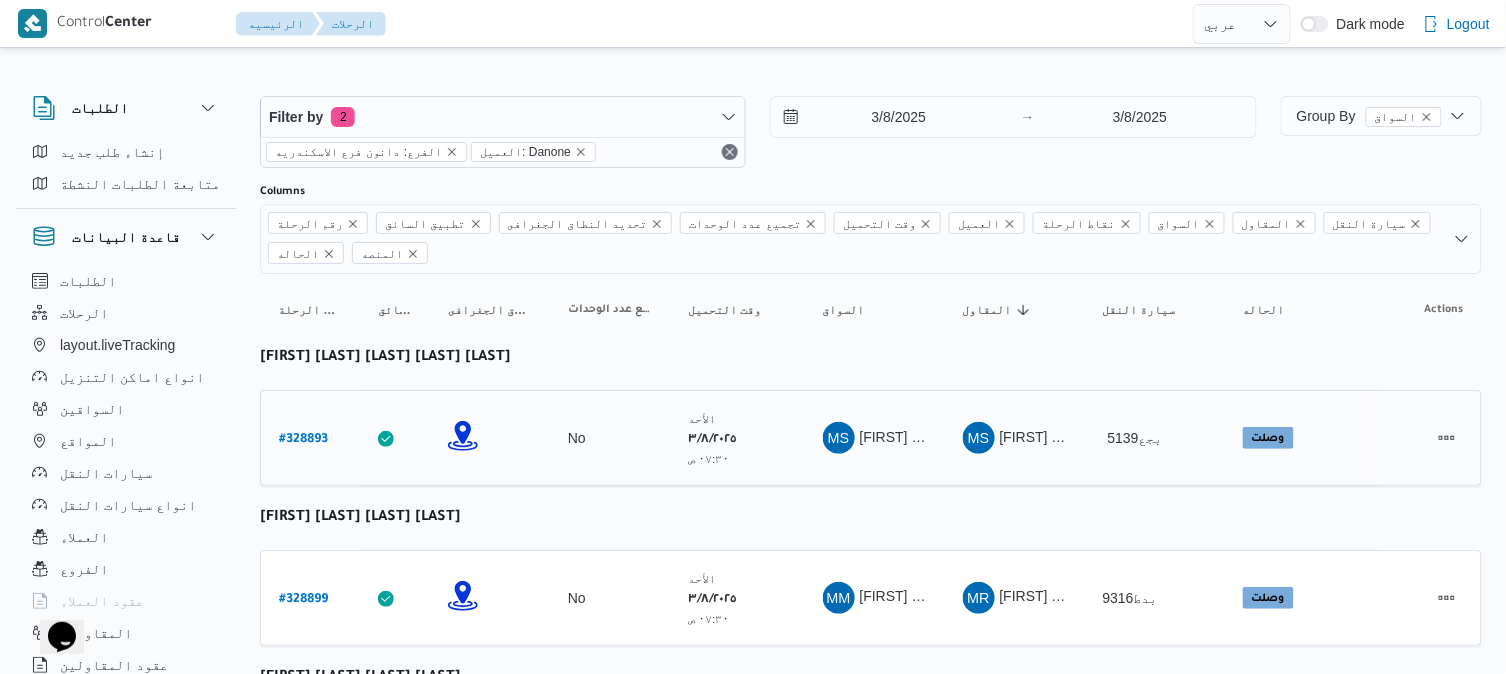 select on "ar" 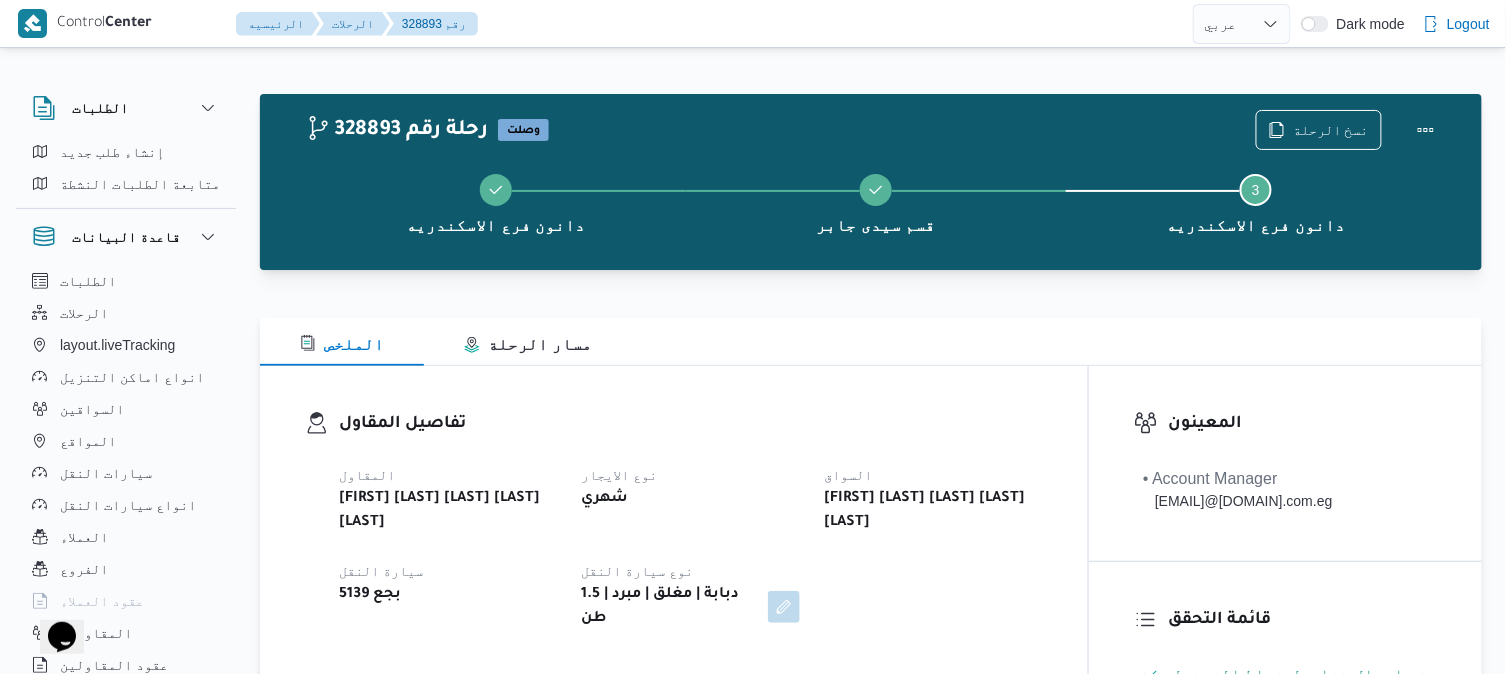 click on "تفاصيل المقاول" at bounding box center [691, 424] 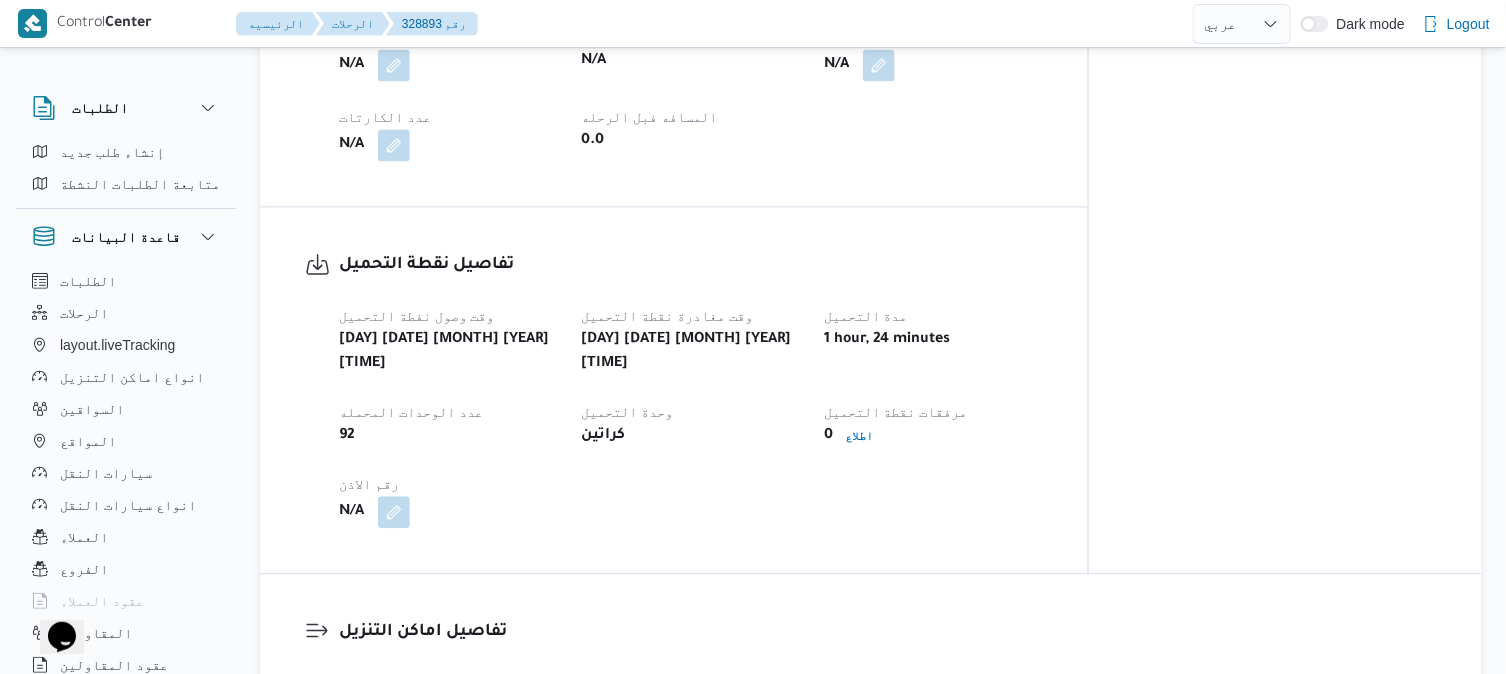 scroll, scrollTop: 1155, scrollLeft: 0, axis: vertical 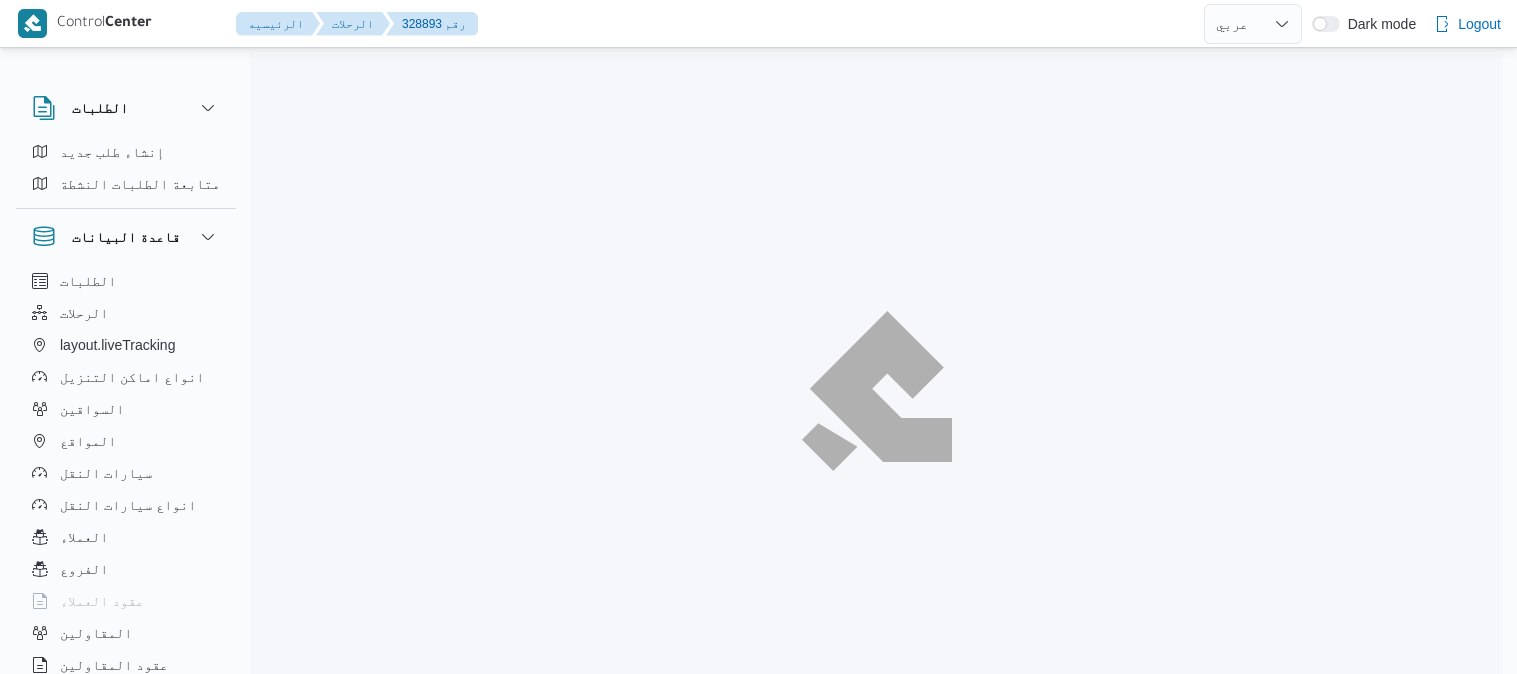 select on "ar" 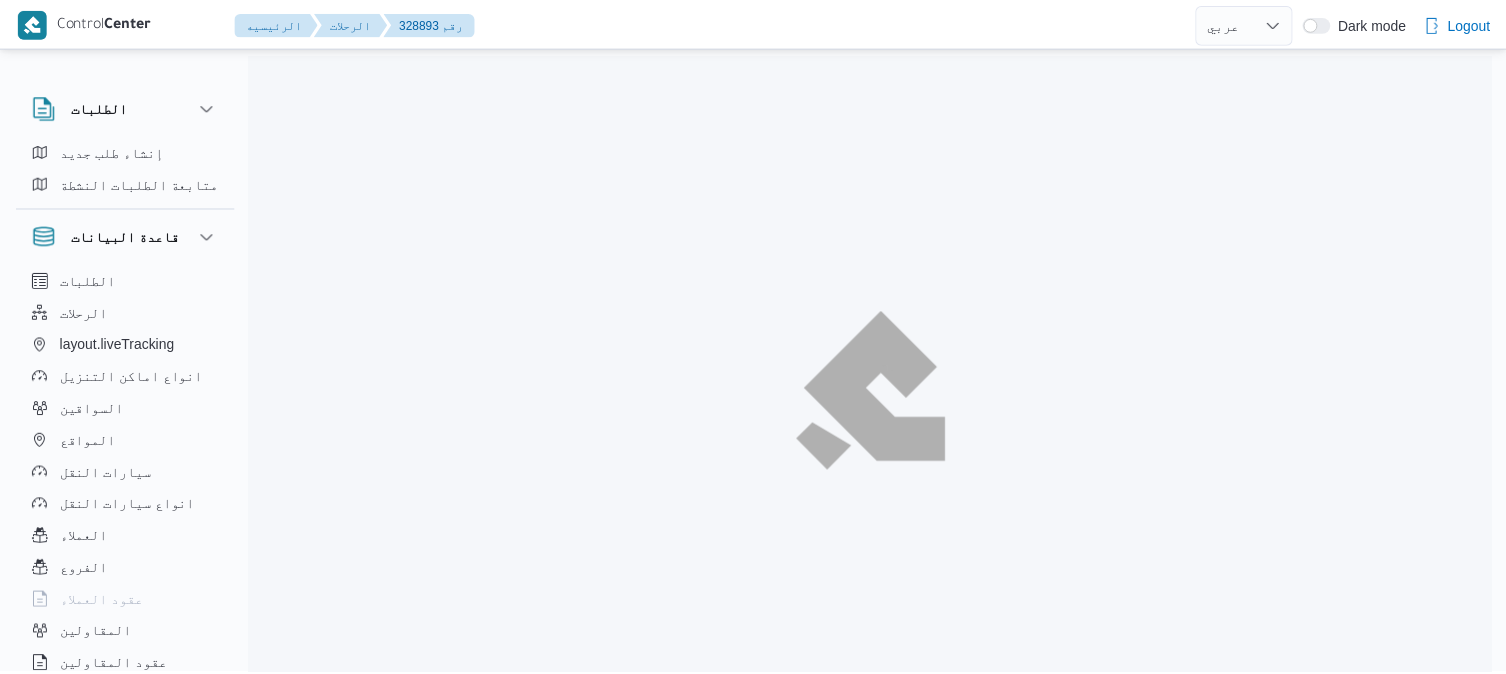scroll, scrollTop: 54, scrollLeft: 0, axis: vertical 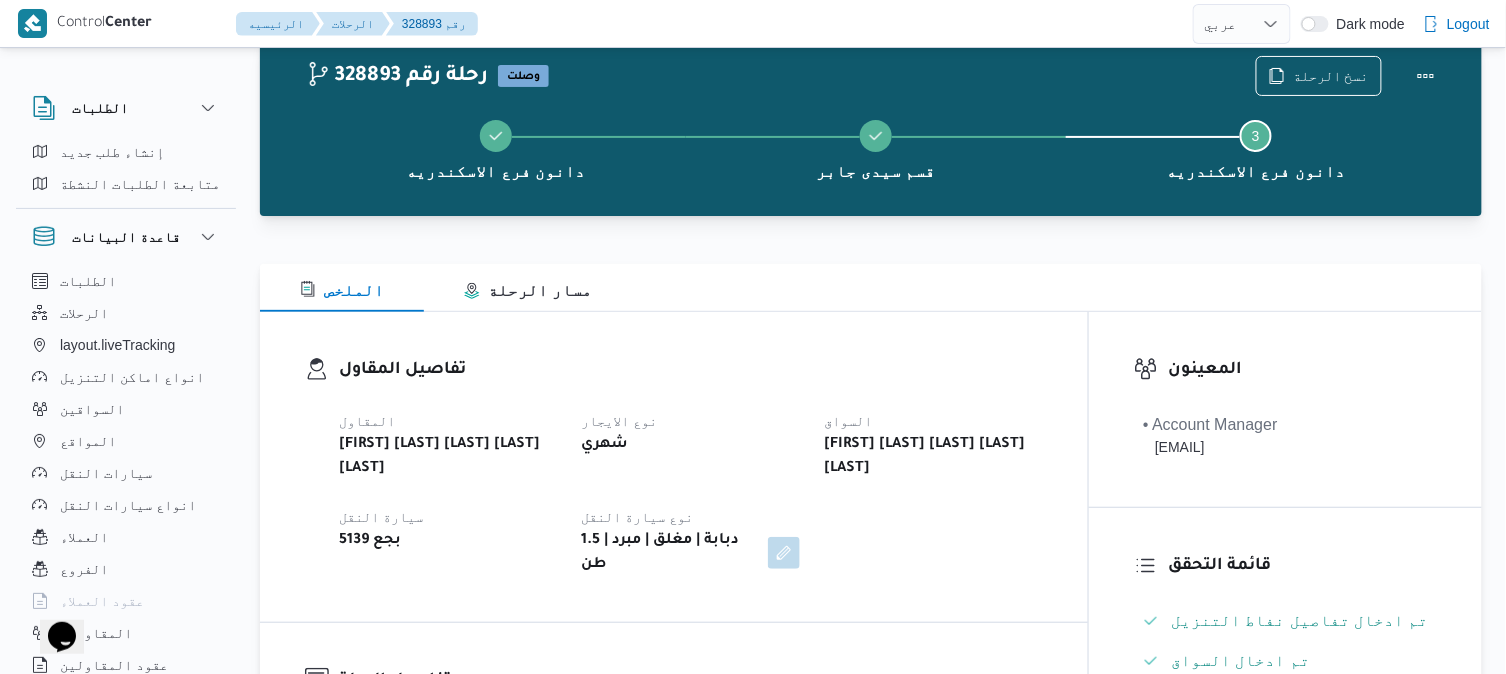 select on "ar" 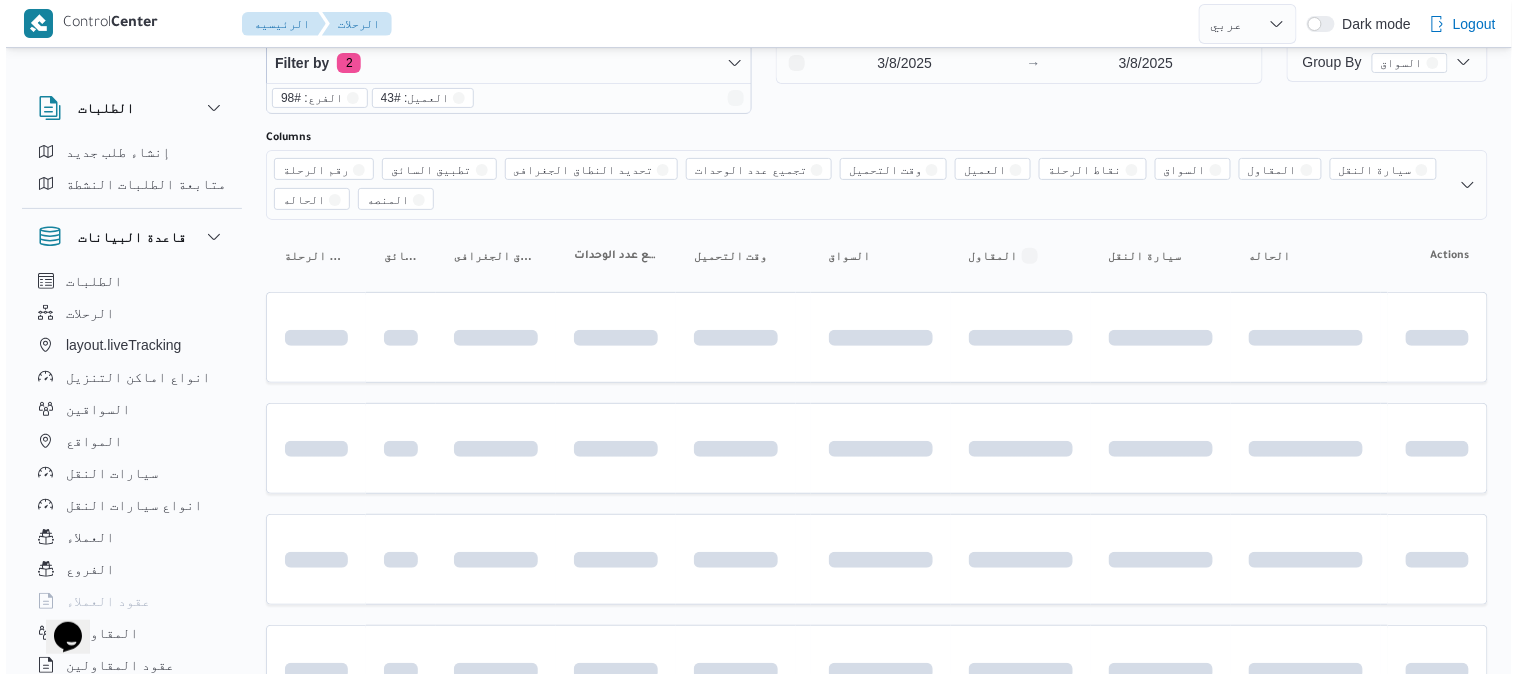 scroll, scrollTop: 0, scrollLeft: 0, axis: both 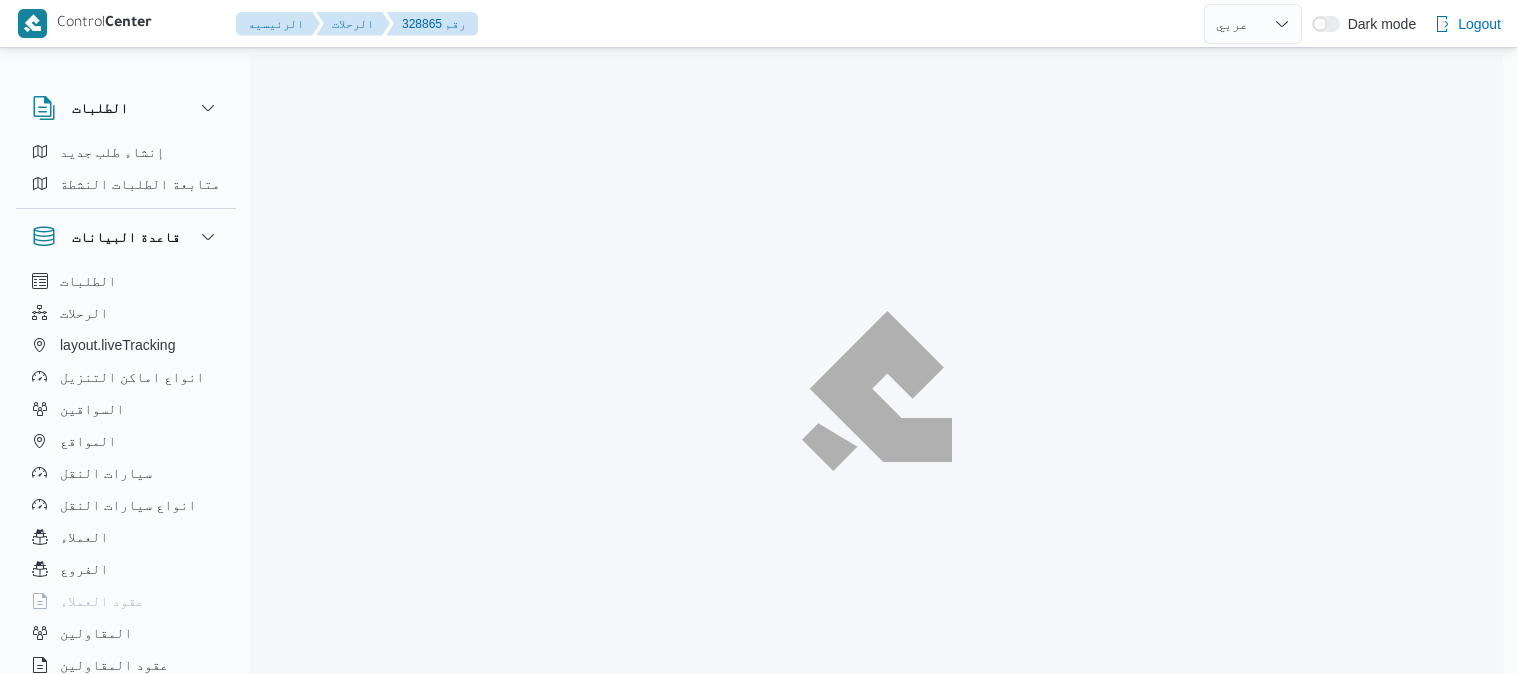 select on "ar" 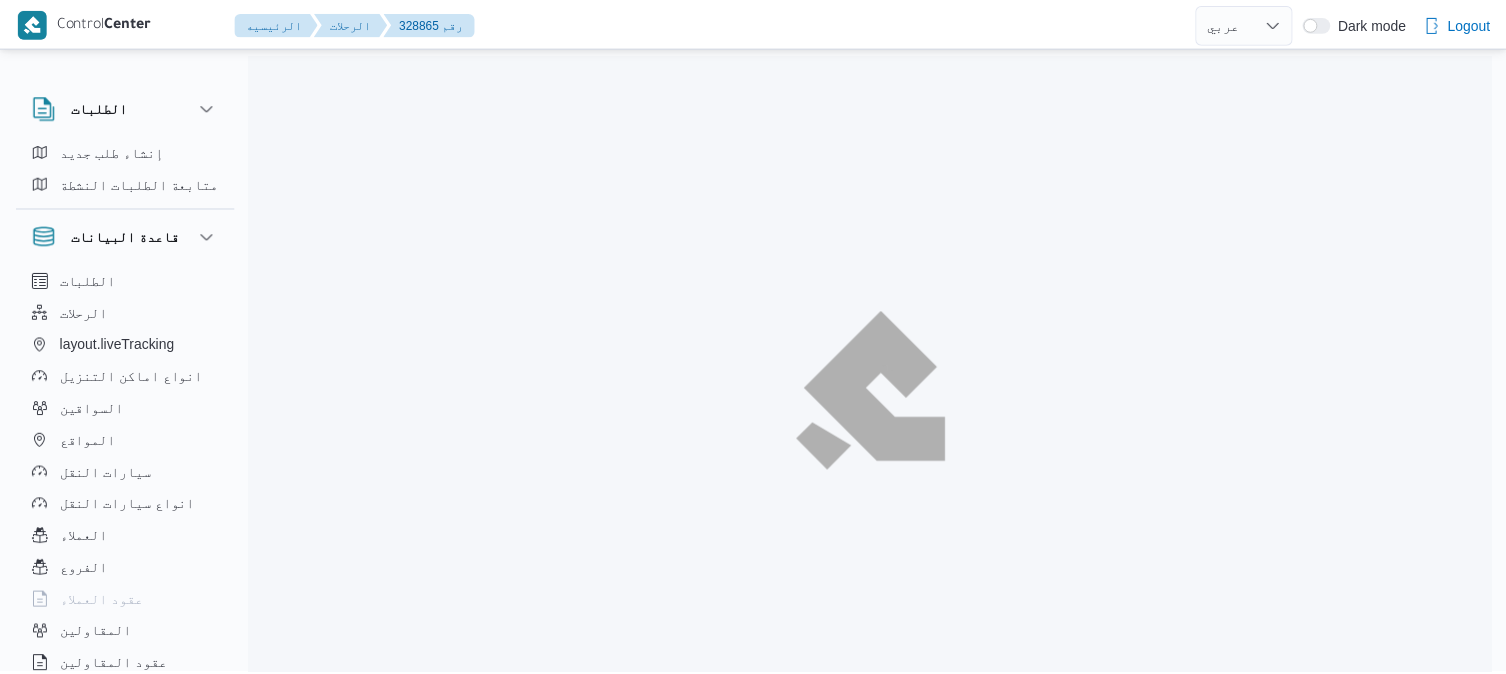 scroll, scrollTop: 0, scrollLeft: 0, axis: both 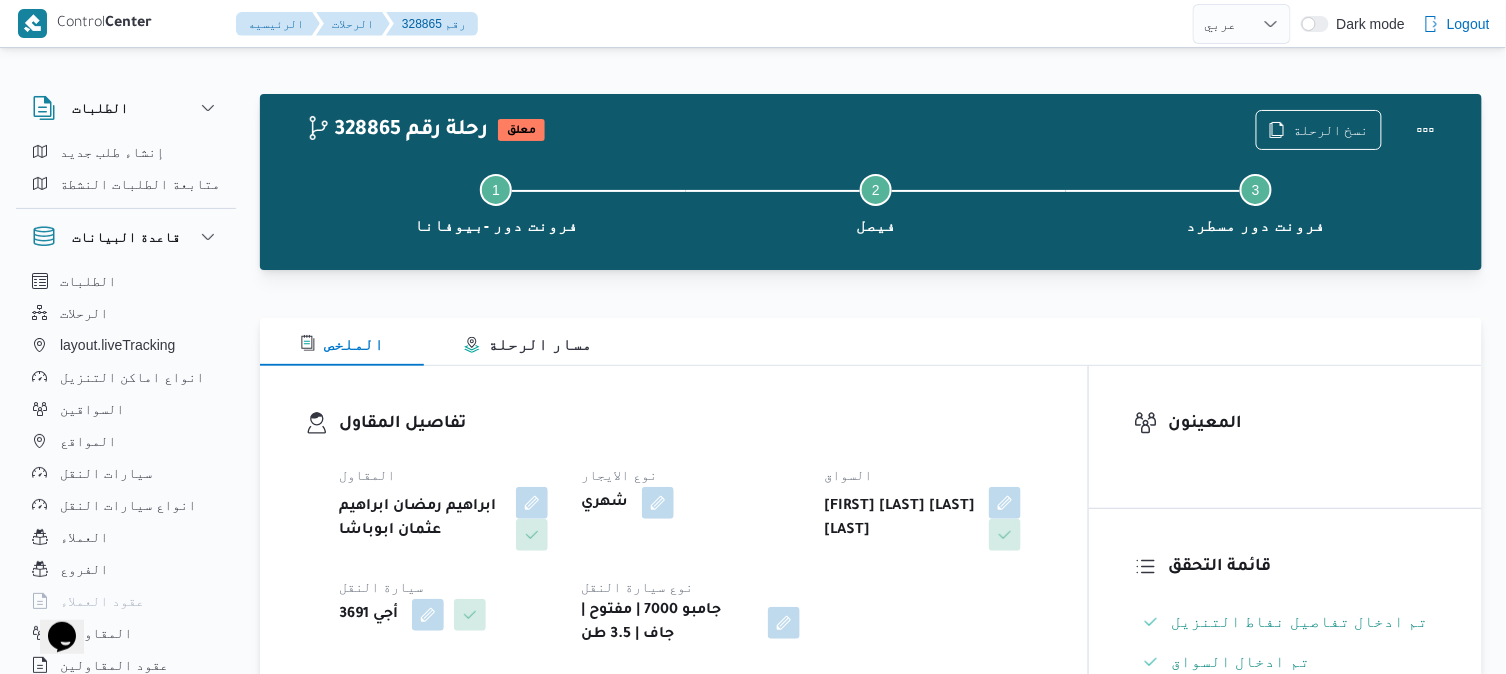 click on "الملخص مسار الرحلة" at bounding box center [871, 342] 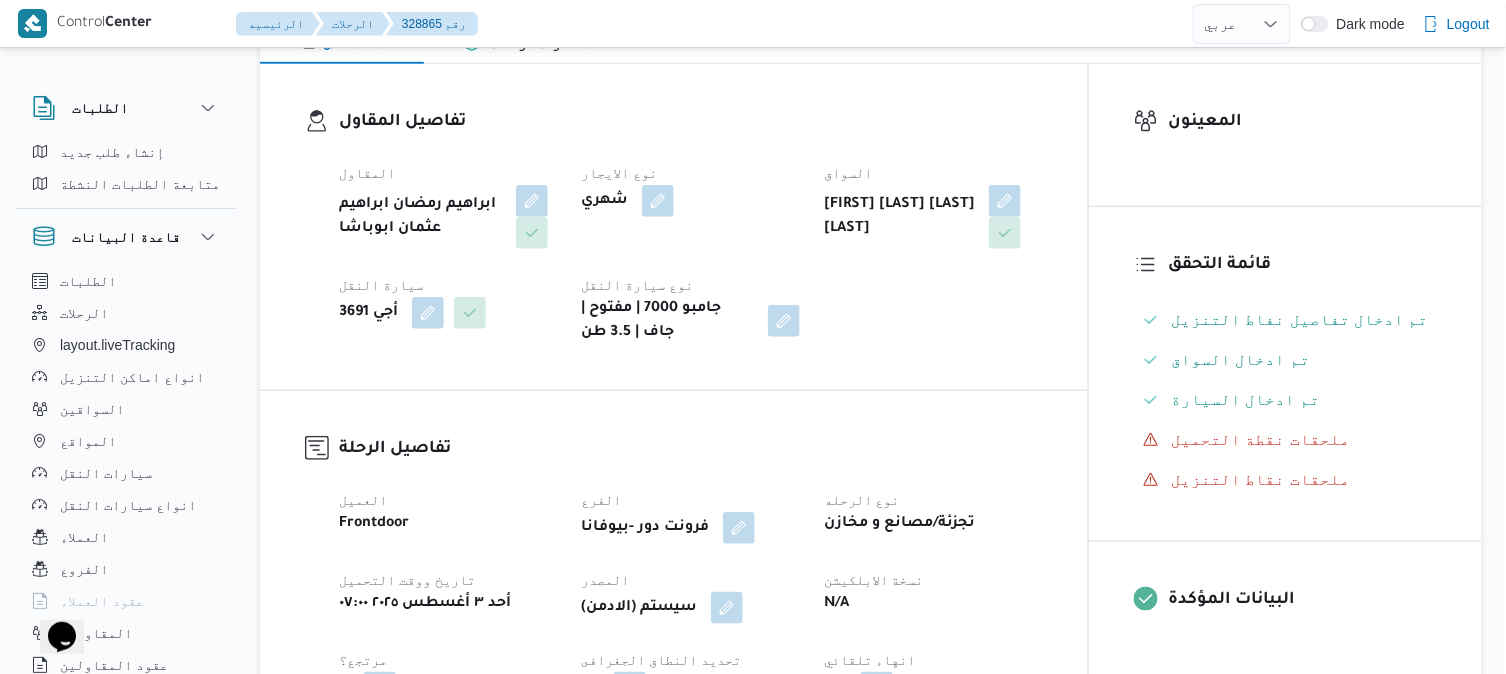 scroll, scrollTop: 266, scrollLeft: 0, axis: vertical 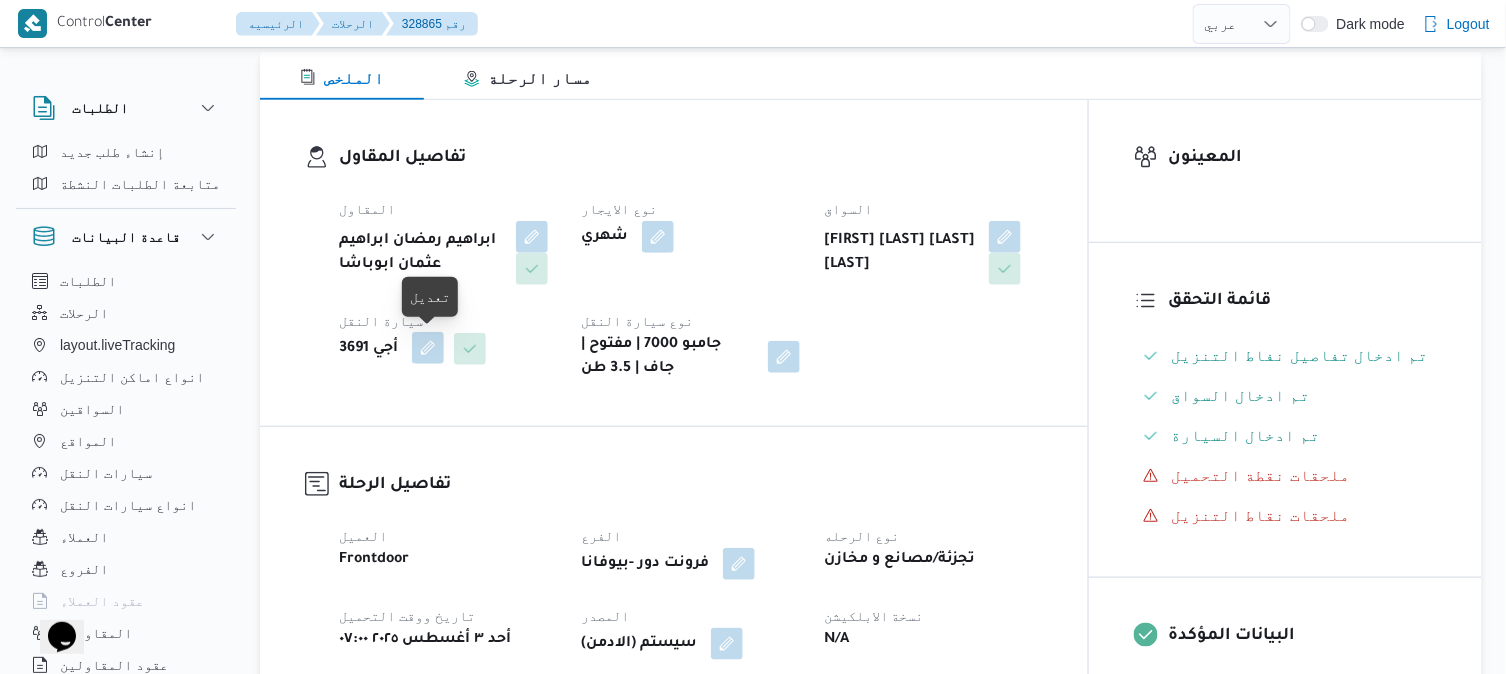 click at bounding box center (428, 348) 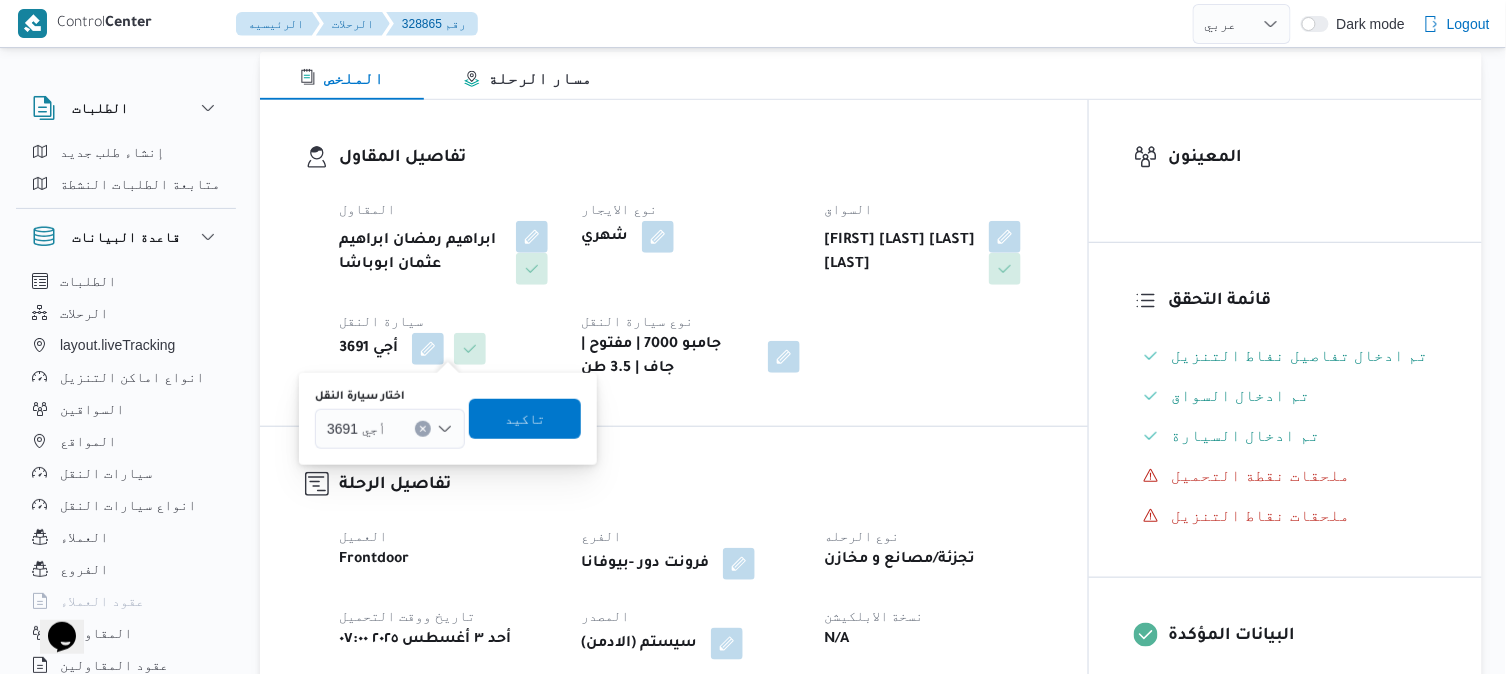click at bounding box center [395, 429] 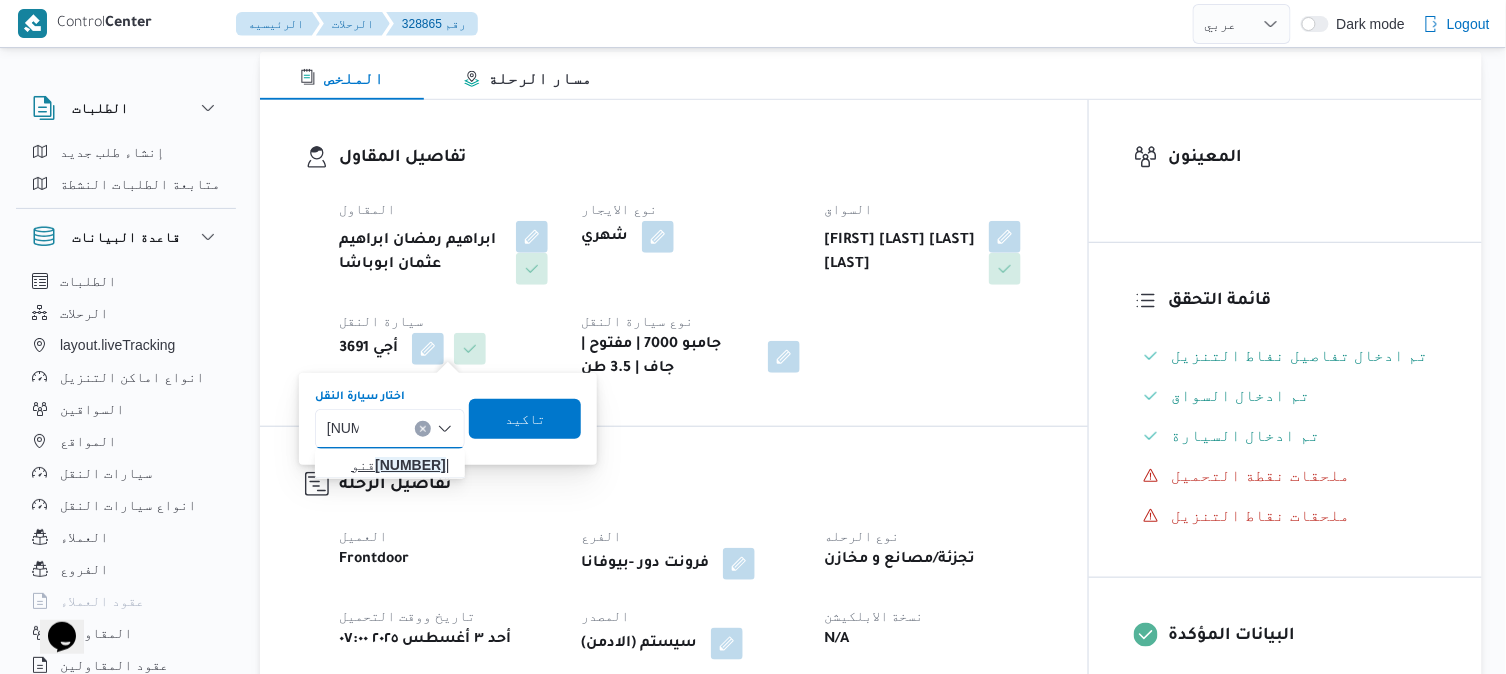 type on "1329" 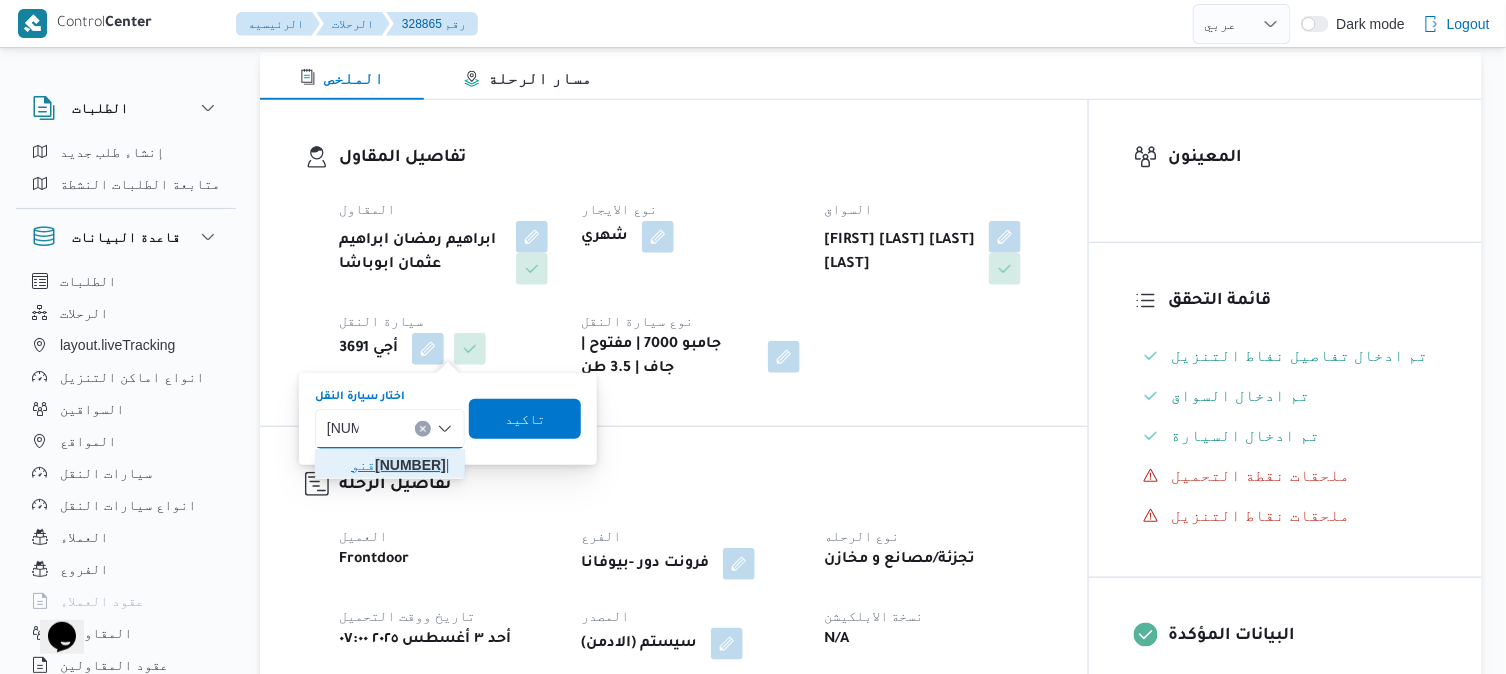 click on "1329" at bounding box center [410, 465] 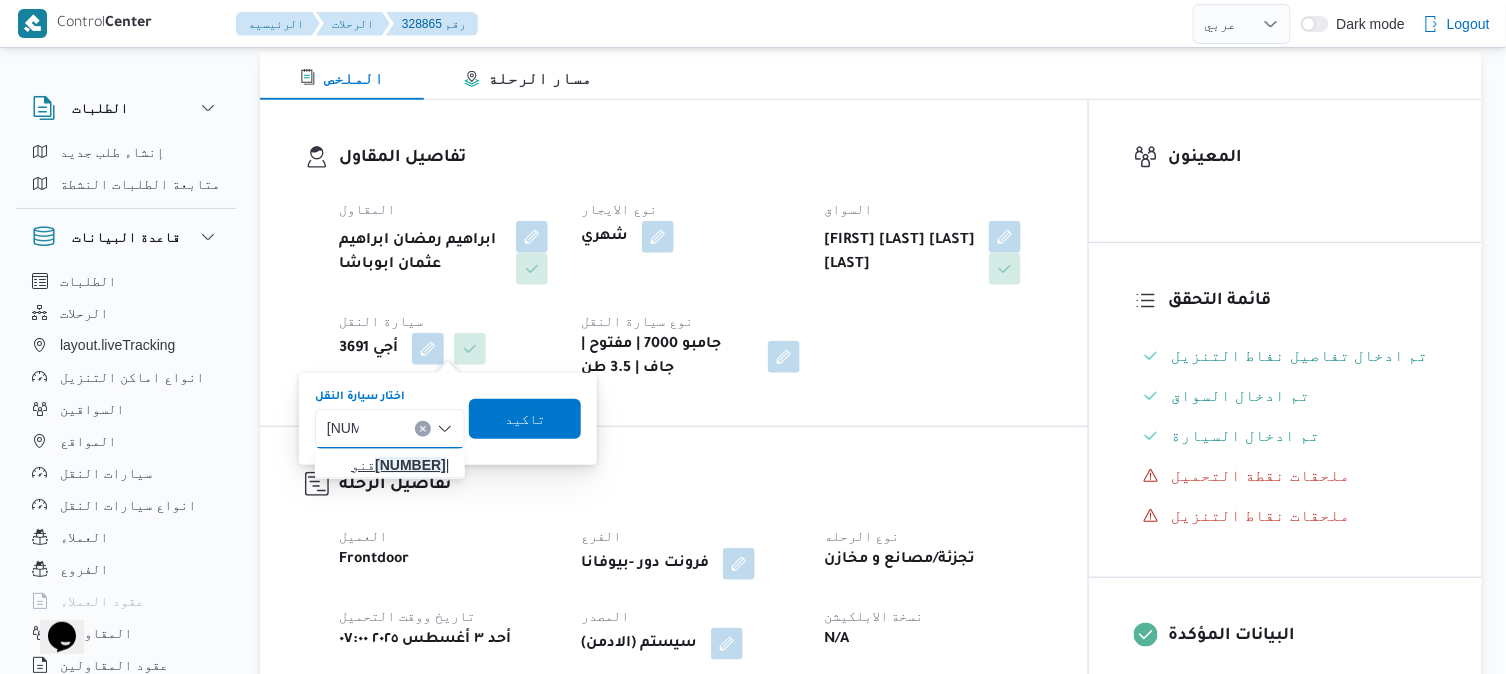 type 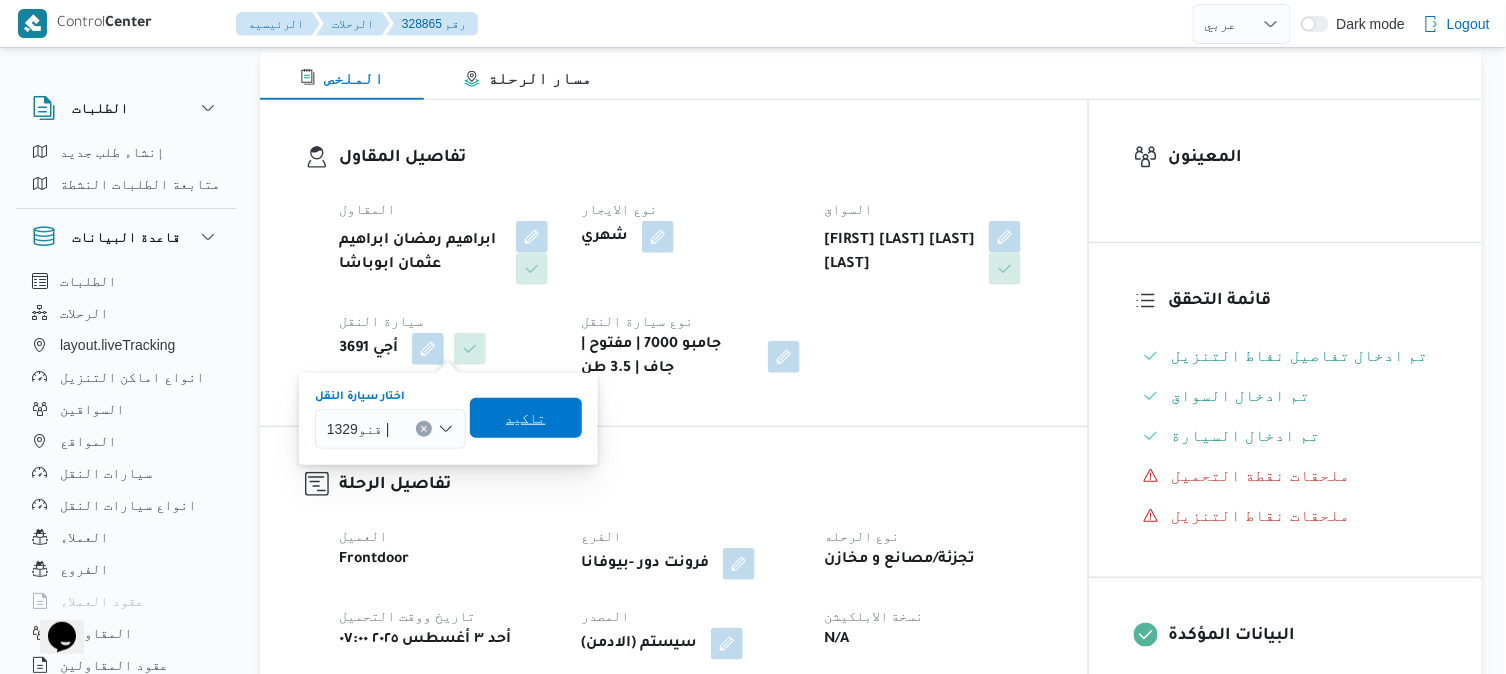 click on "تاكيد" at bounding box center (526, 418) 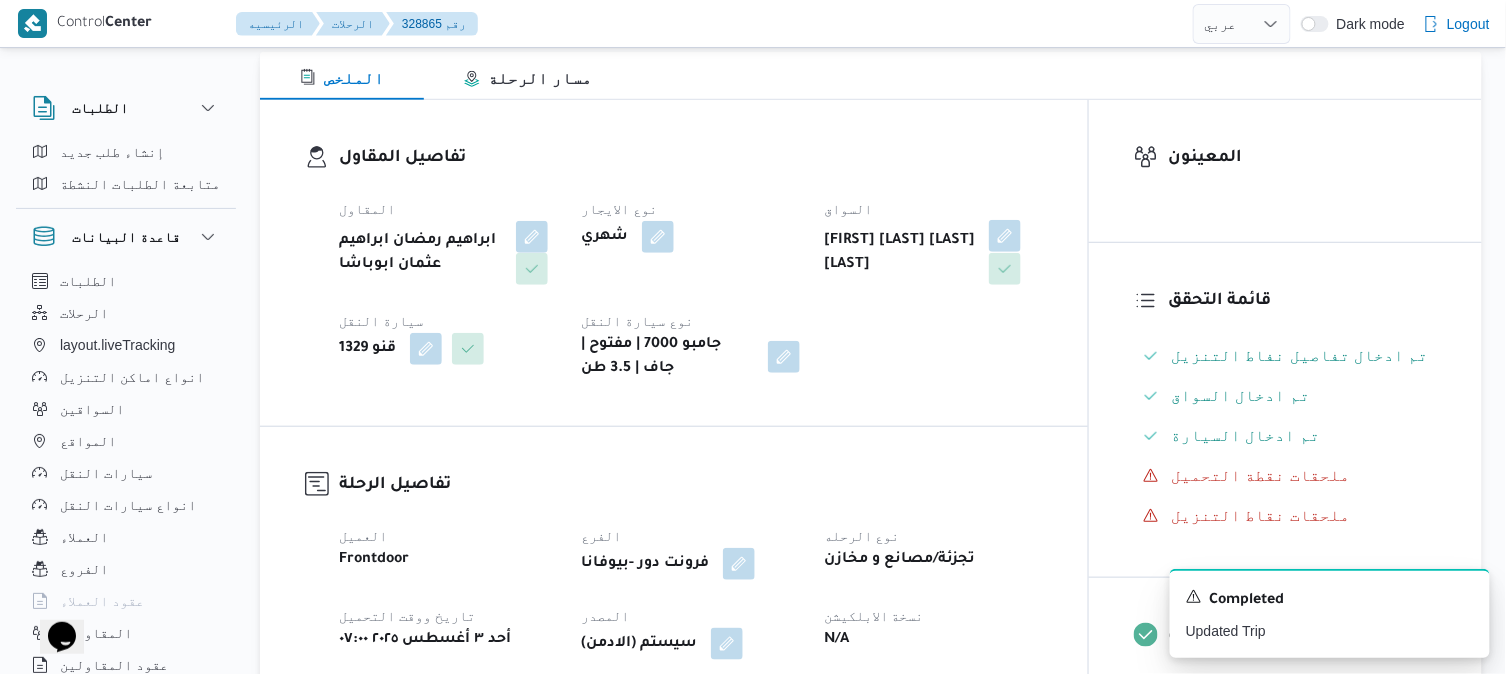 click at bounding box center [1005, 236] 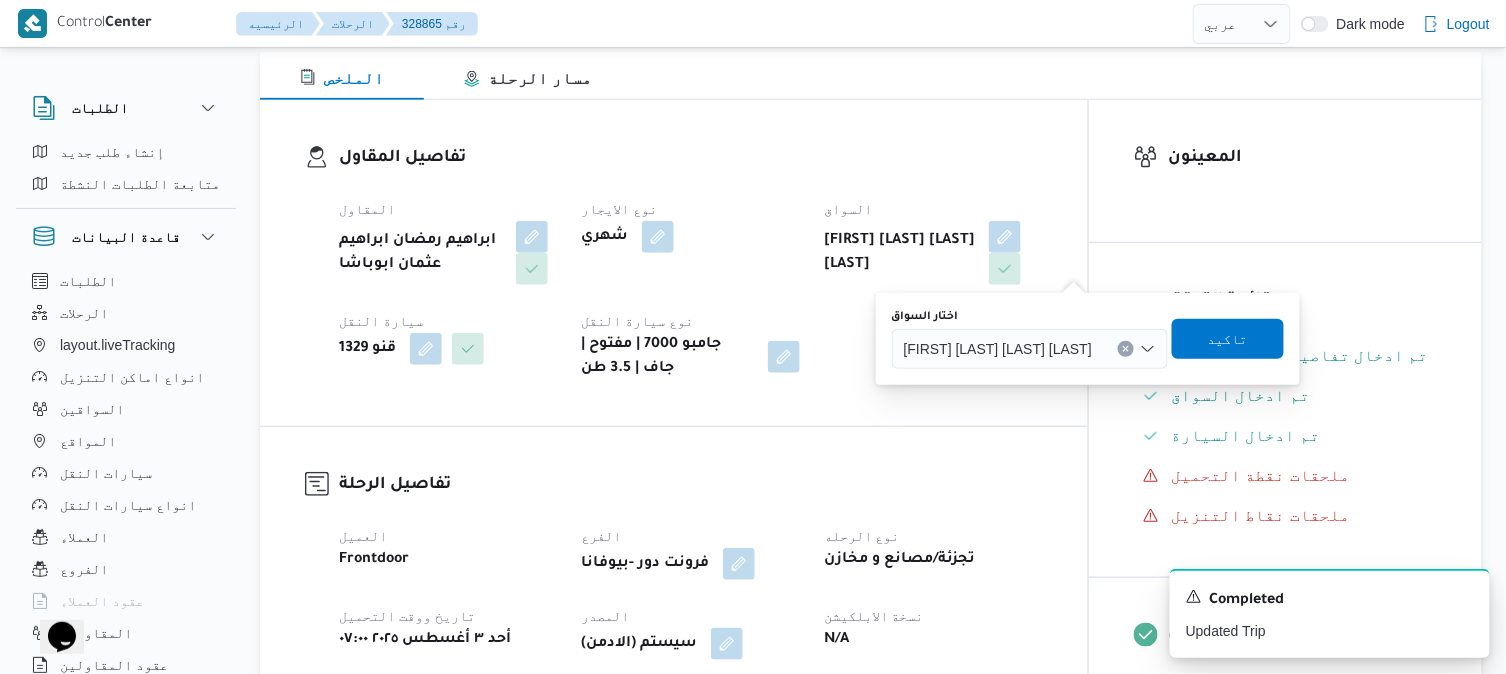 click on "عمرو محمد فوزي حافظ عواد" at bounding box center [998, 348] 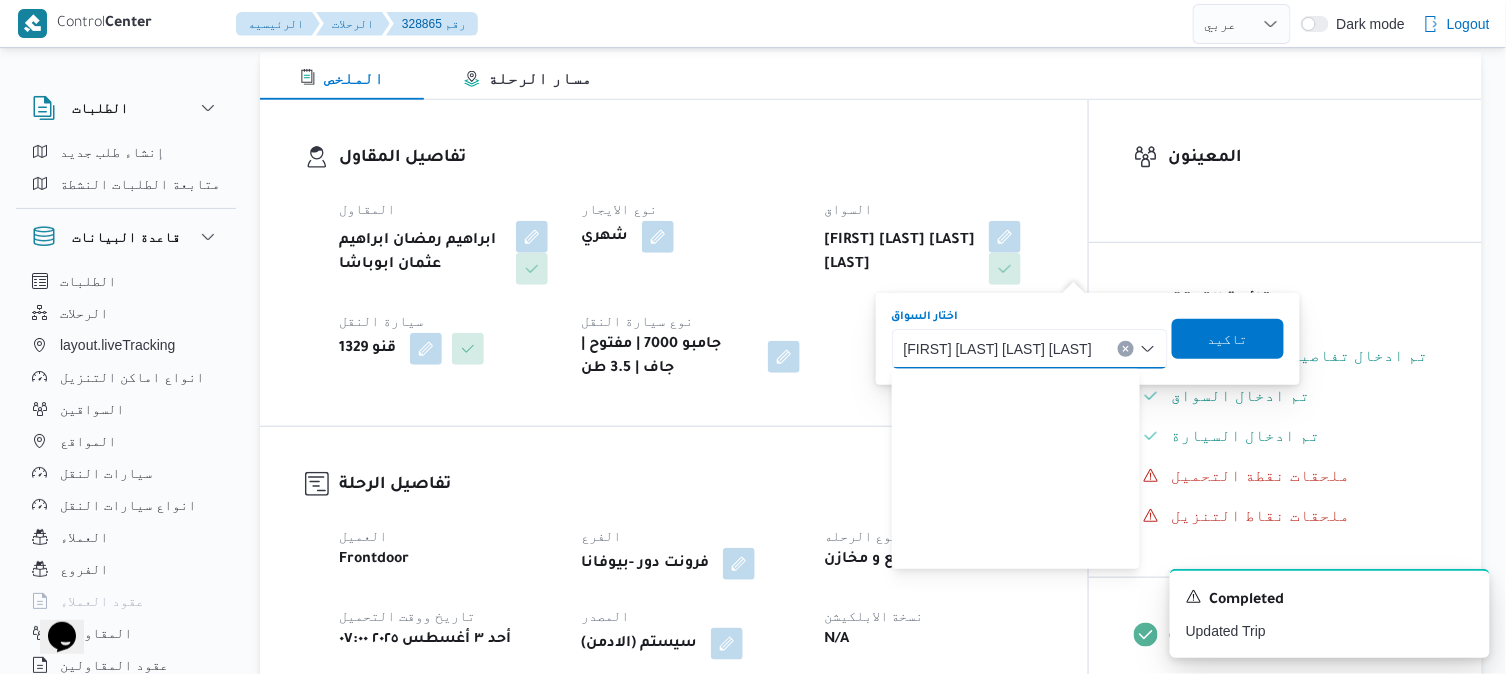 scroll, scrollTop: 466, scrollLeft: 0, axis: vertical 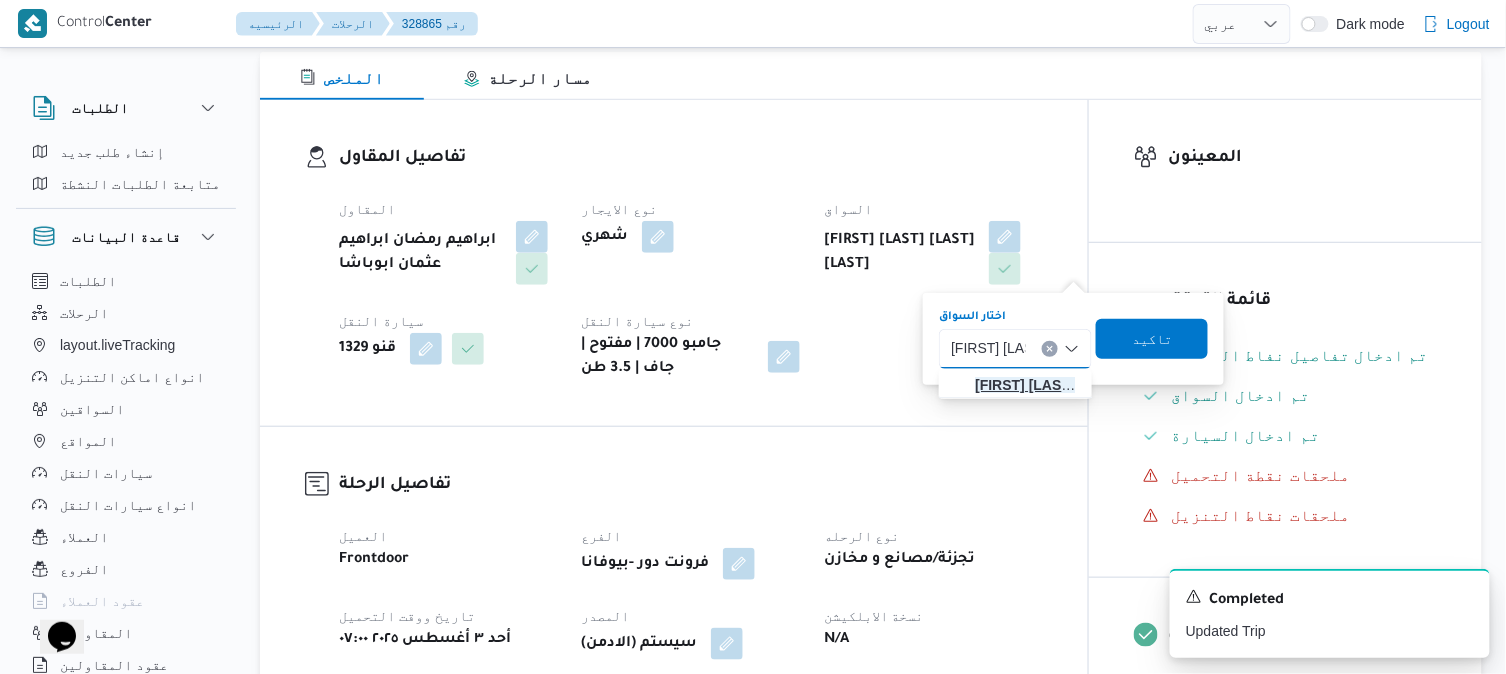 type on "محمود سمير" 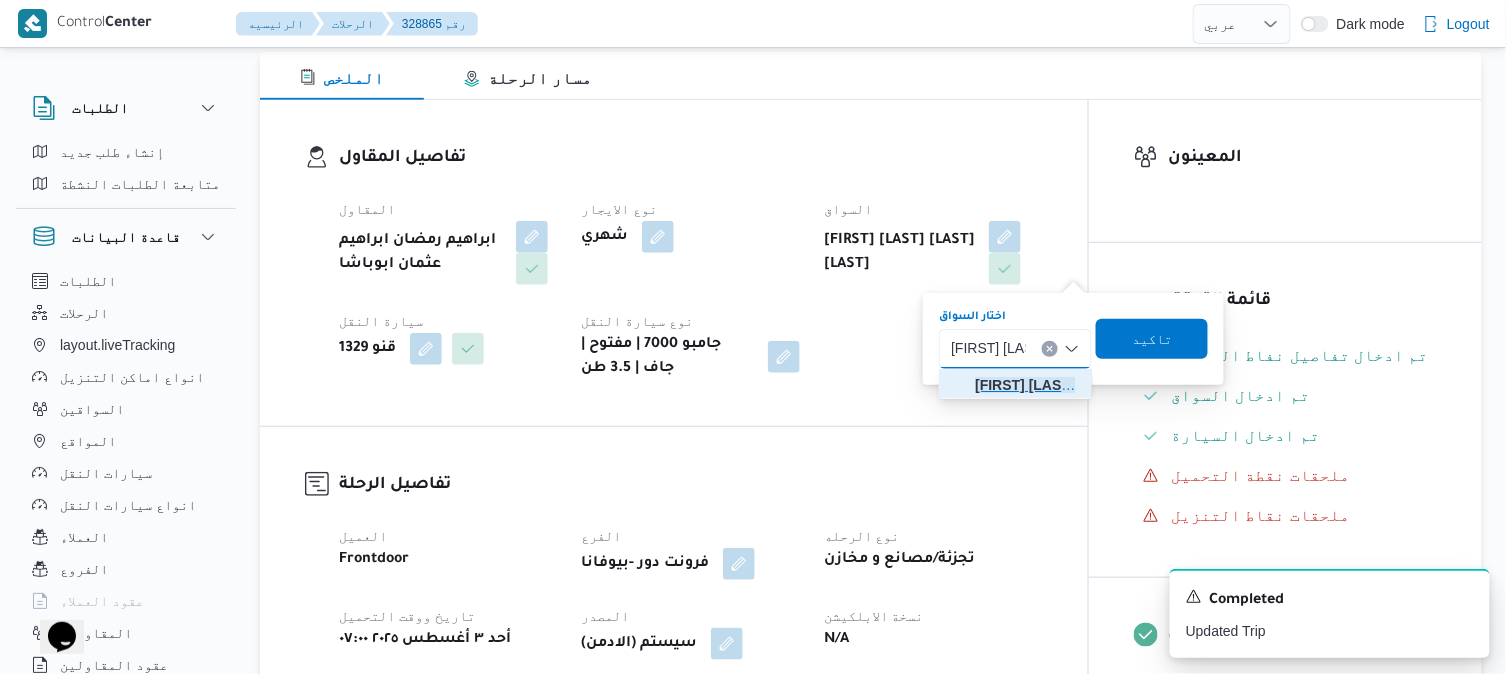 click on "محمود سمير  احمد عبدالعال" at bounding box center [1027, 385] 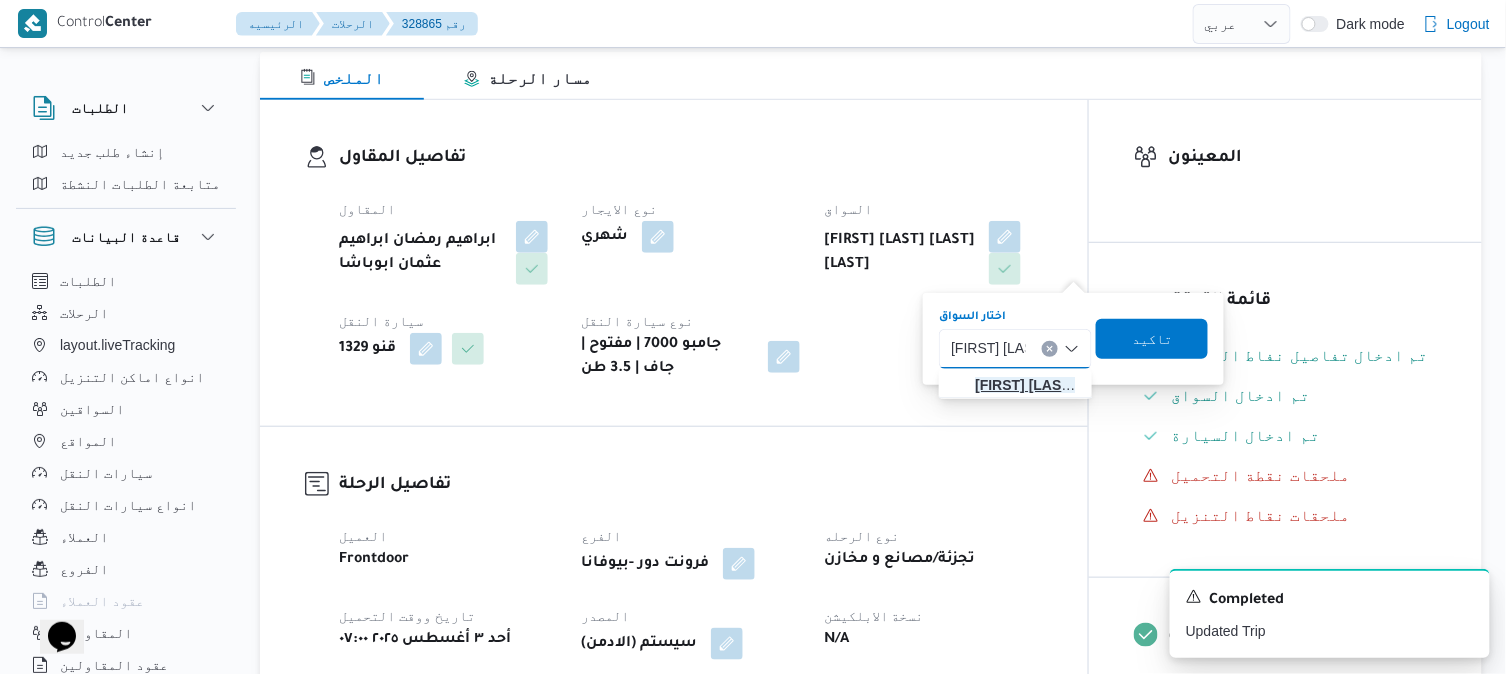 type 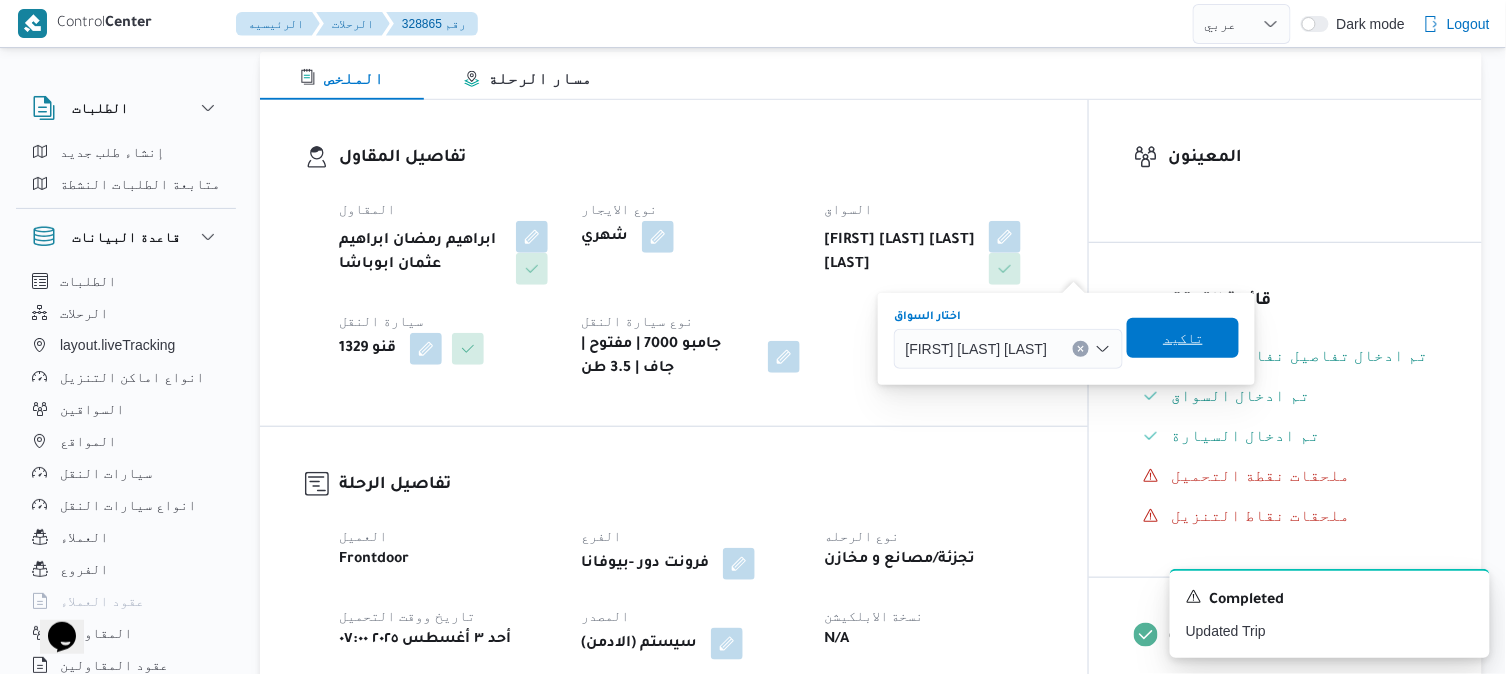 click on "تاكيد" at bounding box center (1183, 338) 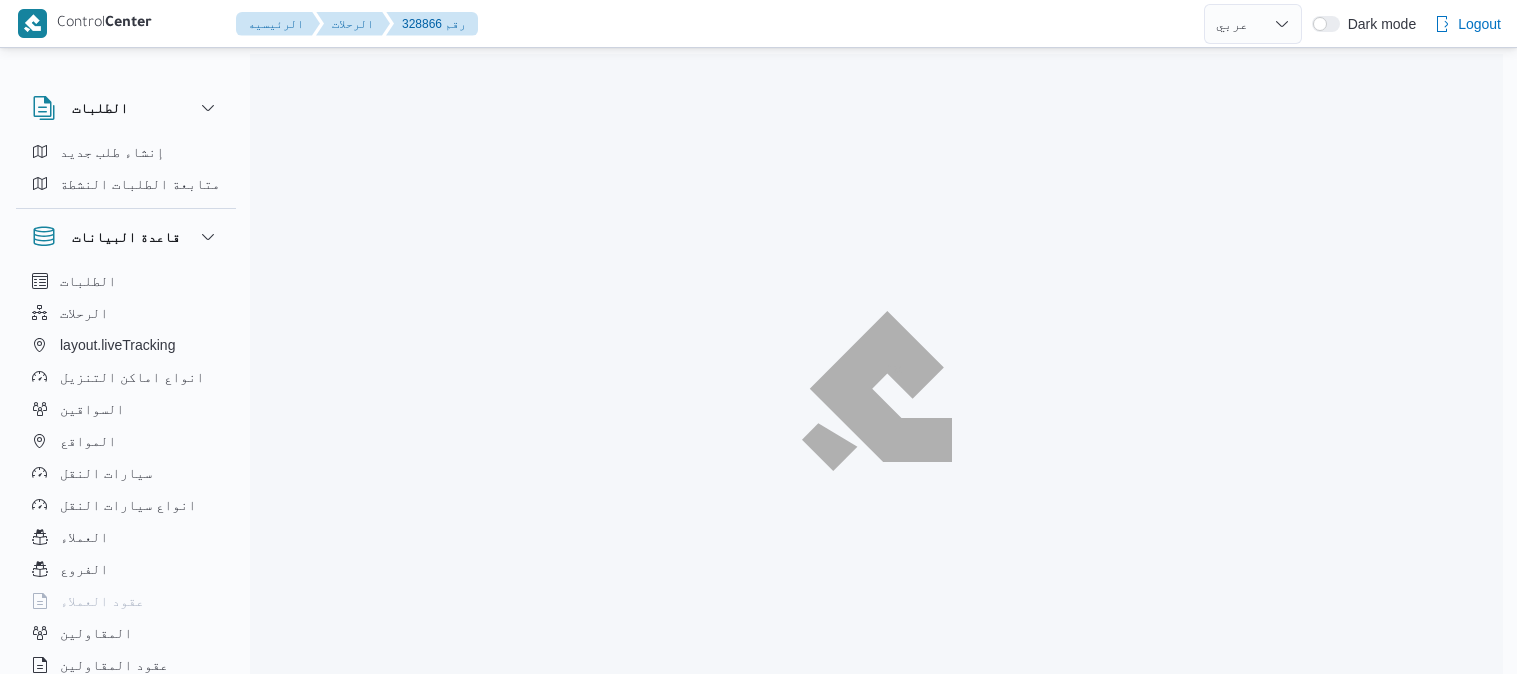 select on "ar" 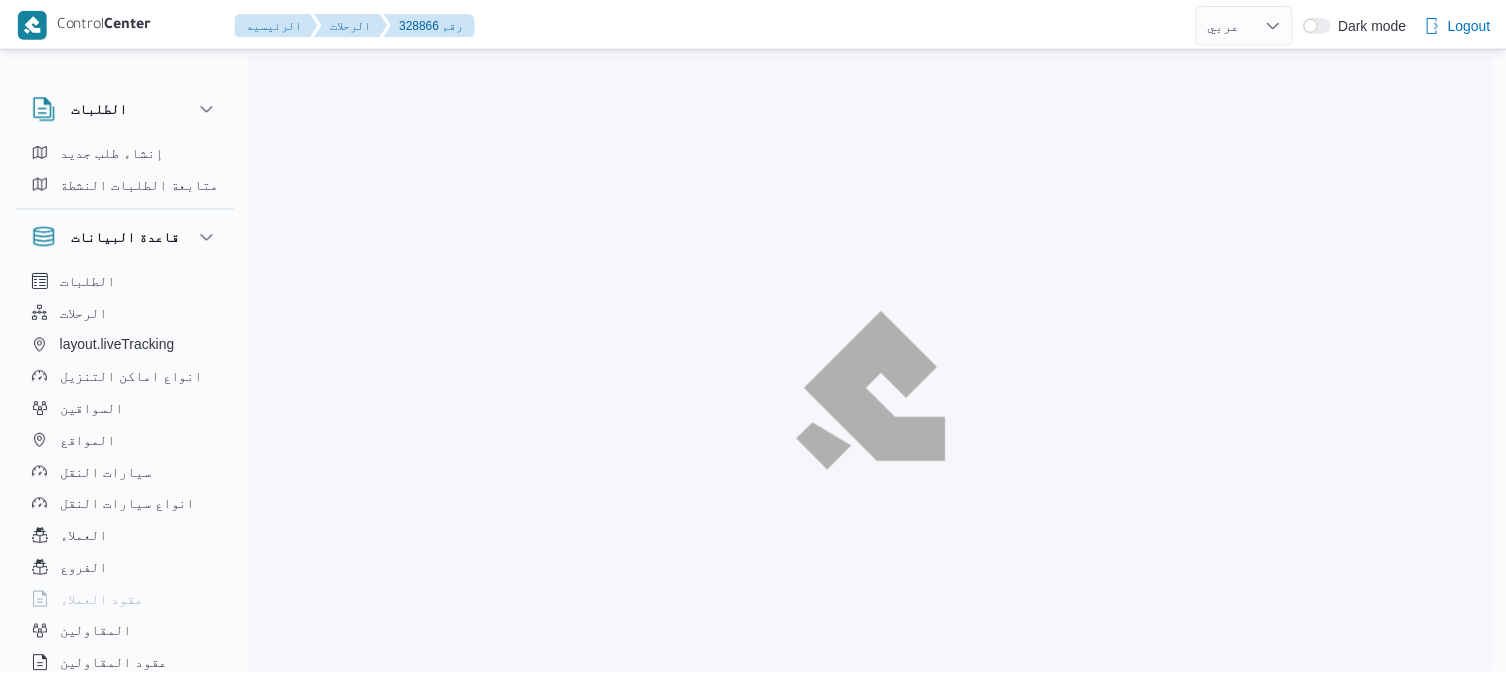 scroll, scrollTop: 0, scrollLeft: 0, axis: both 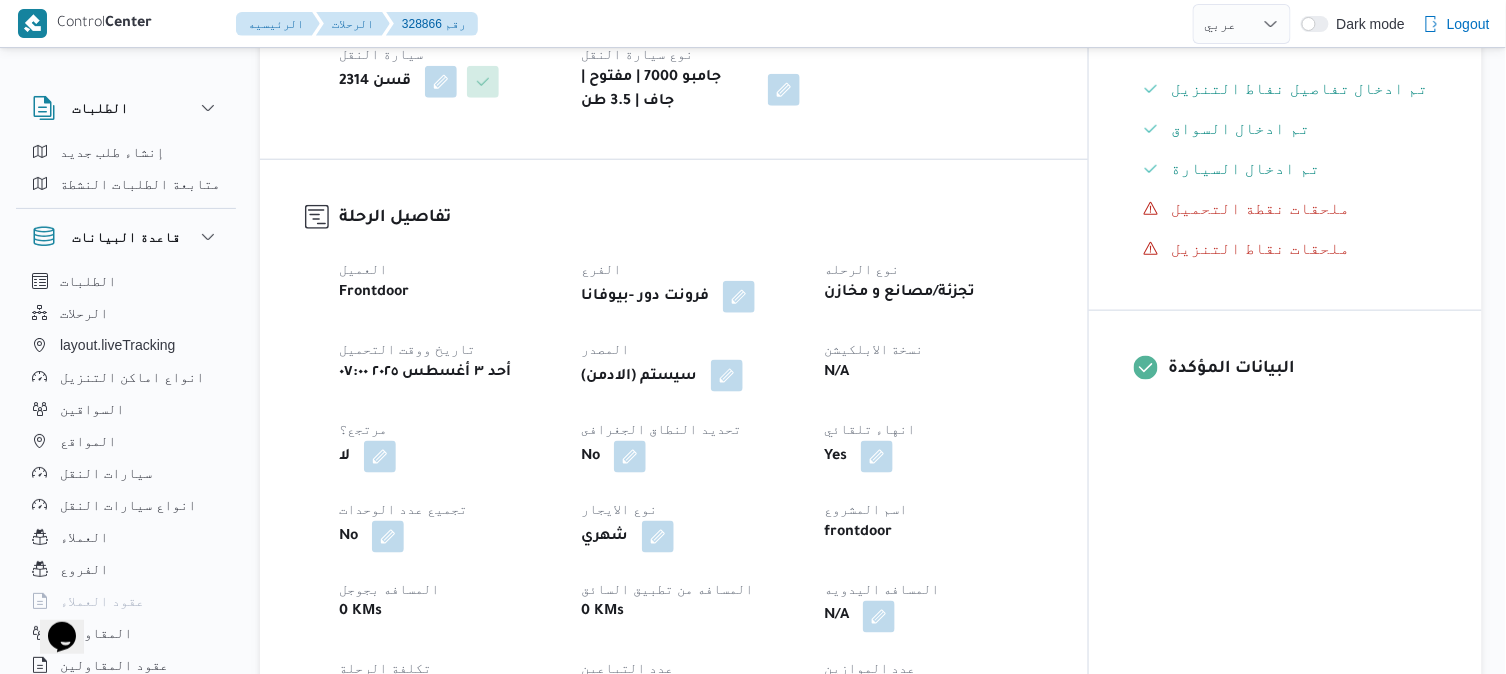 click at bounding box center (727, 376) 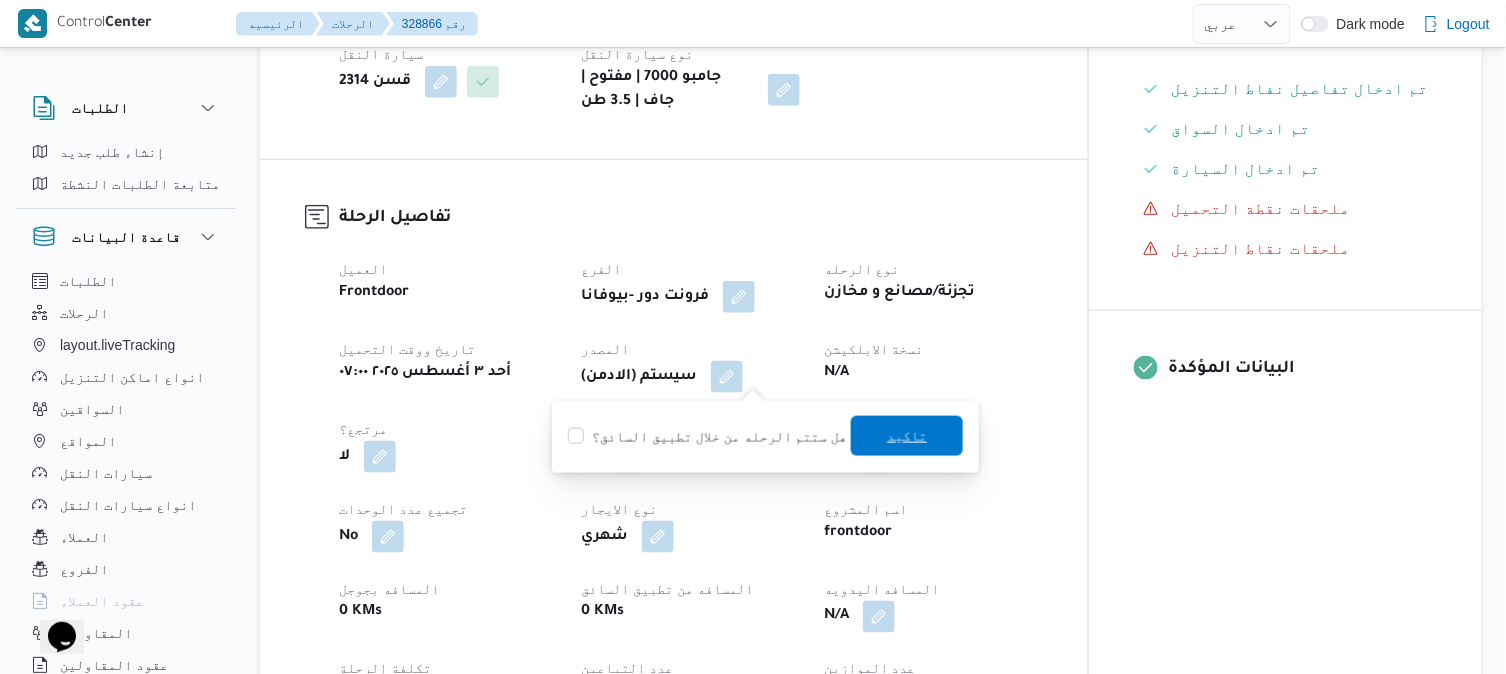 click on "تاكيد" at bounding box center (907, 436) 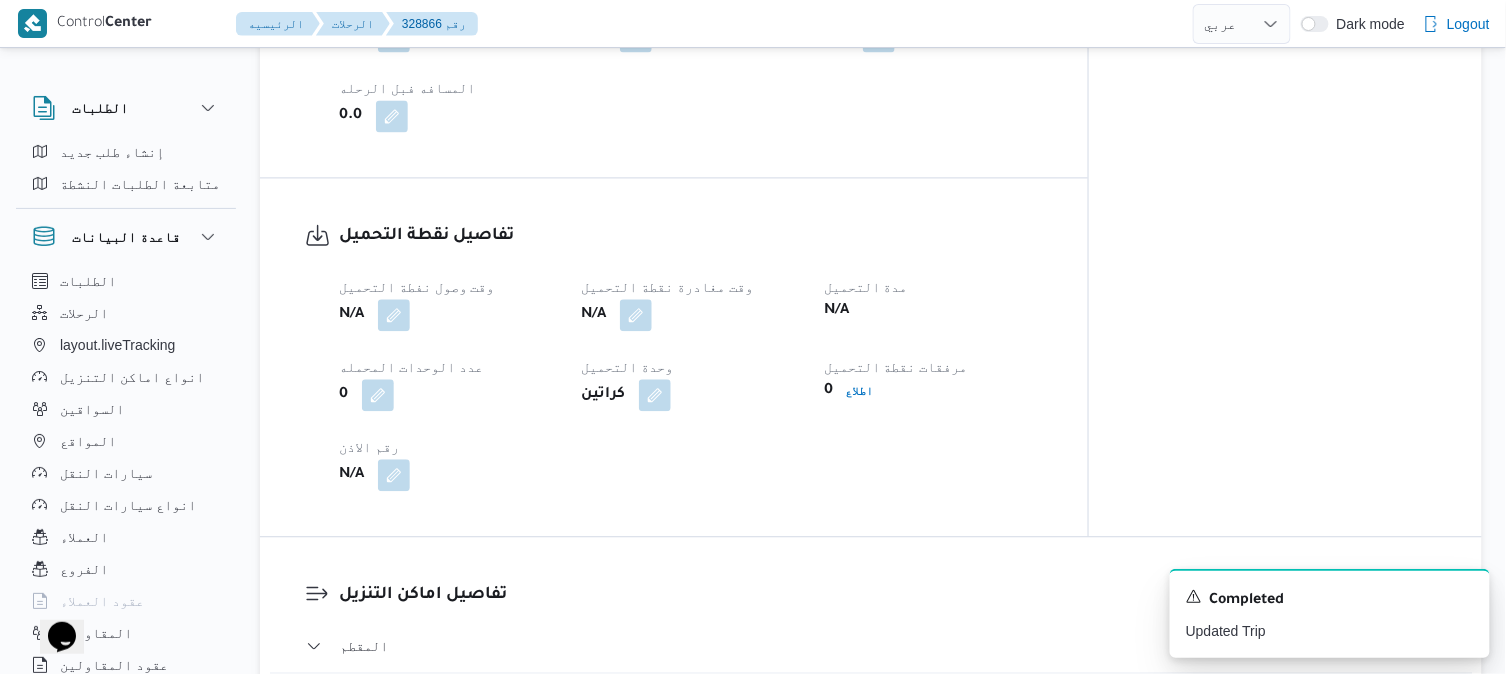 scroll, scrollTop: 1200, scrollLeft: 0, axis: vertical 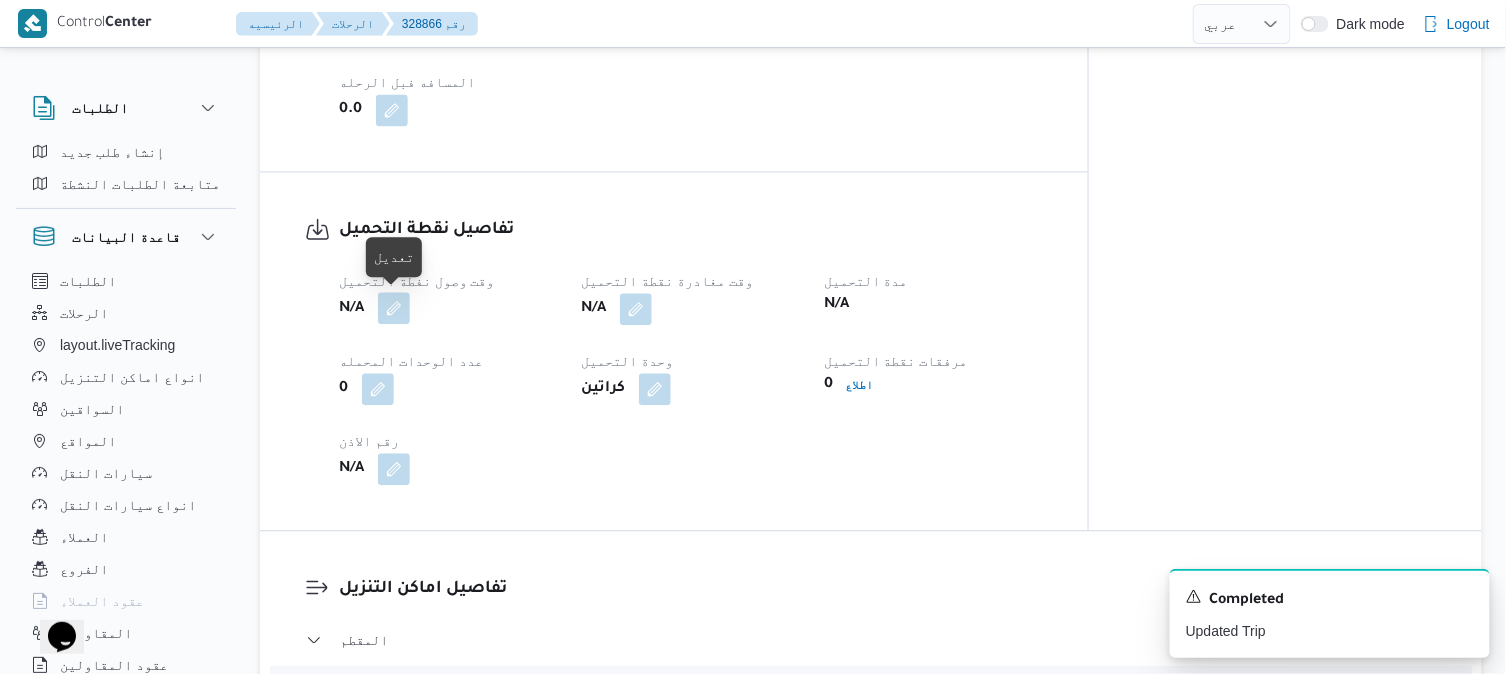 click at bounding box center [394, 308] 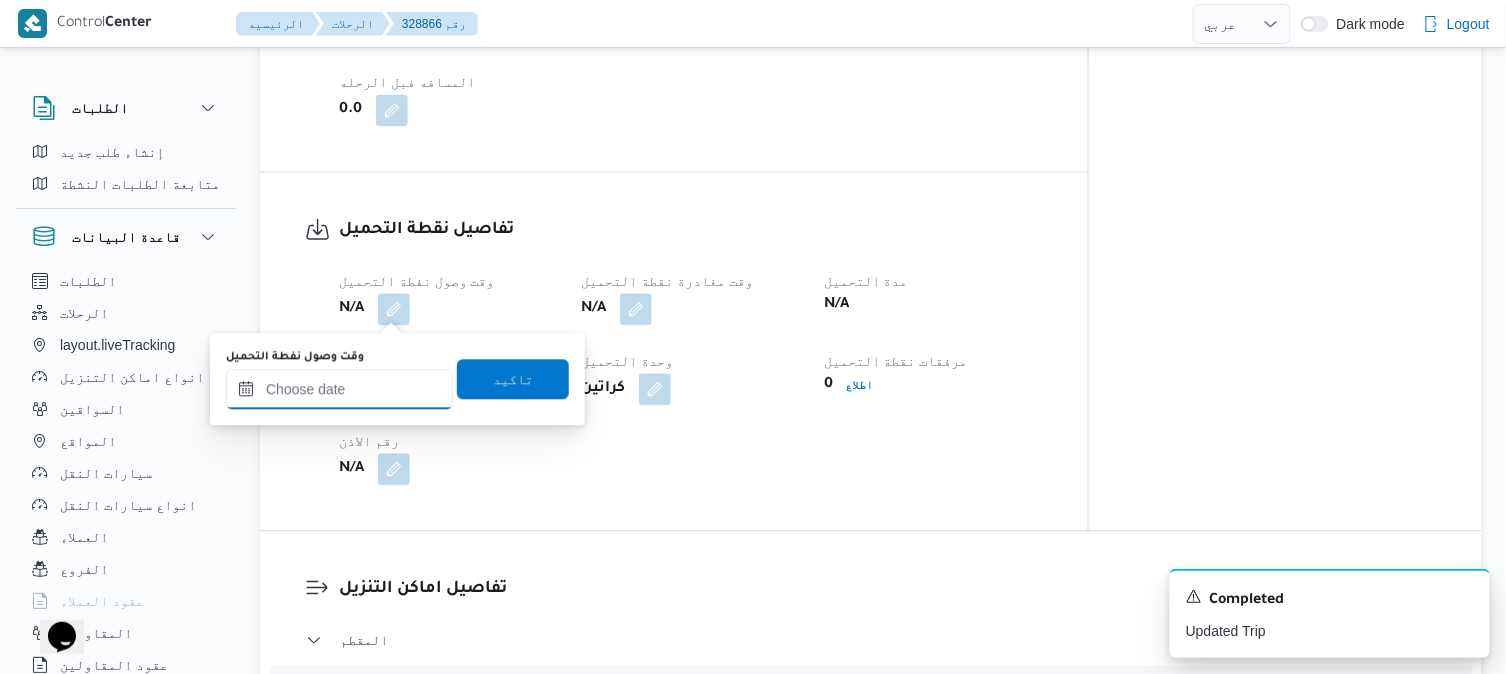click on "وقت وصول نفطة التحميل" at bounding box center [339, 389] 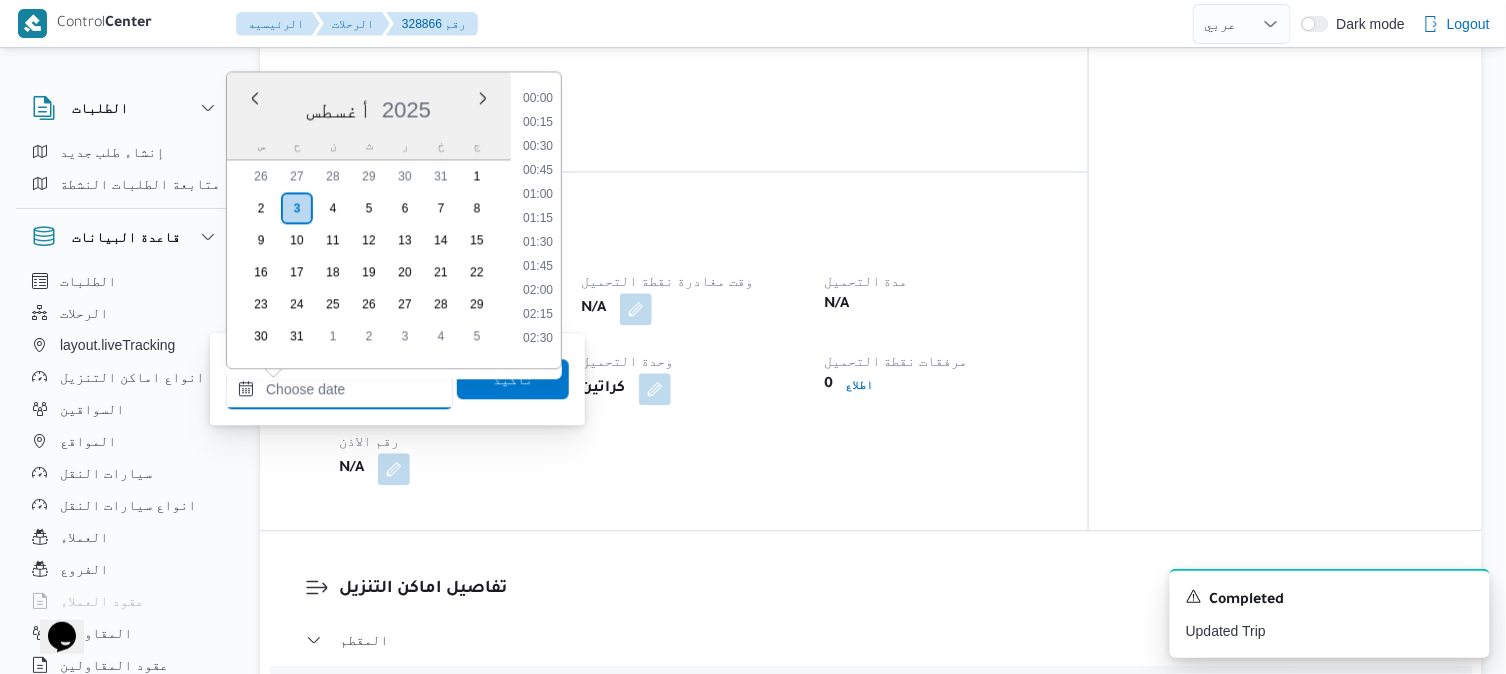 scroll, scrollTop: 1017, scrollLeft: 0, axis: vertical 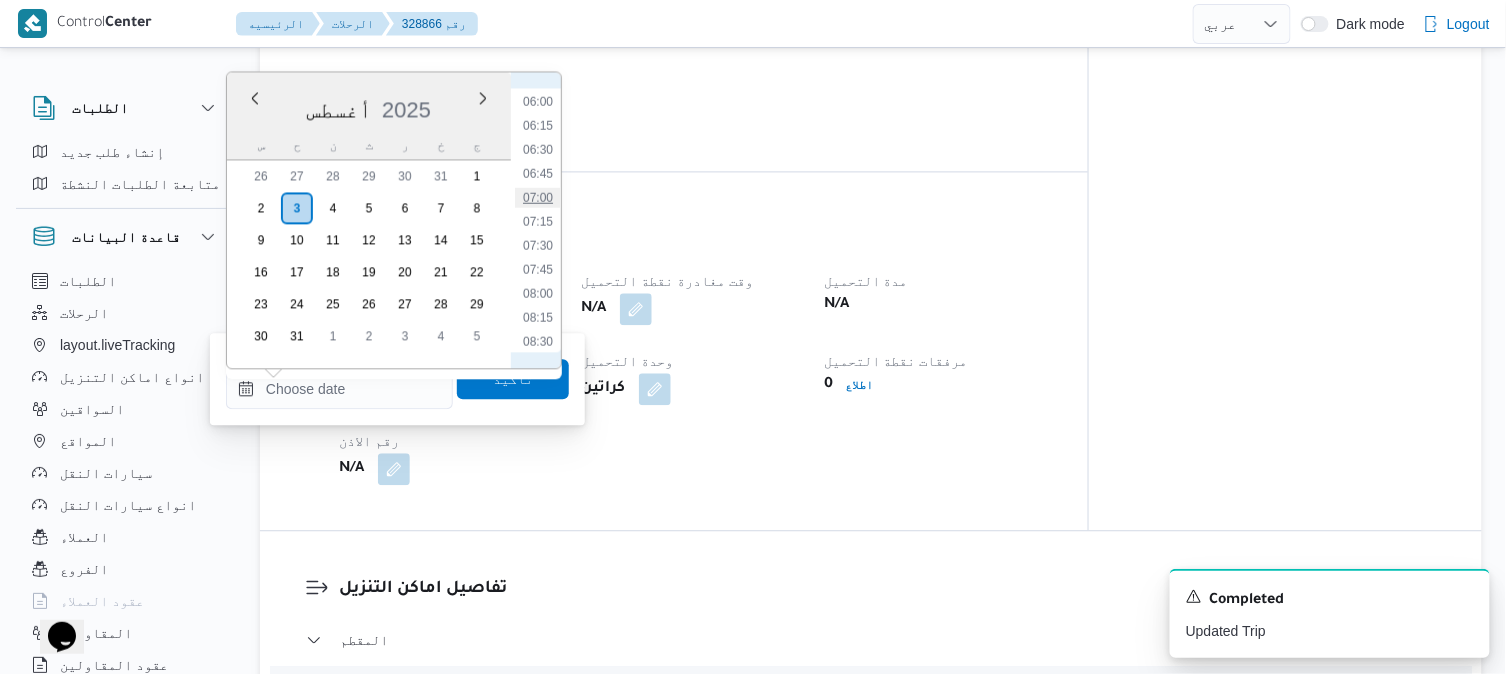 click on "07:00" at bounding box center (538, 197) 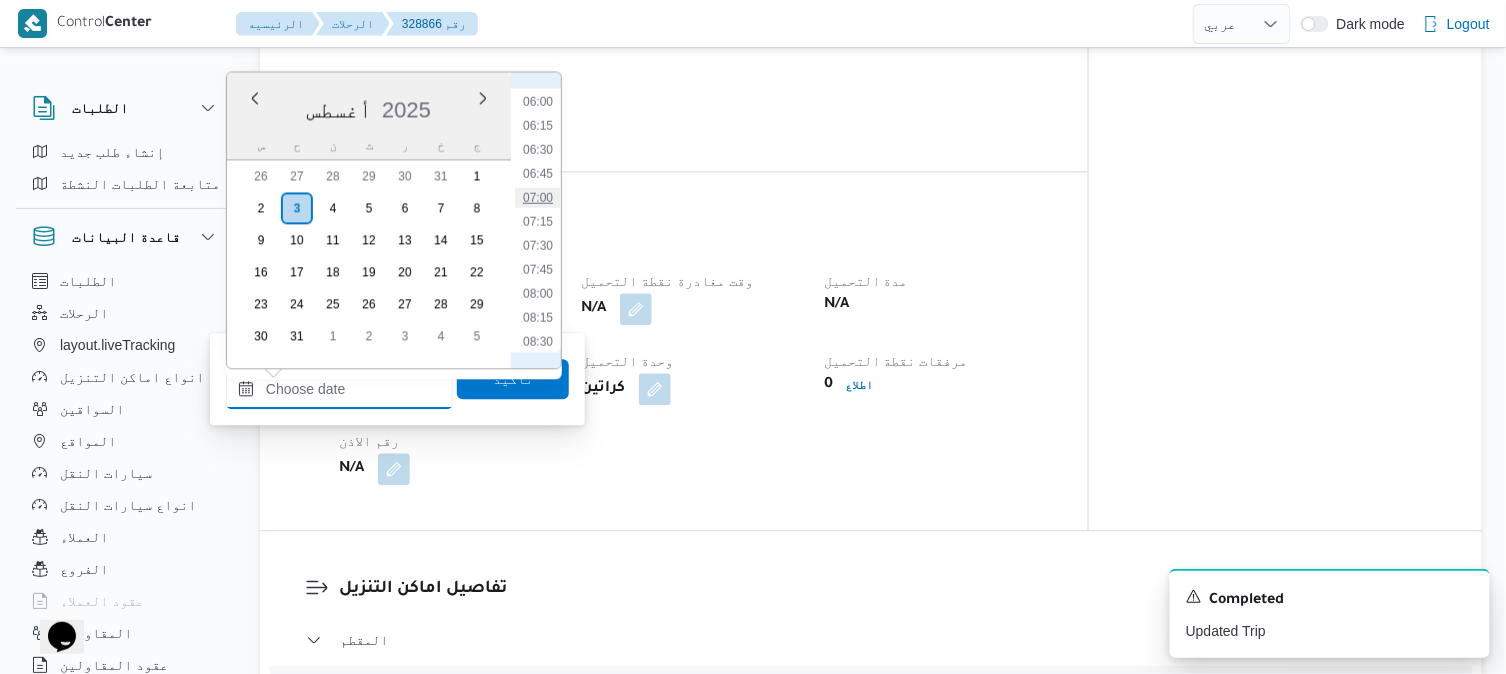 type on "٠٣/٠٨/٢٠٢٥ ٠٧:٠٠" 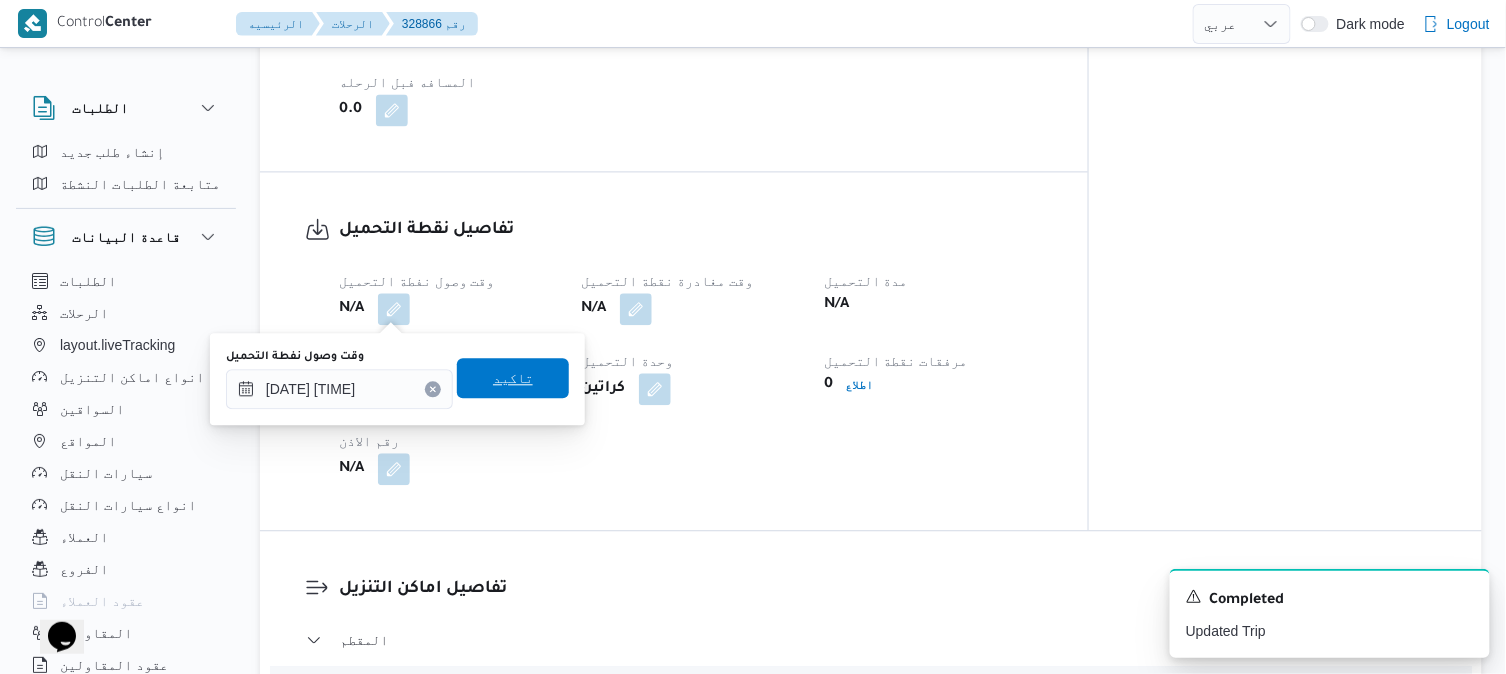 click on "تاكيد" at bounding box center (513, 378) 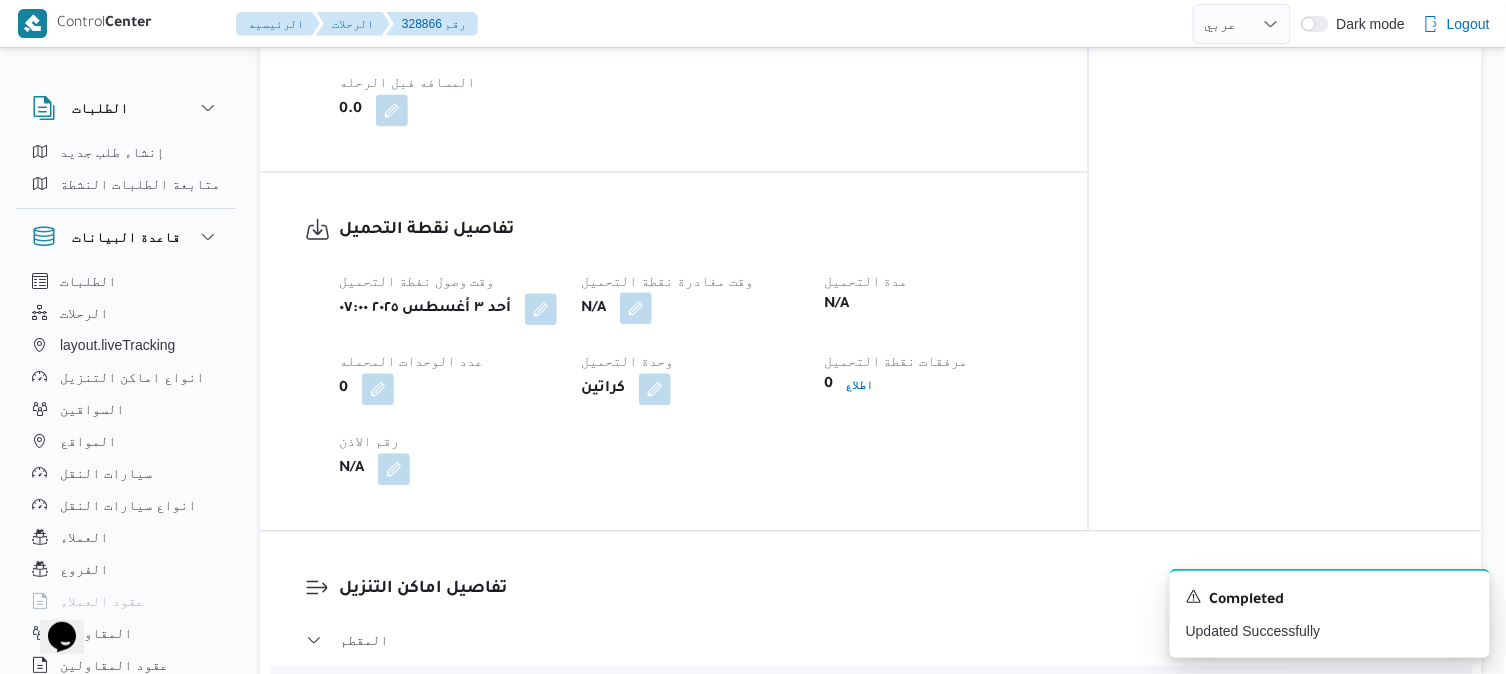 click at bounding box center (636, 308) 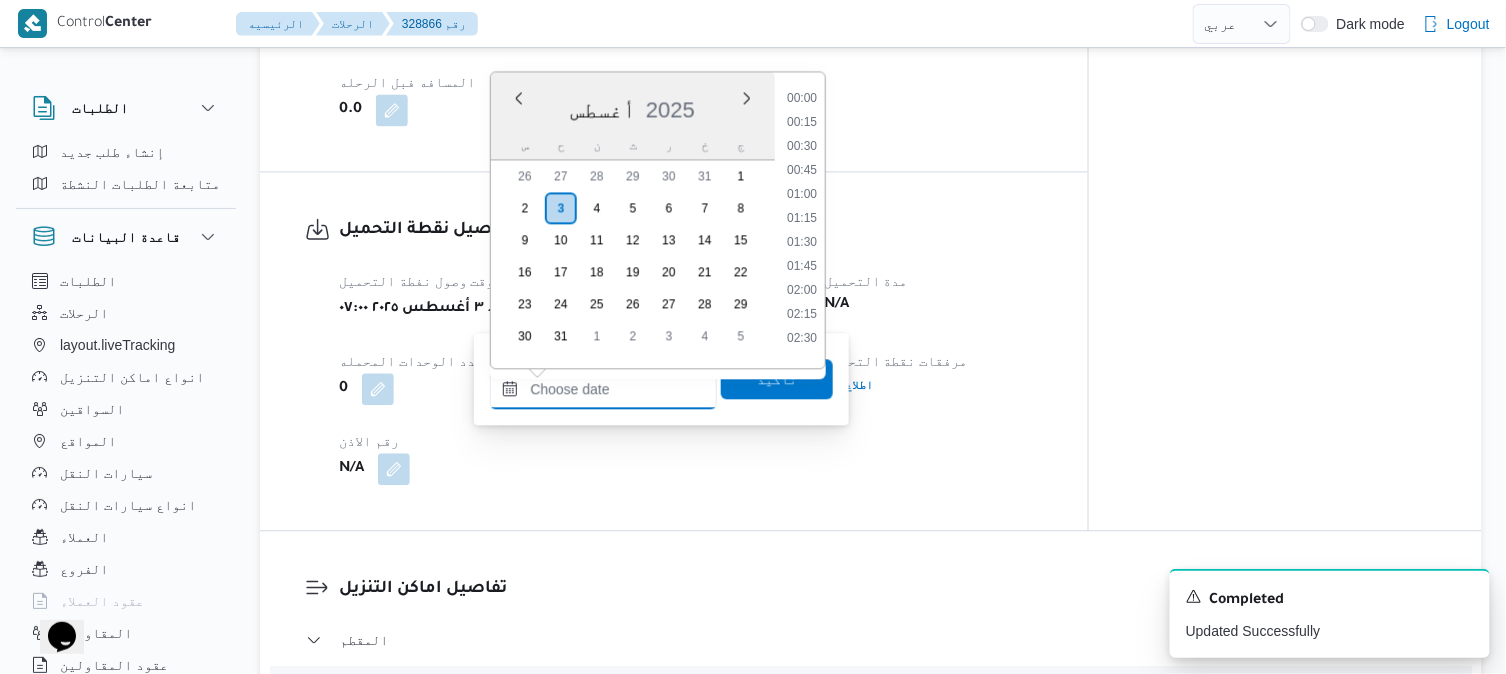click on "وقت مغادرة نقطة التحميل" at bounding box center [603, 389] 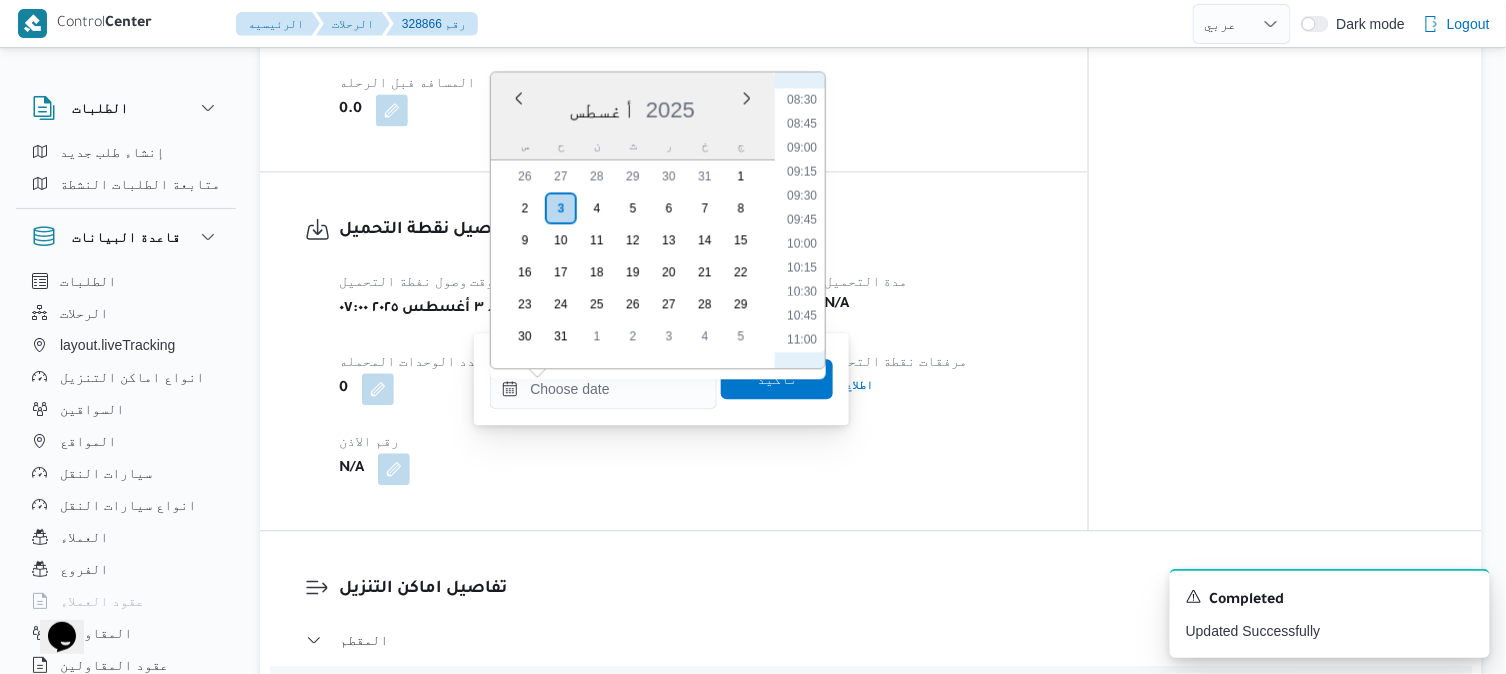 scroll, scrollTop: 795, scrollLeft: 0, axis: vertical 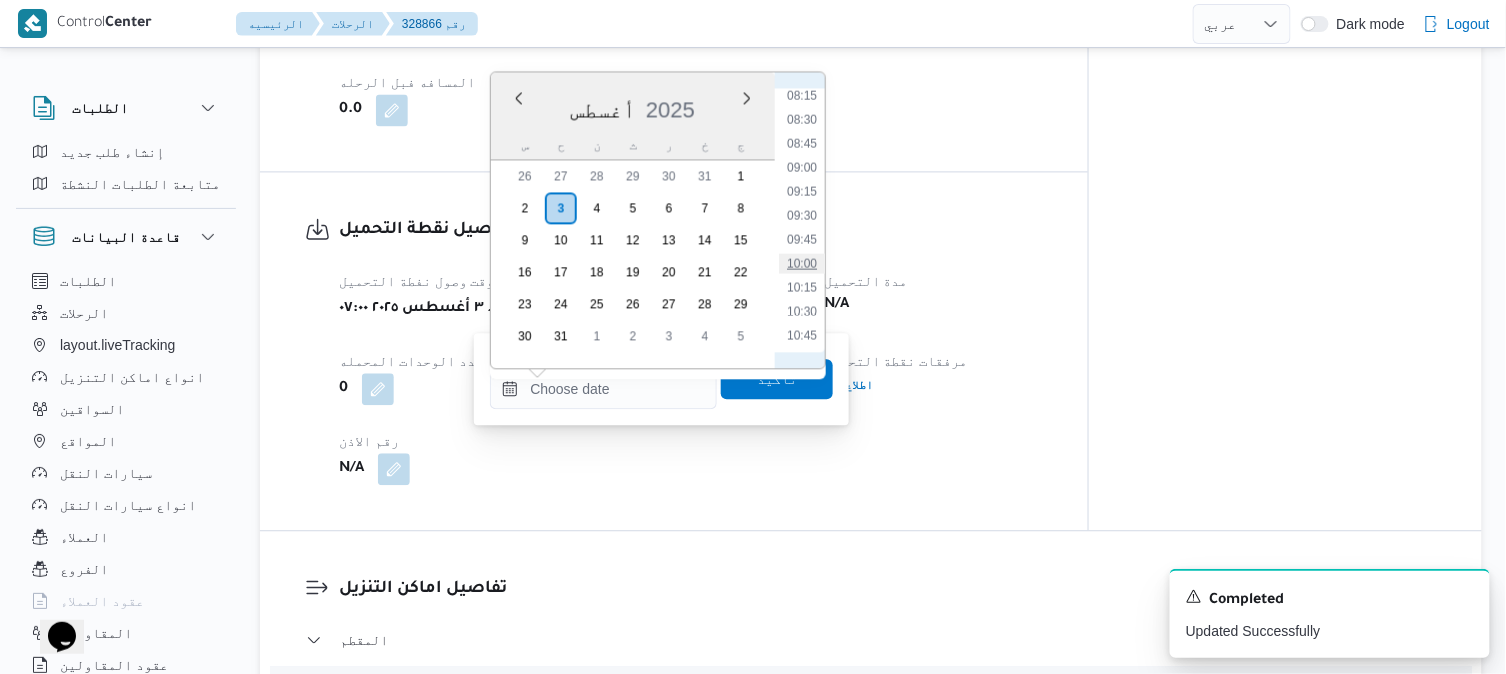click on "10:00" at bounding box center (802, 263) 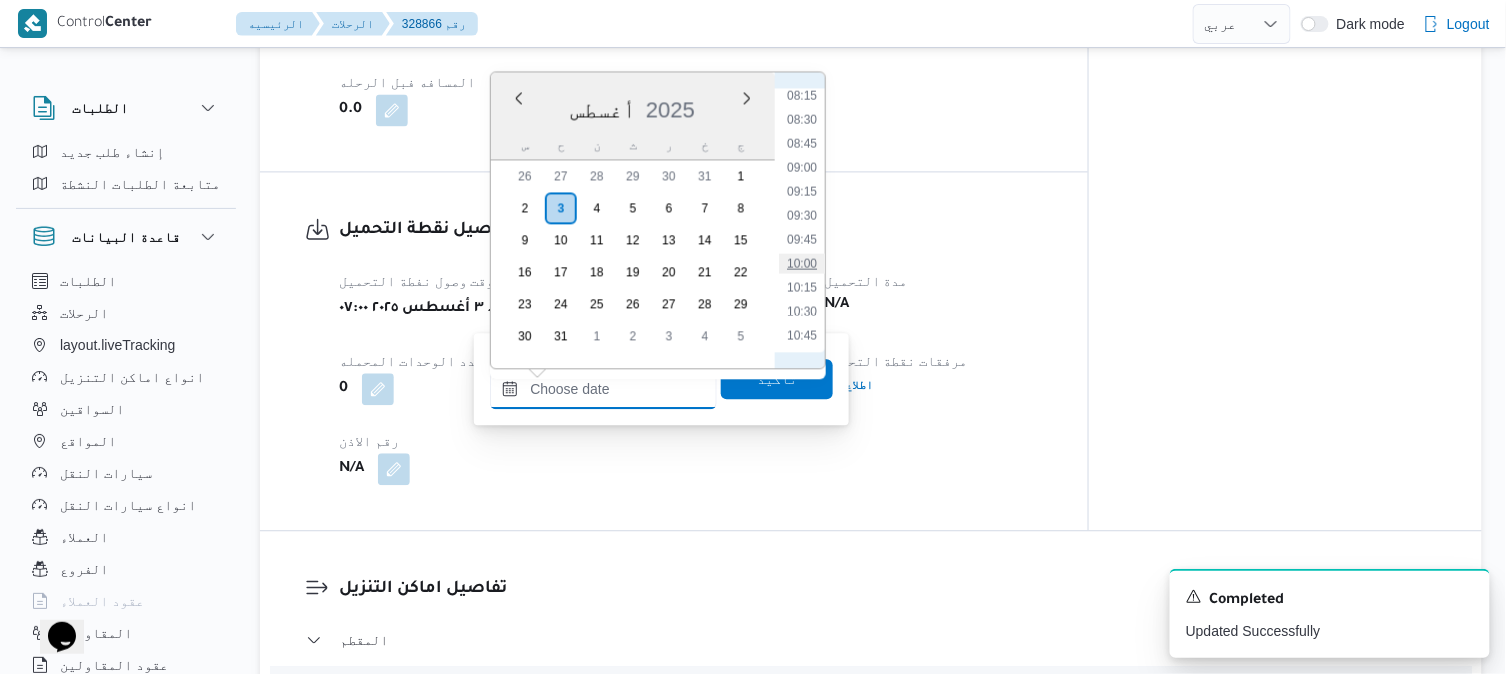 type on "٠٣/٠٨/٢٠٢٥ ١٠:٠٠" 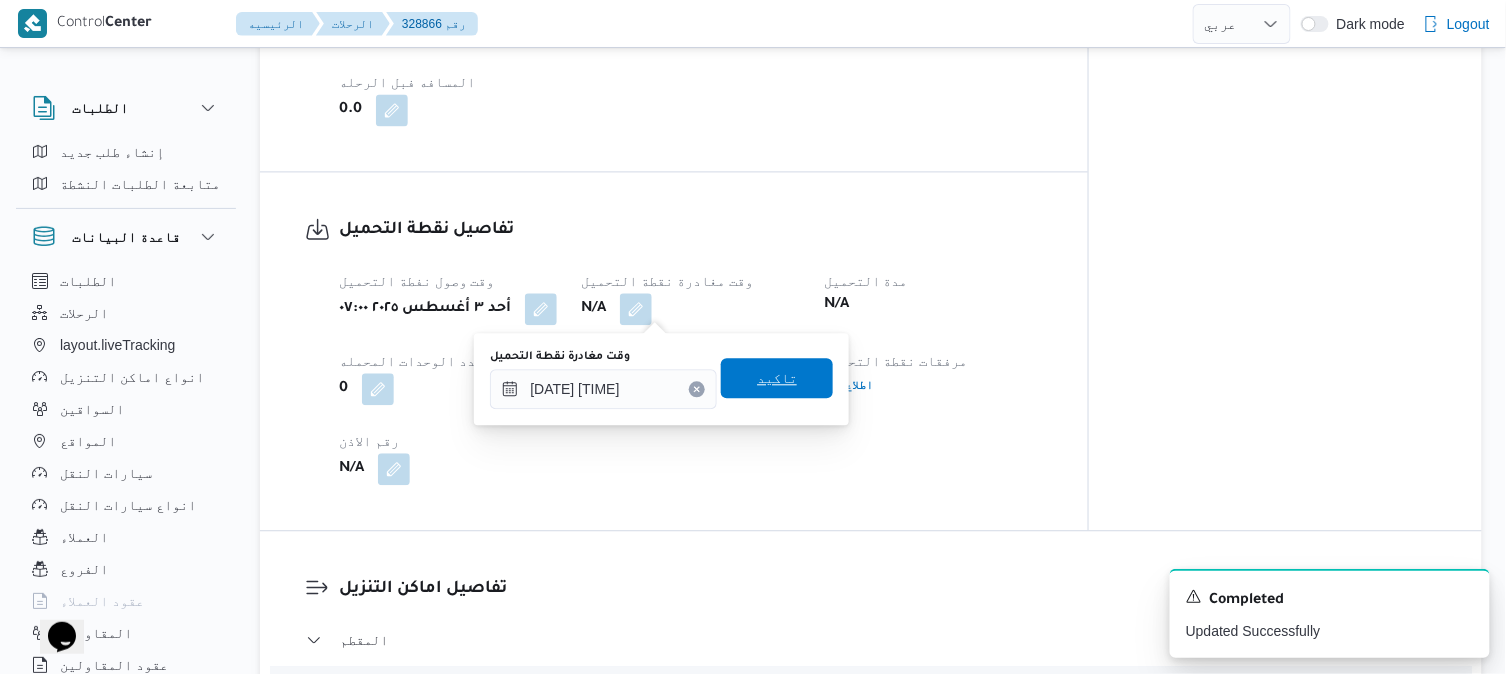 click on "تاكيد" at bounding box center [777, 378] 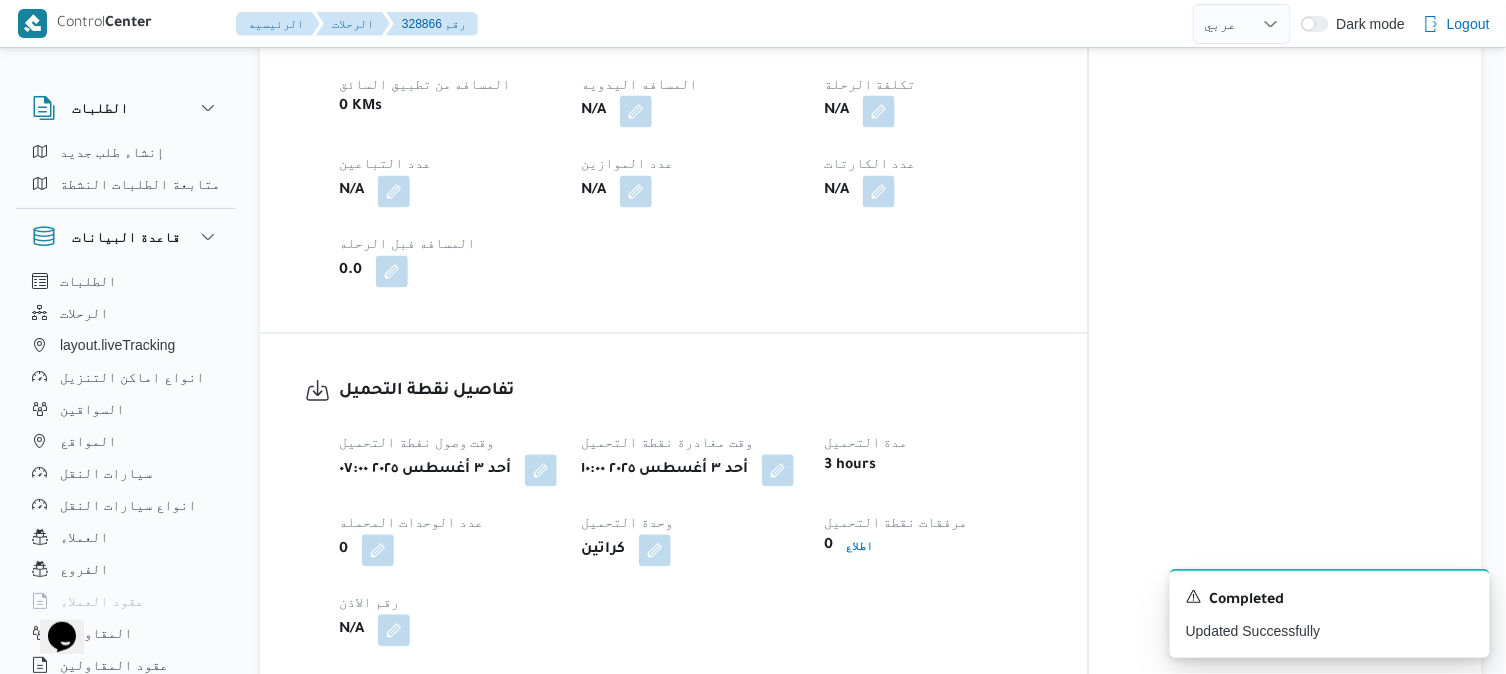 scroll, scrollTop: 1066, scrollLeft: 0, axis: vertical 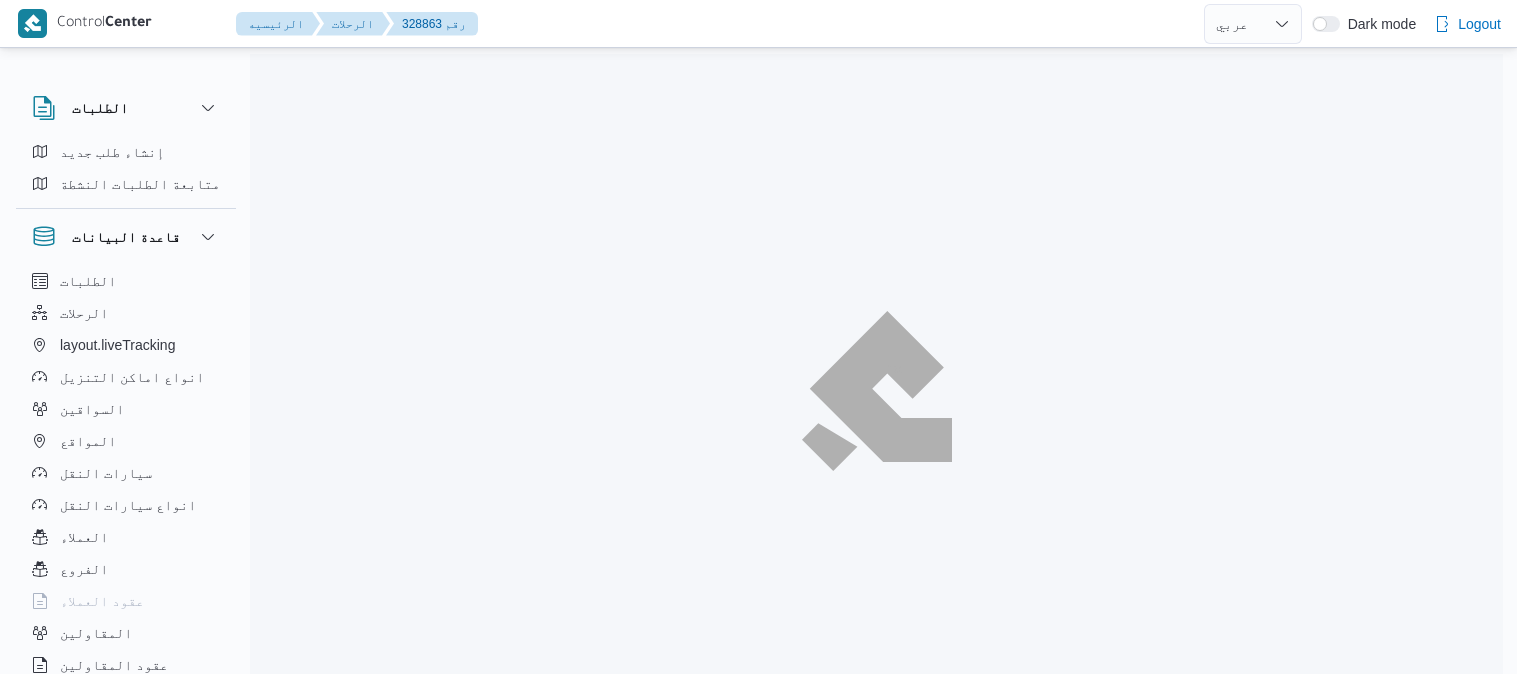 select on "ar" 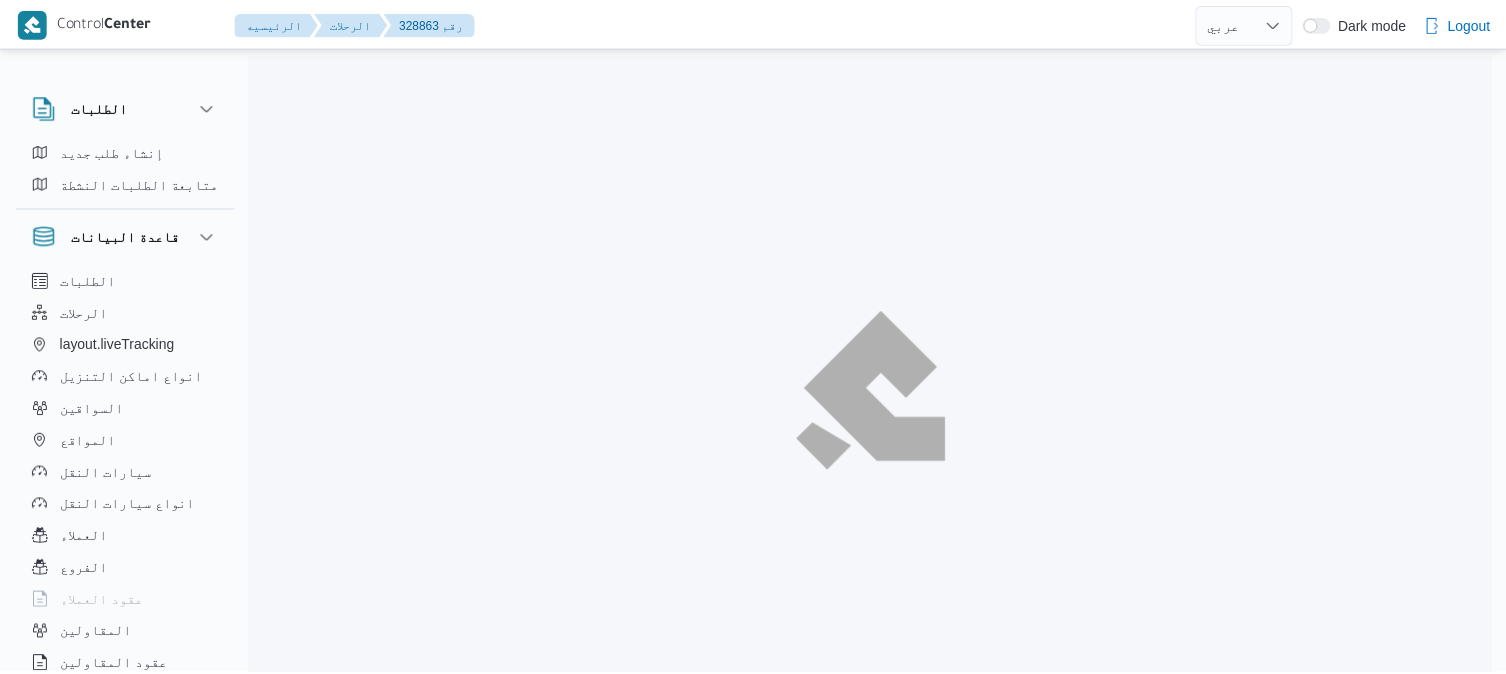 scroll, scrollTop: 0, scrollLeft: 0, axis: both 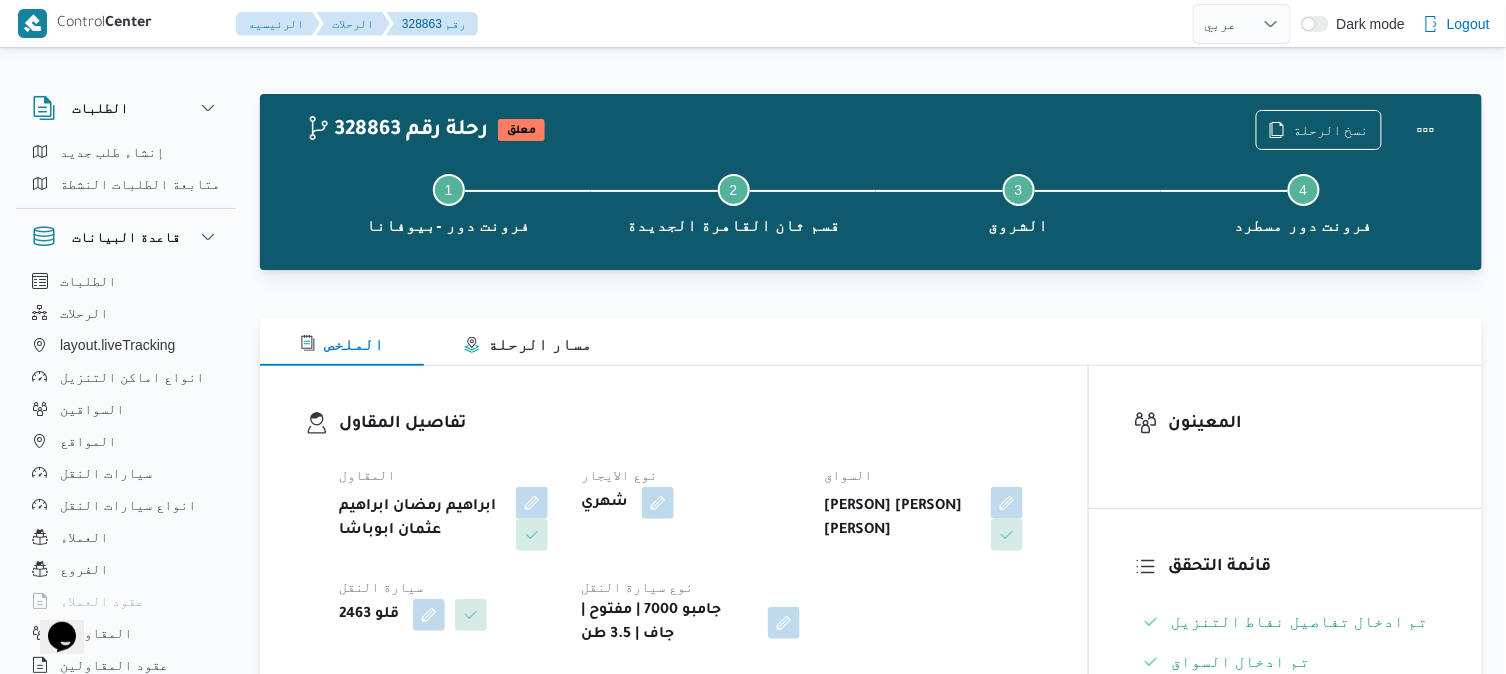 click on "تفاصيل المقاول المقاول [PERSON] [PERSON] [PERSON] نوع الايجار شهري السواق [PERSON] [PERSON] [PERSON] سيارة النقل قلو 2463 نوع سيارة النقل جامبو 7000 | مفتوح | جاف | 3.5 طن" at bounding box center (691, 529) 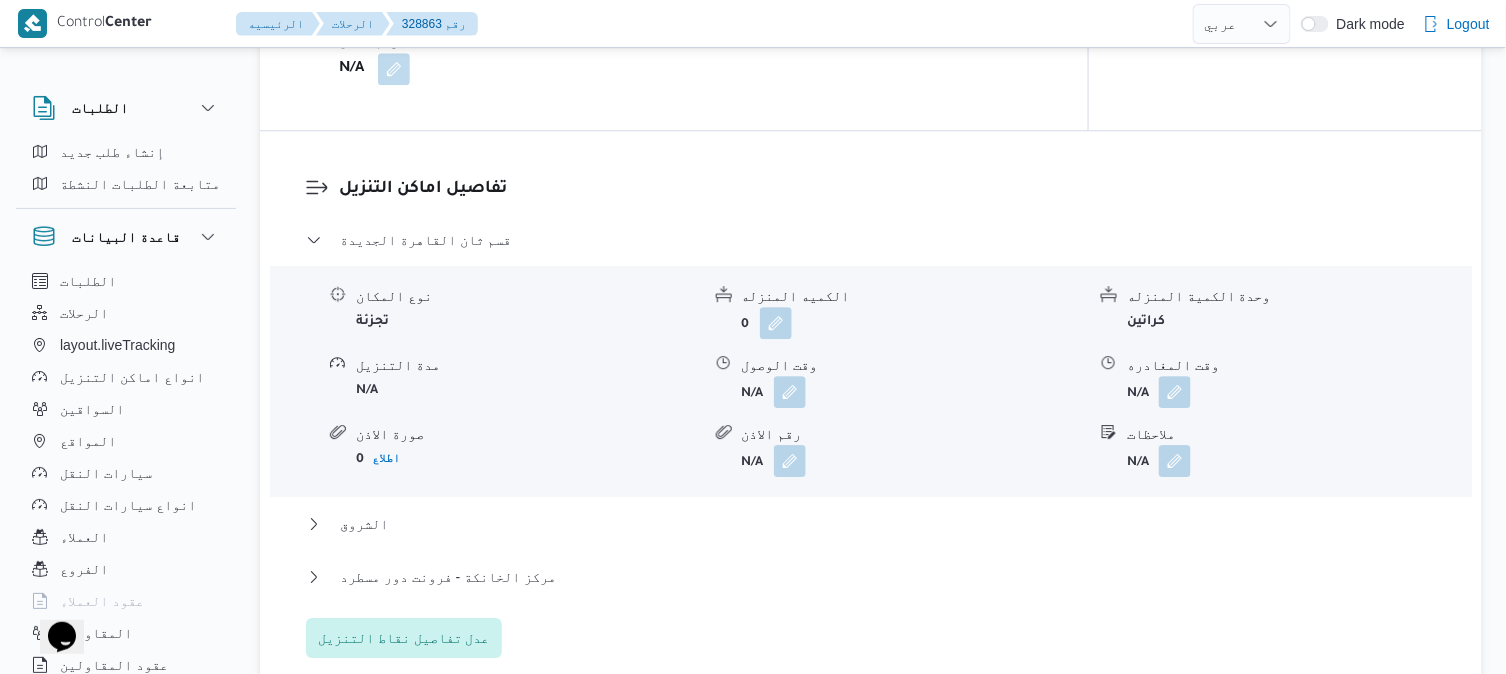 scroll, scrollTop: 1644, scrollLeft: 0, axis: vertical 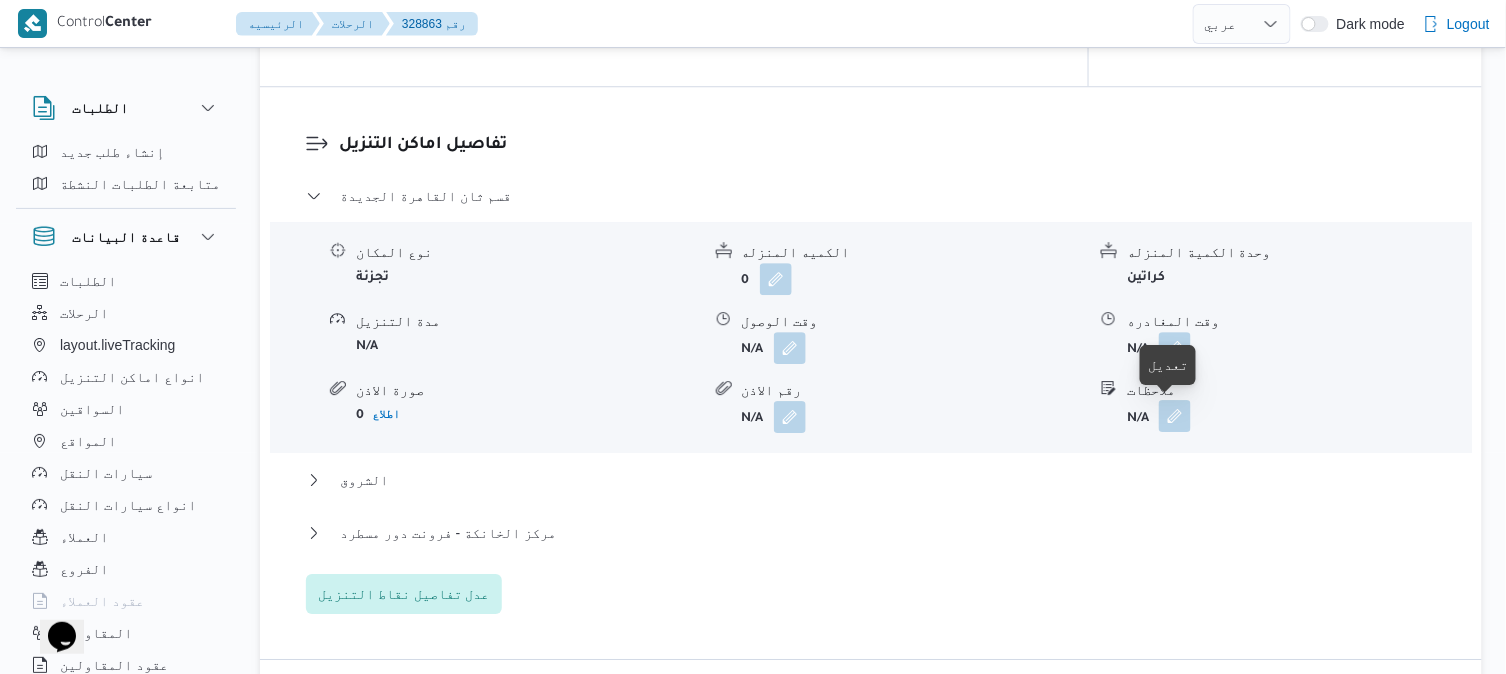 click at bounding box center (1175, 416) 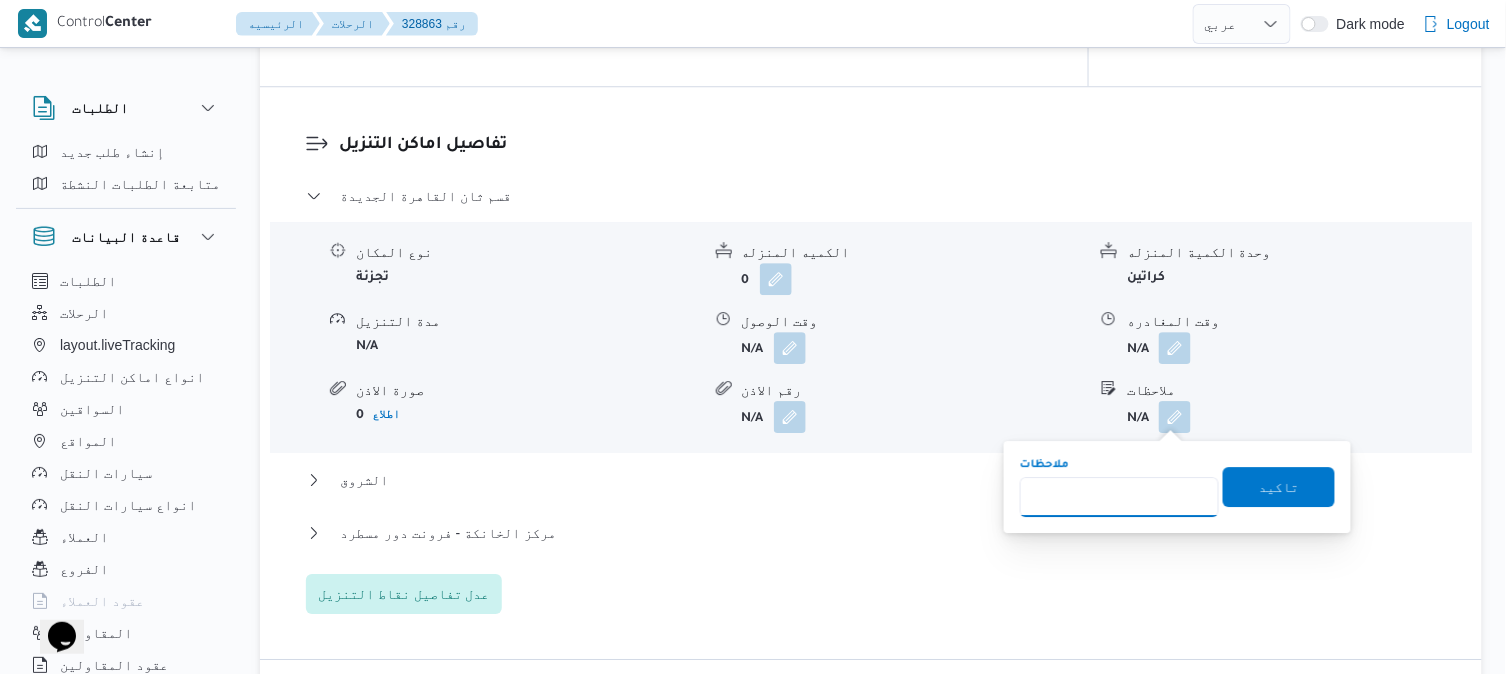 click on "ملاحظات" at bounding box center [1119, 497] 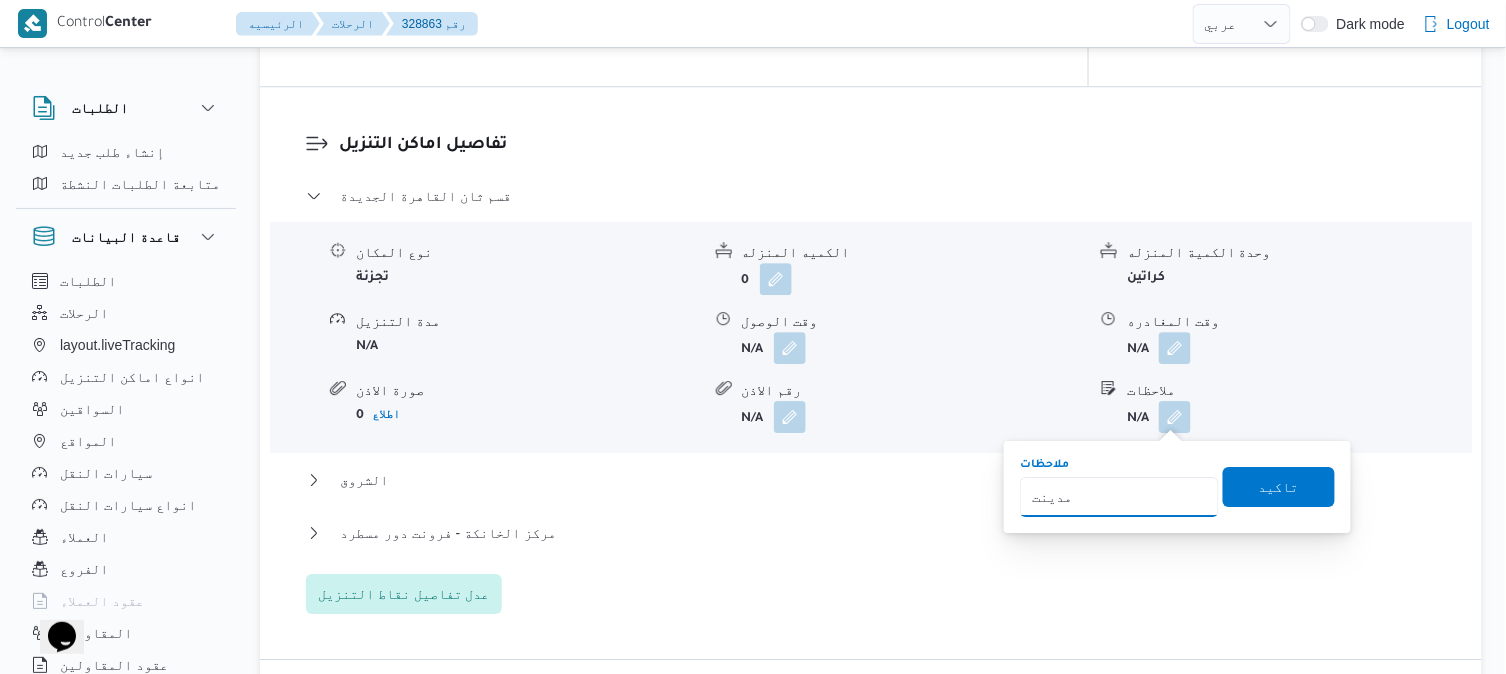type on "مدينتي" 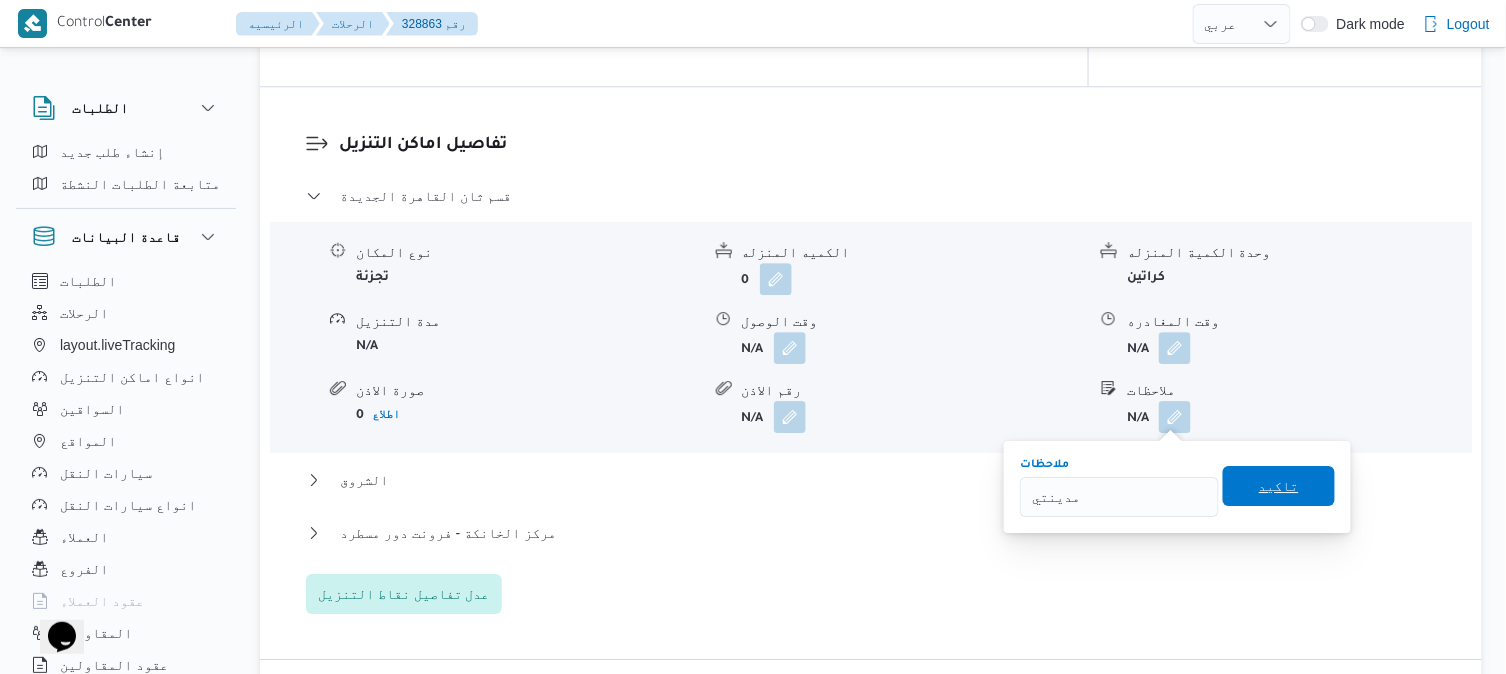 click on "تاكيد" at bounding box center (1279, 486) 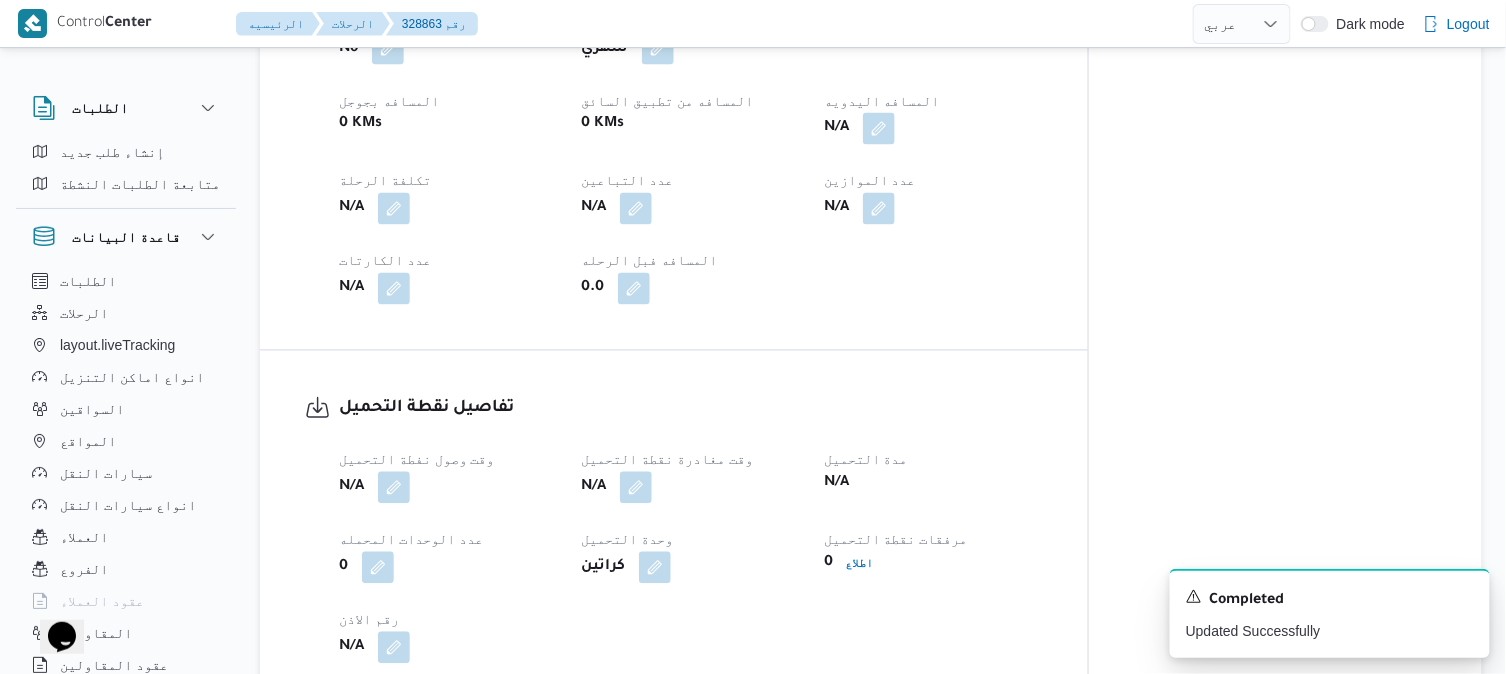 scroll, scrollTop: 1022, scrollLeft: 0, axis: vertical 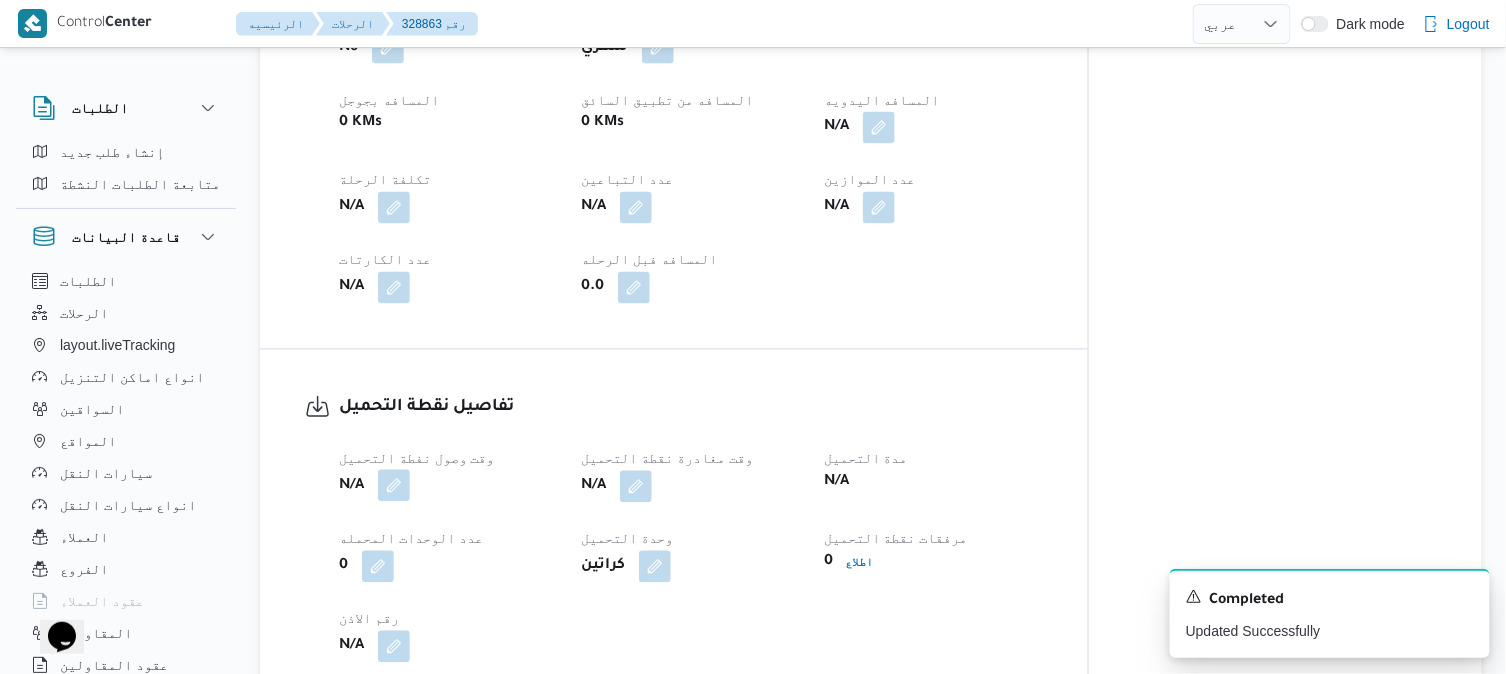 click at bounding box center [394, 486] 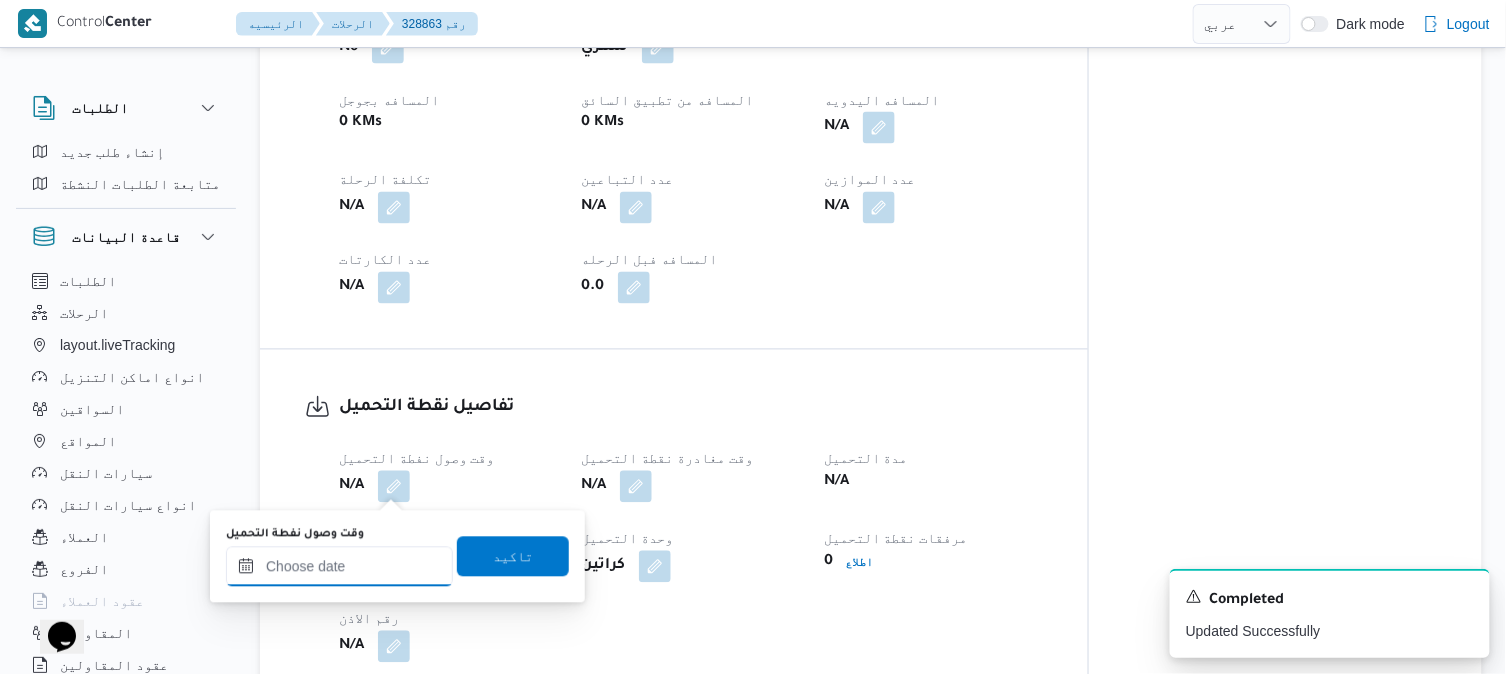 click on "وقت وصول نفطة التحميل" at bounding box center [339, 567] 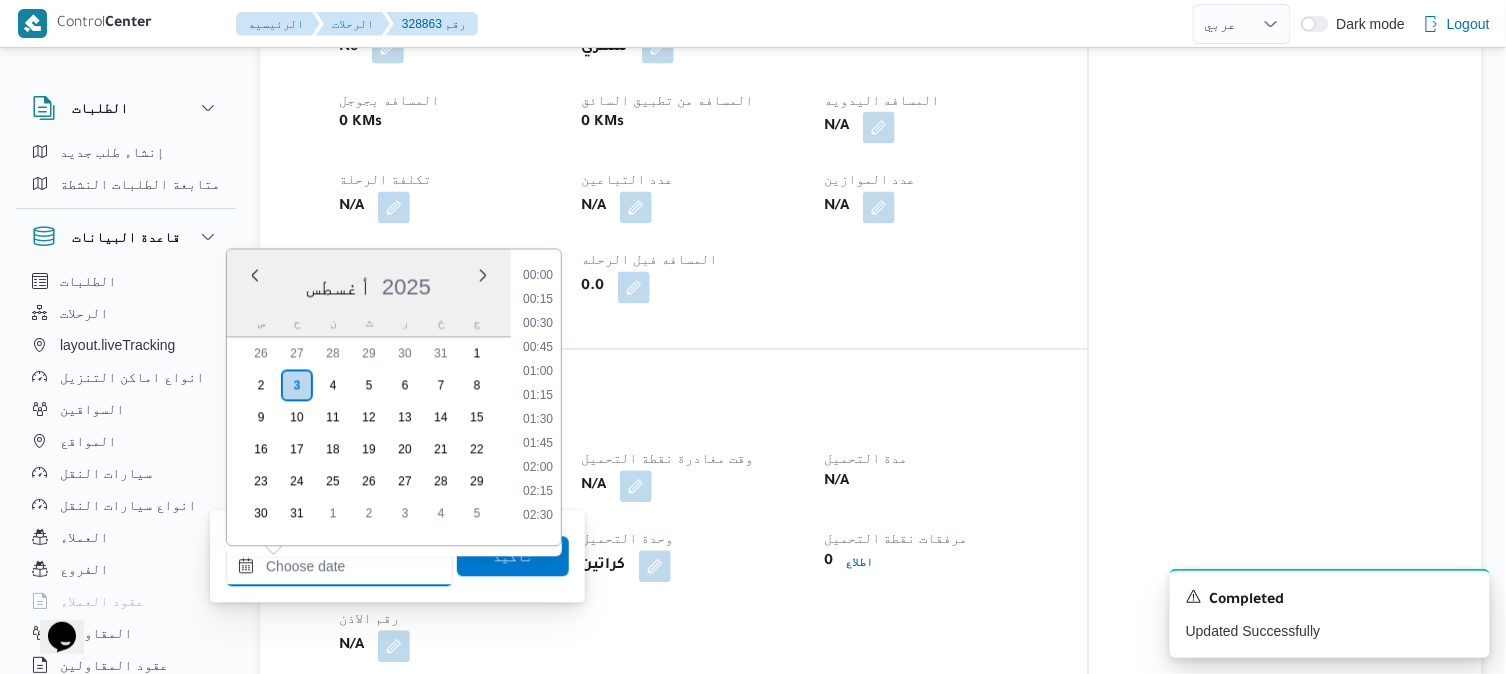 scroll, scrollTop: 1017, scrollLeft: 0, axis: vertical 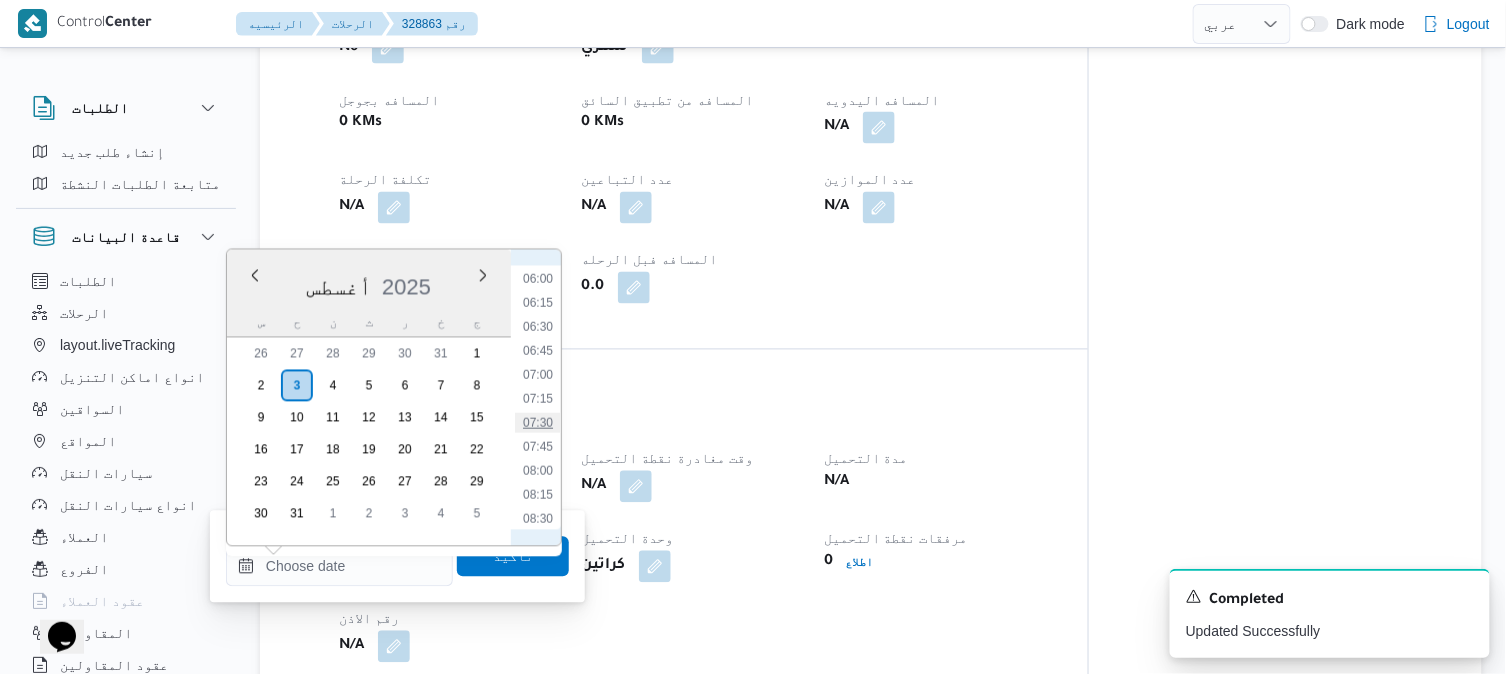 click on "07:30" at bounding box center (538, 423) 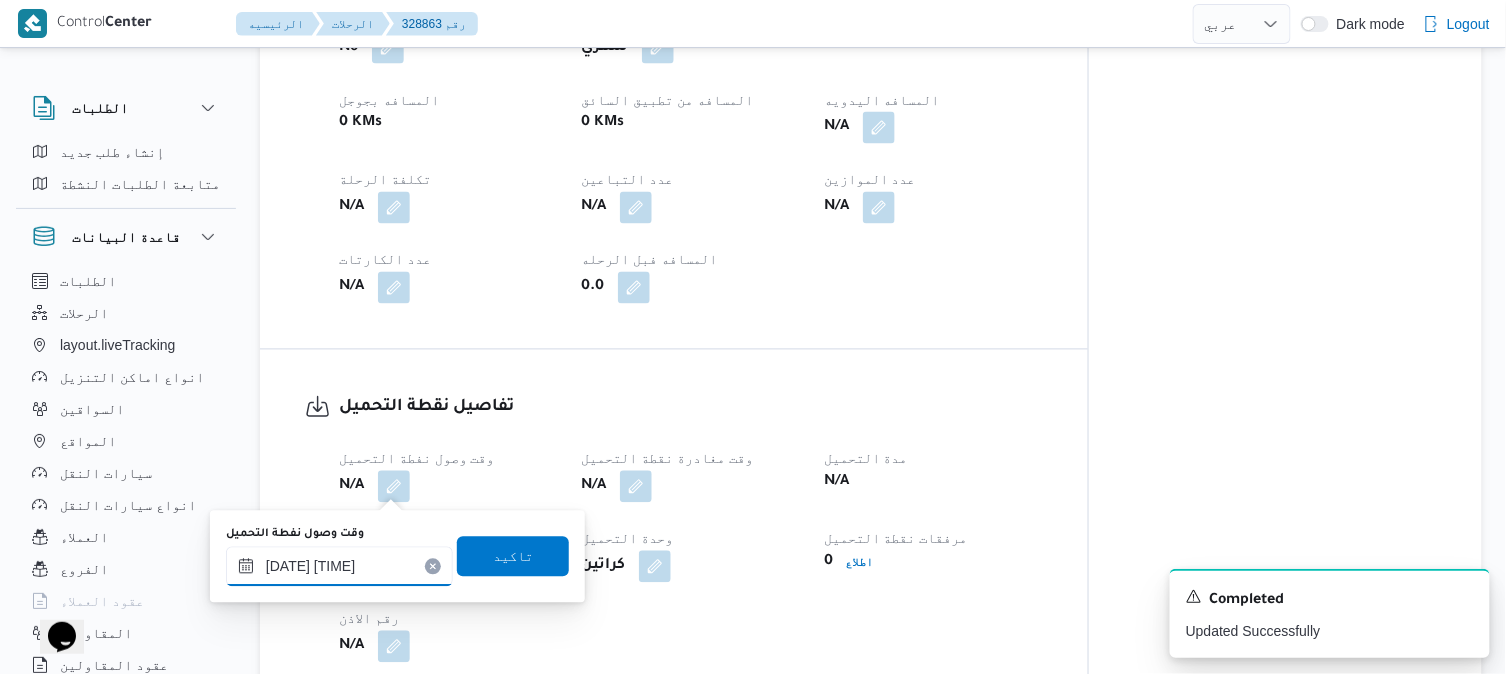 click on "[DATE] [TIME]" at bounding box center [339, 567] 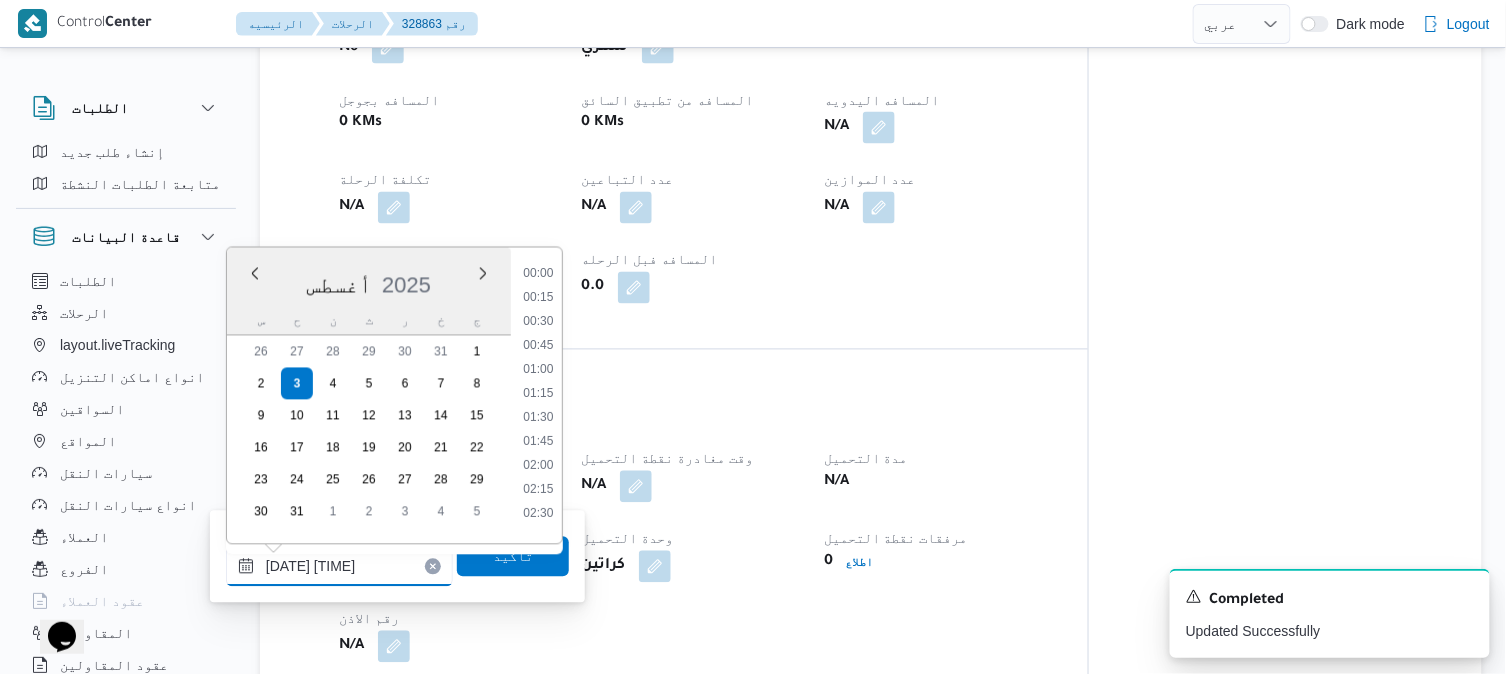 click on "[DATE] [TIME]" at bounding box center [339, 567] 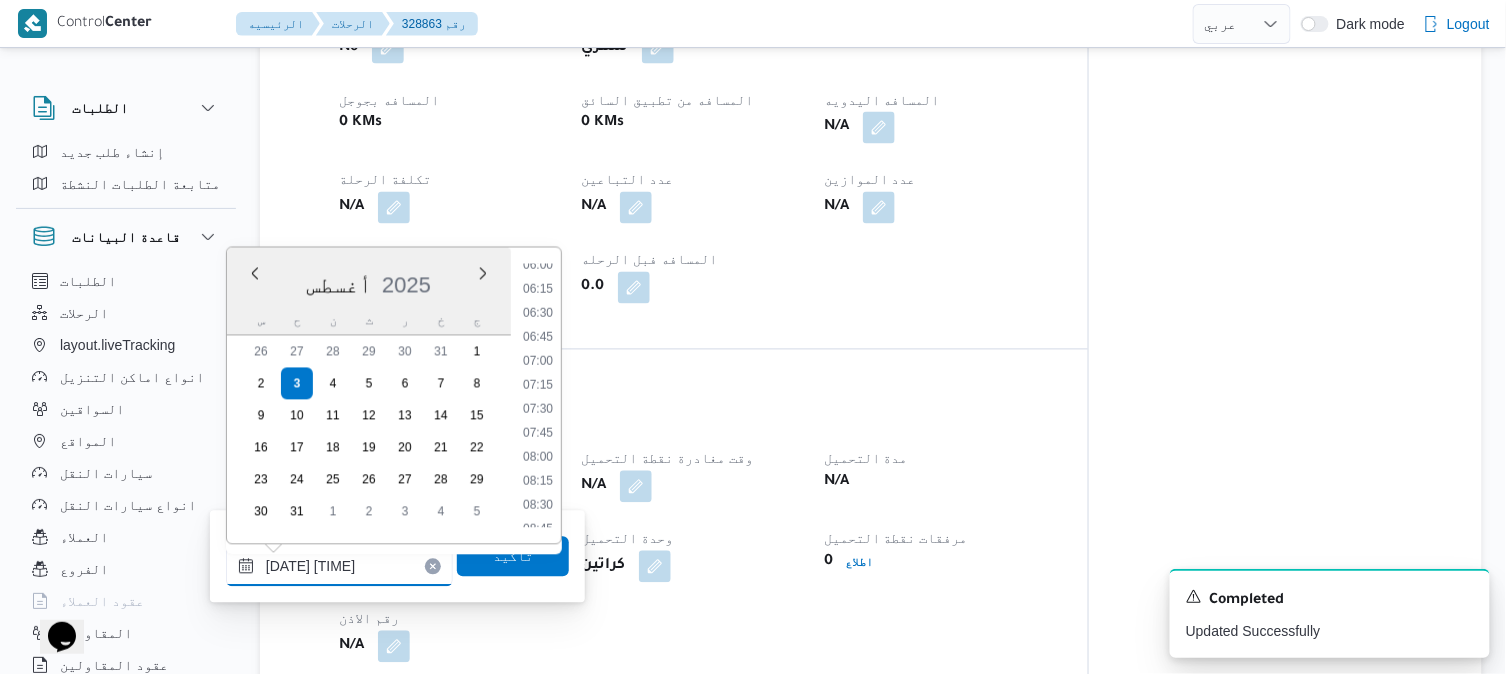 type on "[DATE] [TIME]" 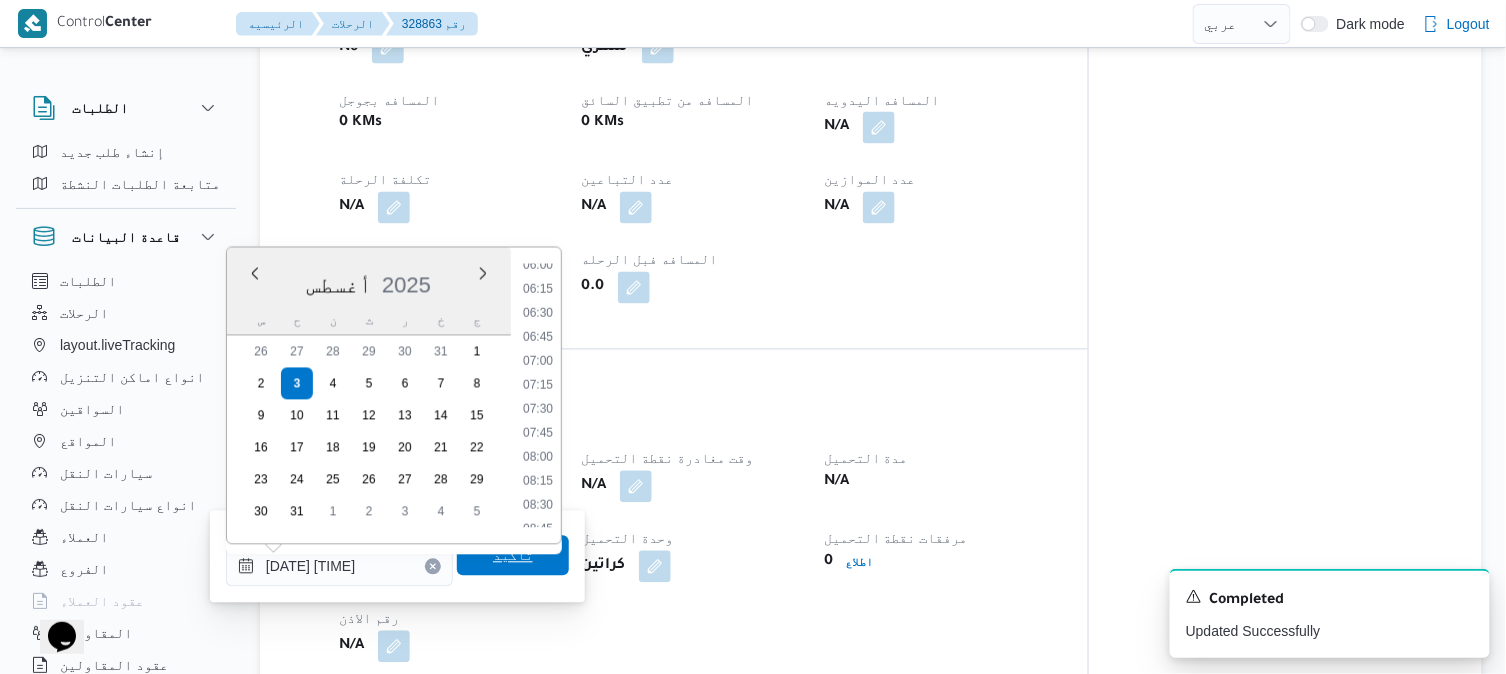 click on "تاكيد" at bounding box center (513, 556) 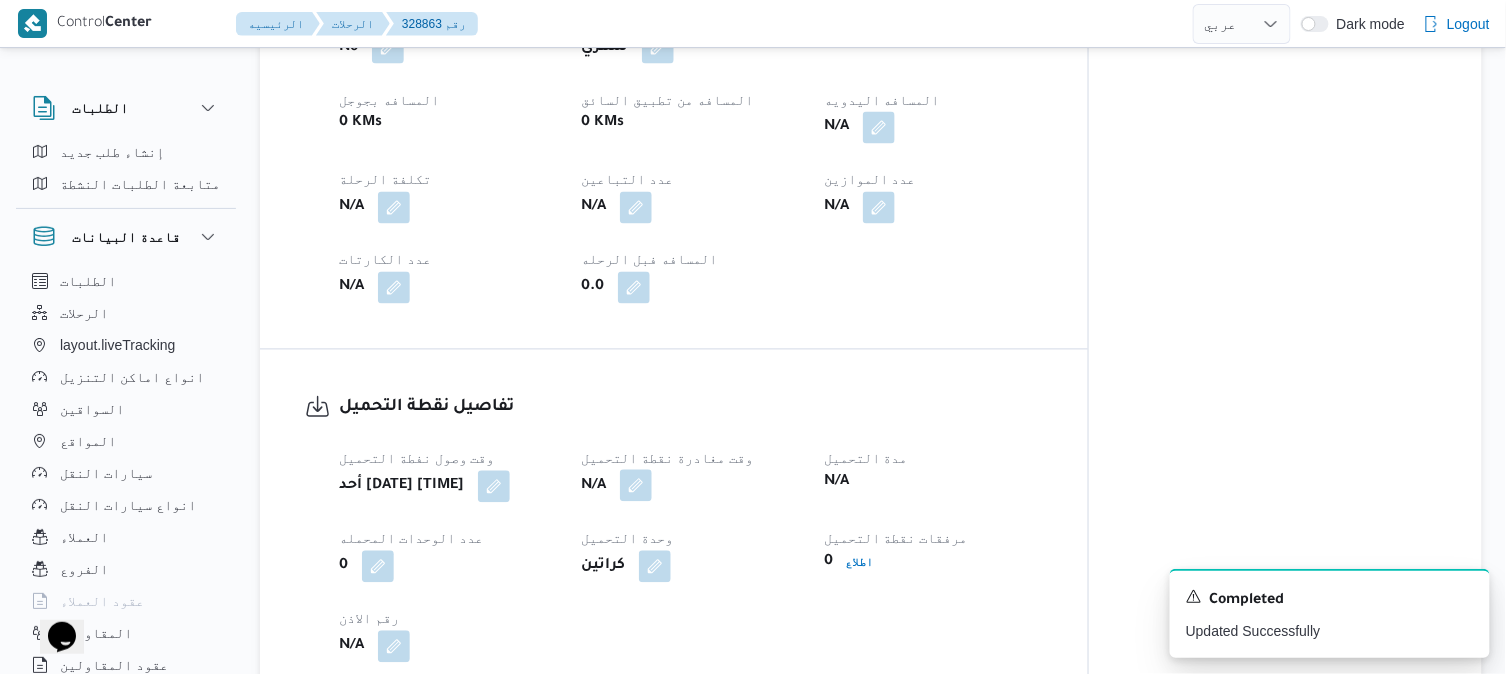 click at bounding box center [636, 486] 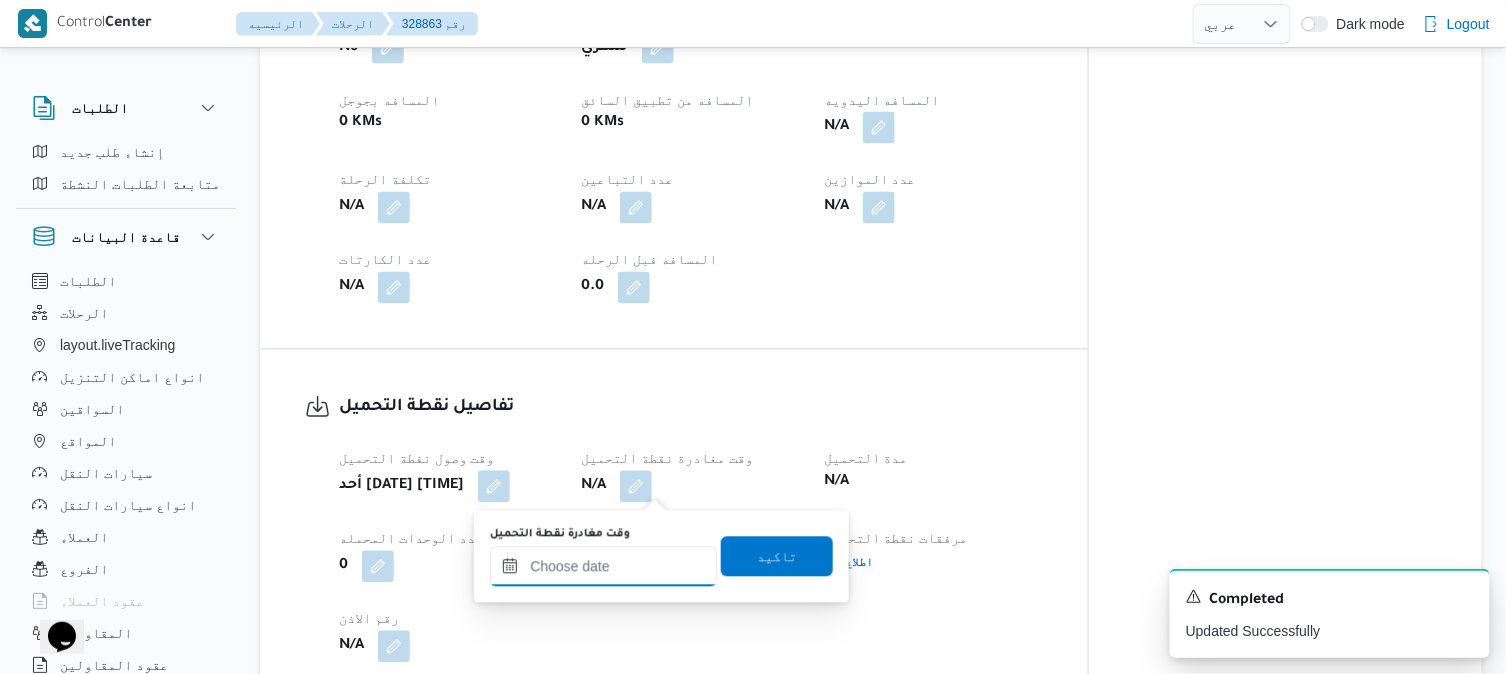 click on "وقت مغادرة نقطة التحميل" at bounding box center [603, 567] 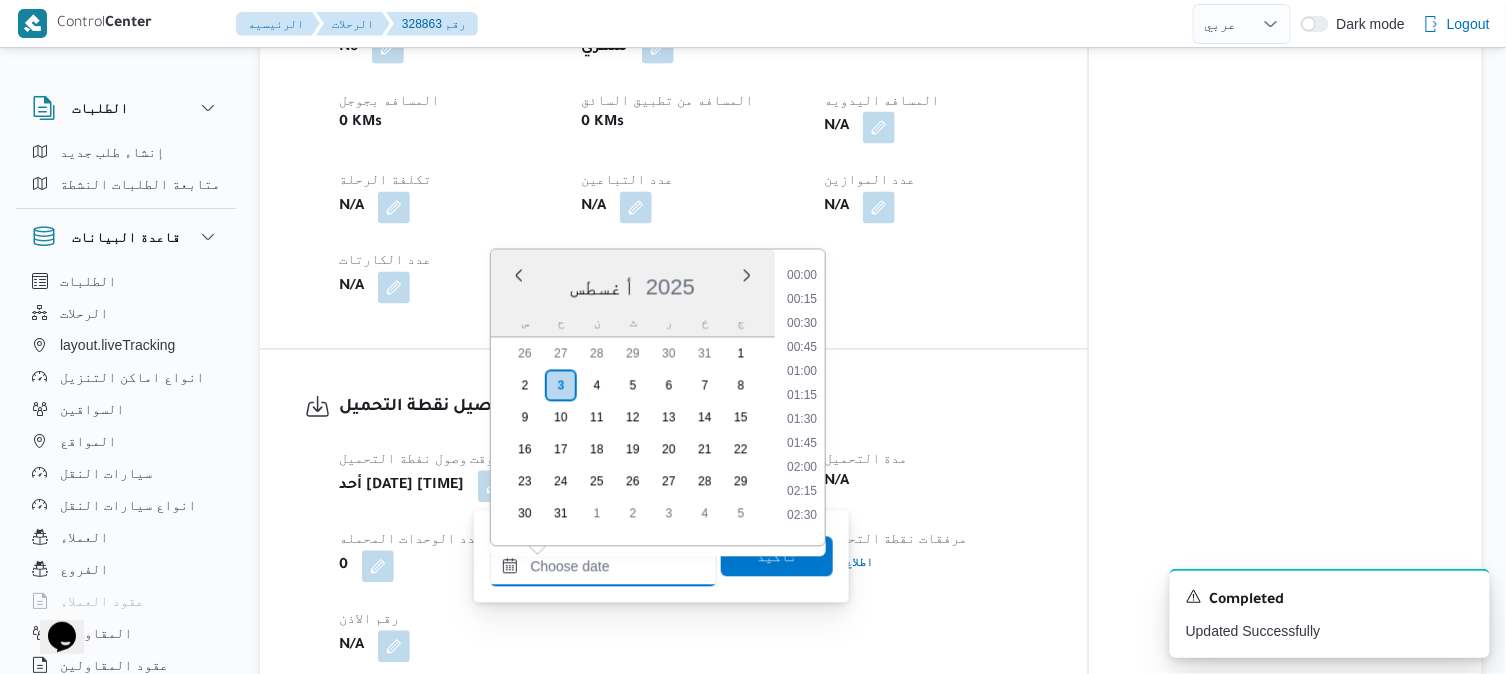 scroll, scrollTop: 1017, scrollLeft: 0, axis: vertical 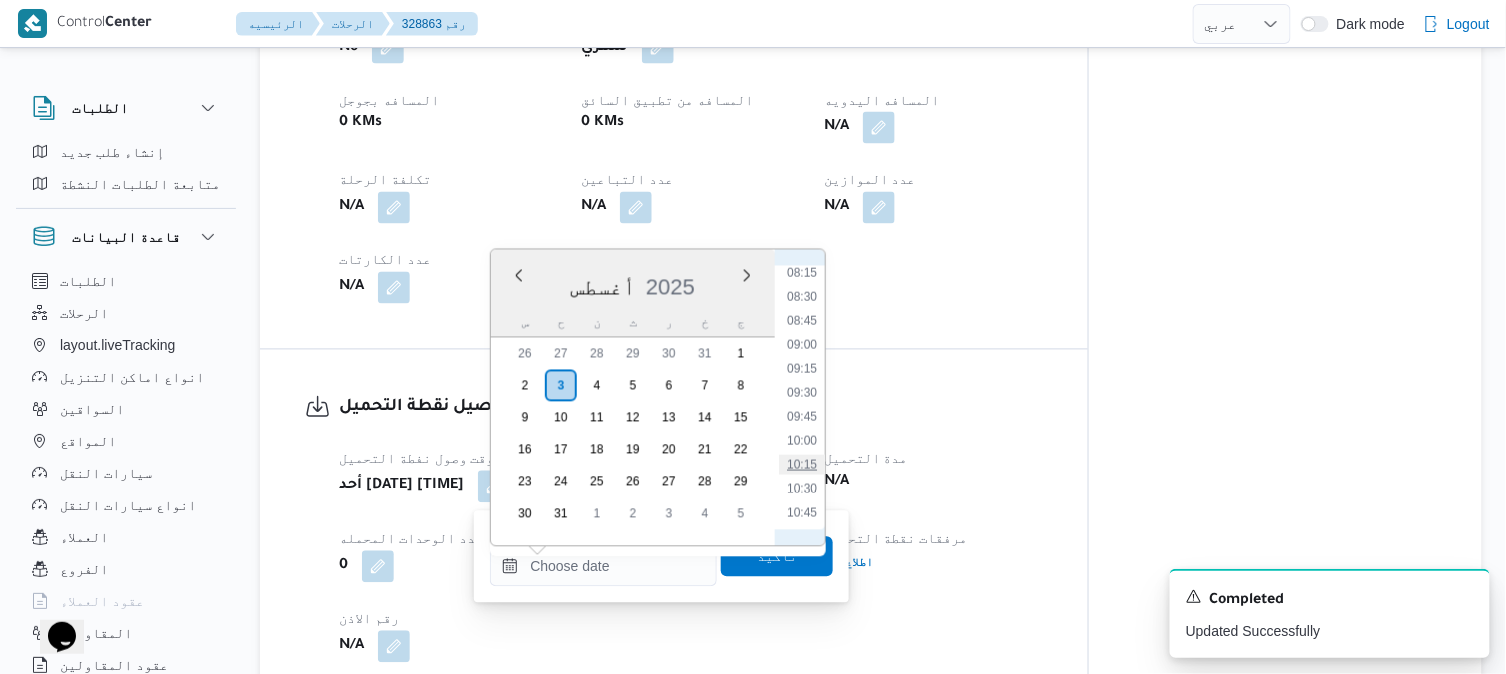click on "10:15" at bounding box center [802, 465] 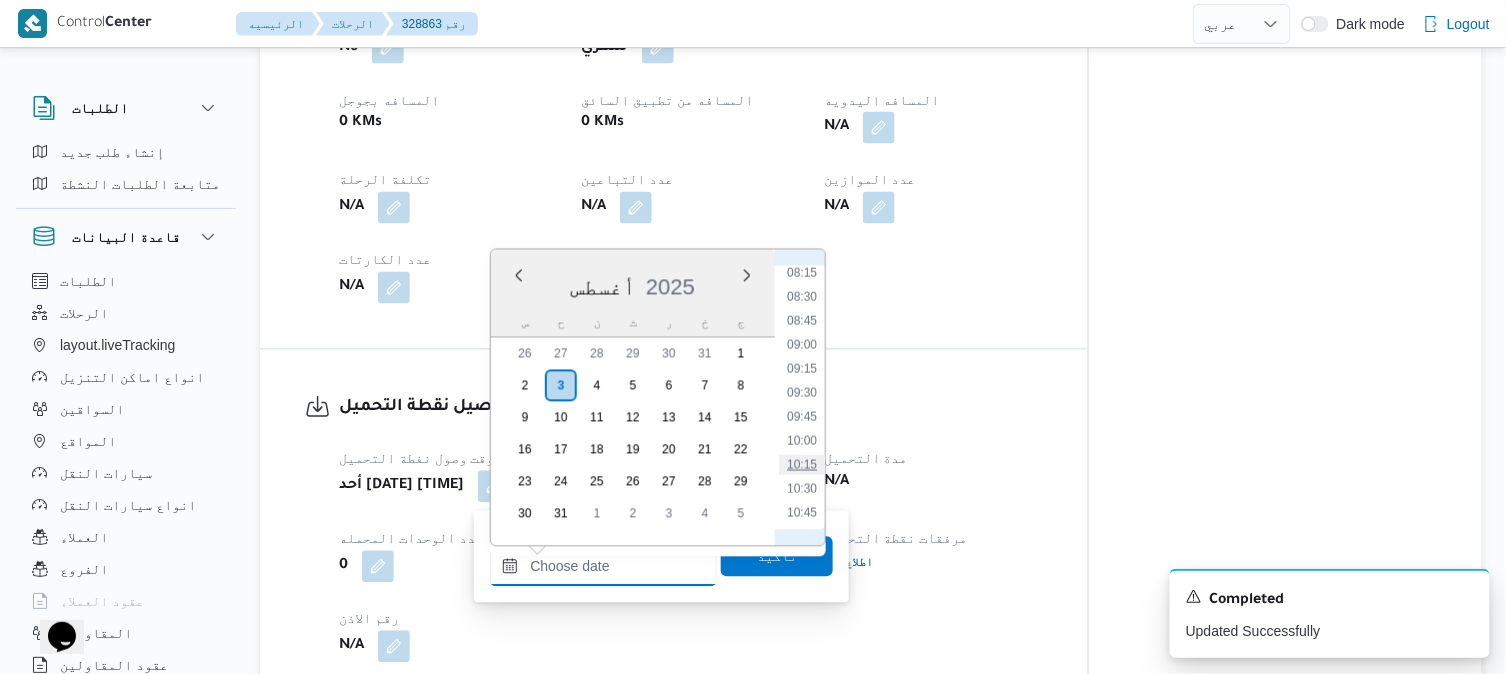 type on "[DATE] [TIME]" 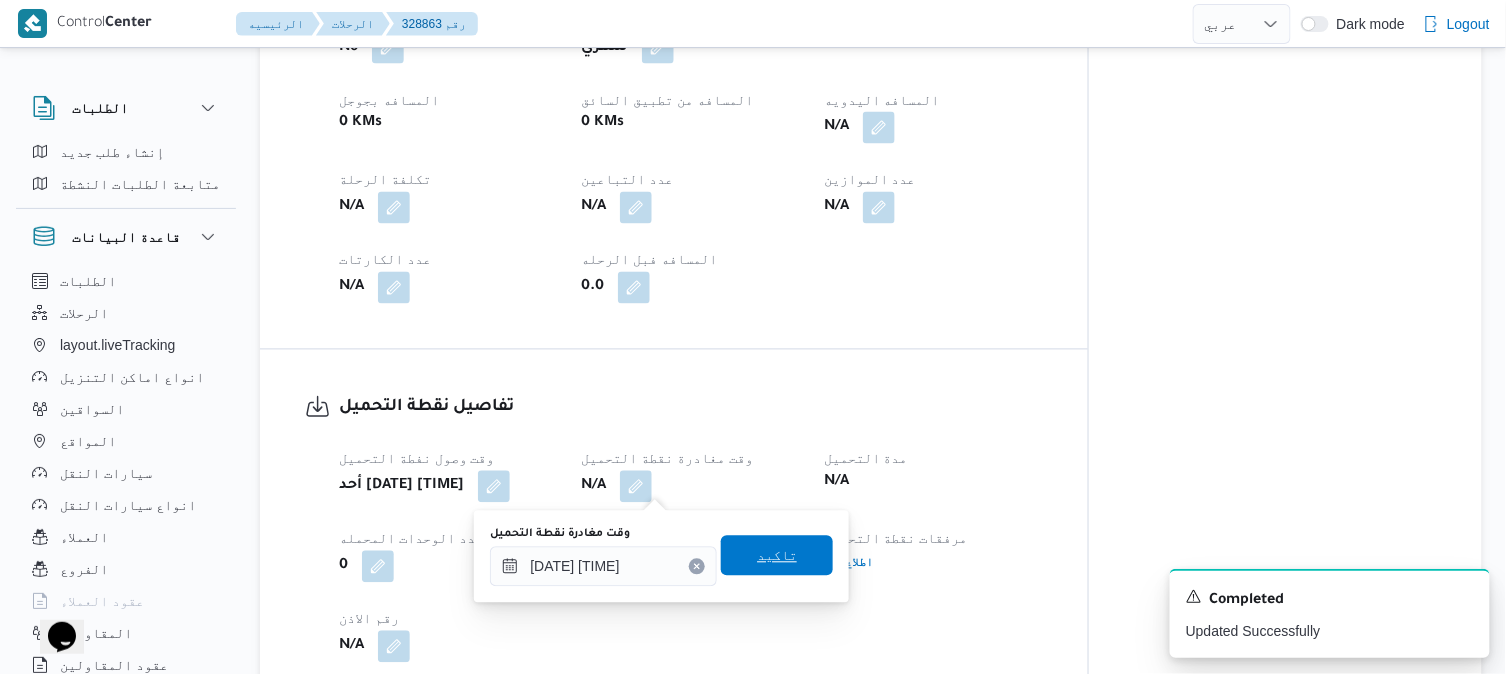 click on "تاكيد" at bounding box center [777, 556] 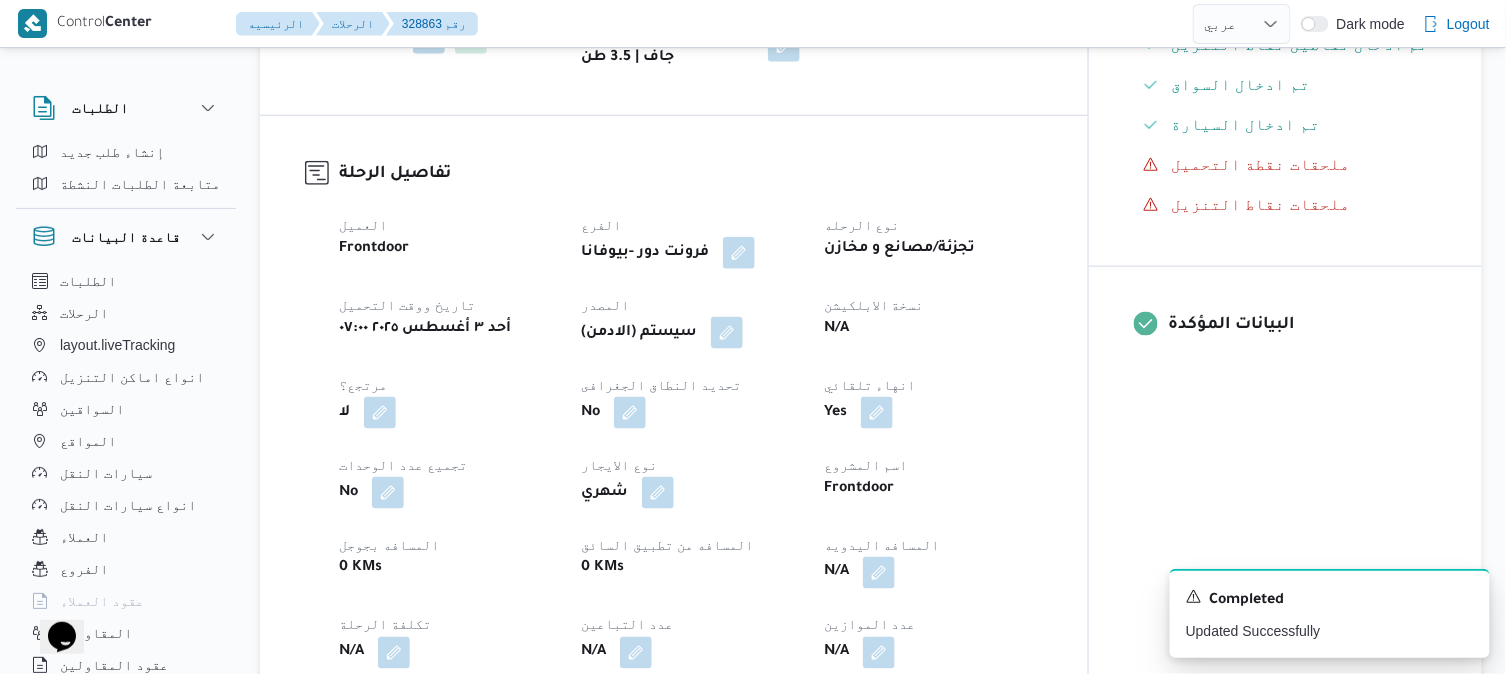 scroll, scrollTop: 533, scrollLeft: 0, axis: vertical 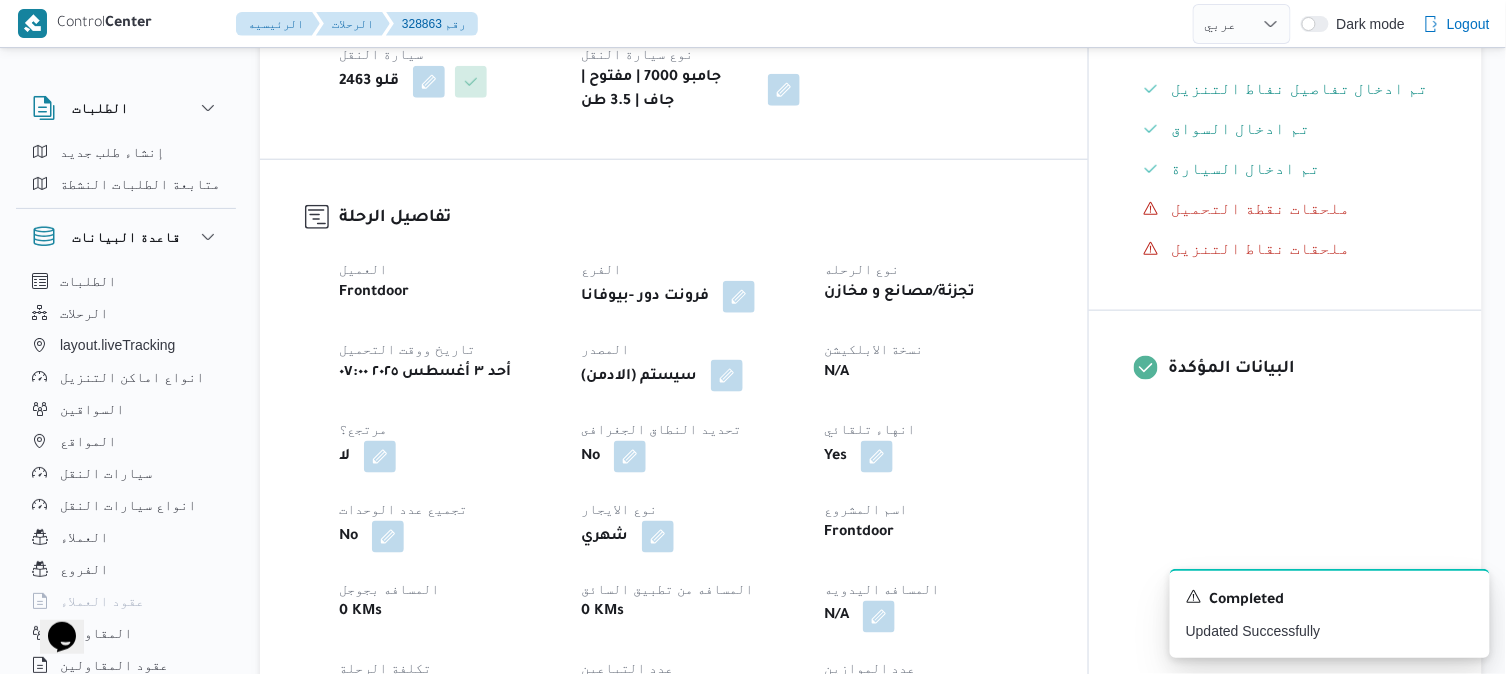 click at bounding box center (727, 376) 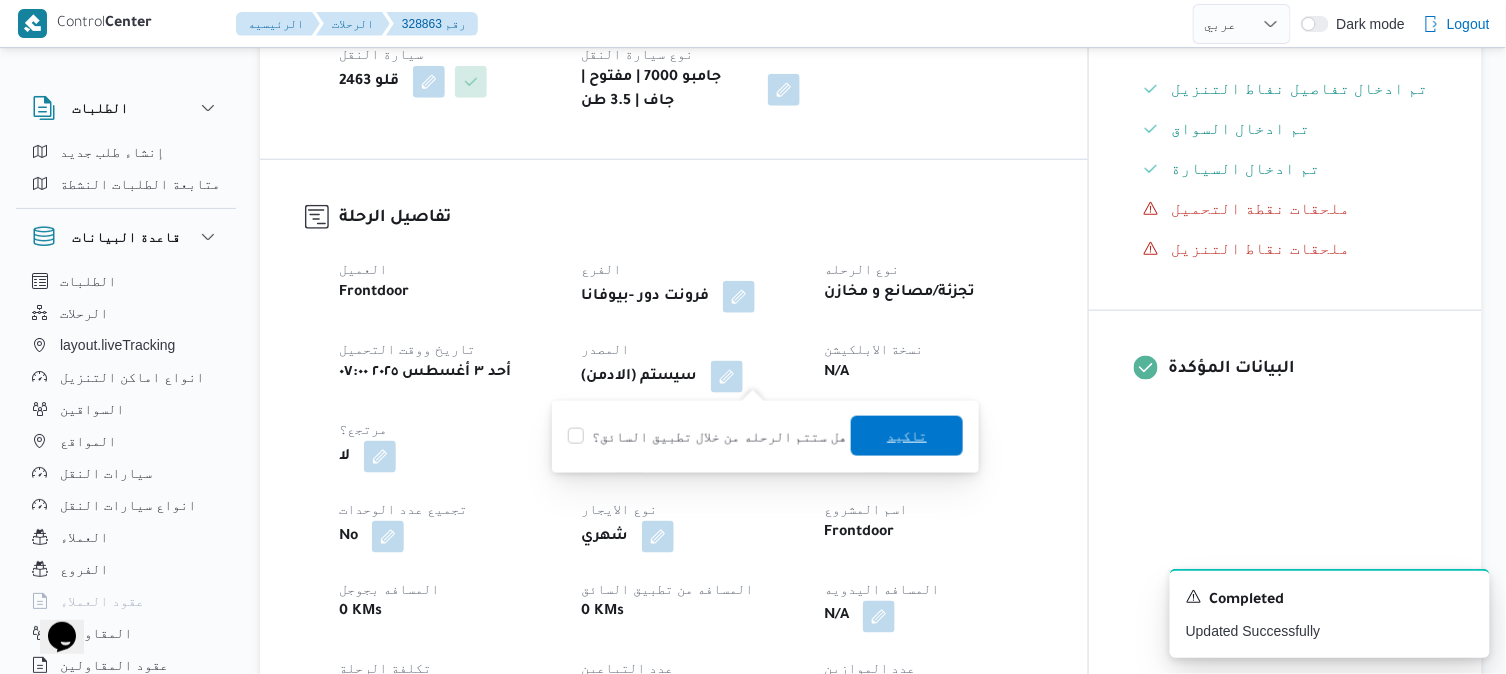click on "تاكيد" at bounding box center [907, 436] 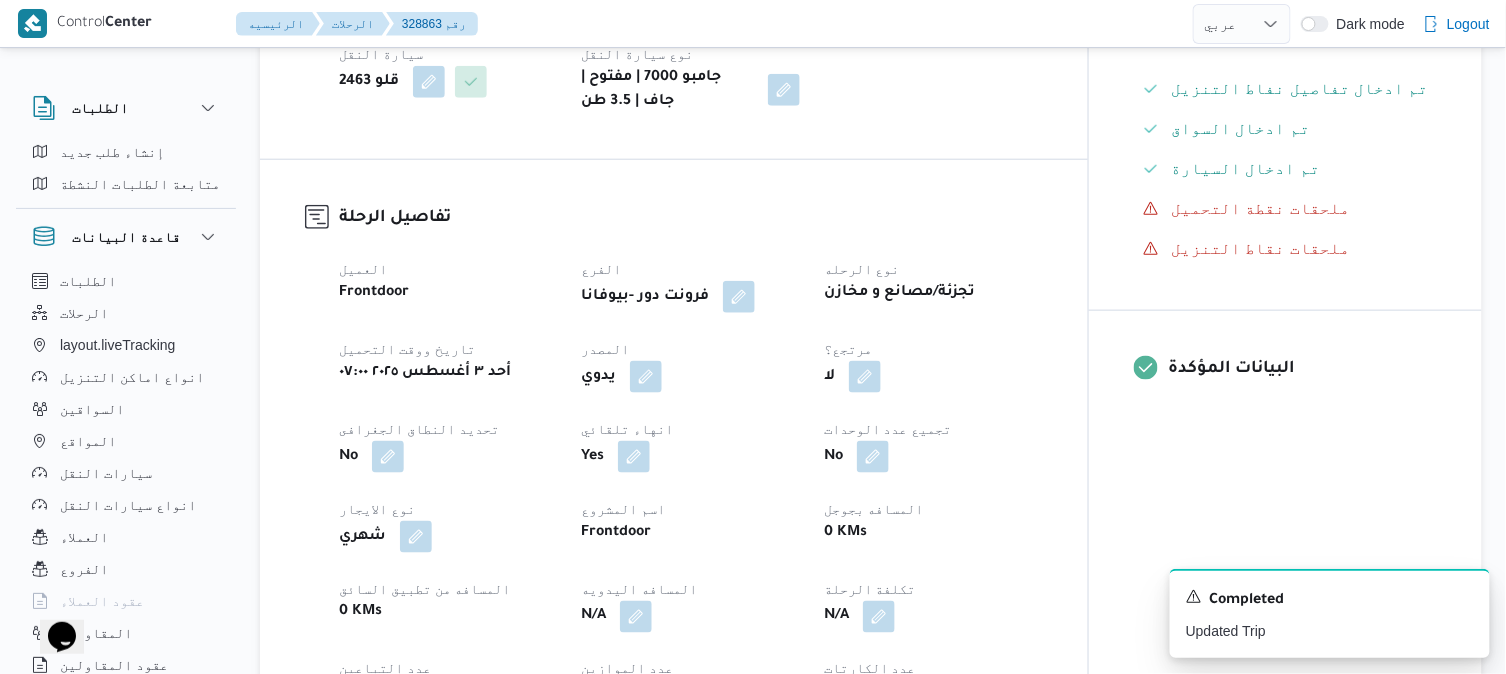 click on "تفاصيل الرحلة العميل Frontdoor الفرع فرونت دور -بيوفانا  نوع الرحله تجزئة/مصانع و مخازن تاريخ ووقت التحميل أحد [DATE] [TIME] المصدر يدوي مرتجع؟ لا تحديد النطاق الجغرافى No انهاء تلقائي Yes تجميع عدد الوحدات No نوع الايجار شهري اسم المشروع Frontdoor المسافه بجوجل 0 KMs المسافه من تطبيق السائق 0 KMs المسافه اليدويه N/A تكلفة الرحلة N/A عدد التباعين N/A عدد الموازين N/A عدد الكارتات N/A المسافه فبل الرحله 0.0" at bounding box center (691, 499) 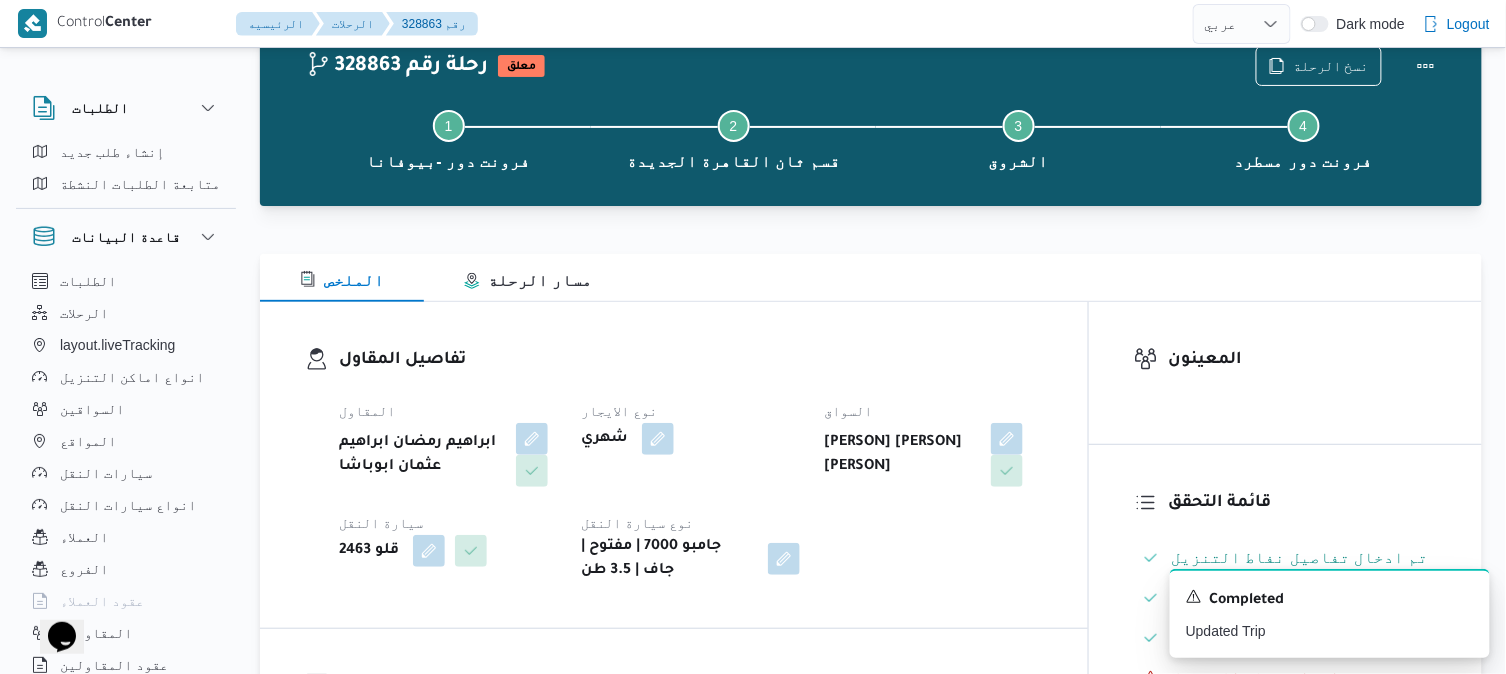 scroll, scrollTop: 0, scrollLeft: 0, axis: both 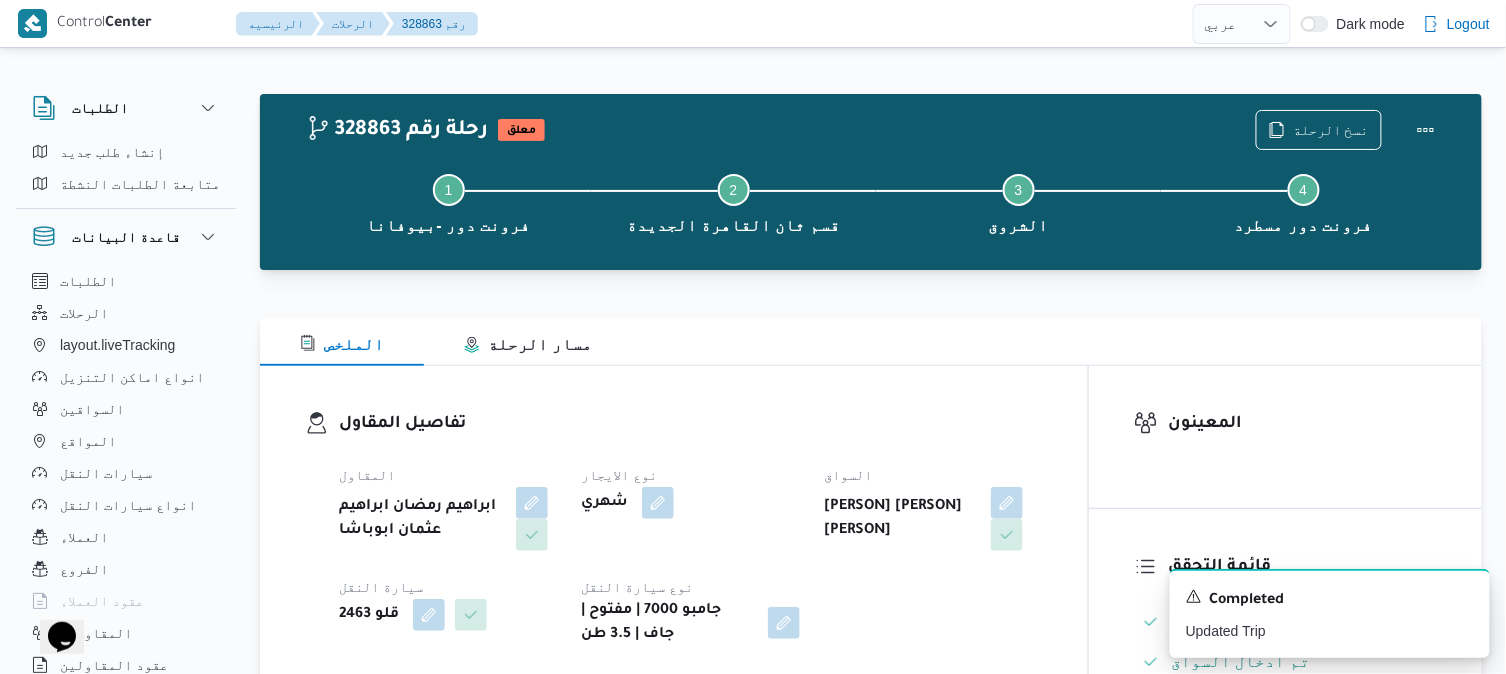 click on "تفاصيل المقاول المقاول [PERSON] [PERSON] [PERSON] نوع الايجار شهري السواق [PERSON] [PERSON] [PERSON] سيارة النقل قلو 2463 نوع سيارة النقل جامبو 7000 | مفتوح | جاف | 3.5 طن" at bounding box center [674, 529] 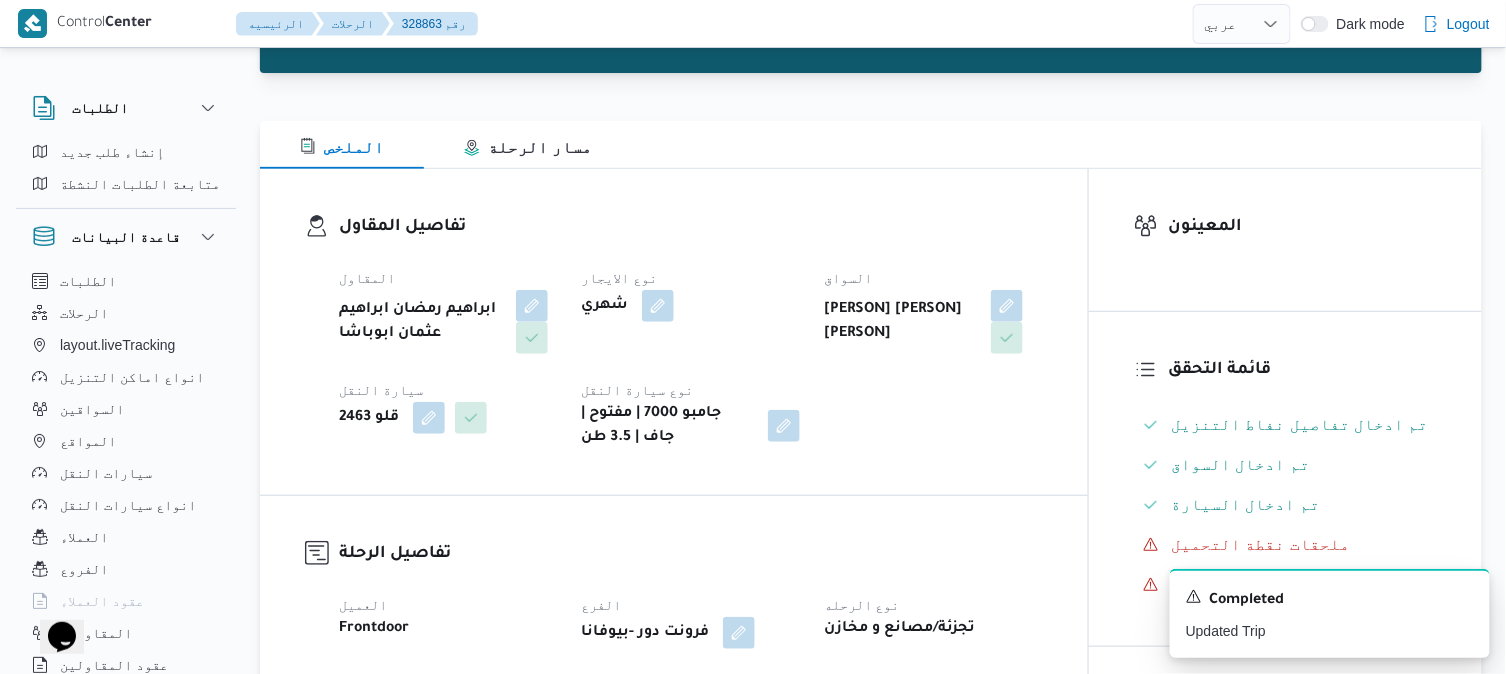 scroll, scrollTop: 0, scrollLeft: 0, axis: both 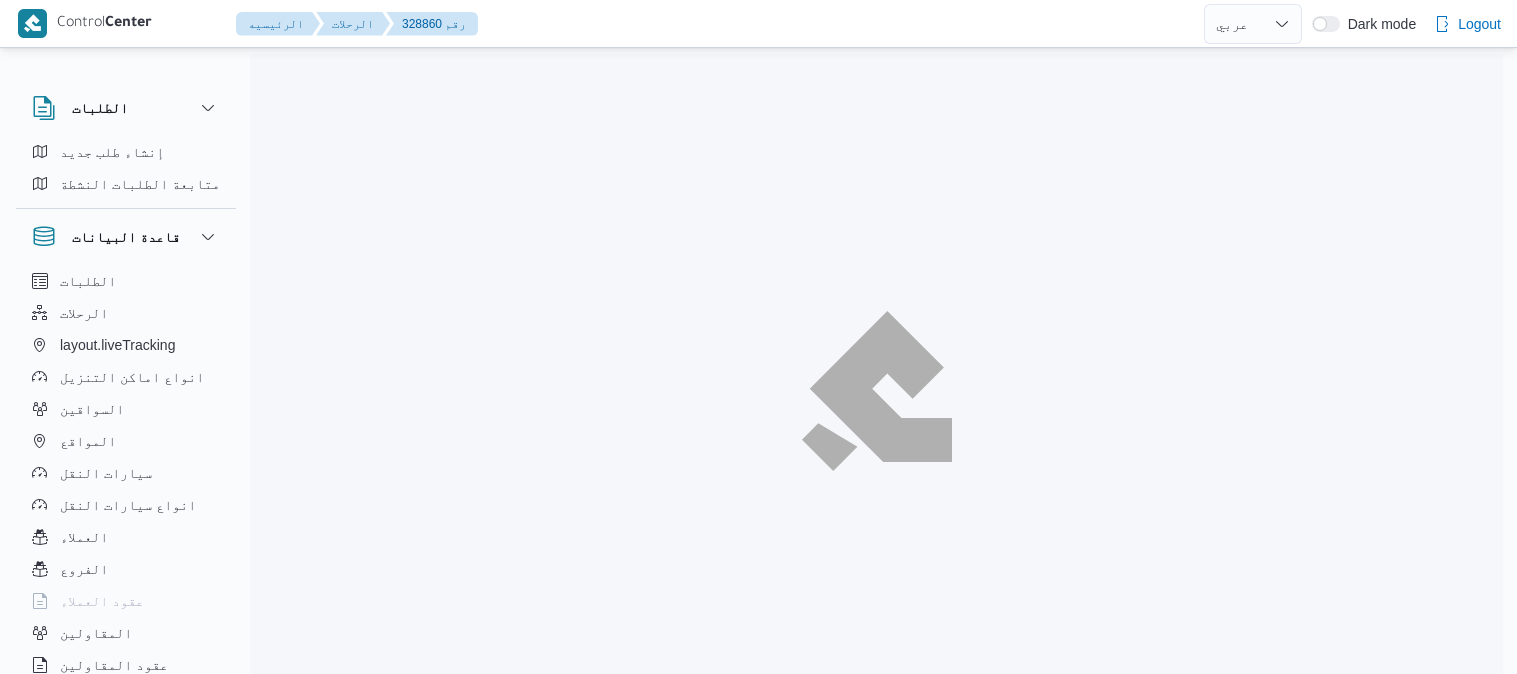 select on "ar" 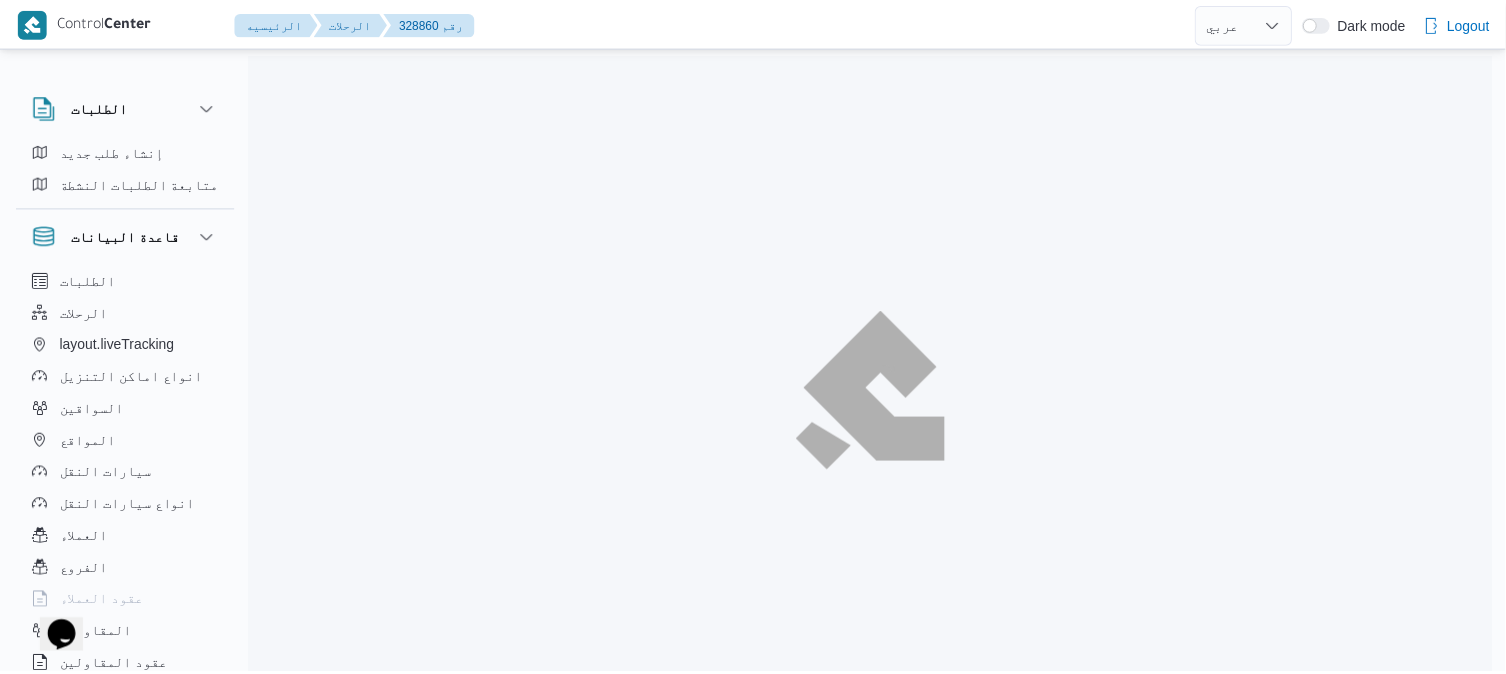 scroll, scrollTop: 0, scrollLeft: 0, axis: both 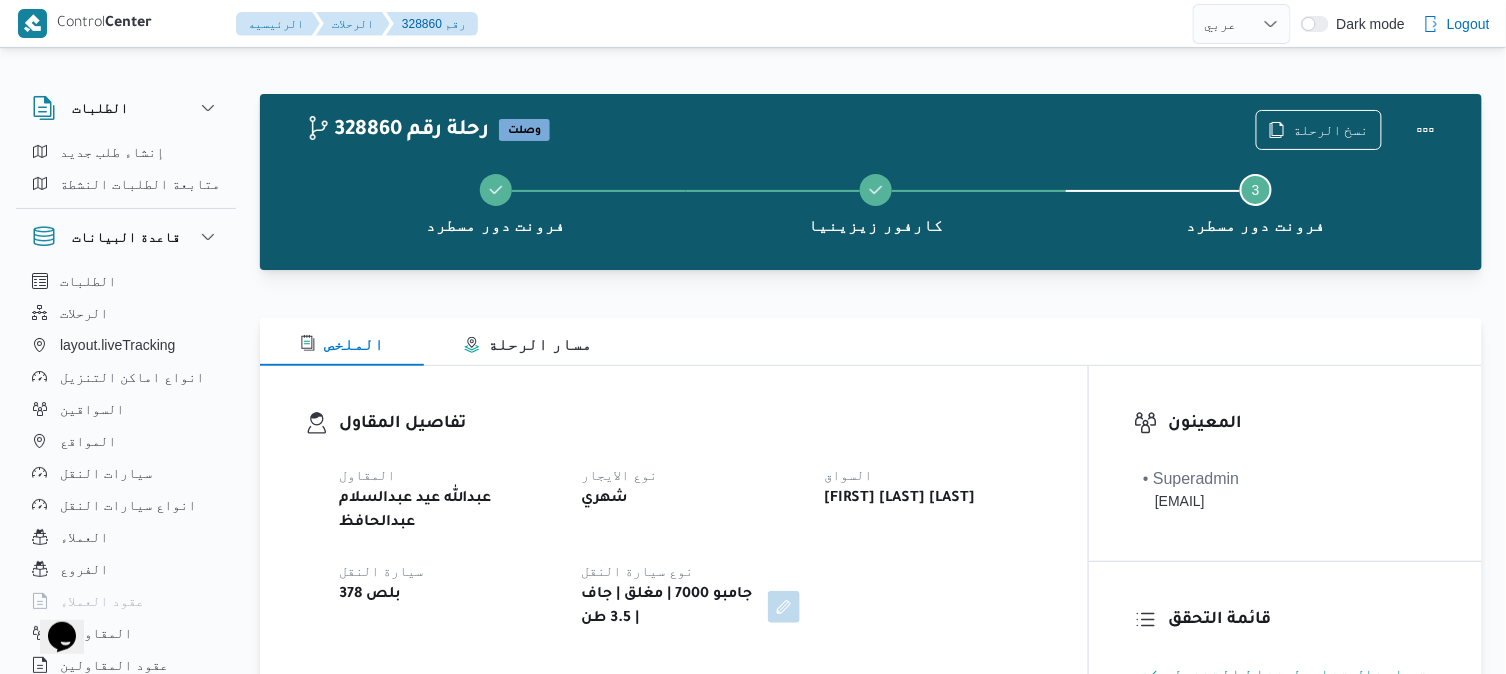 click on "تفاصيل المقاول" at bounding box center [691, 424] 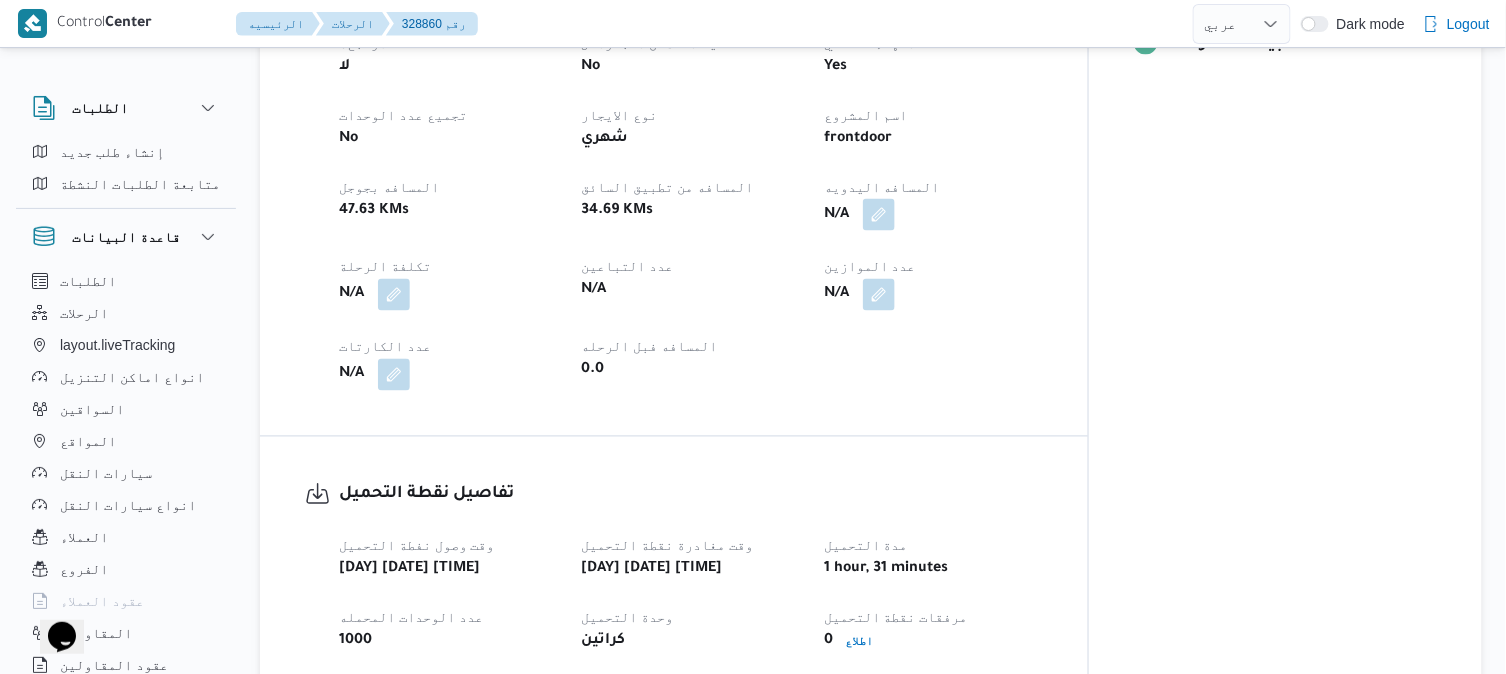 scroll, scrollTop: 977, scrollLeft: 0, axis: vertical 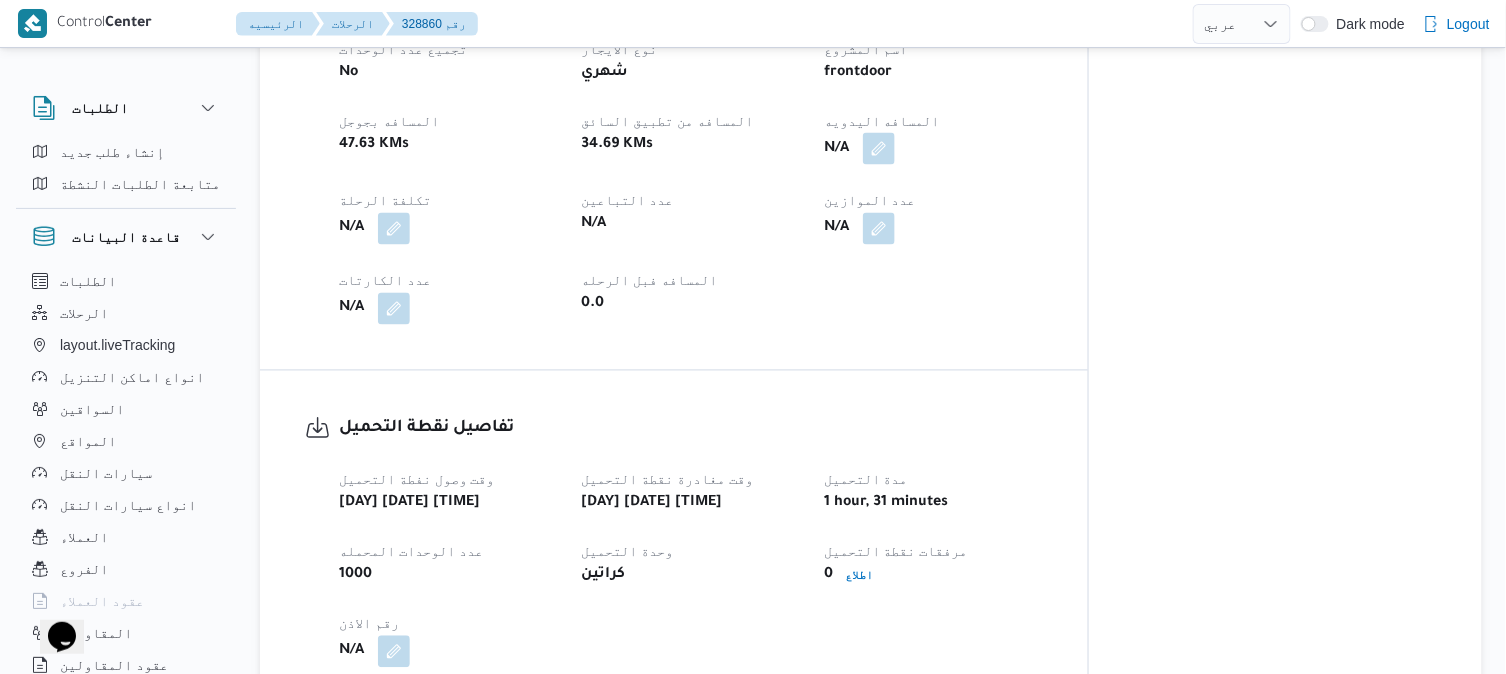 click on "تفاصيل الرحلة العميل Frontdoor الفرع فرونت دور مسطرد نوع الرحله أسواق خاصة تاريخ ووقت التحميل أحد ٣ أغسطس ٢٠٢٥ ٠٧:٠٠ المصدر (سيستم (الادمن نسخة الابلكيشن 3.8.6.production.driver-release (166) مرتجع؟ لا تحديد النطاق الجغرافى No انهاء تلقائي Yes تجميع عدد الوحدات No نوع الايجار شهري اسم المشروع frontdoor المسافه بجوجل 47.63 KMs المسافه من تطبيق السائق 34.69 KMs المسافه اليدويه N/A تكلفة الرحلة N/A عدد التباعين N/A عدد الموازين N/A عدد الكارتات N/A المسافه فبل الرحله 0.0" at bounding box center [674, 35] 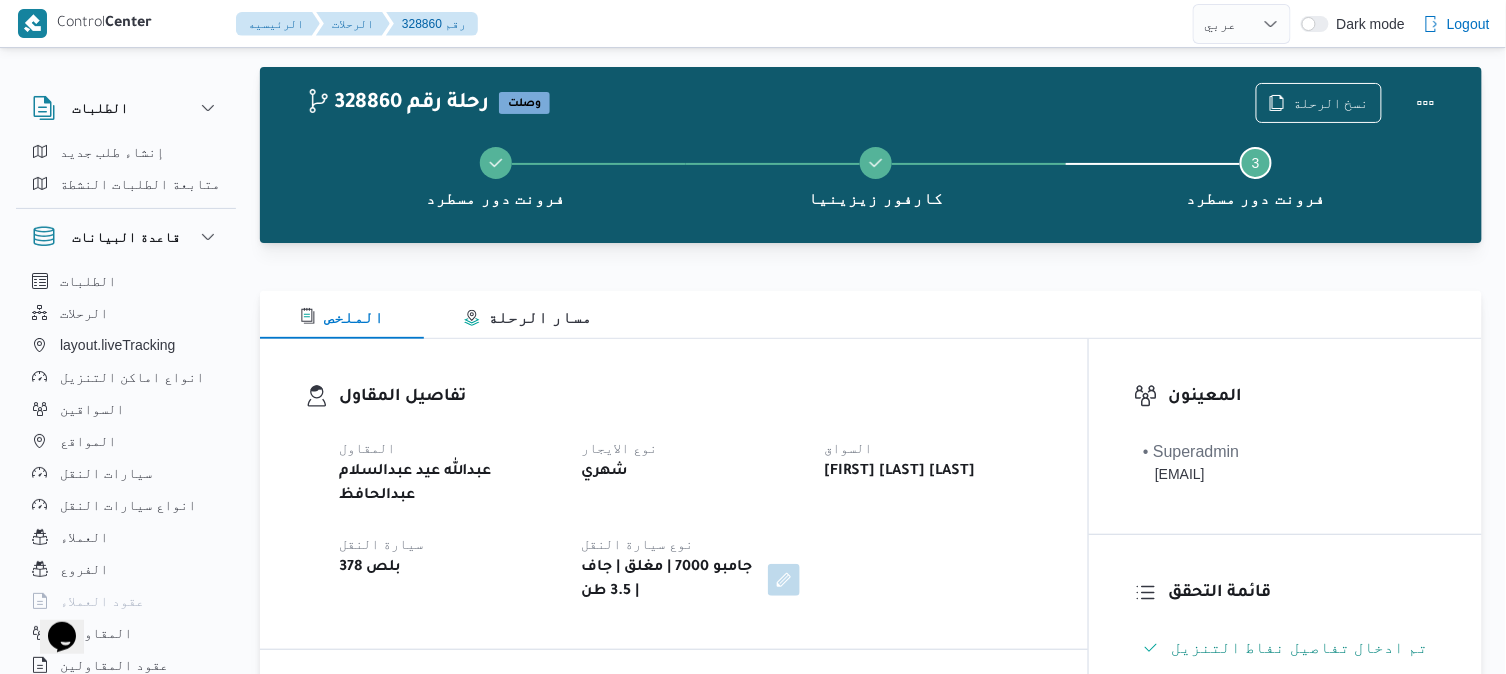 scroll, scrollTop: 0, scrollLeft: 0, axis: both 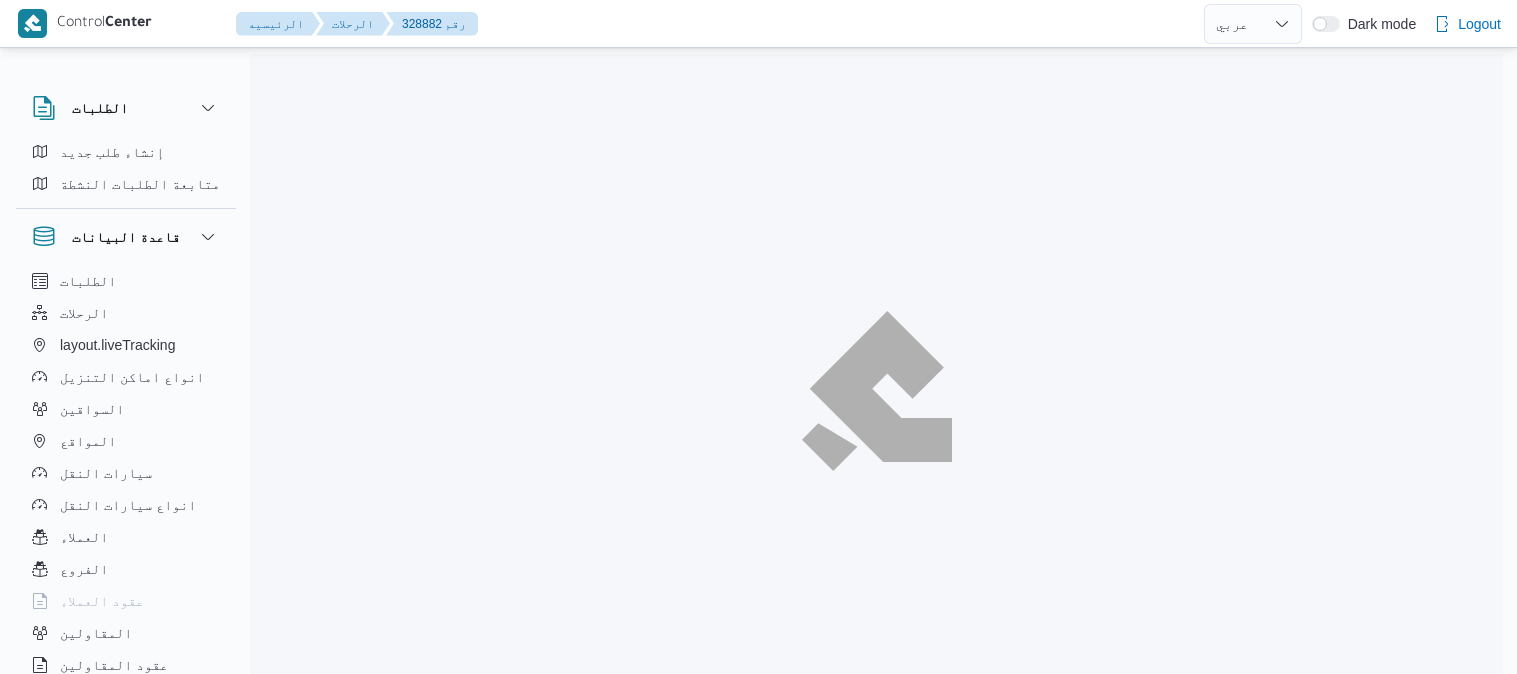 select on "ar" 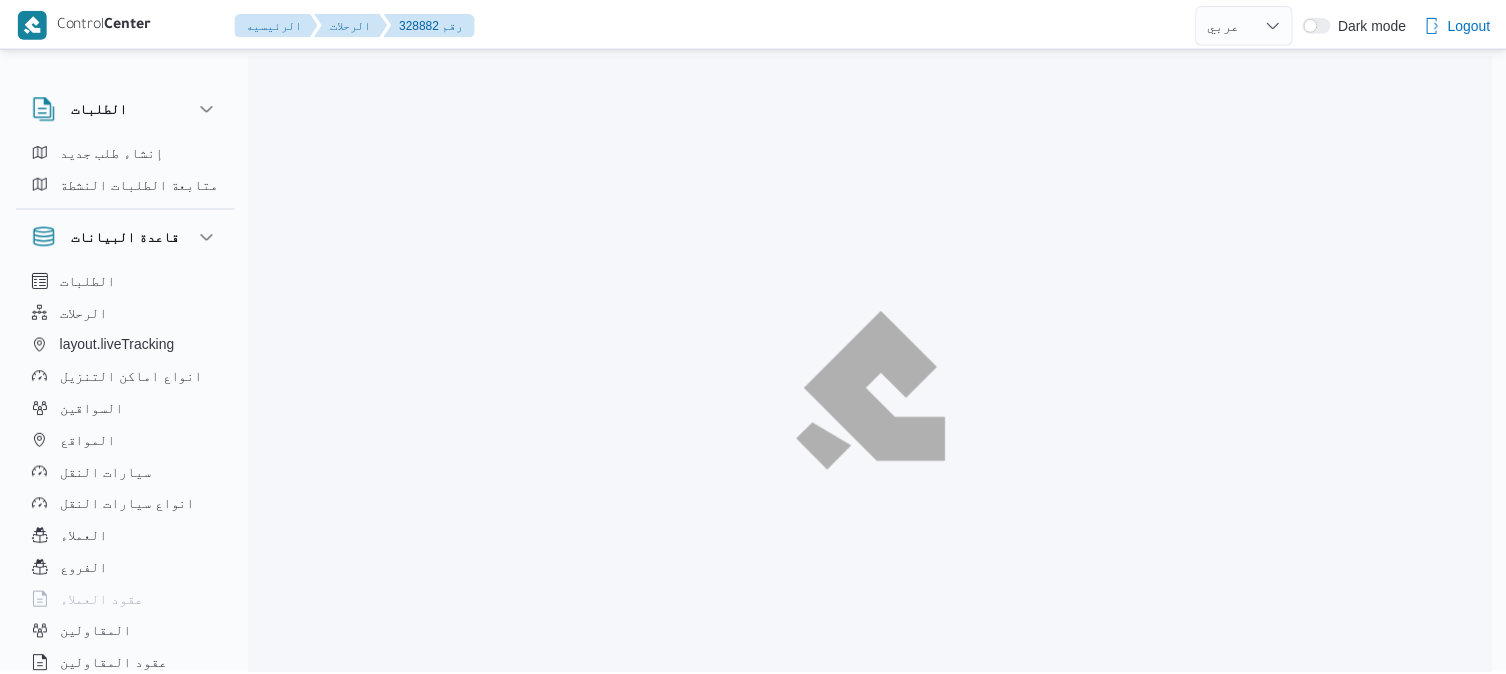 scroll, scrollTop: 0, scrollLeft: 0, axis: both 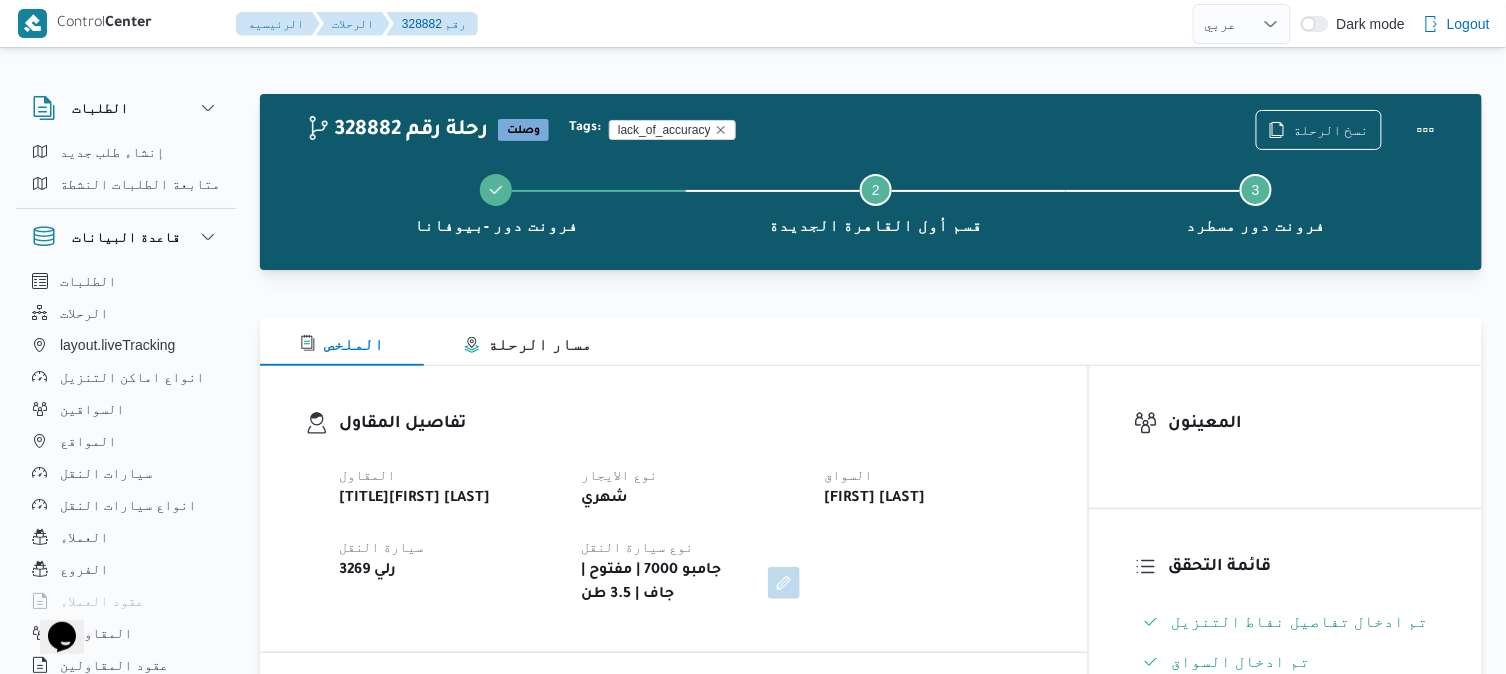 click on "الملخص مسار الرحلة" at bounding box center [871, 342] 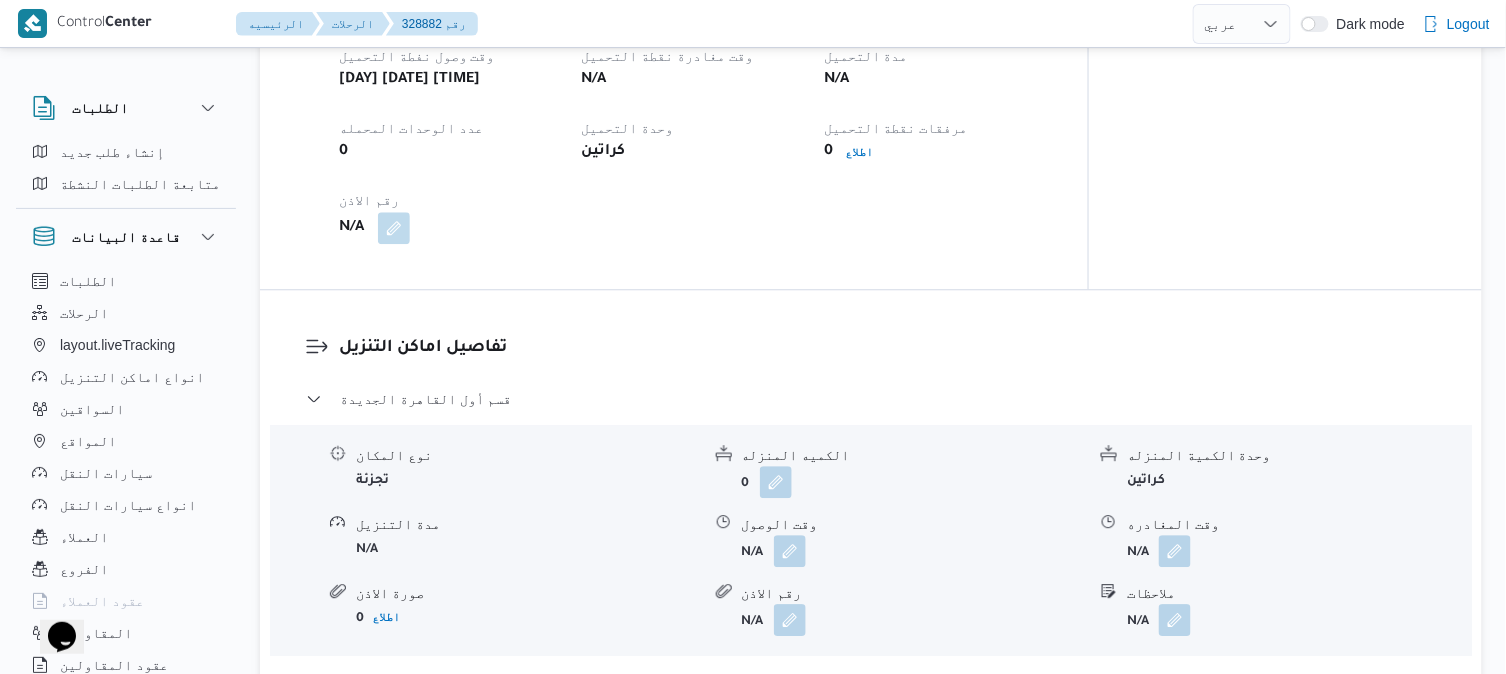 scroll, scrollTop: 1511, scrollLeft: 0, axis: vertical 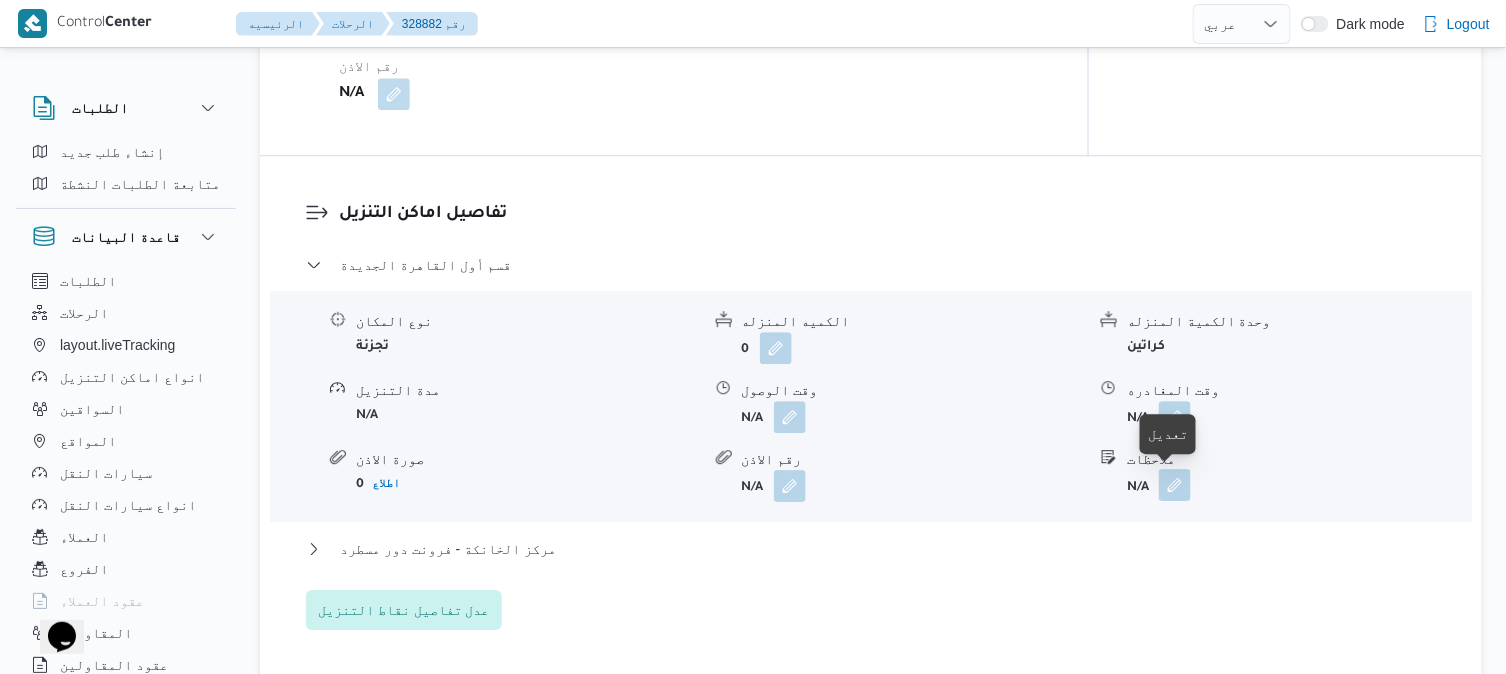 click at bounding box center [1175, 485] 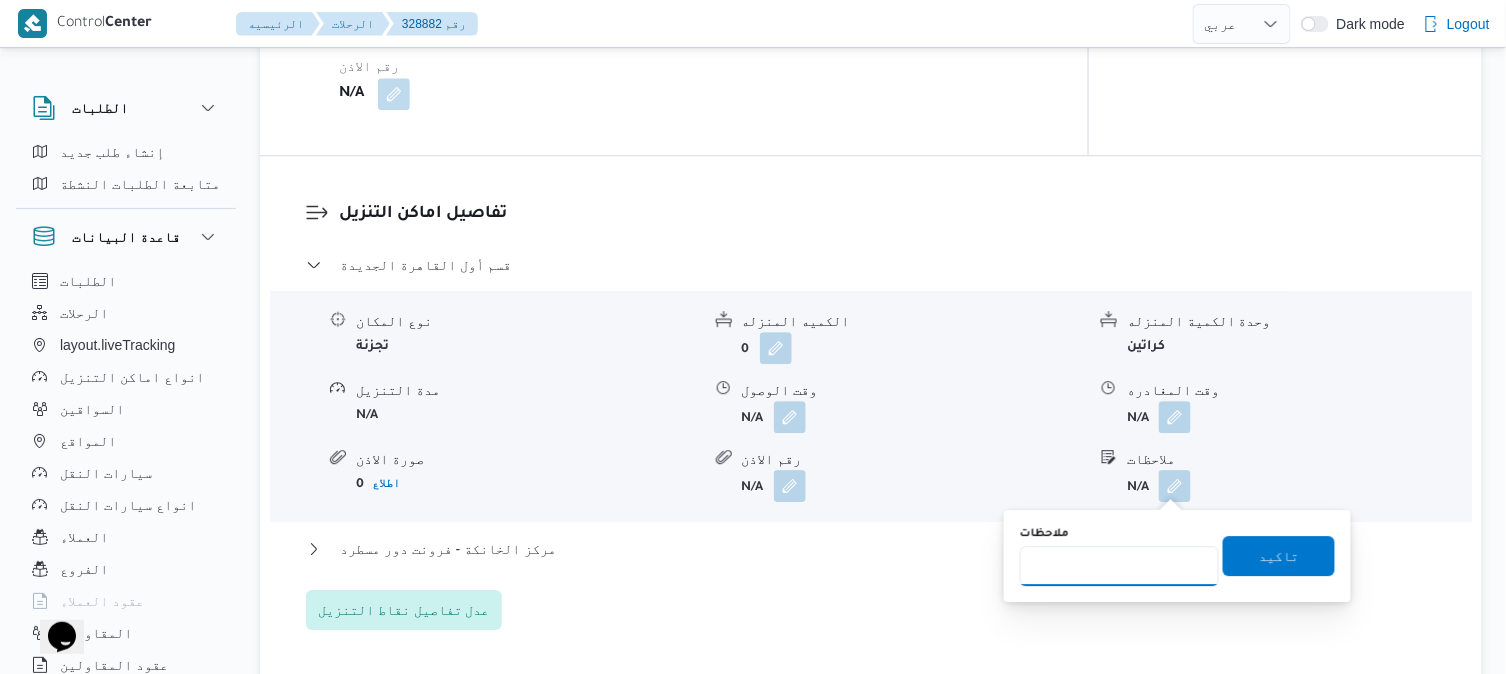 click on "ملاحظات" at bounding box center [1119, 566] 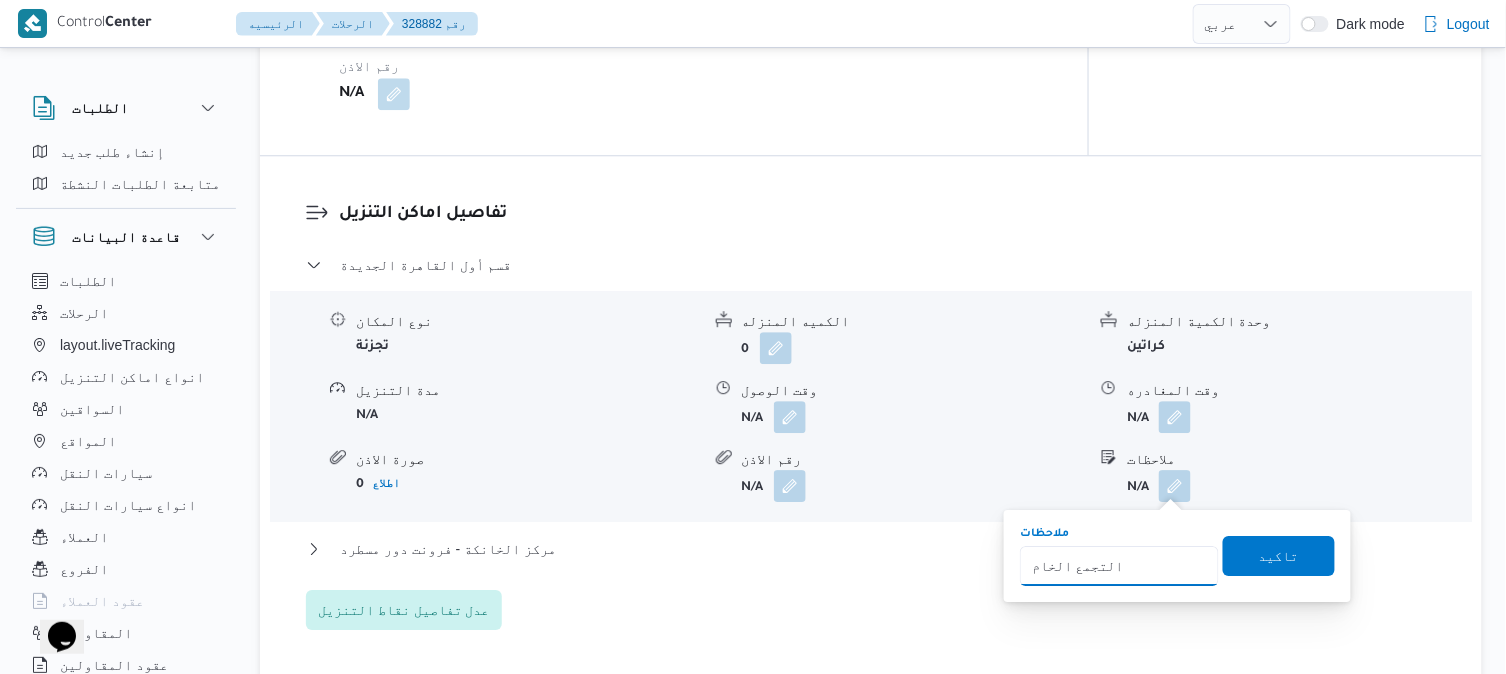 type on "التجمع الخامس" 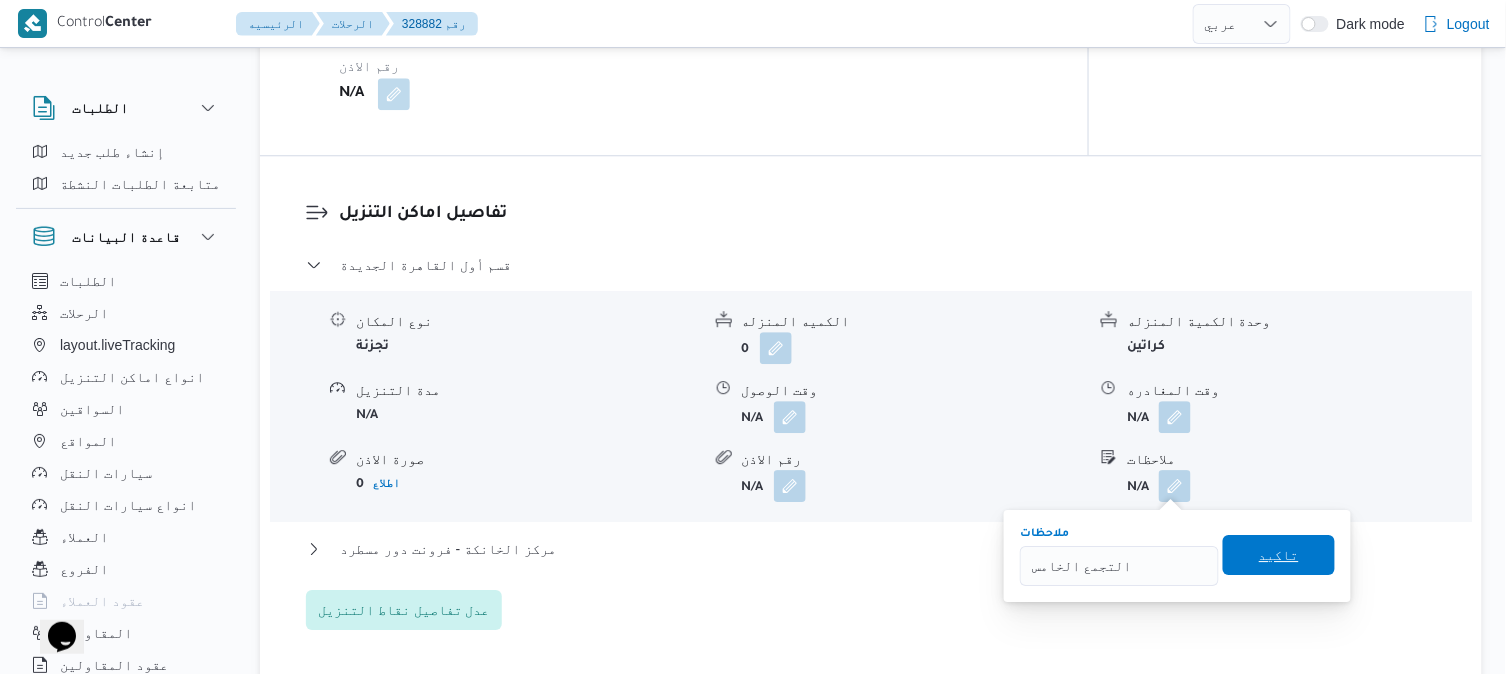 click on "تاكيد" at bounding box center (1279, 555) 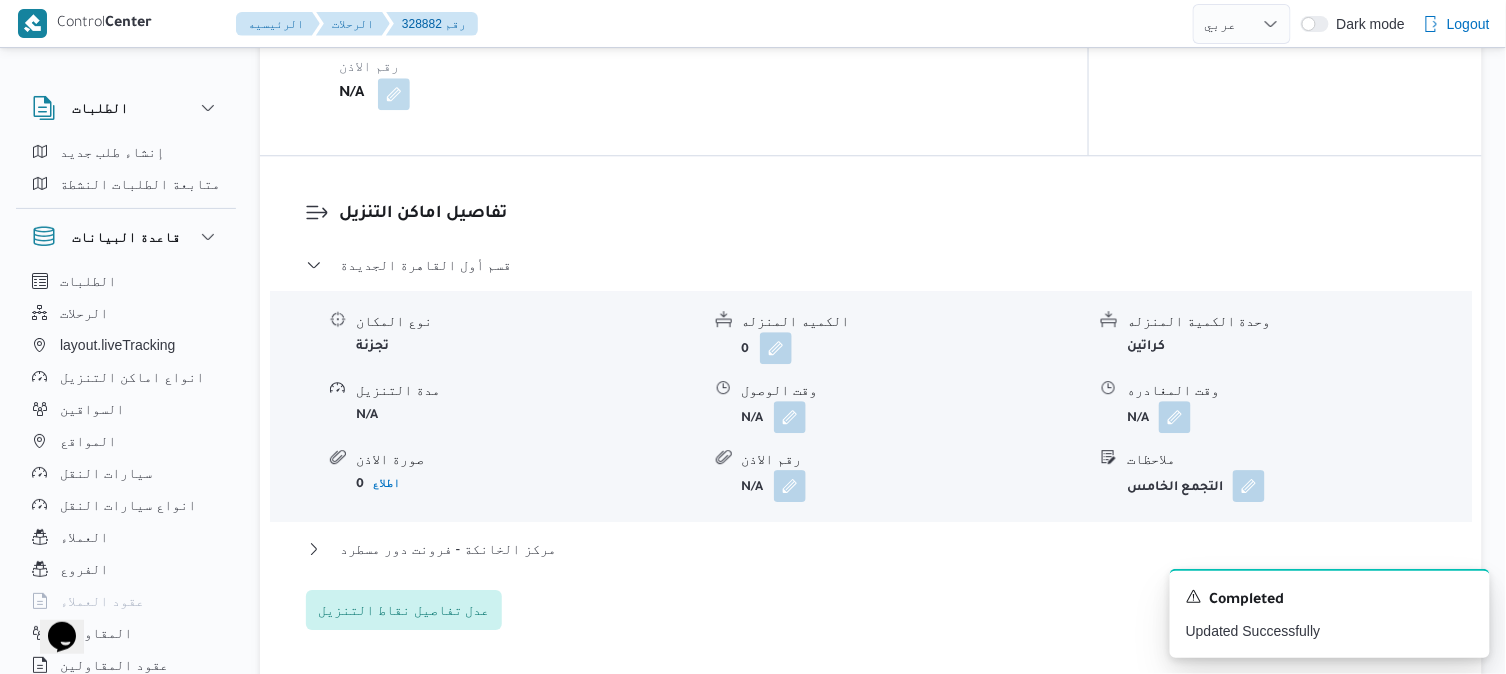 click on "قسم أول [CITY] نوع المكان تجزئة الكميه المنزله 0 وحدة الكمية المنزله كراتين مدة التنزيل N/A وقت الوصول N/A وقت المغادره N/A صورة الاذن 0 اطلاع رقم الاذن N/A ملاحظات التجمع الخامس مركز الخانكة -
فرونت دور مسطرد نوع المكان مصانع و مخازن الكميه المنزله 0 وحدة الكمية المنزله كراتين مدة التنزيل N/A وقت الوصول N/A وقت المغادره N/A صورة الاذن 0 اطلاع رقم الاذن N/A ملاحظات N/A عدل تفاصيل نقاط التنزيل" at bounding box center [871, 441] 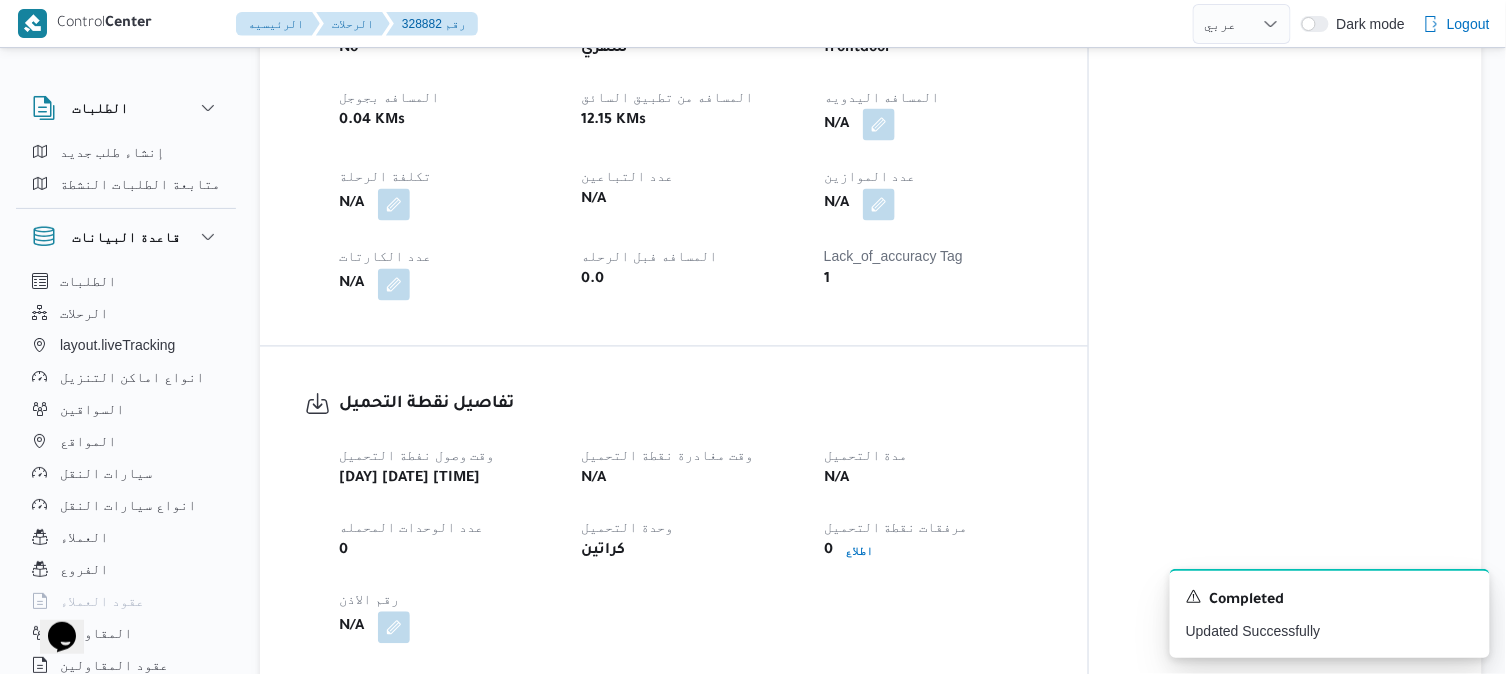 scroll, scrollTop: 933, scrollLeft: 0, axis: vertical 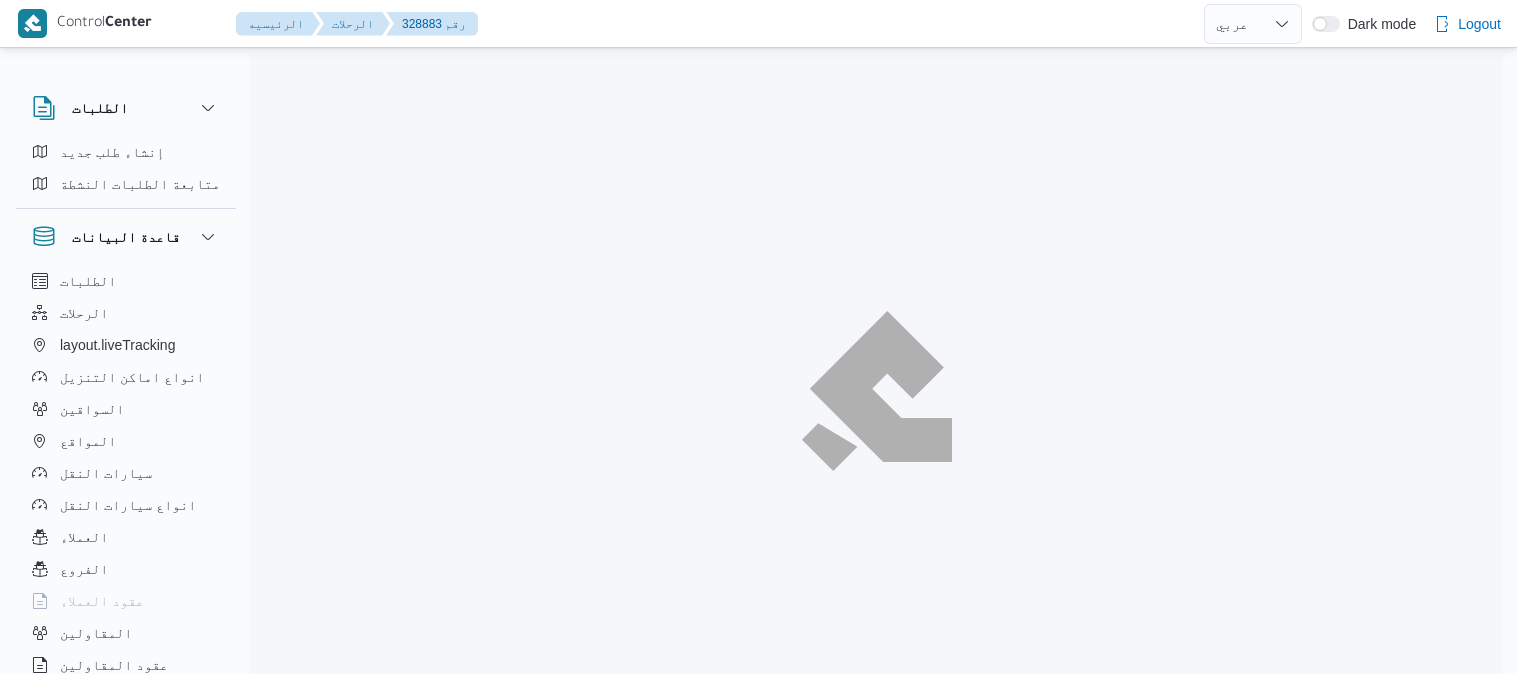 select on "ar" 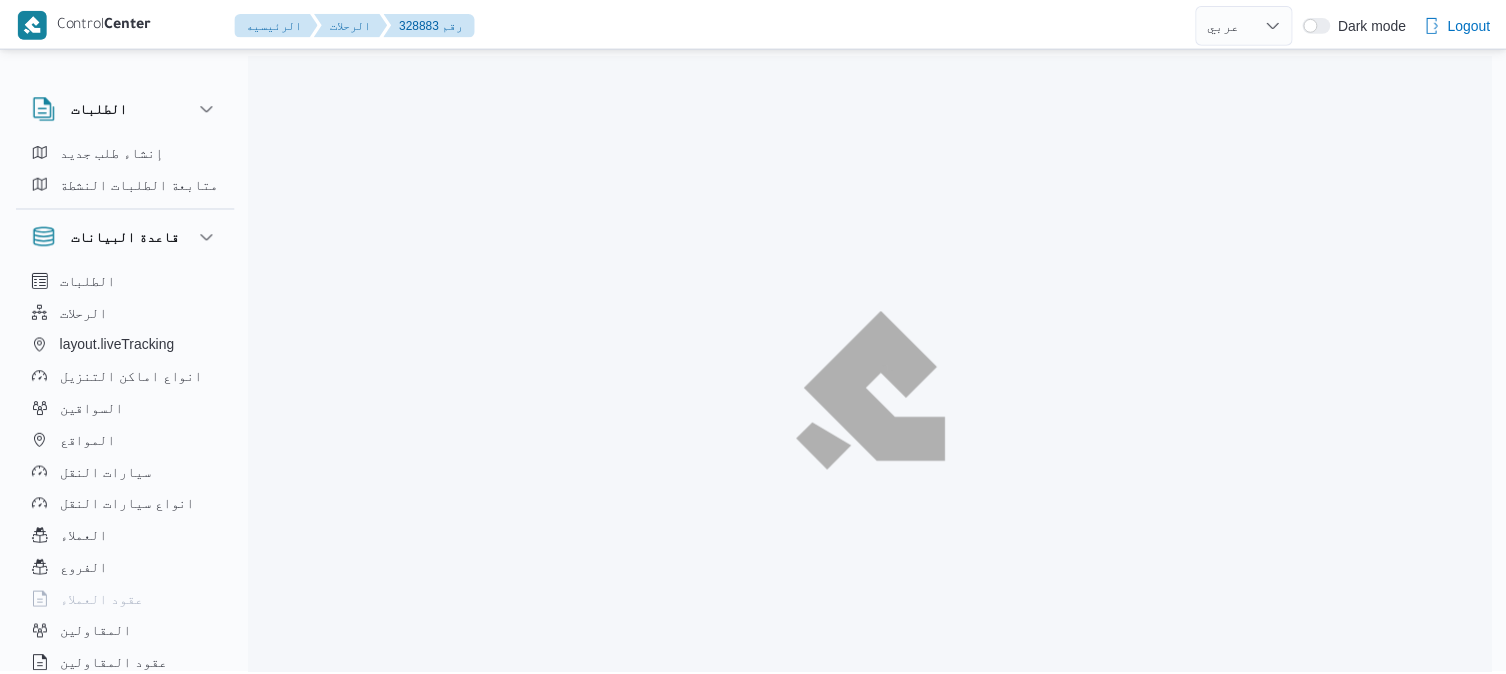 scroll, scrollTop: 0, scrollLeft: 0, axis: both 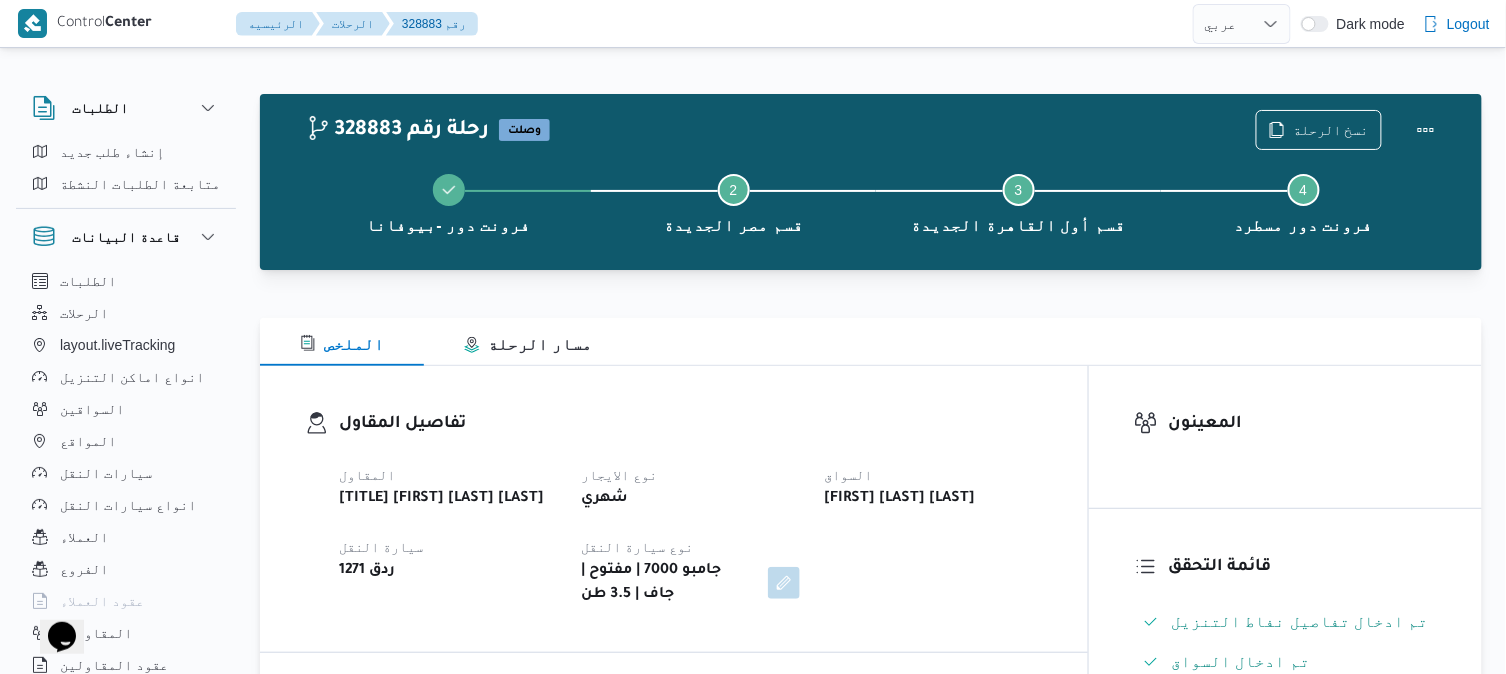 click on "الملخص مسار الرحلة" at bounding box center [871, 342] 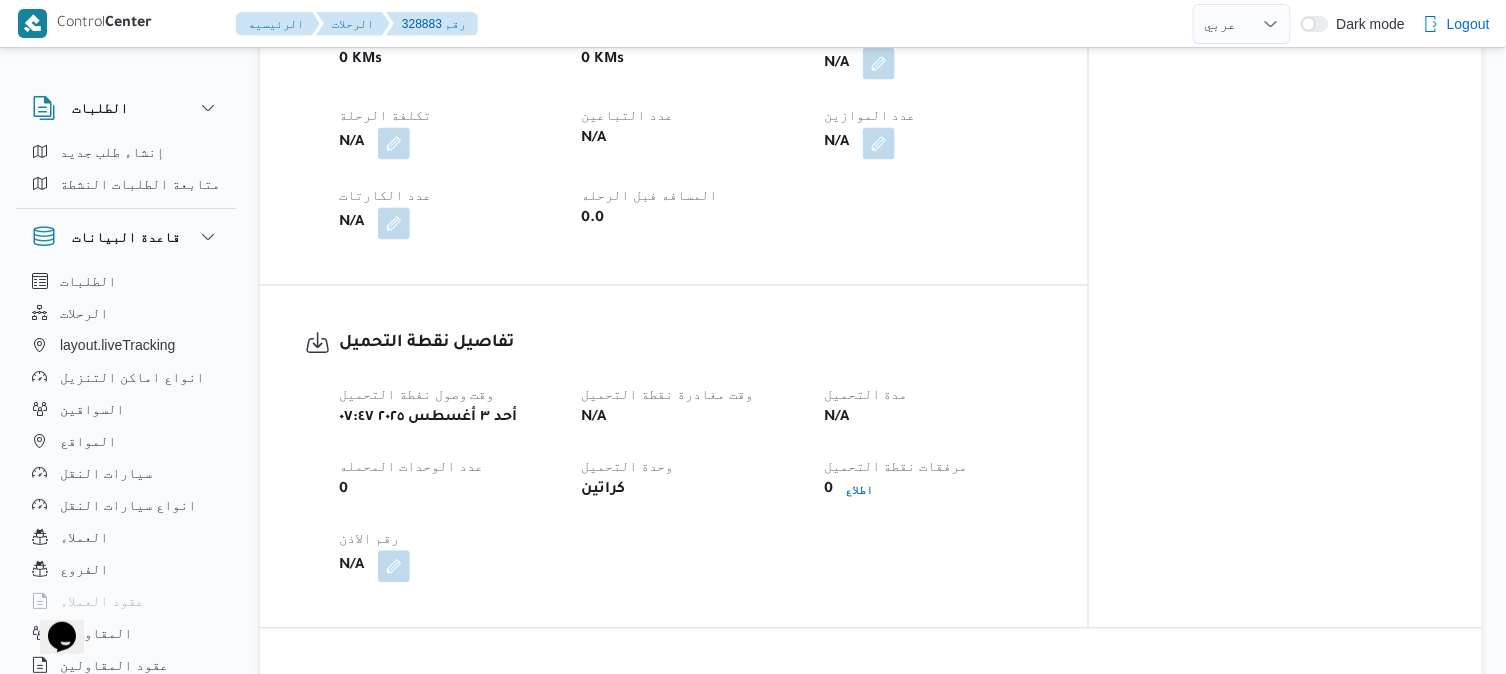 scroll, scrollTop: 1066, scrollLeft: 0, axis: vertical 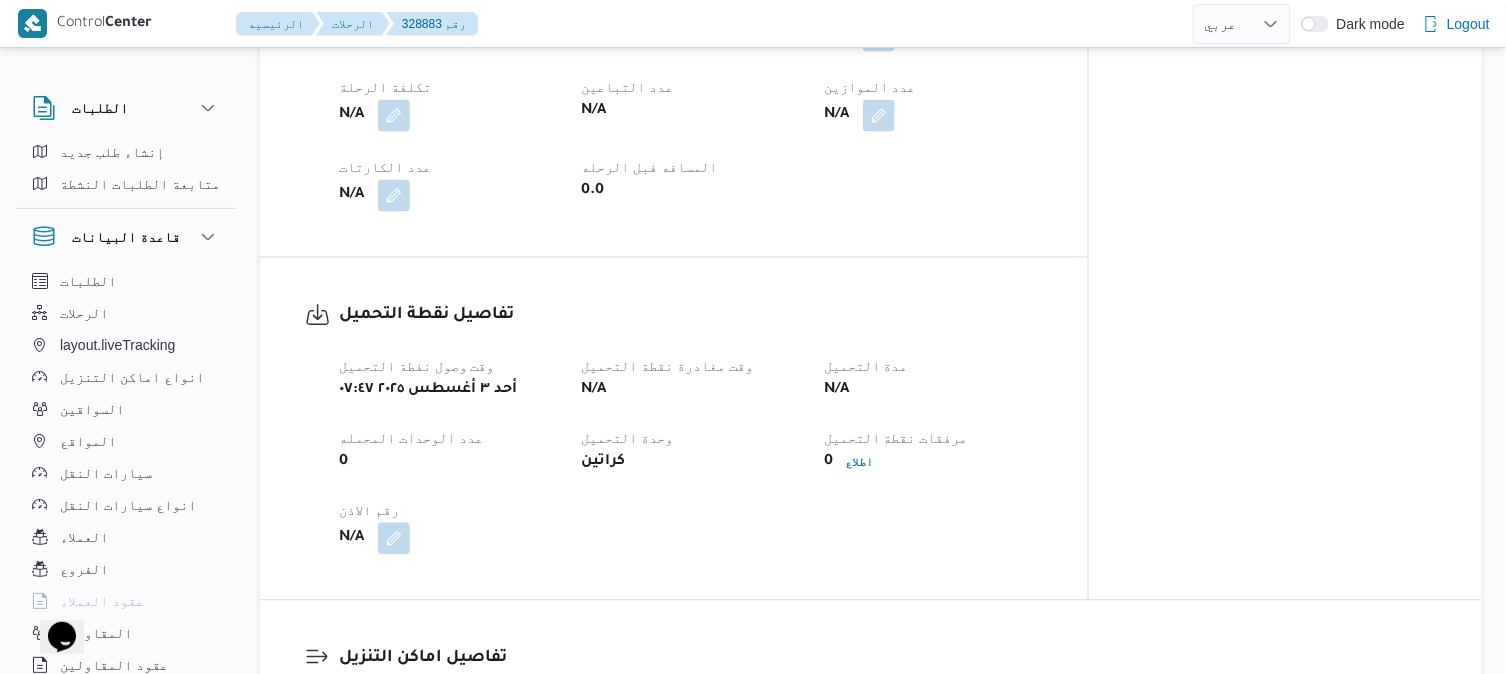 click on "تفاصيل الرحلة العميل Frontdoor الفرع فرونت دور -بيوفانا  نوع الرحله تجزئة/مصانع و مخازن تاريخ ووقت التحميل أحد ٣ أغسطس ٢٠٢٥ ٠٧:٠٠ المصدر (سيستم (الادمن نسخة الابلكيشن 3.7.2.production.driver-release (161) مرتجع؟ لا تحديد النطاق الجغرافى Yes انهاء تلقائي Yes تجميع عدد الوحدات No نوع الايجار شهري اسم المشروع frontdoor المسافه بجوجل 0 KMs المسافه من تطبيق السائق 0 KMs المسافه اليدويه N/A تكلفة الرحلة N/A عدد التباعين N/A عدد الموازين N/A عدد الكارتات N/A المسافه فبل الرحله 0.0" at bounding box center [674, -78] 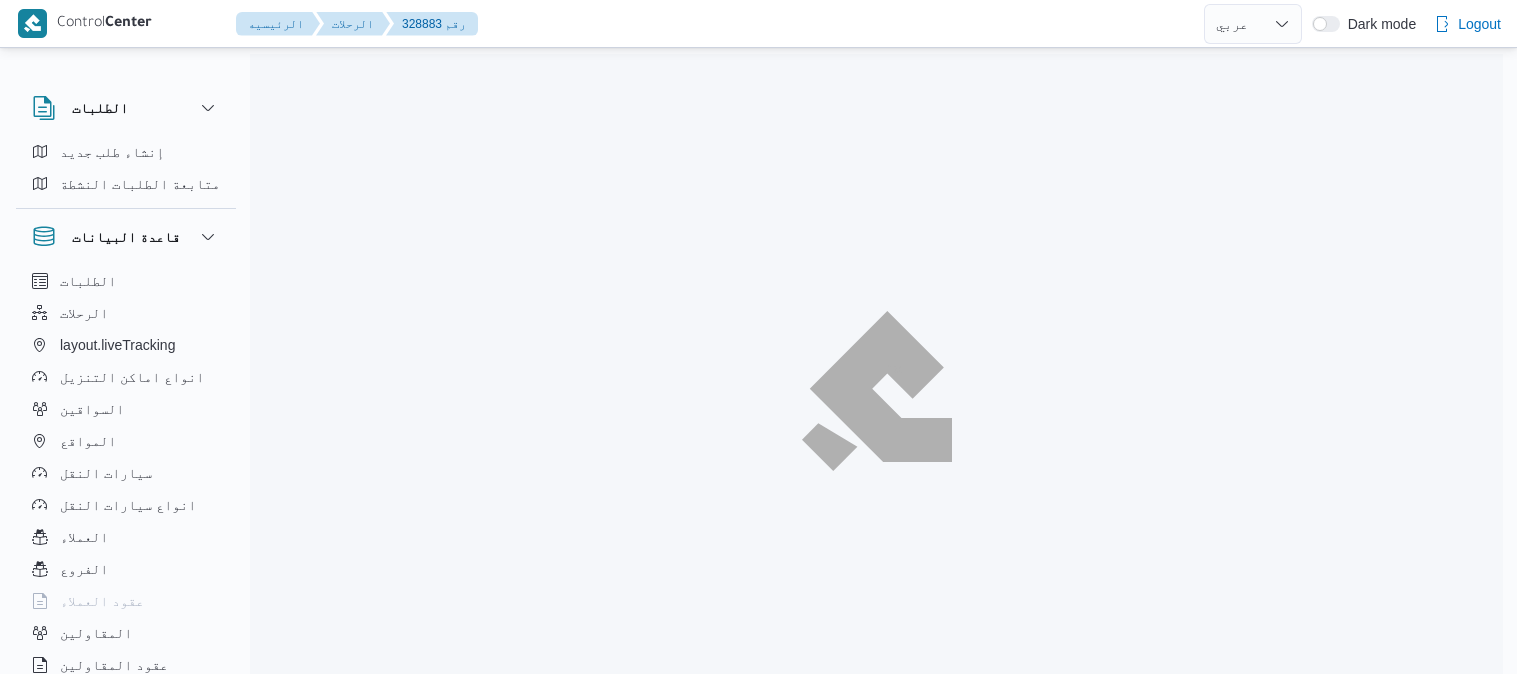 select on "ar" 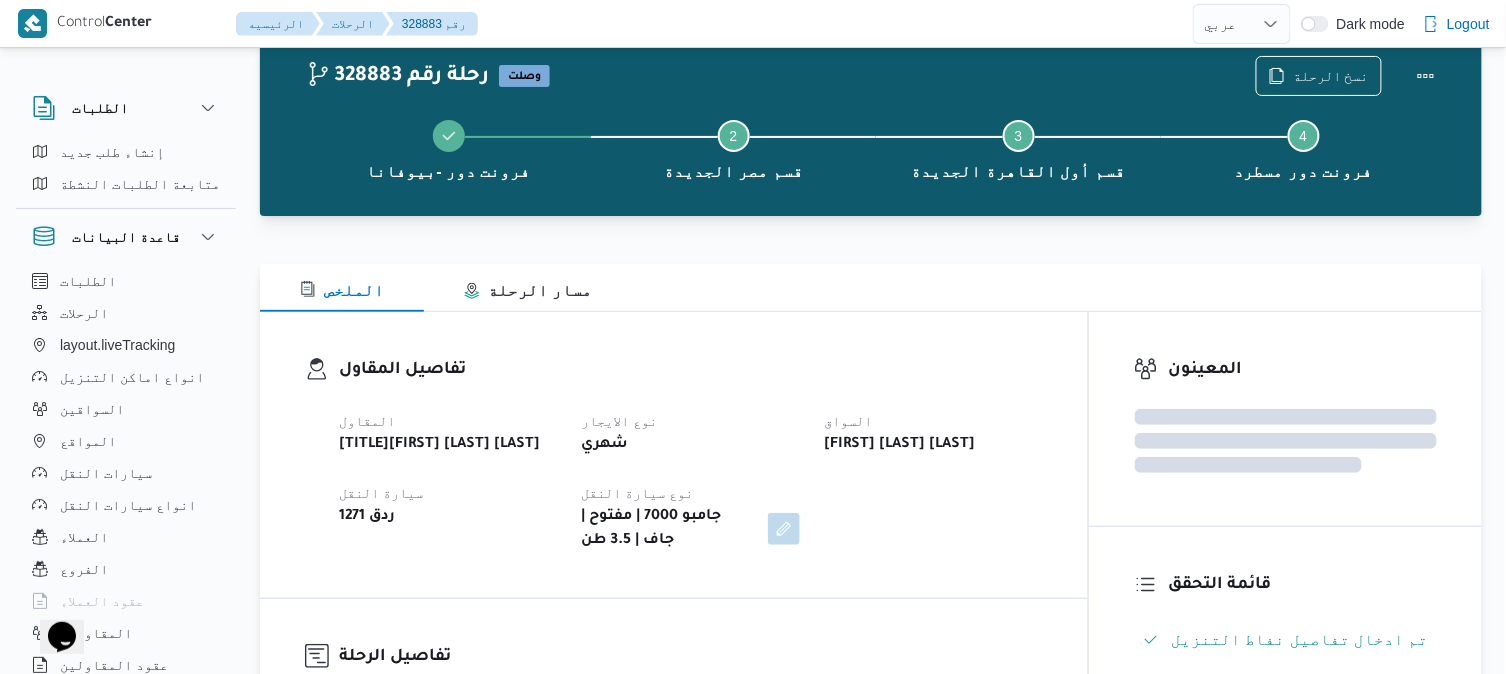 scroll, scrollTop: 0, scrollLeft: 0, axis: both 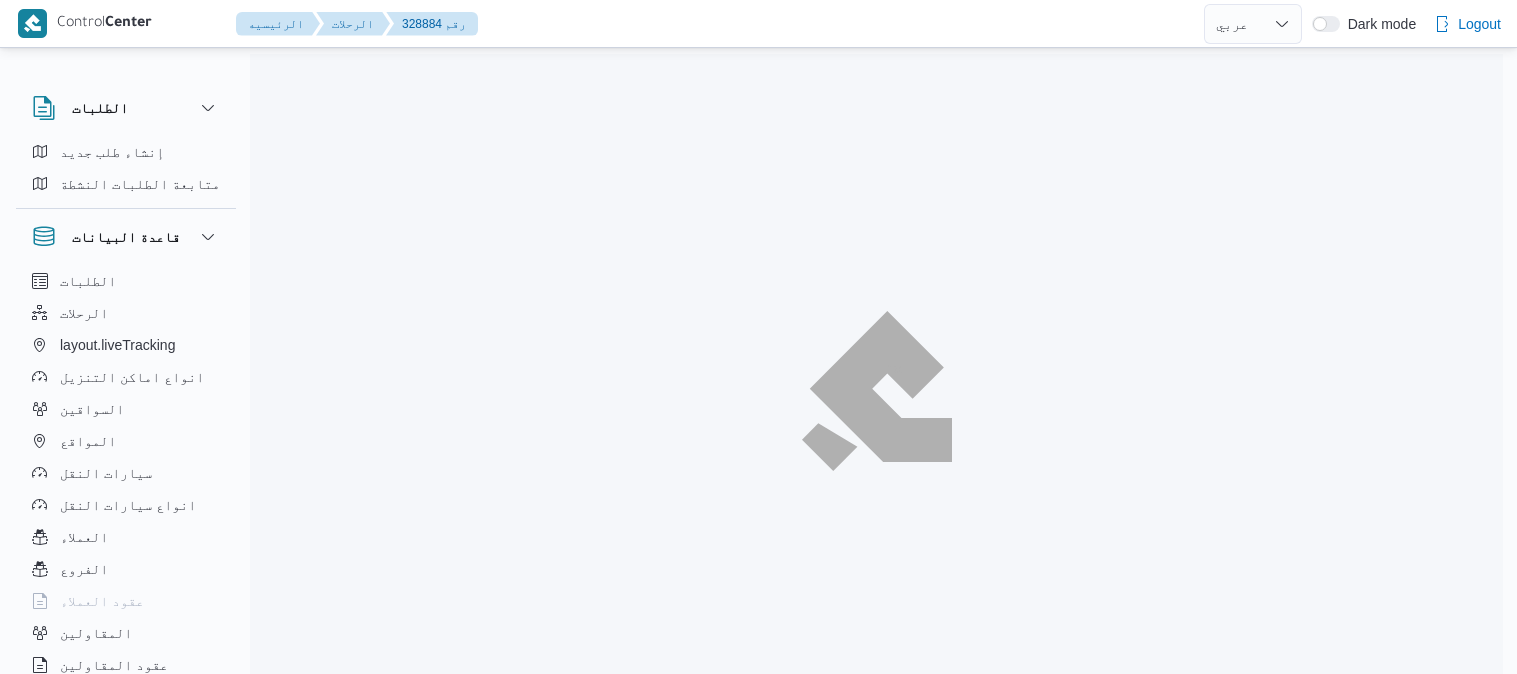 select on "ar" 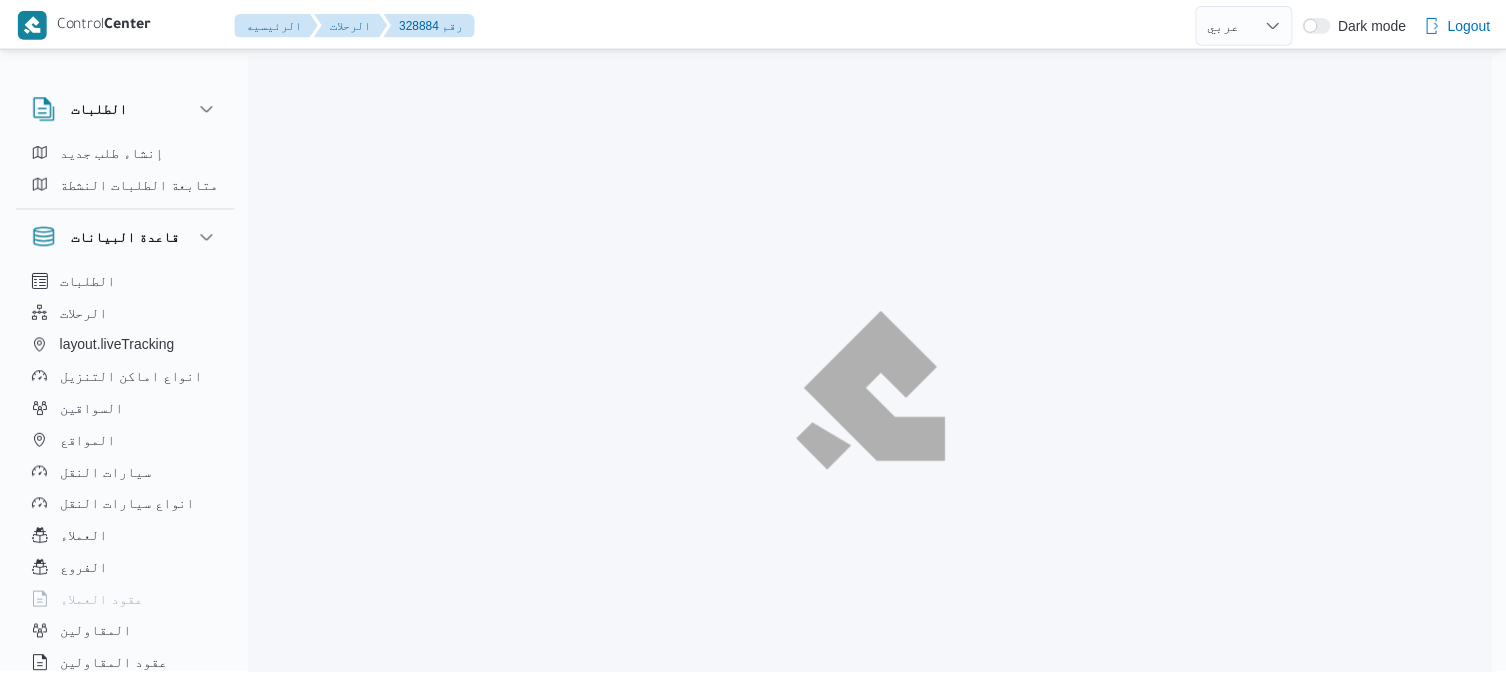 scroll, scrollTop: 0, scrollLeft: 0, axis: both 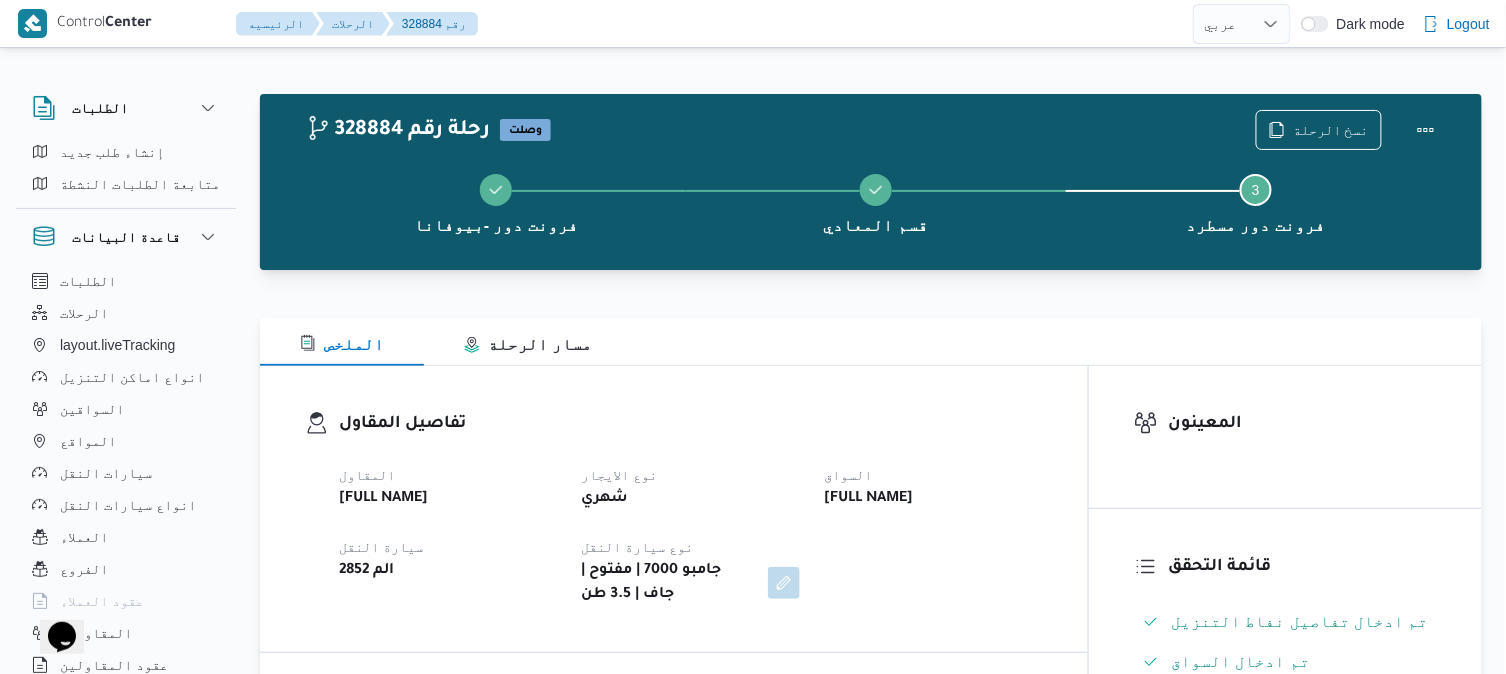 click on "تفاصيل المقاول" at bounding box center (691, 424) 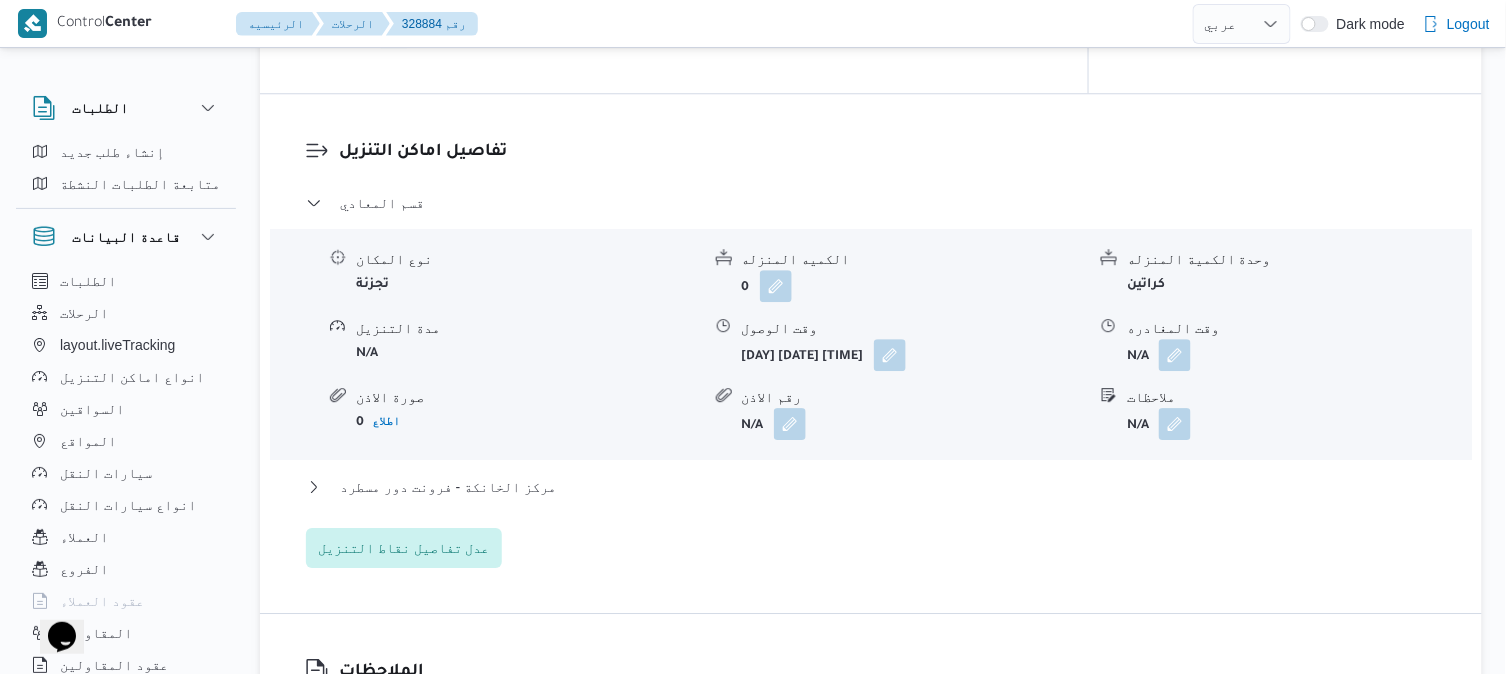 scroll, scrollTop: 1644, scrollLeft: 0, axis: vertical 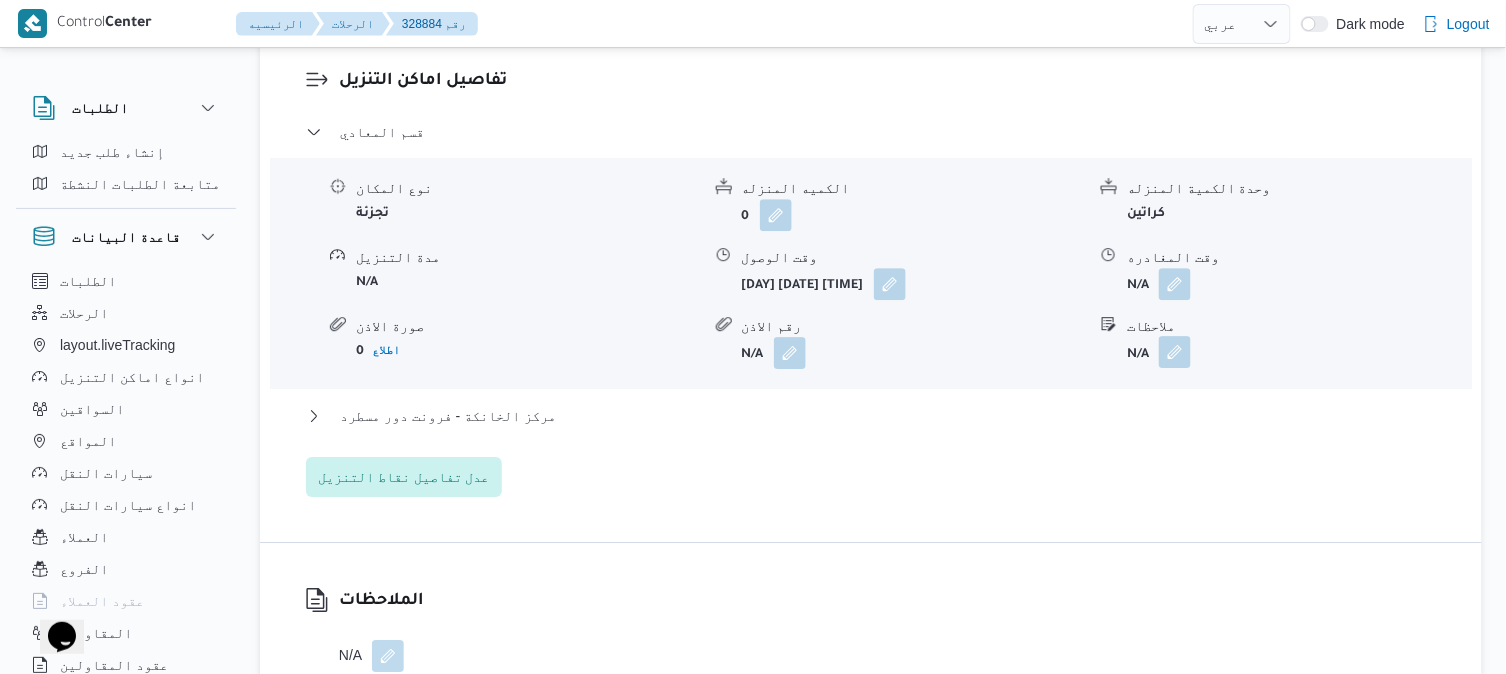 click at bounding box center [1175, 352] 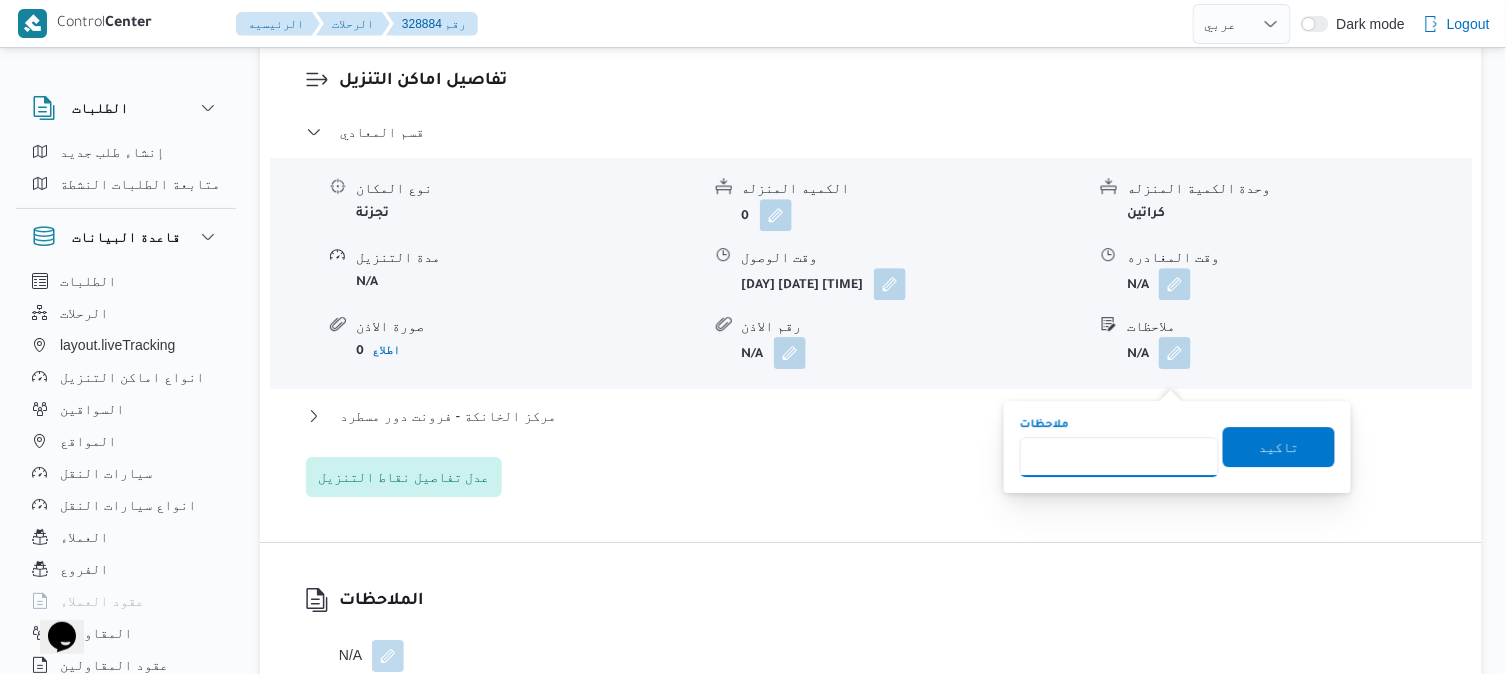 click on "ملاحظات" at bounding box center [1119, 457] 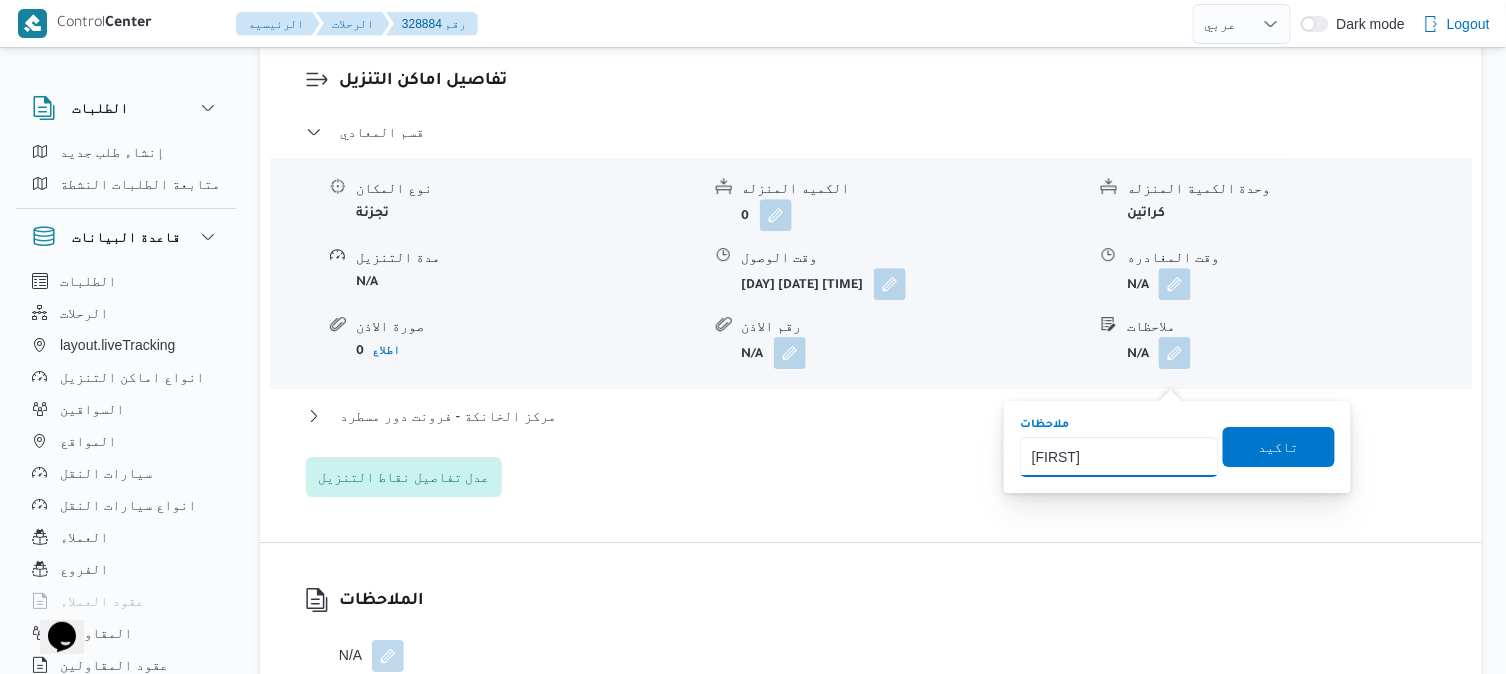 type on "[FIRST]" 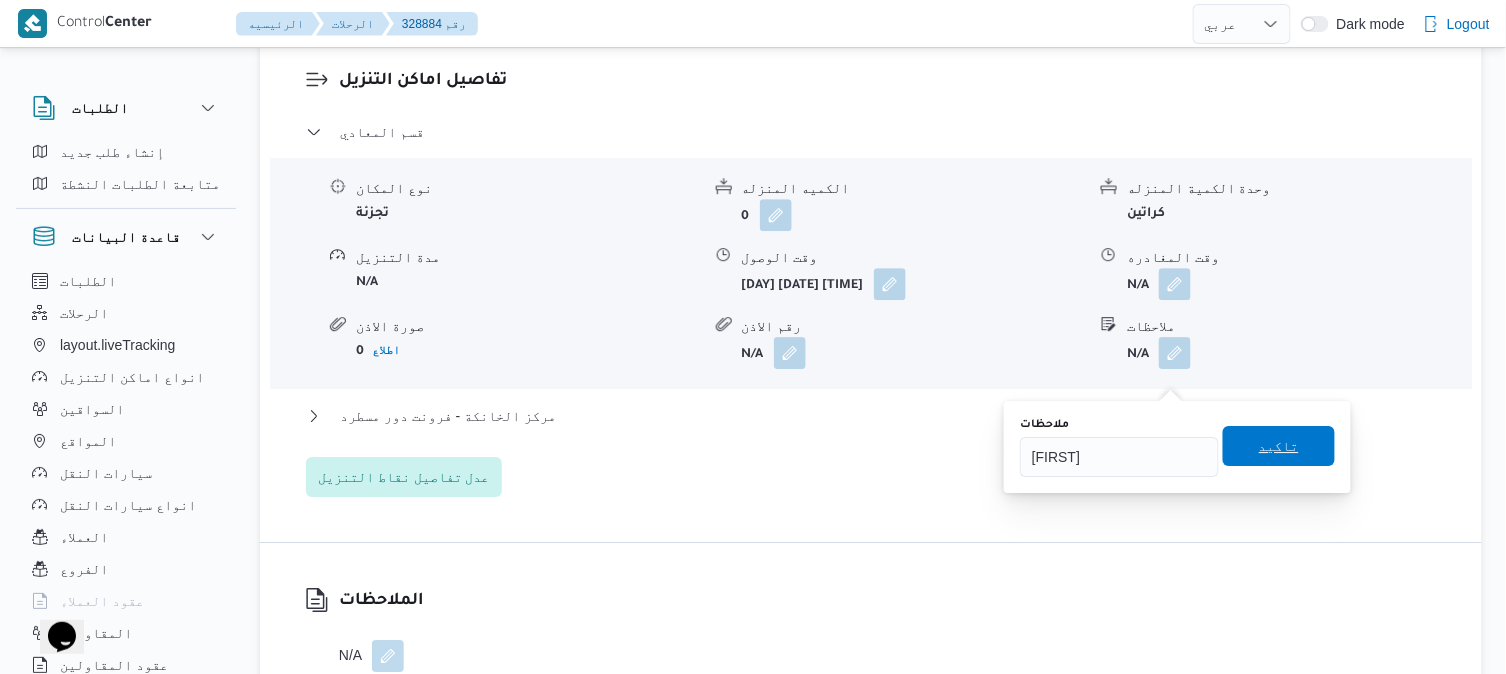 click on "تاكيد" at bounding box center [1279, 446] 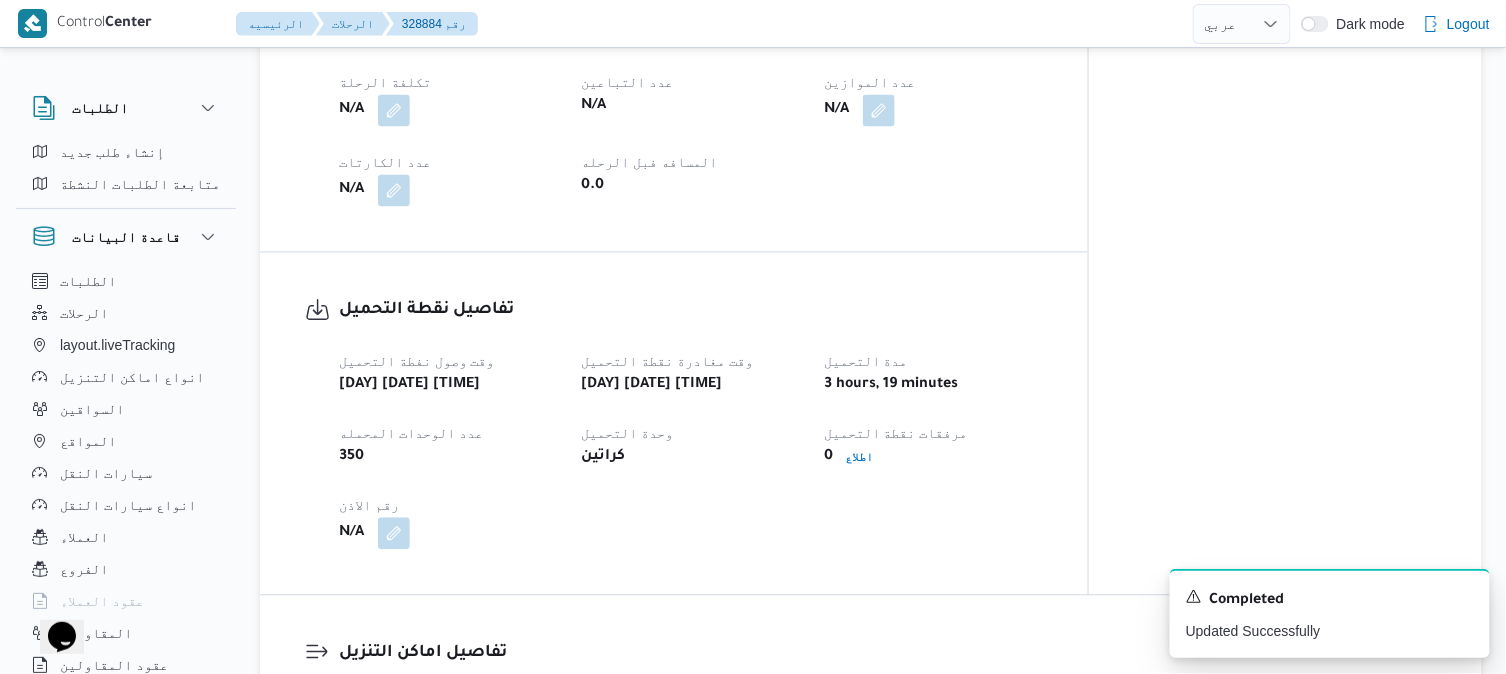 scroll, scrollTop: 1066, scrollLeft: 0, axis: vertical 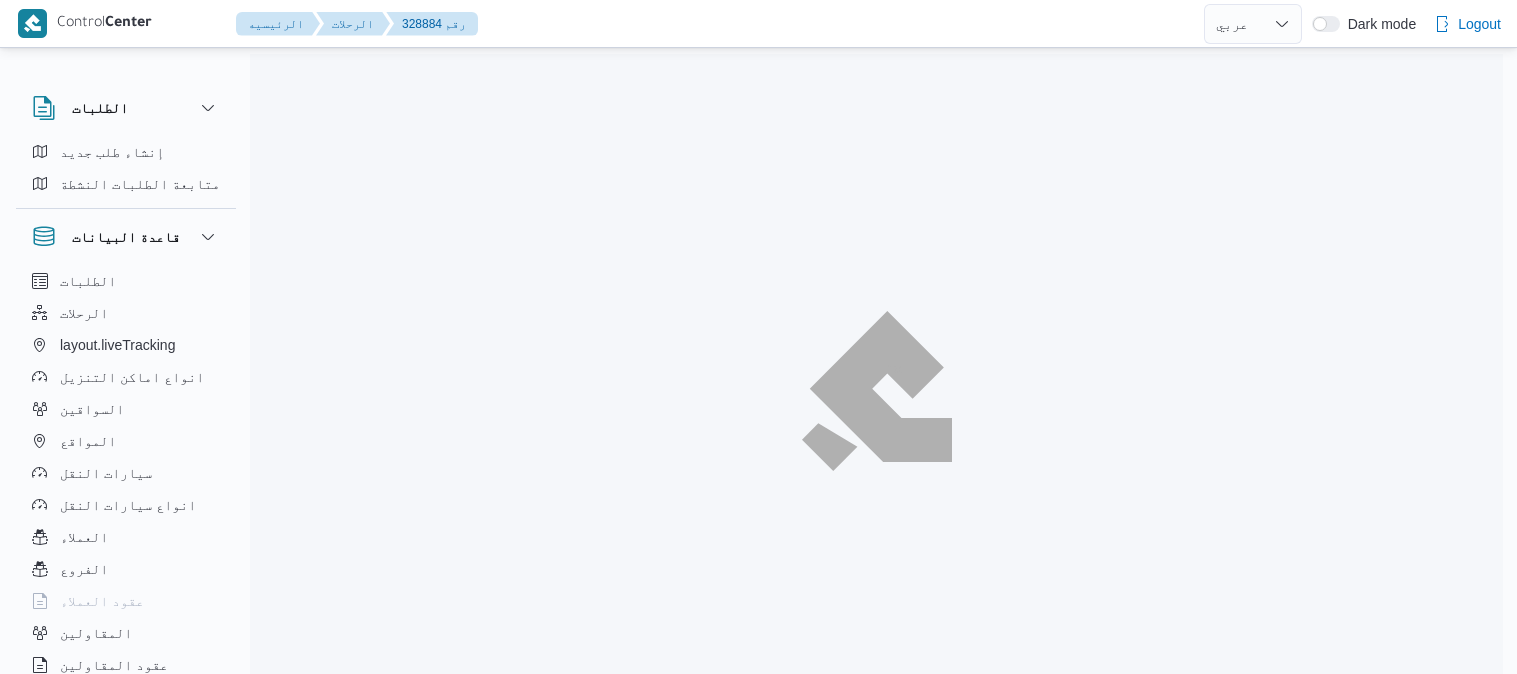 select on "ar" 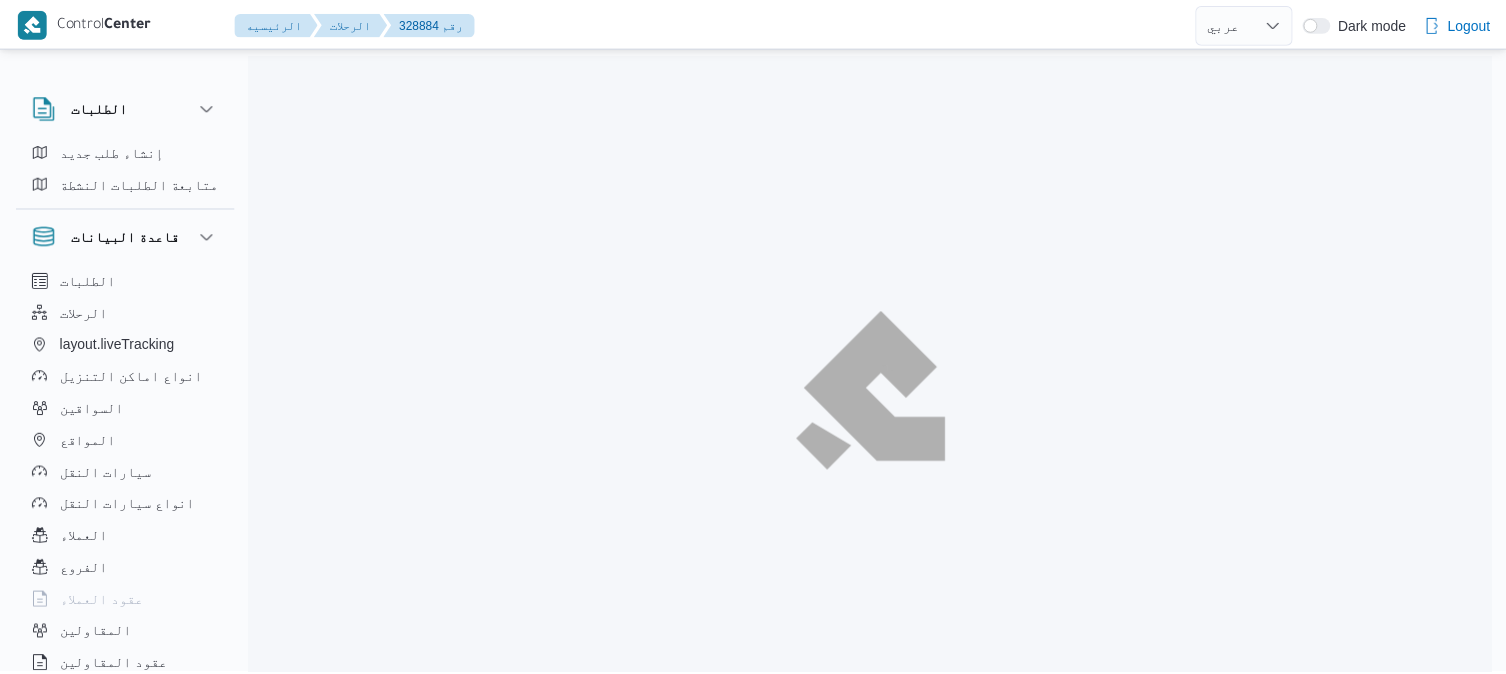 scroll, scrollTop: 54, scrollLeft: 0, axis: vertical 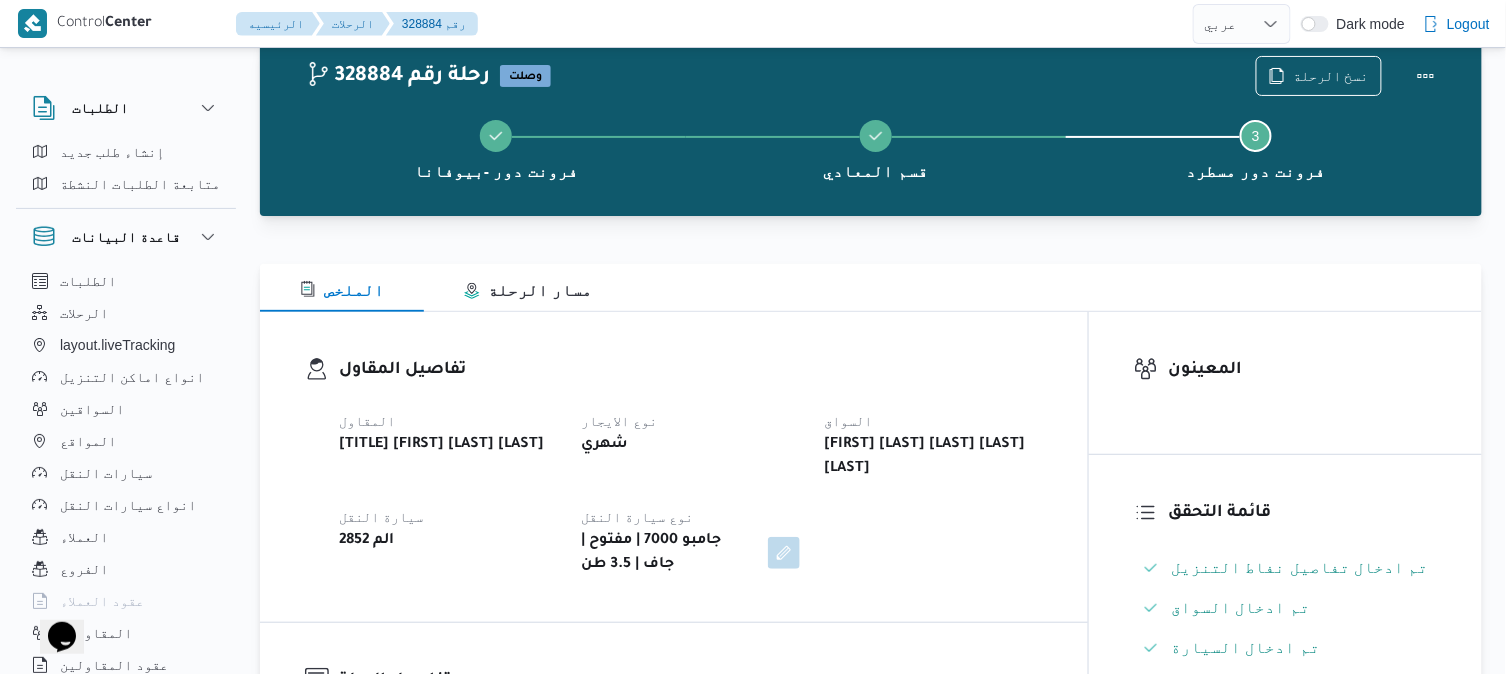 click on "تفاصيل المقاول المقاول السيد [FIRST] [LAST] [LAST] نوع الايجار شهري السواق [FIRST] [LAST] [LAST] [LAST] [LAST] سيارة النقل الم 2852 نوع سيارة النقل جامبو 7000 | مفتوح | جاف | 3.5 طن" at bounding box center [691, 467] 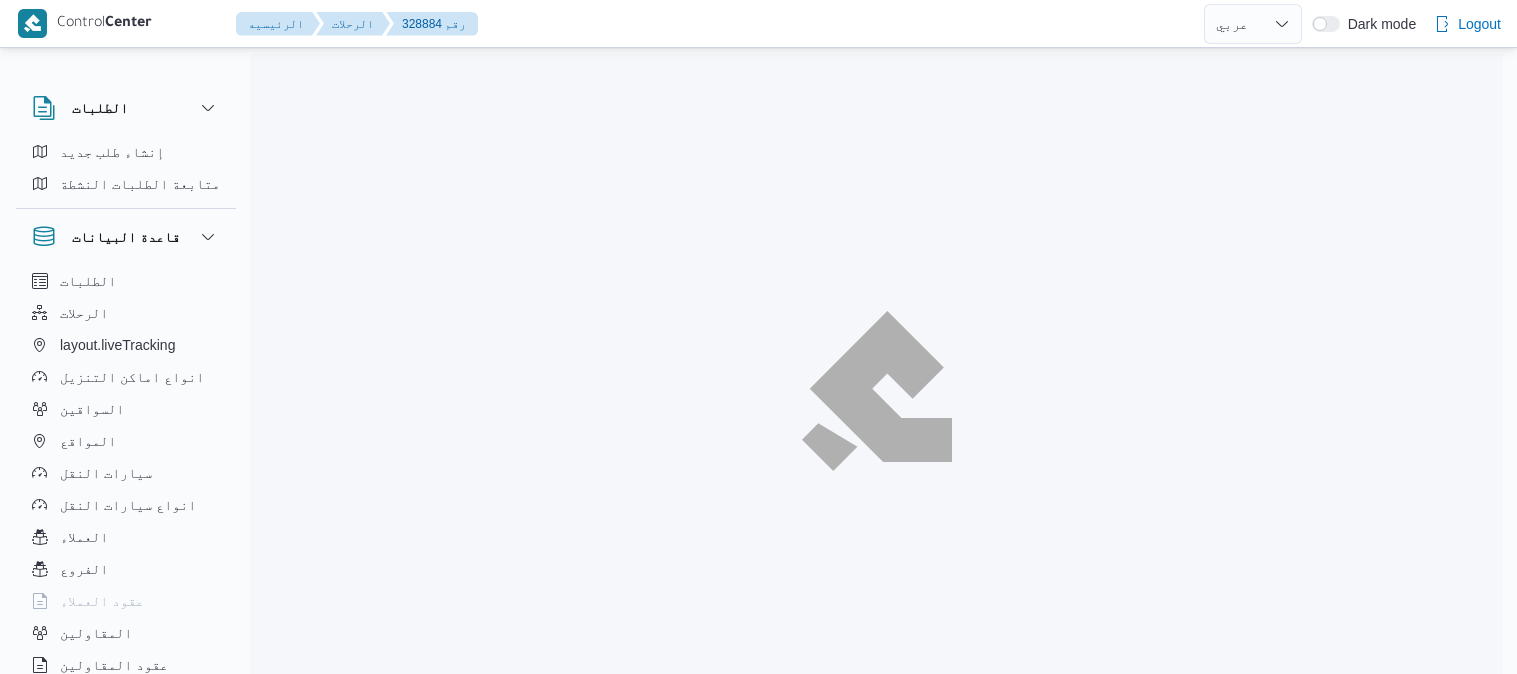 select on "ar" 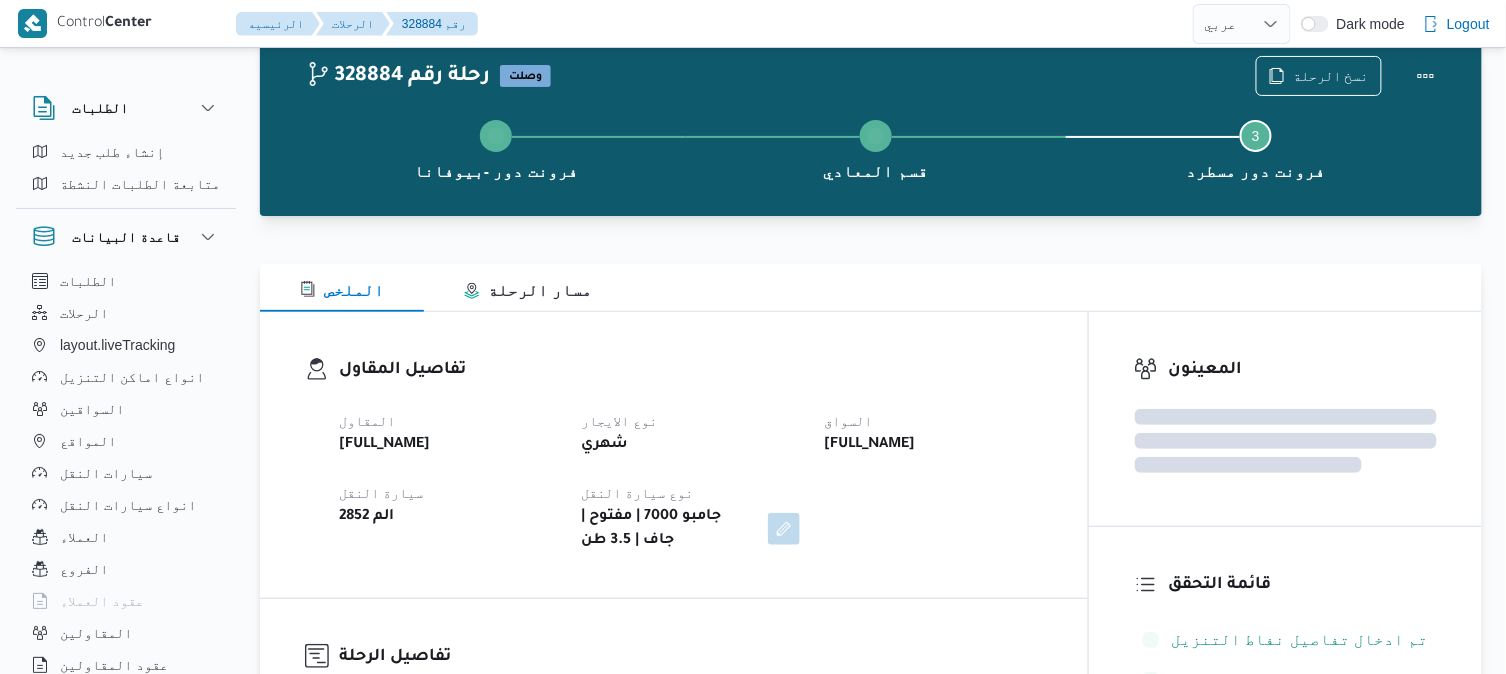 scroll, scrollTop: 54, scrollLeft: 0, axis: vertical 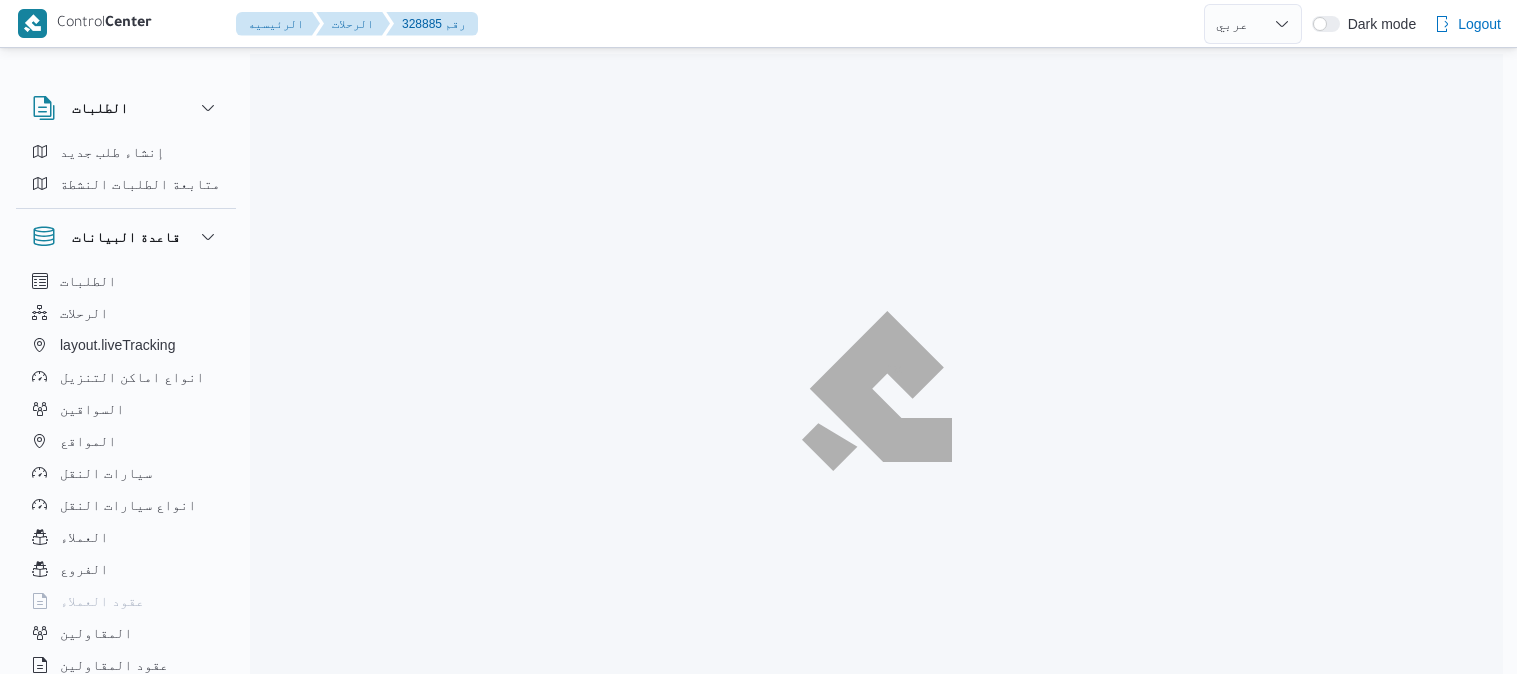 select on "ar" 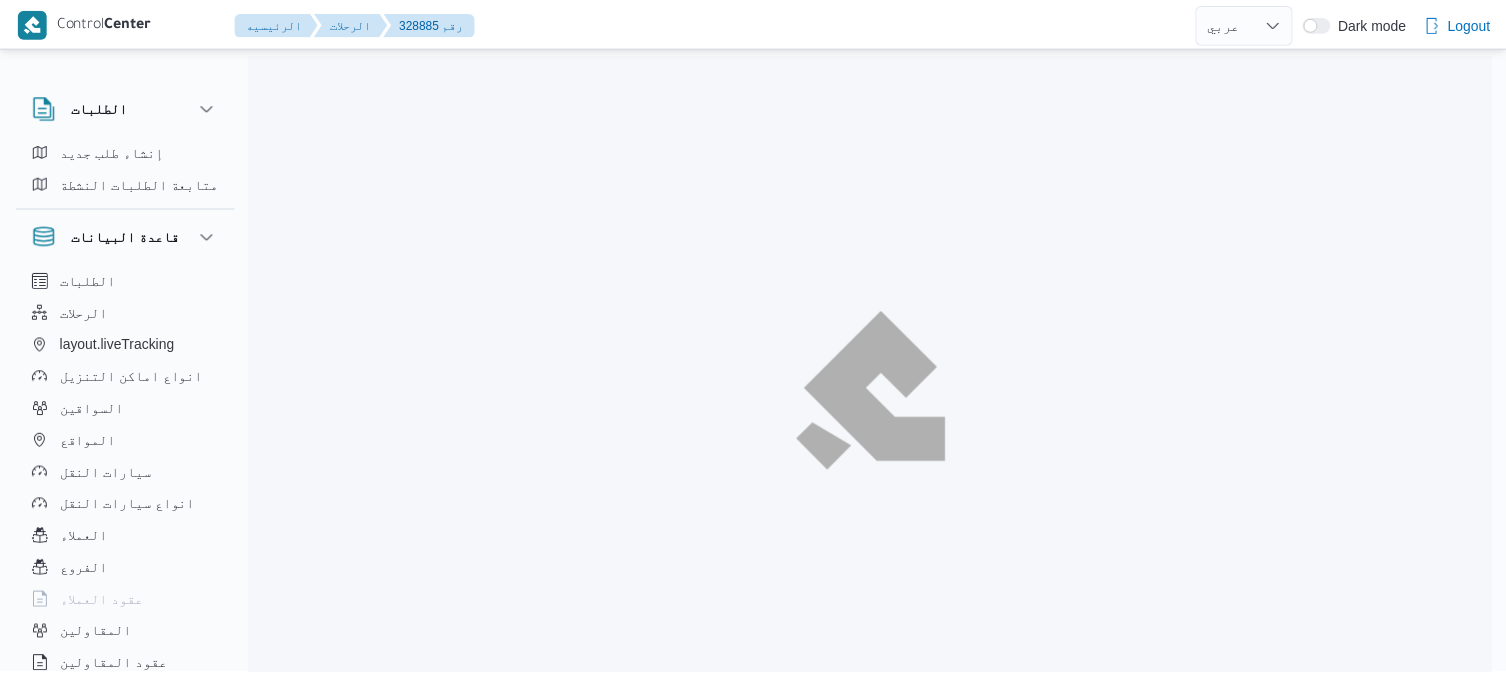 scroll, scrollTop: 0, scrollLeft: 0, axis: both 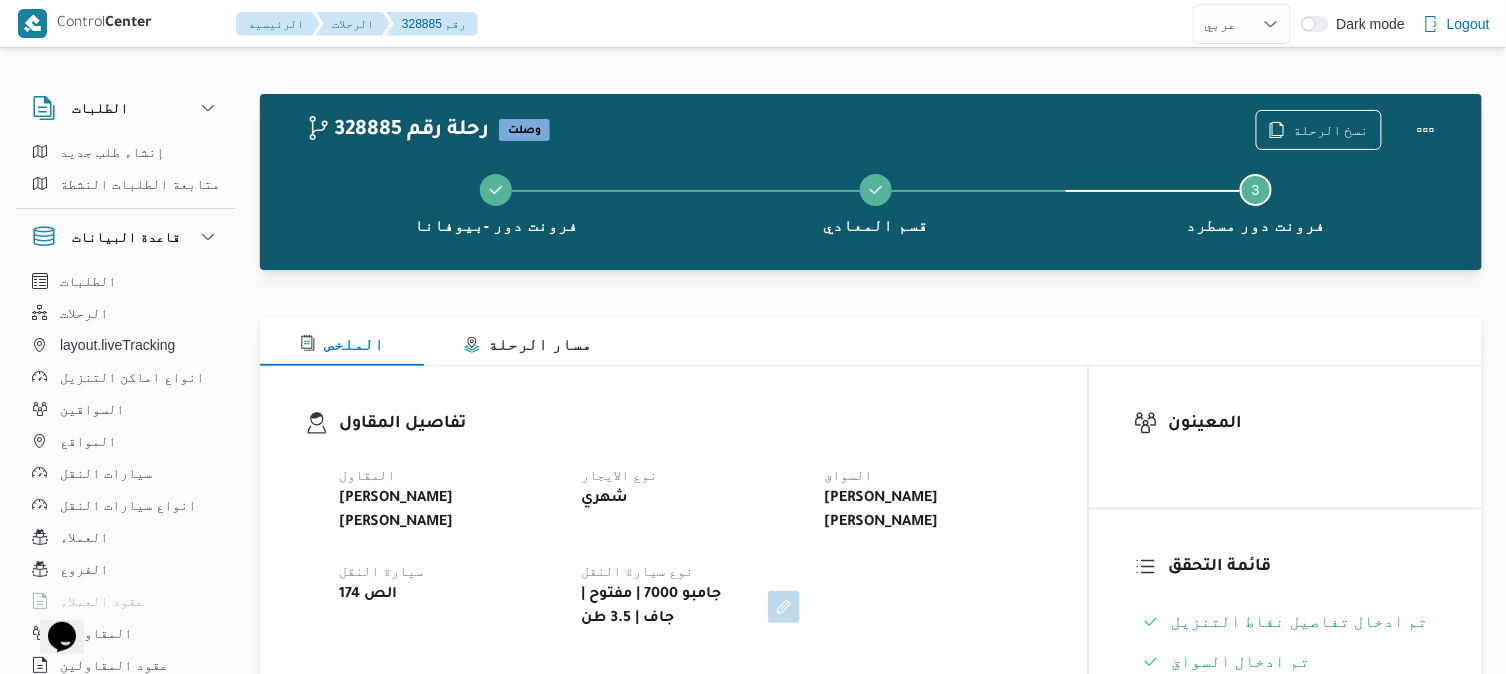click on "تفاصيل المقاول المقاول الهامي محمد خالد علي نوع الايجار شهري السواق سيد محمد مصلح سيد سيارة النقل الص 174 نوع سيارة النقل جامبو 7000 | مفتوح | جاف | 3.5 طن" at bounding box center [674, 521] 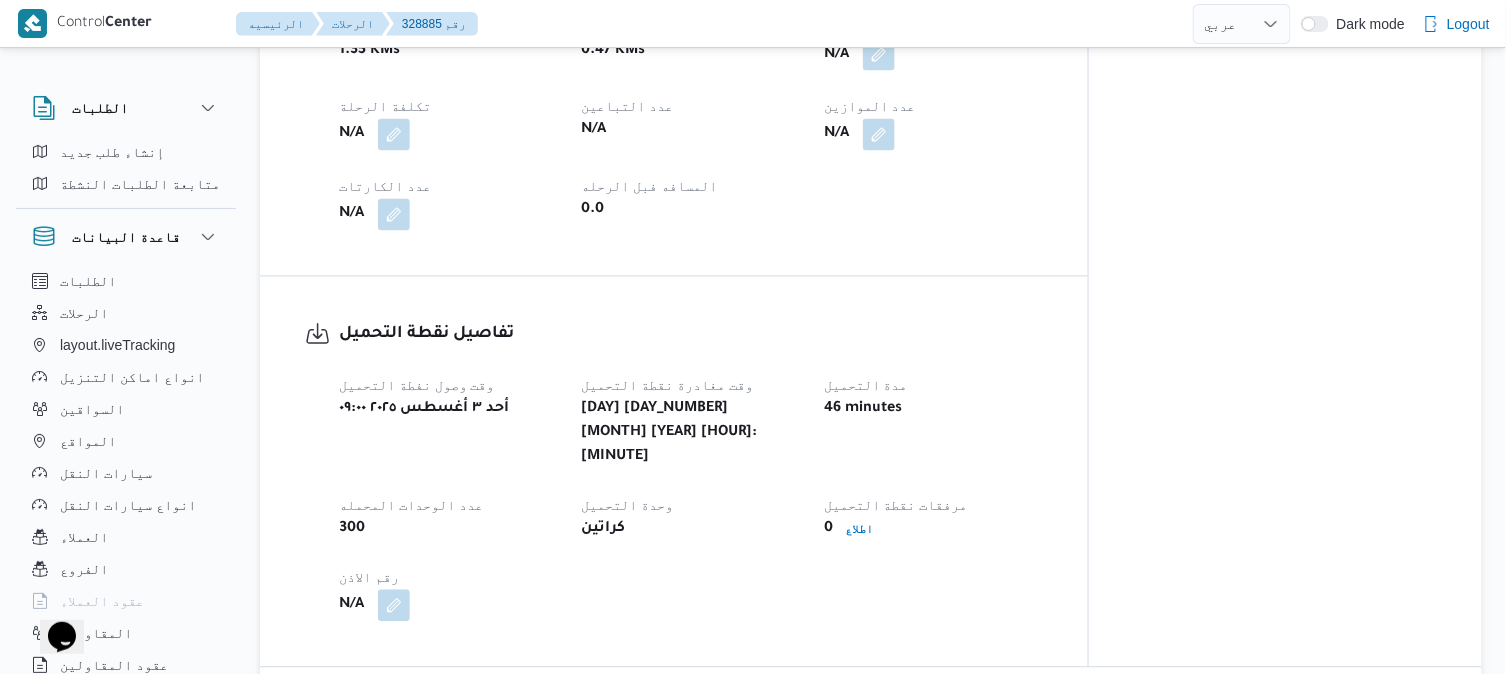 scroll, scrollTop: 1111, scrollLeft: 0, axis: vertical 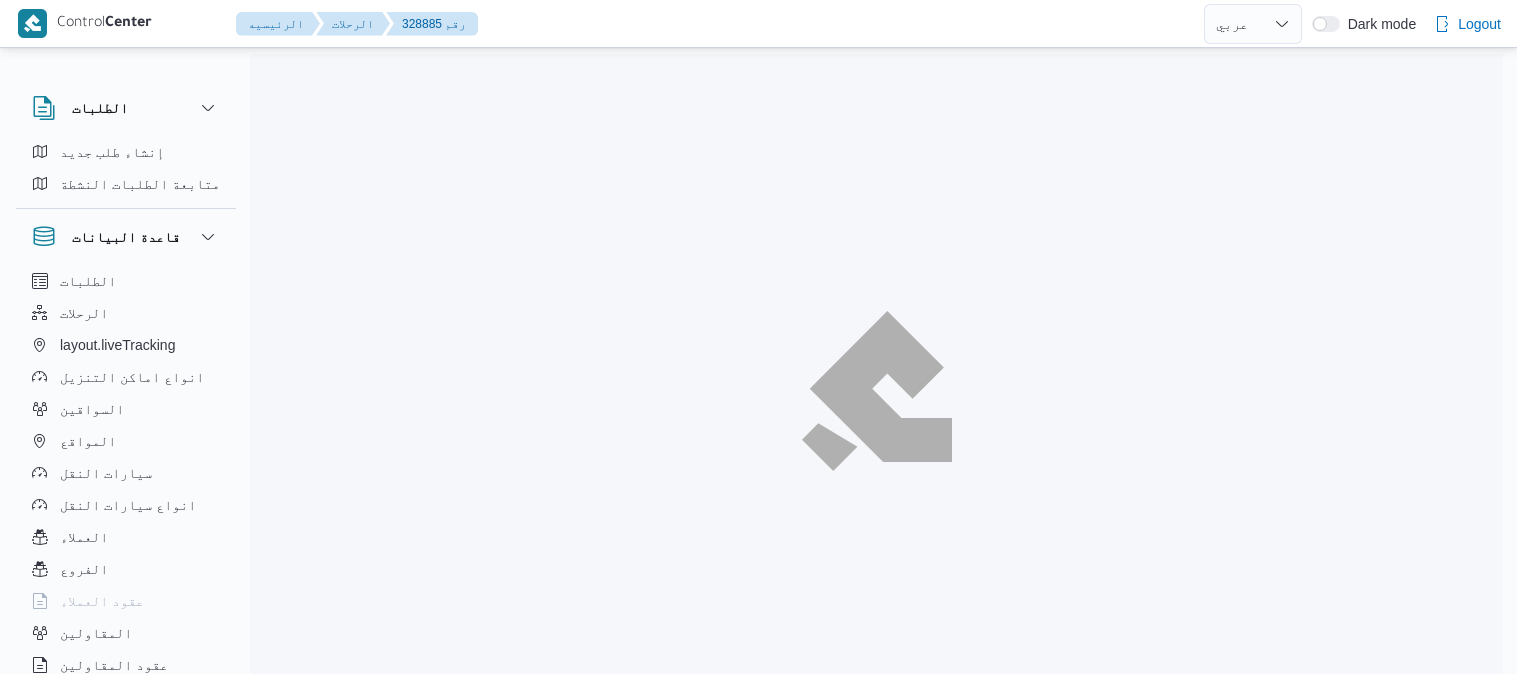select on "ar" 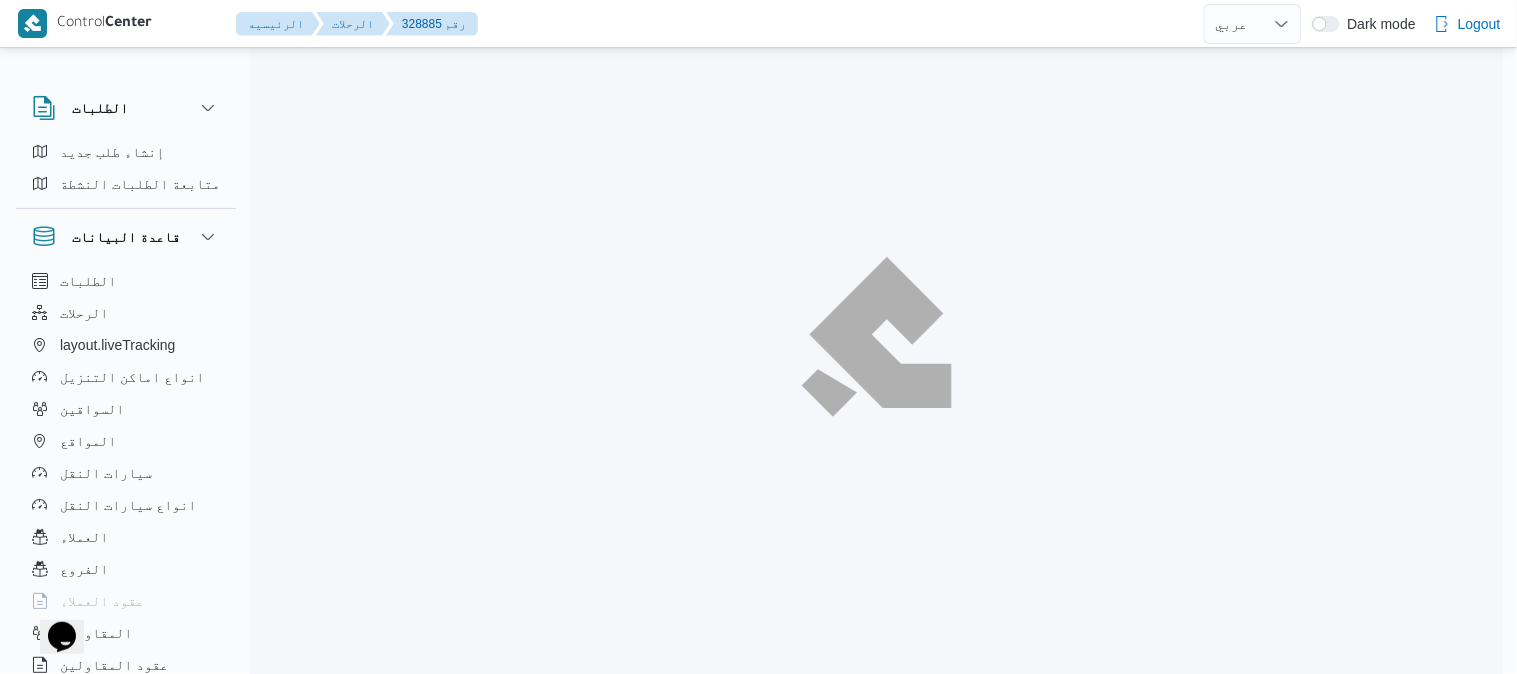 scroll, scrollTop: 0, scrollLeft: 0, axis: both 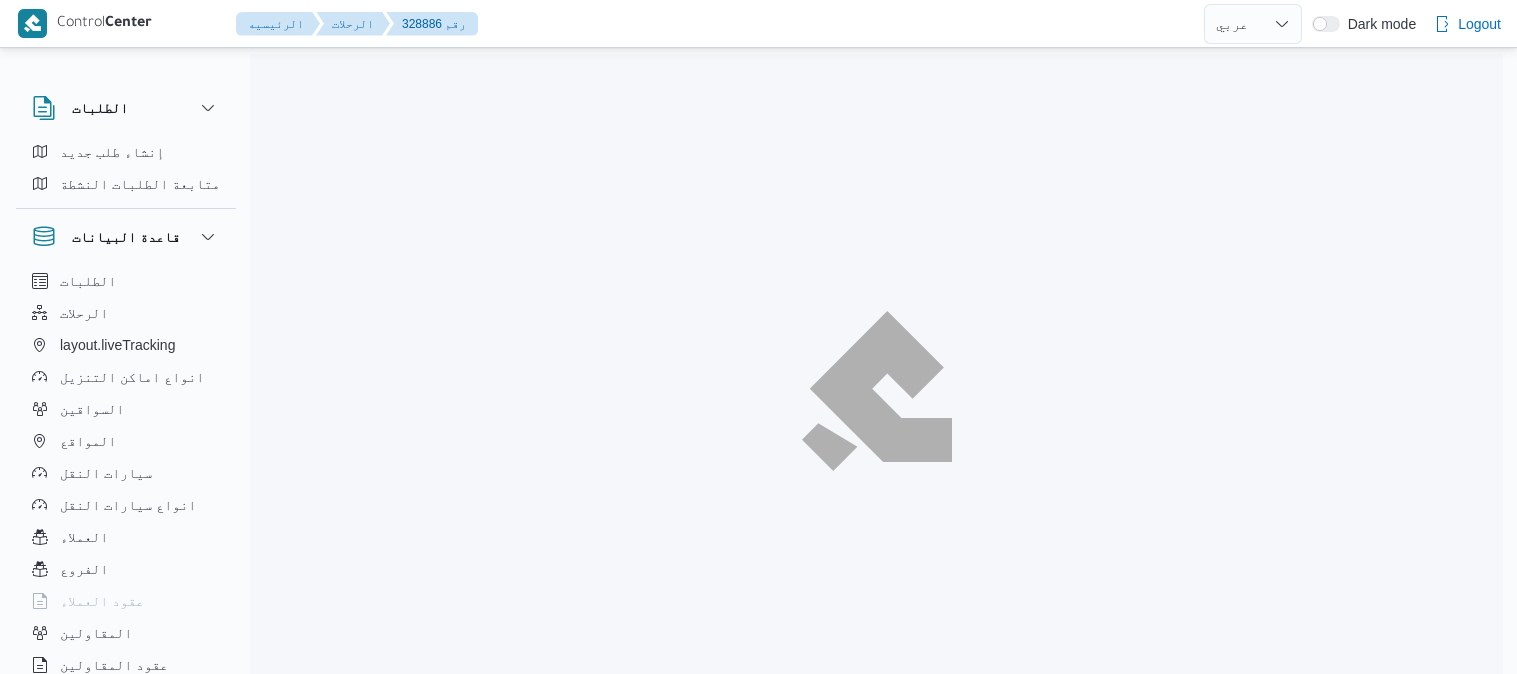 select on "ar" 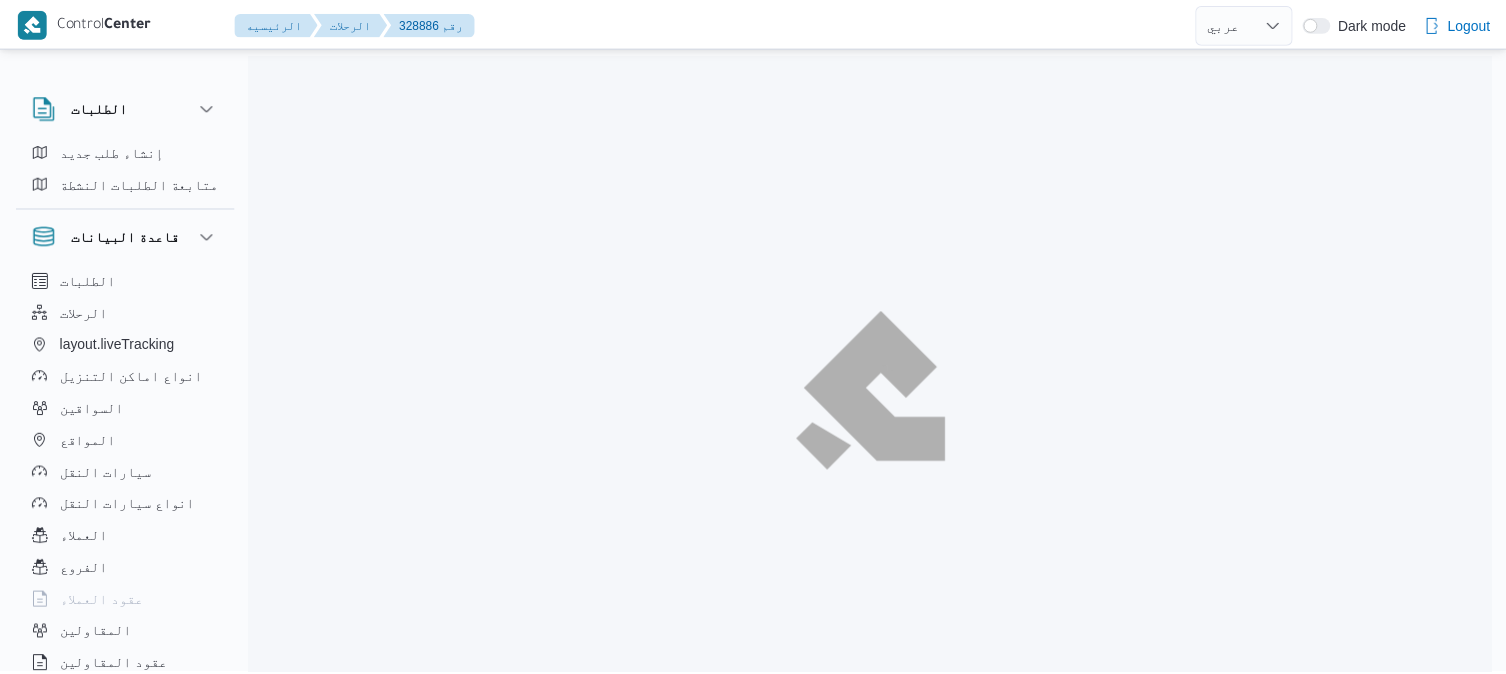 scroll, scrollTop: 0, scrollLeft: 0, axis: both 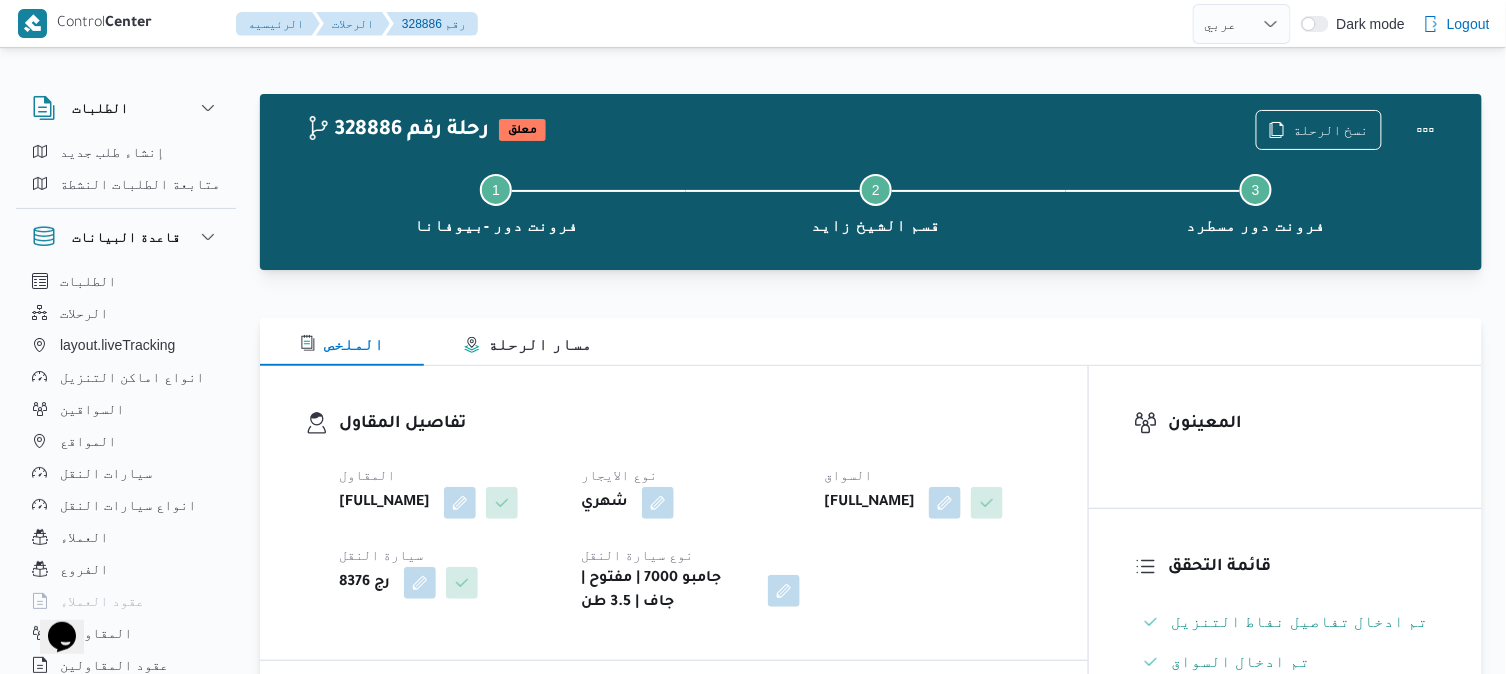 click on "تفاصيل المقاول المقاول رمضان محمد محمد عبدالمنعم نوع الايجار شهري السواق رمضان محمد محمد عبدالمنعم سيارة النقل رج 8376 نوع سيارة النقل جامبو 7000 | مفتوح | جاف | 3.5 طن" at bounding box center [674, 513] 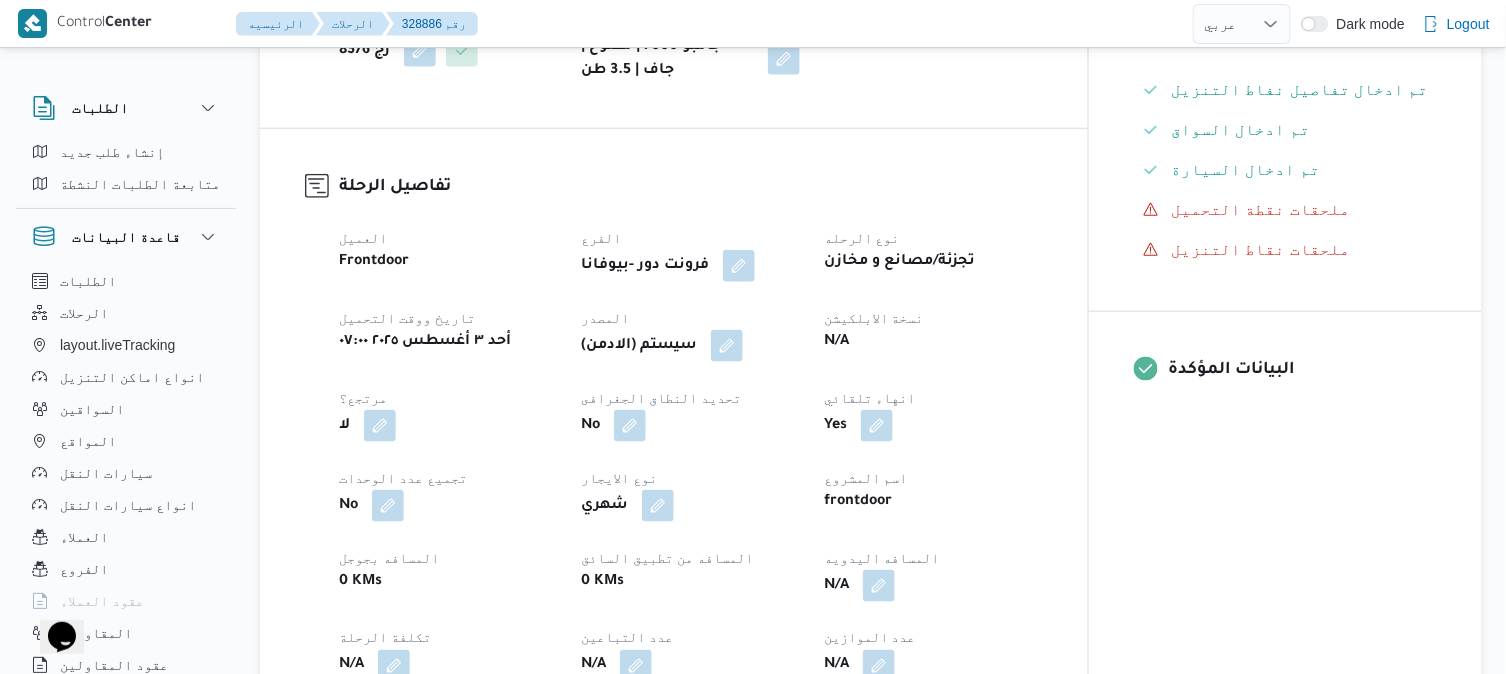 scroll, scrollTop: 533, scrollLeft: 0, axis: vertical 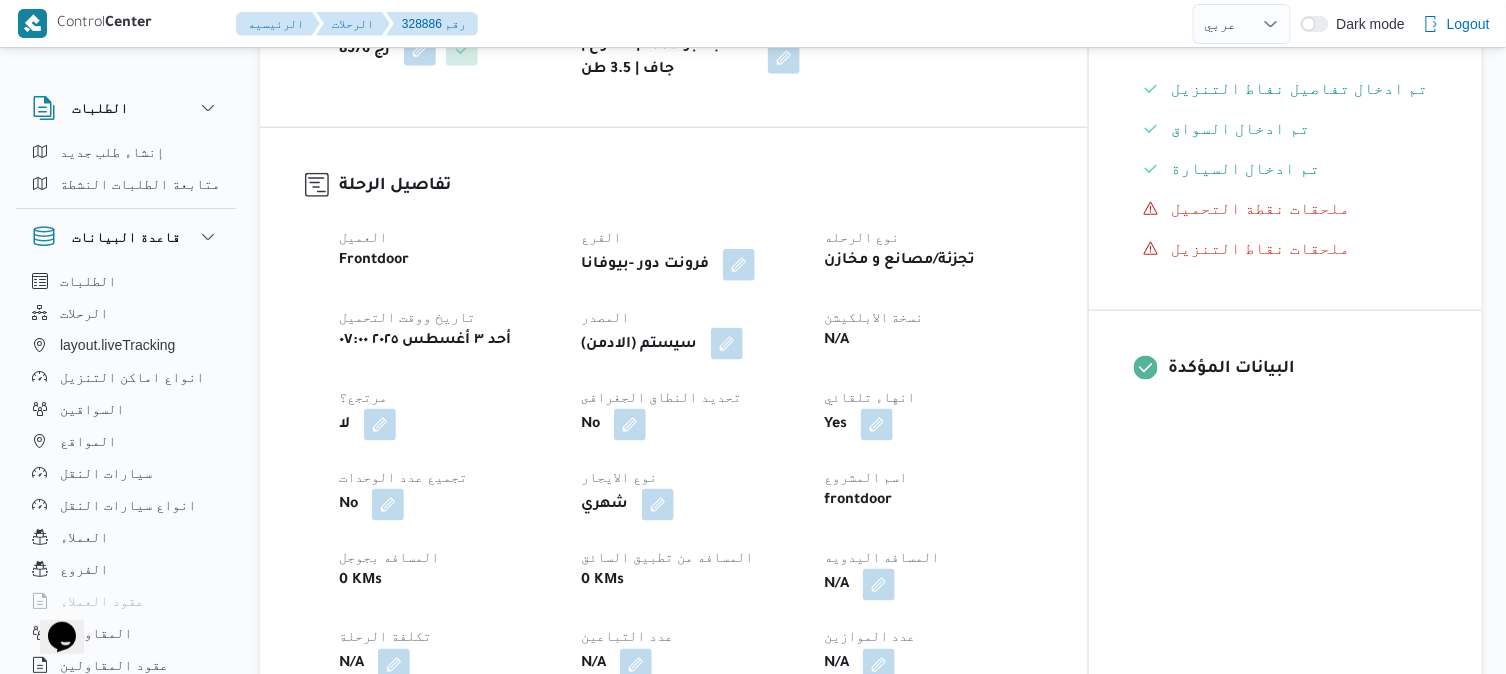 click at bounding box center (727, 344) 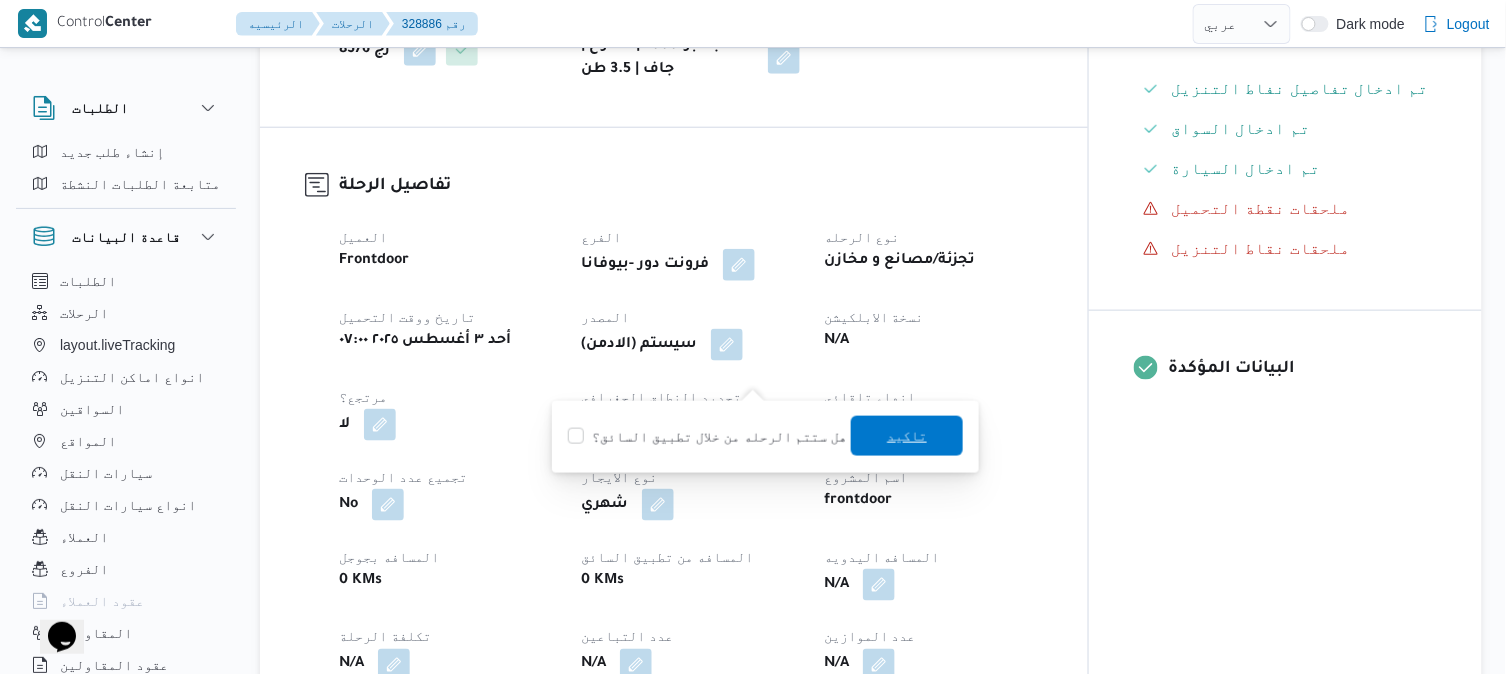 click on "تاكيد" at bounding box center [907, 436] 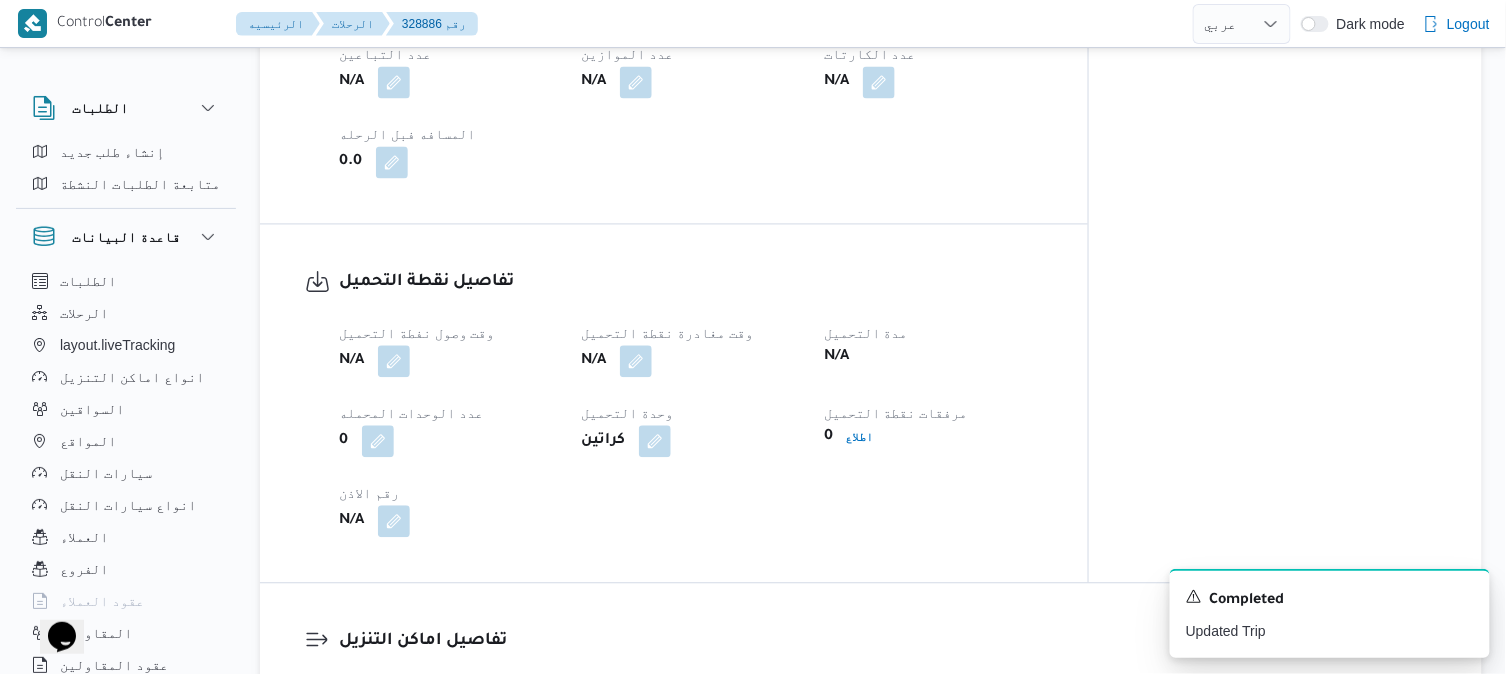 scroll, scrollTop: 1022, scrollLeft: 0, axis: vertical 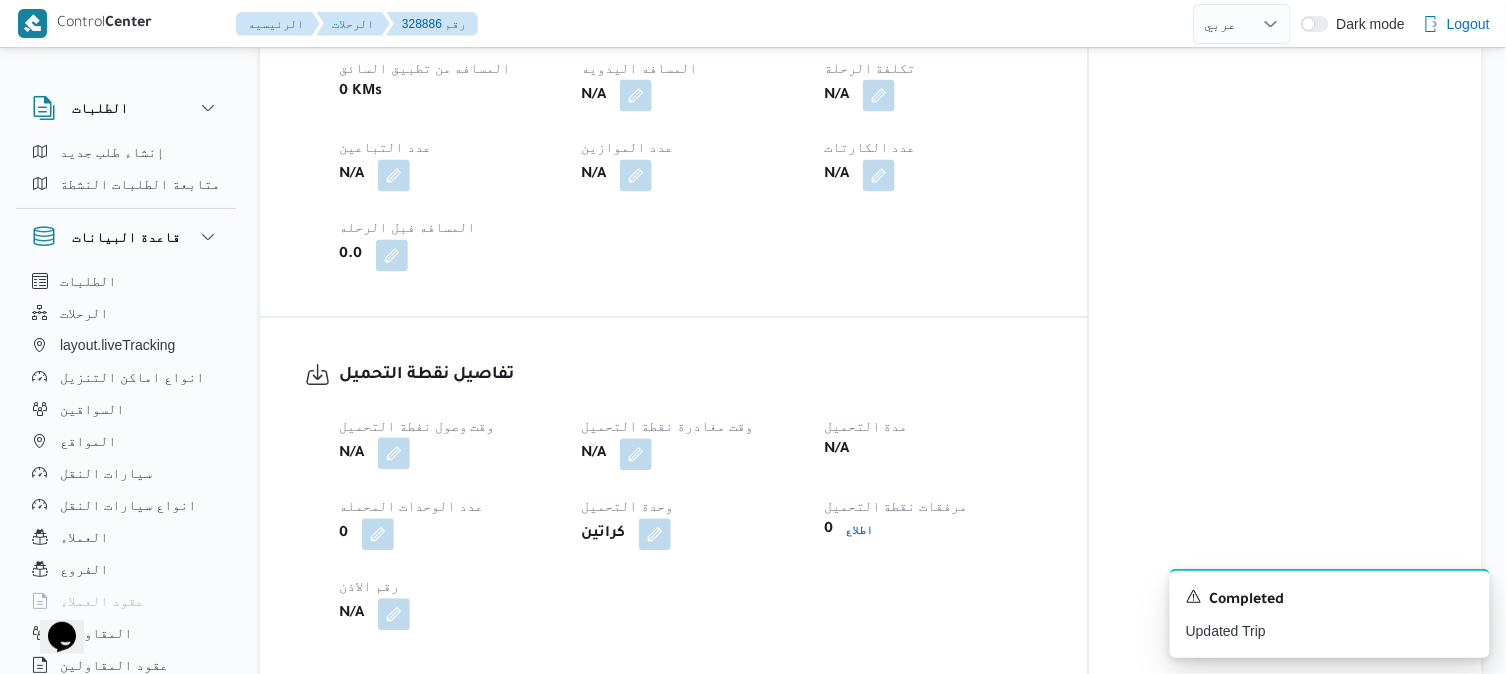 click at bounding box center [394, 454] 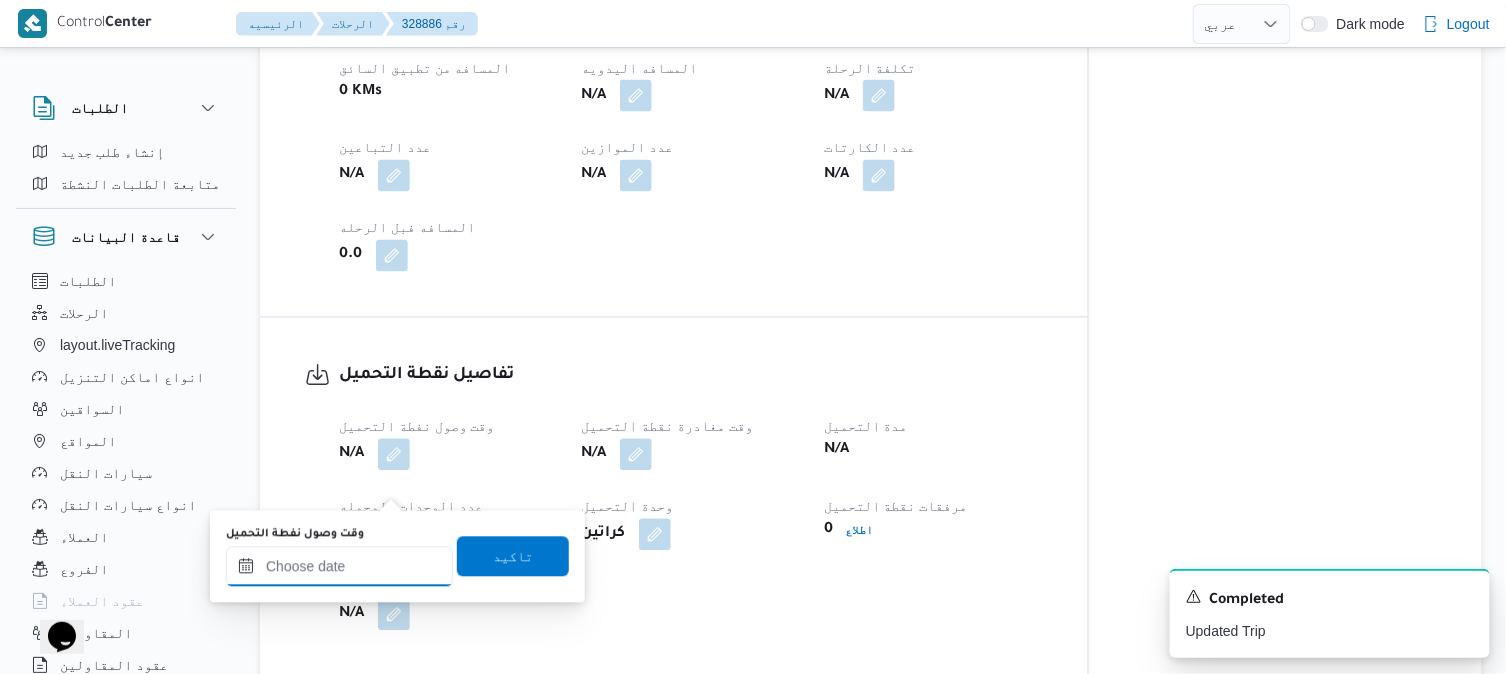 click on "وقت وصول نفطة التحميل" at bounding box center [339, 567] 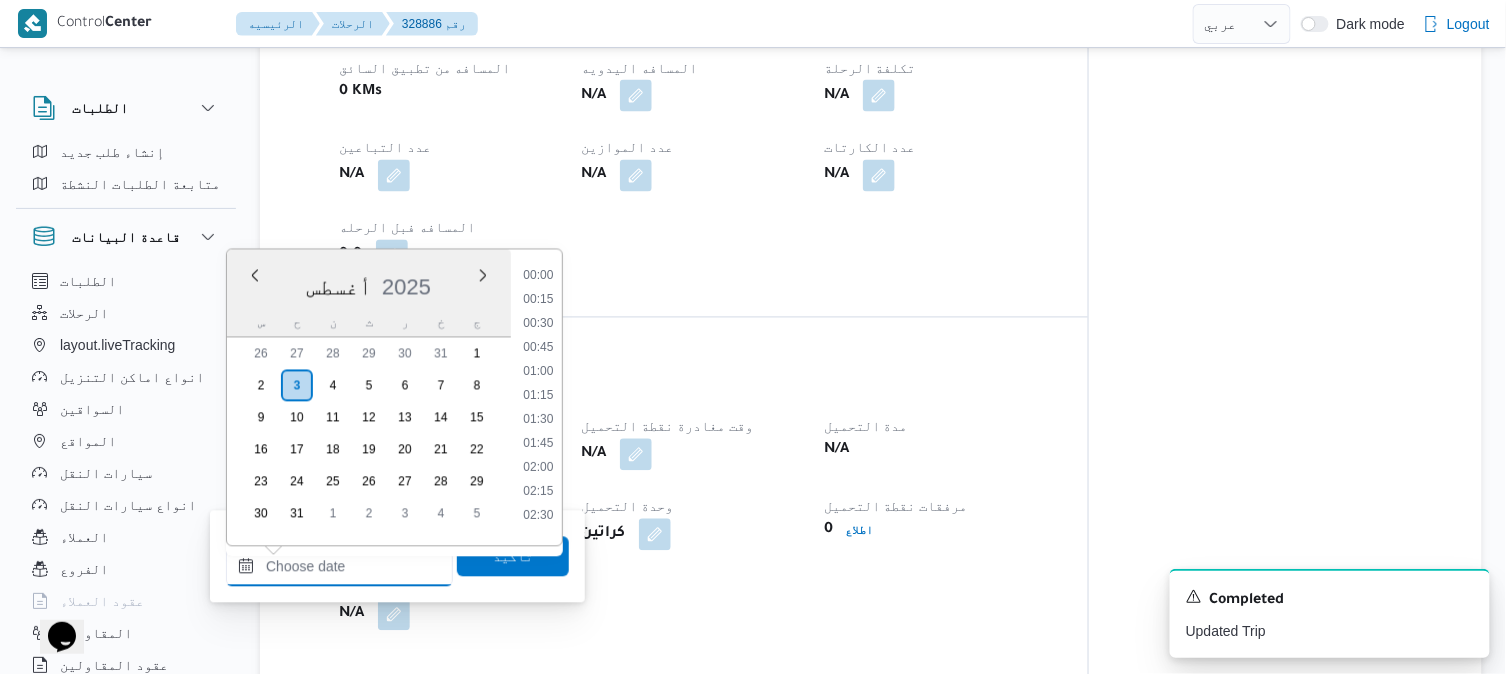 scroll, scrollTop: 1042, scrollLeft: 0, axis: vertical 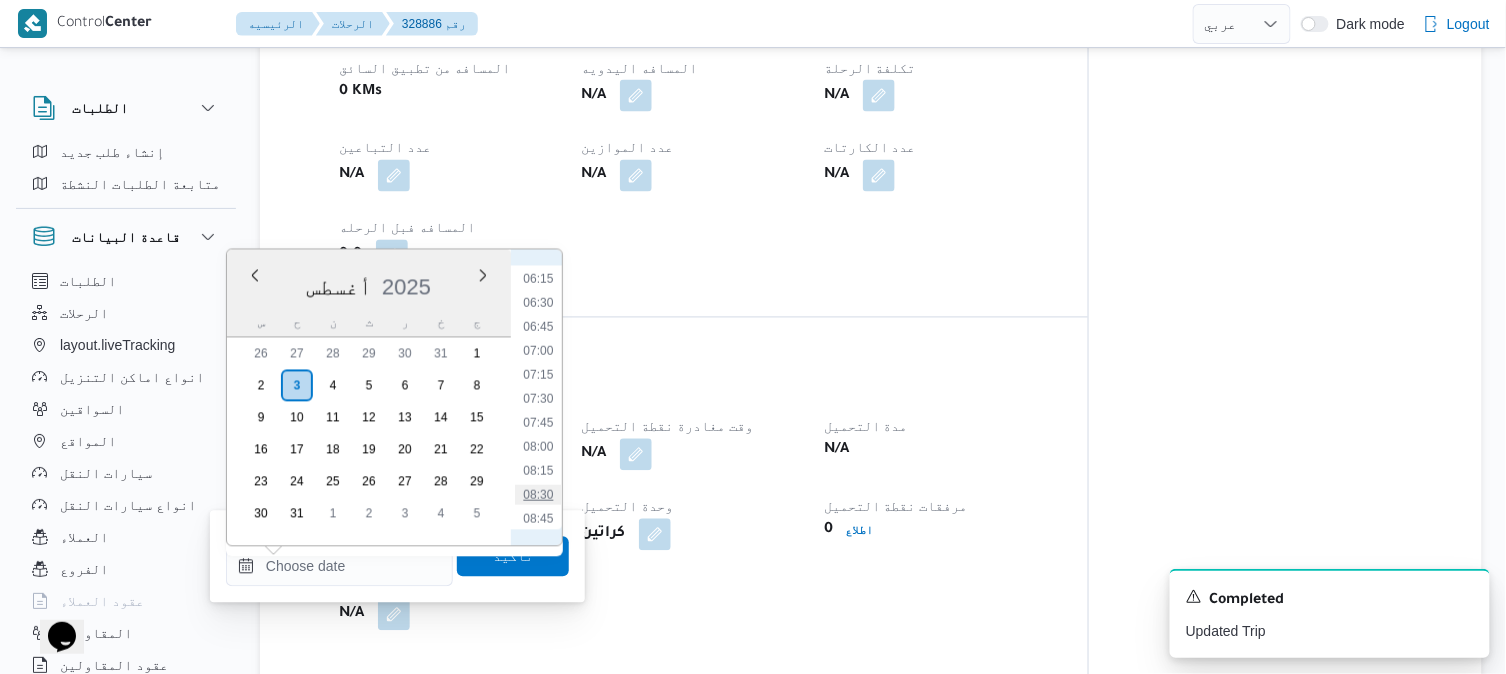 click on "08:30" at bounding box center [538, 495] 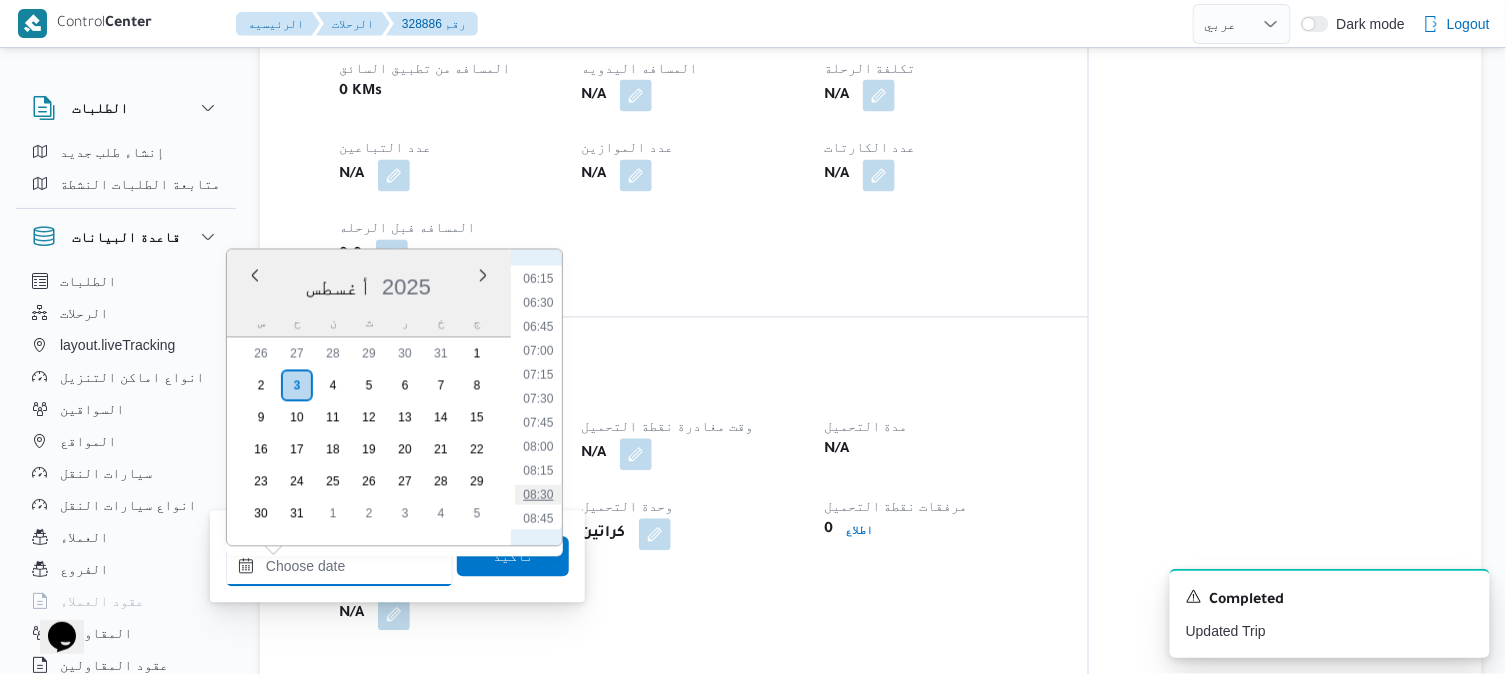 type on "٠٣/٠٨/٢٠٢٥ ٠٨:٣٠" 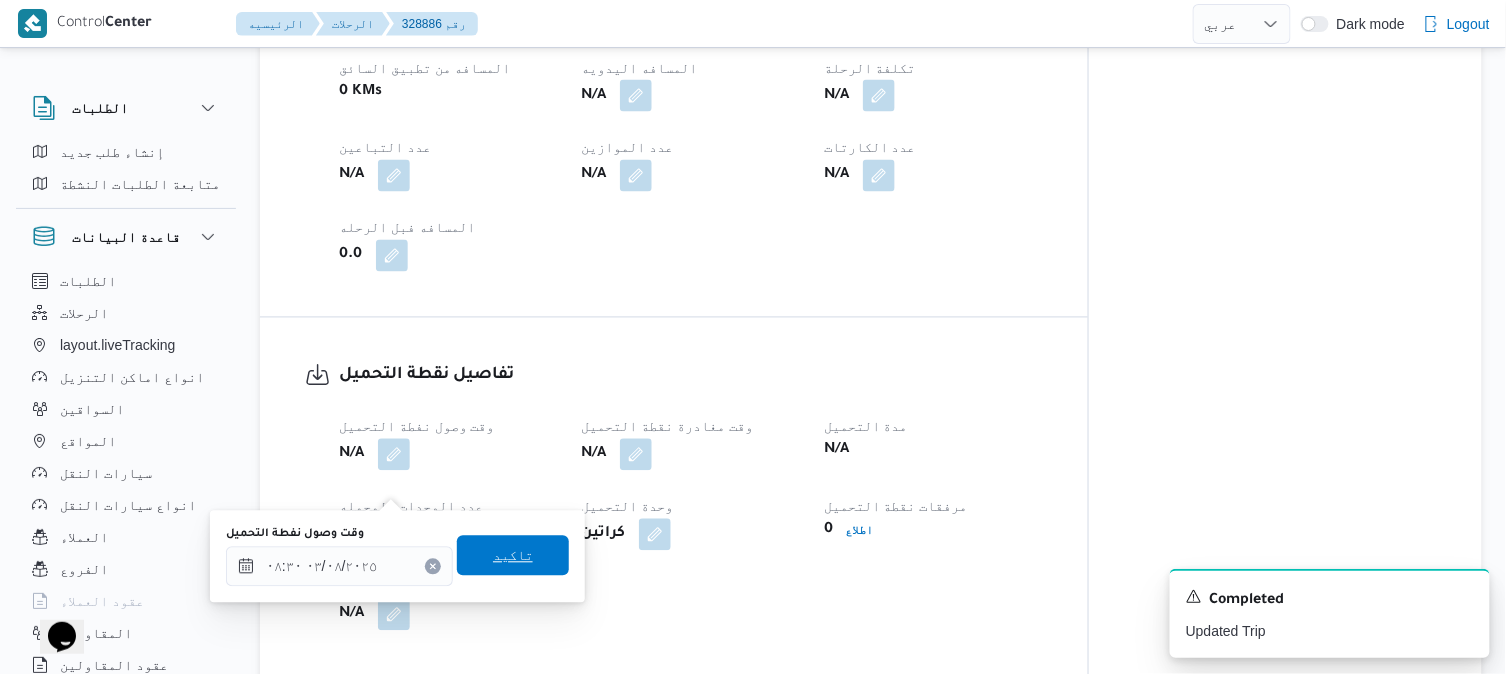 click on "تاكيد" at bounding box center [513, 556] 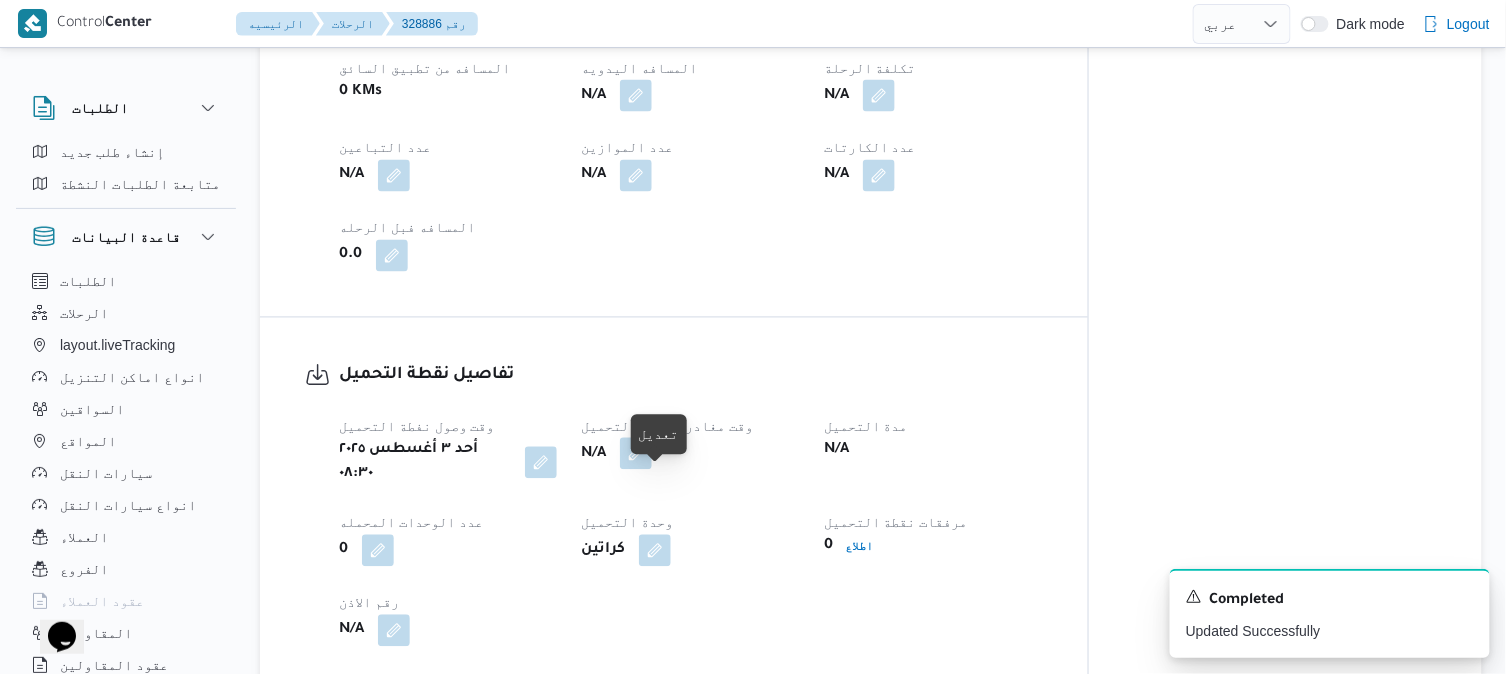 click at bounding box center (636, 454) 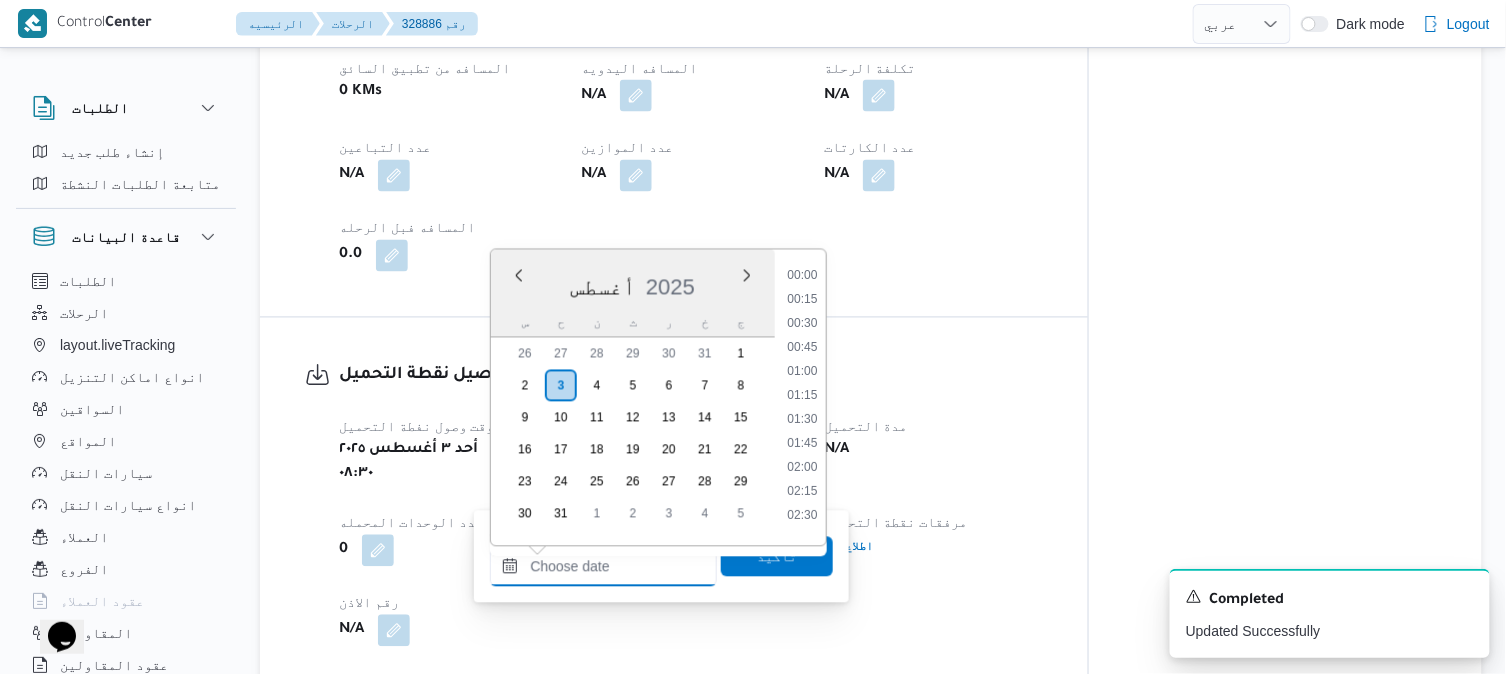click on "وقت مغادرة نقطة التحميل" at bounding box center [603, 567] 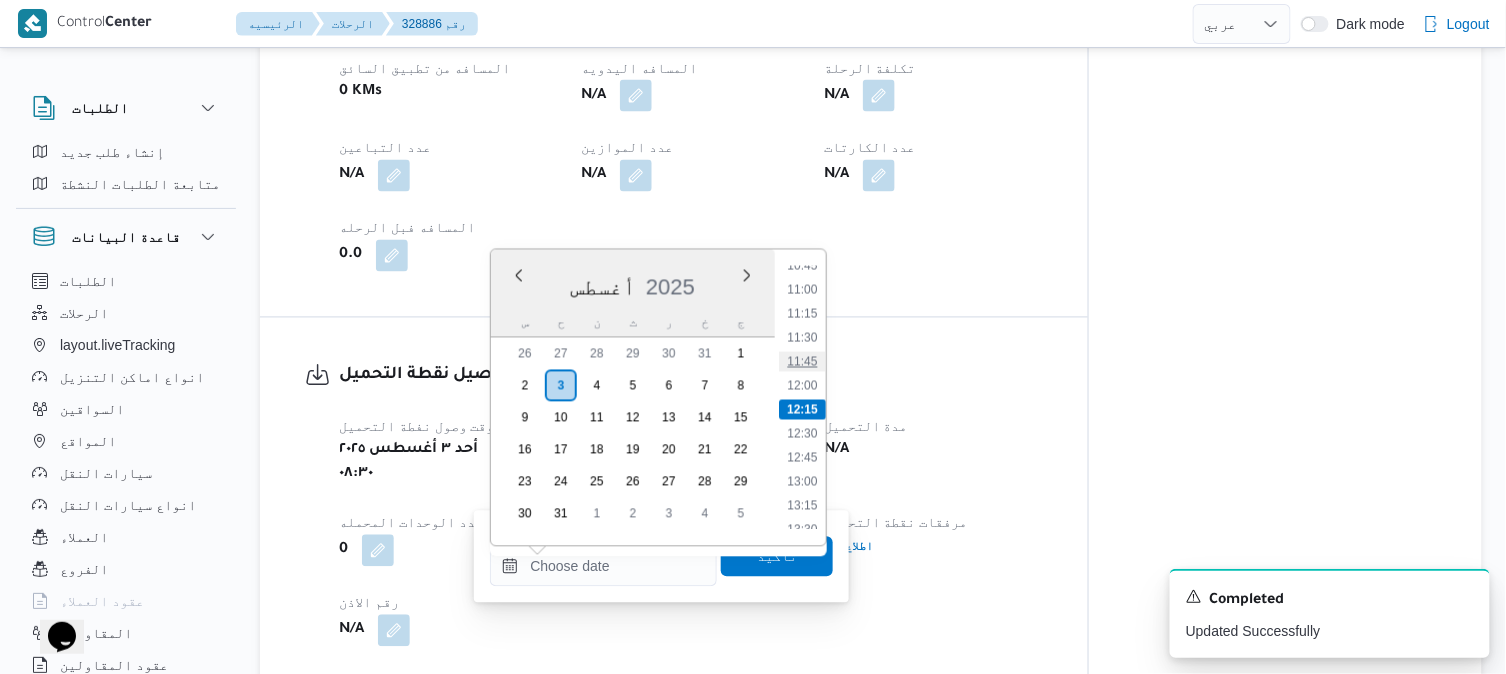 click on "11:45" at bounding box center (803, 362) 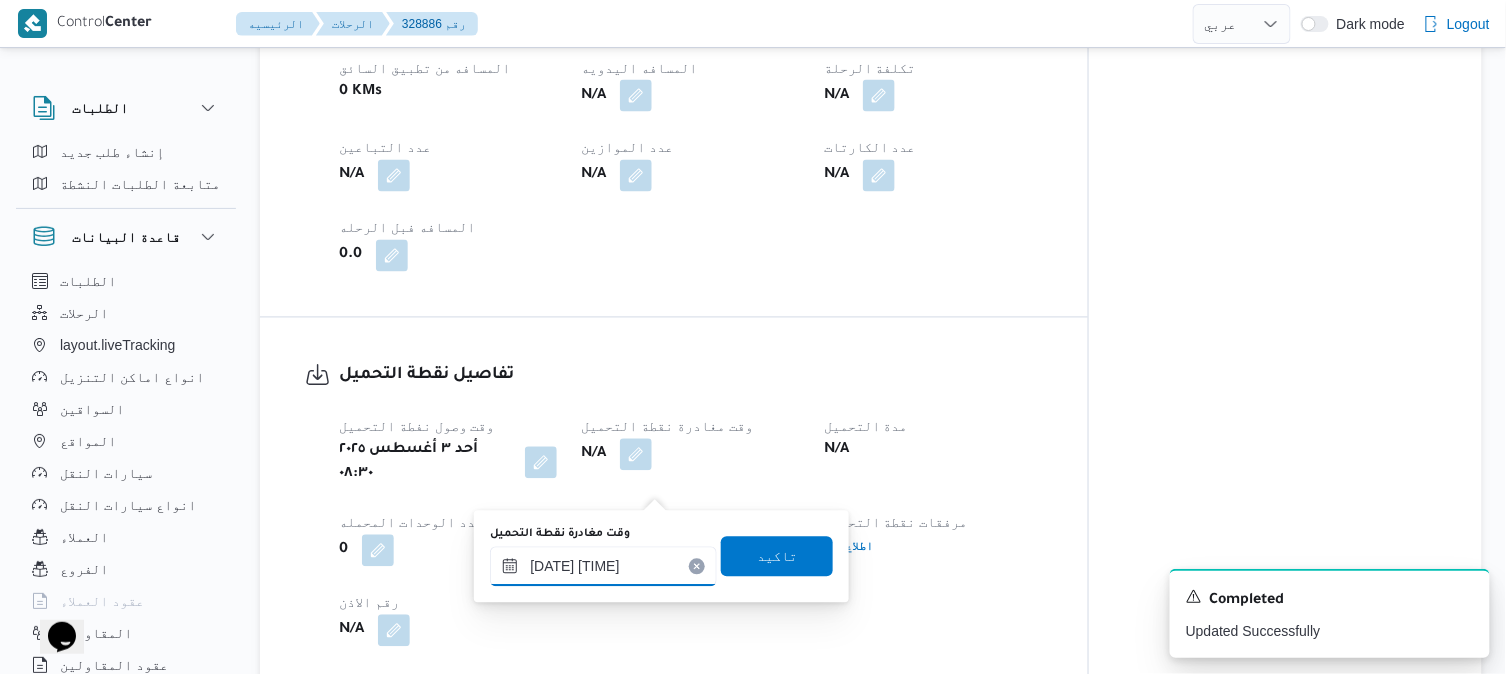 click on "٠٣/٠٨/٢٠٢٥ ١١:٤٥" at bounding box center (603, 567) 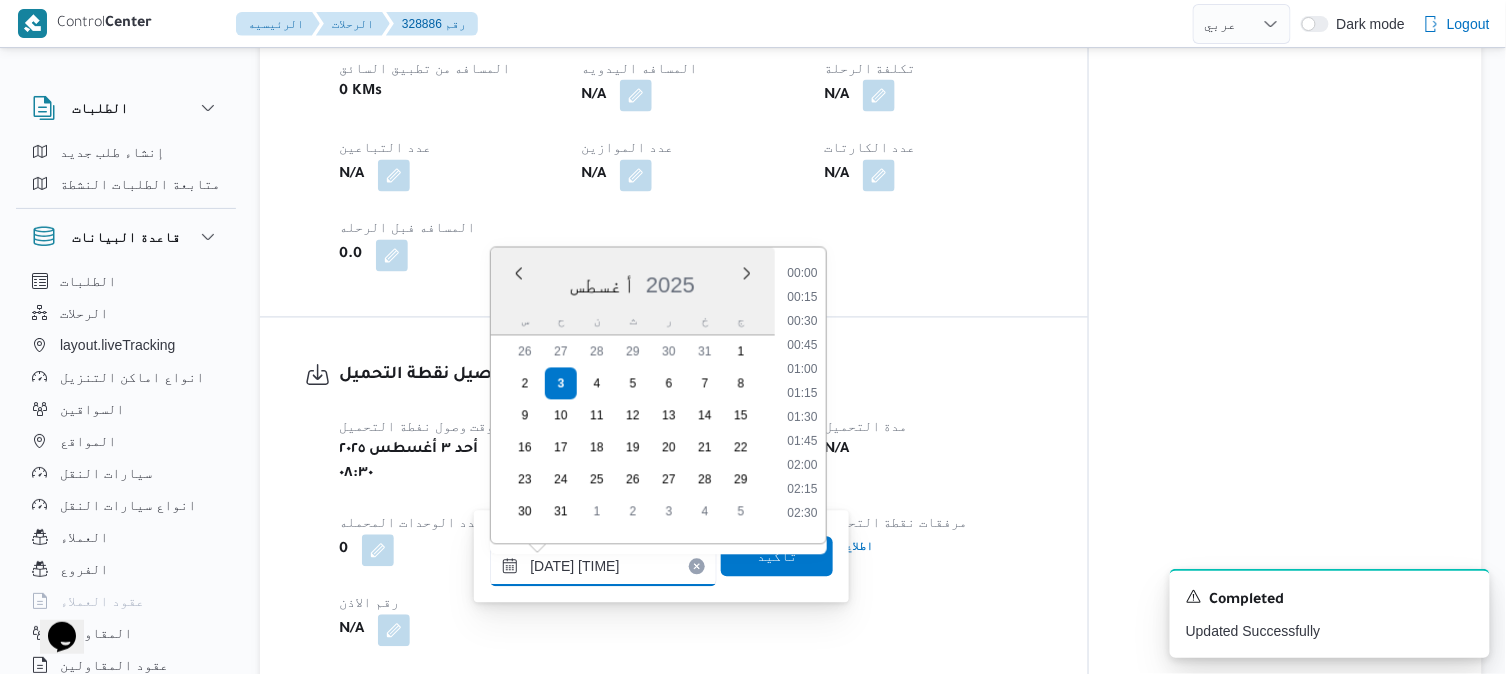 scroll, scrollTop: 993, scrollLeft: 0, axis: vertical 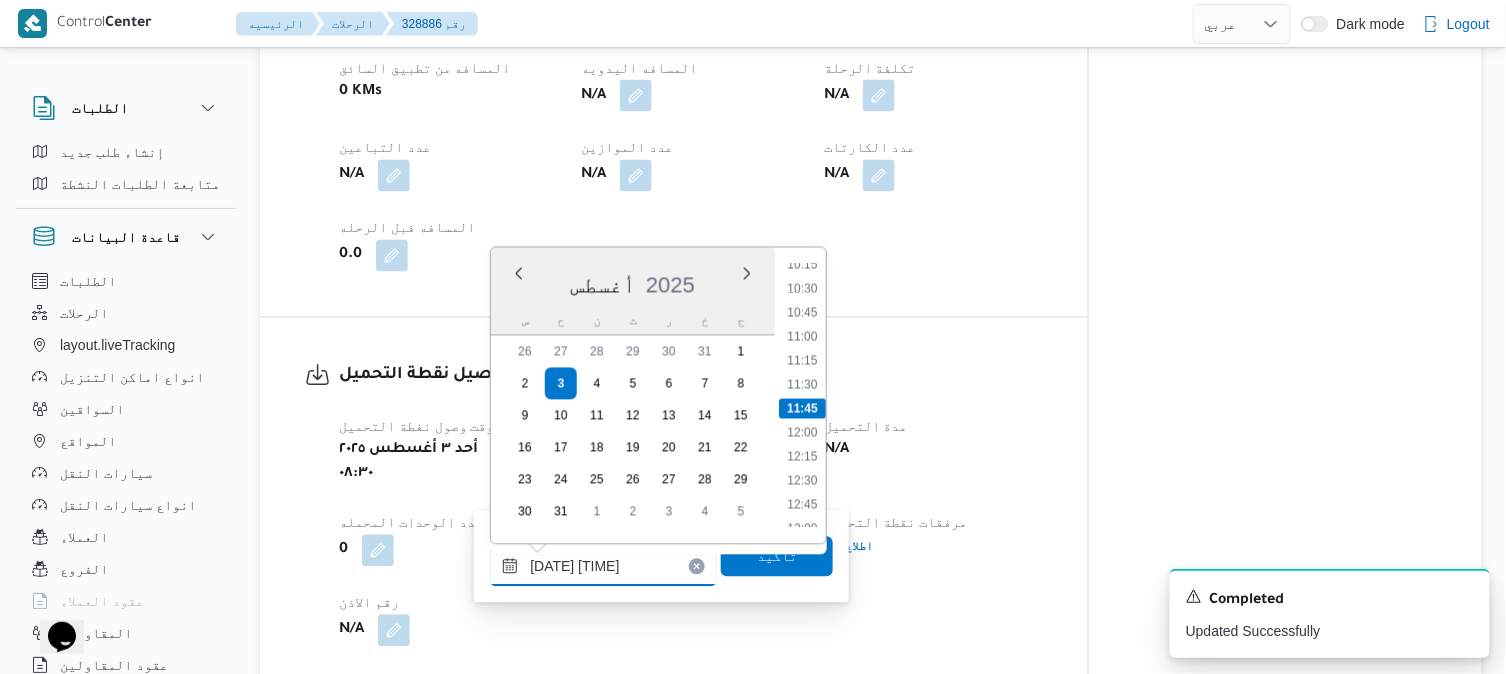 click on "٠٣/٠٨/٢٠٢٥ ١١:٤٥" at bounding box center [603, 567] 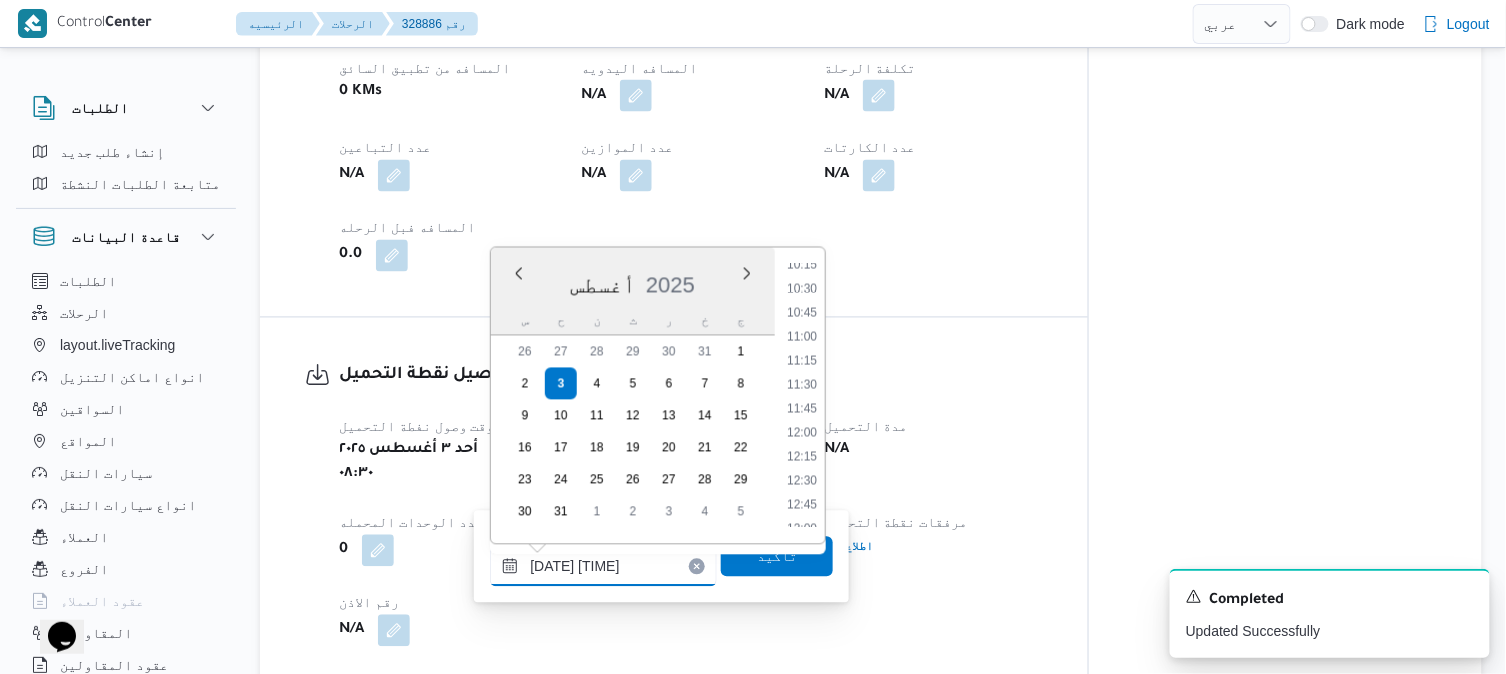 type on "٠٣/٠٨/٢٠٢٥ ١١:40" 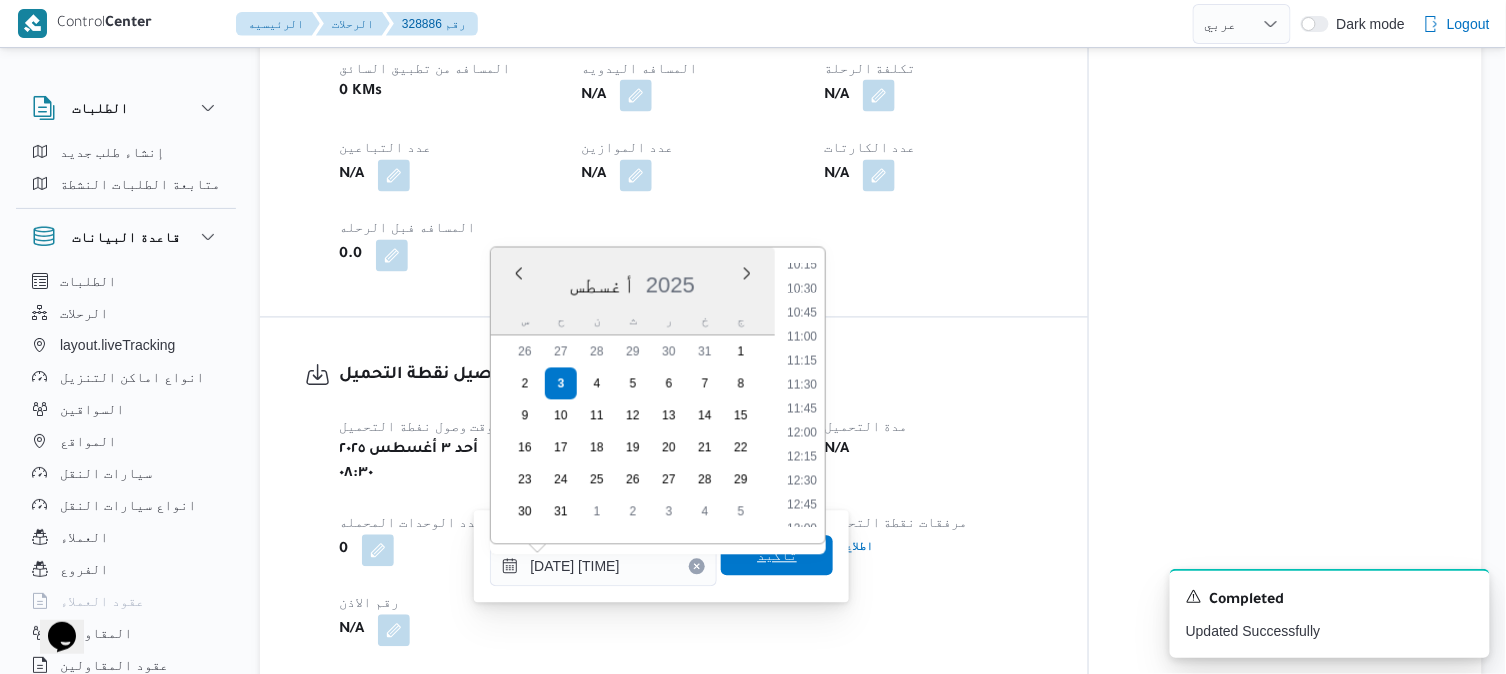 click on "تاكيد" at bounding box center [777, 556] 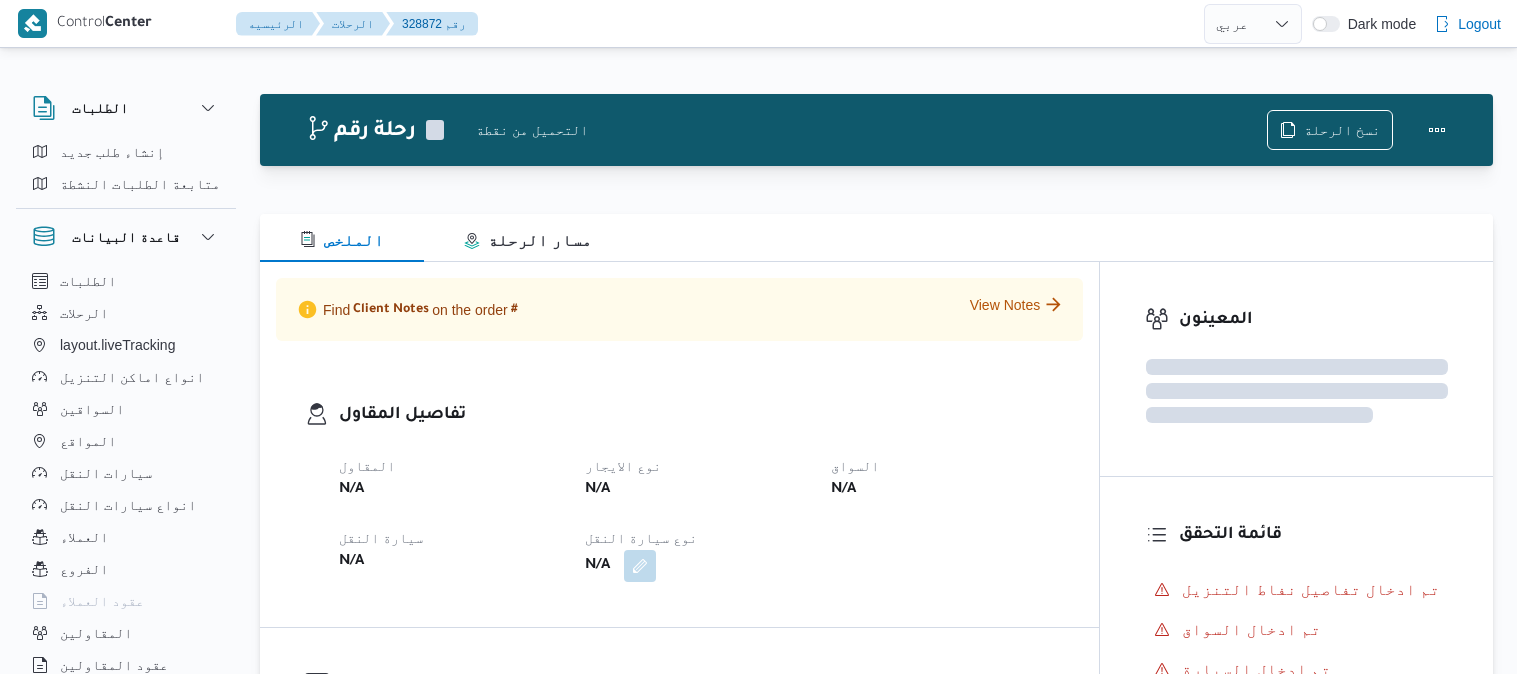select on "ar" 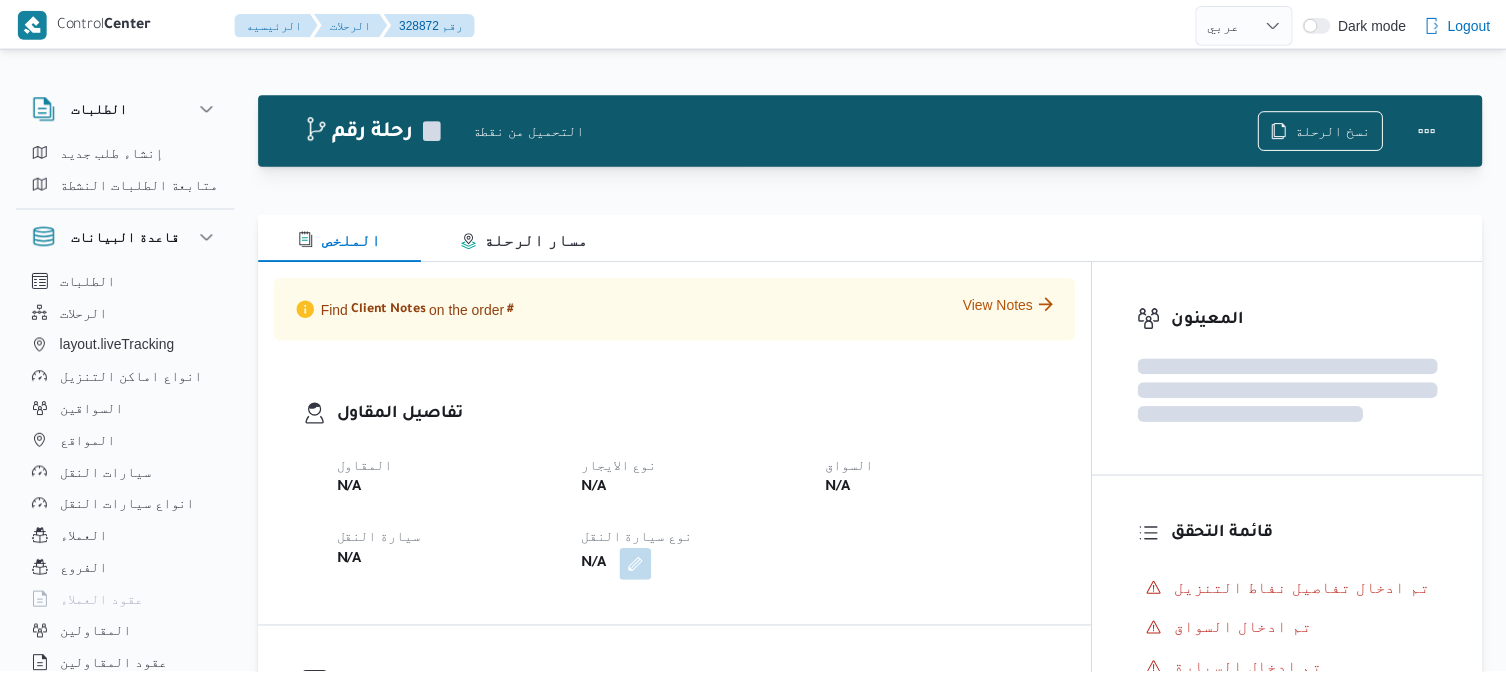 scroll, scrollTop: 0, scrollLeft: 0, axis: both 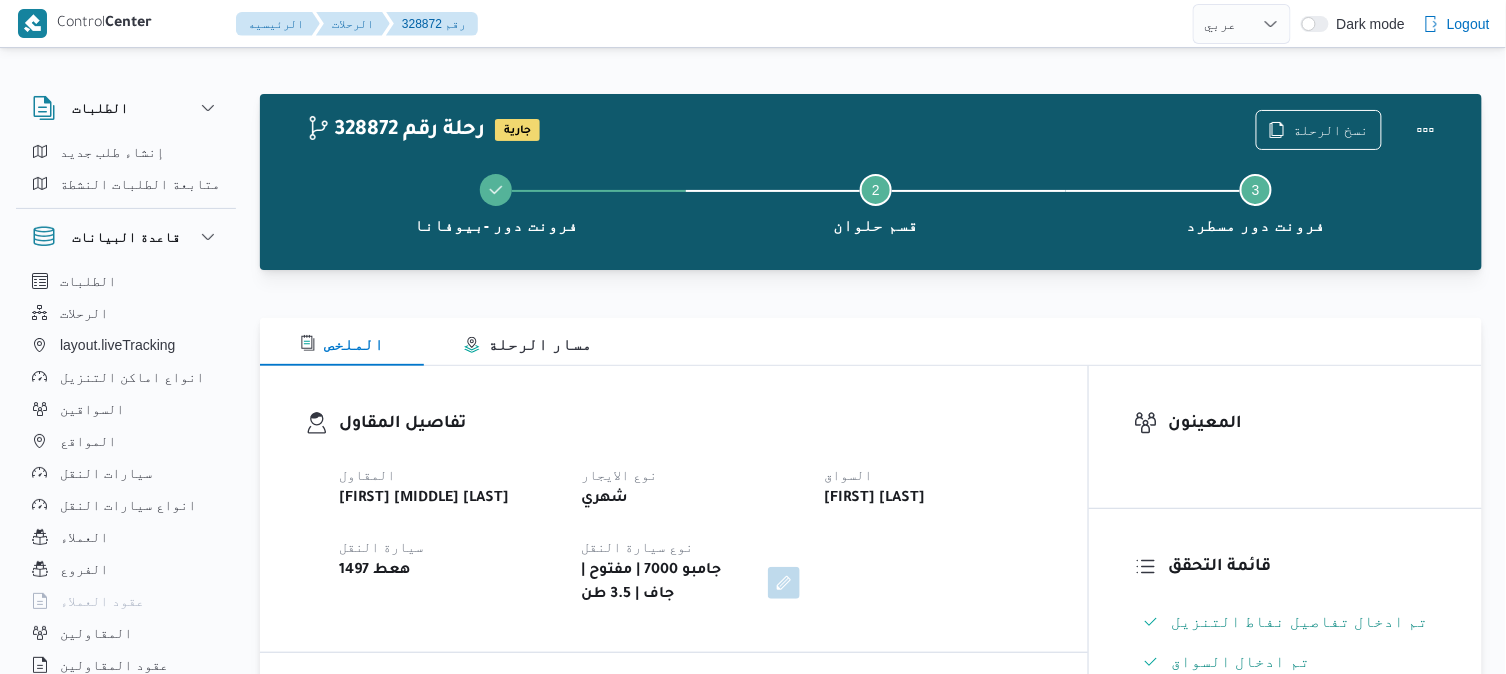 click on "الملخص مسار الرحلة" at bounding box center (871, 342) 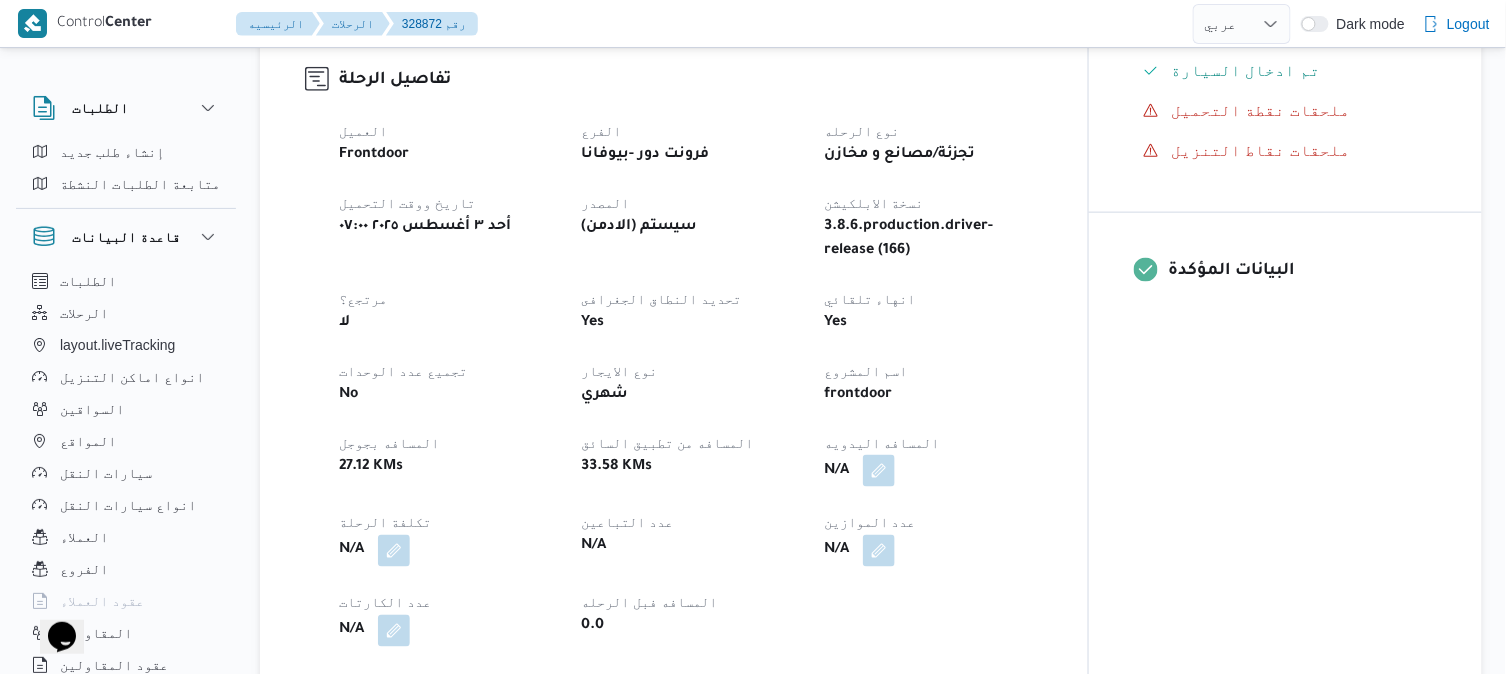 scroll, scrollTop: 0, scrollLeft: 0, axis: both 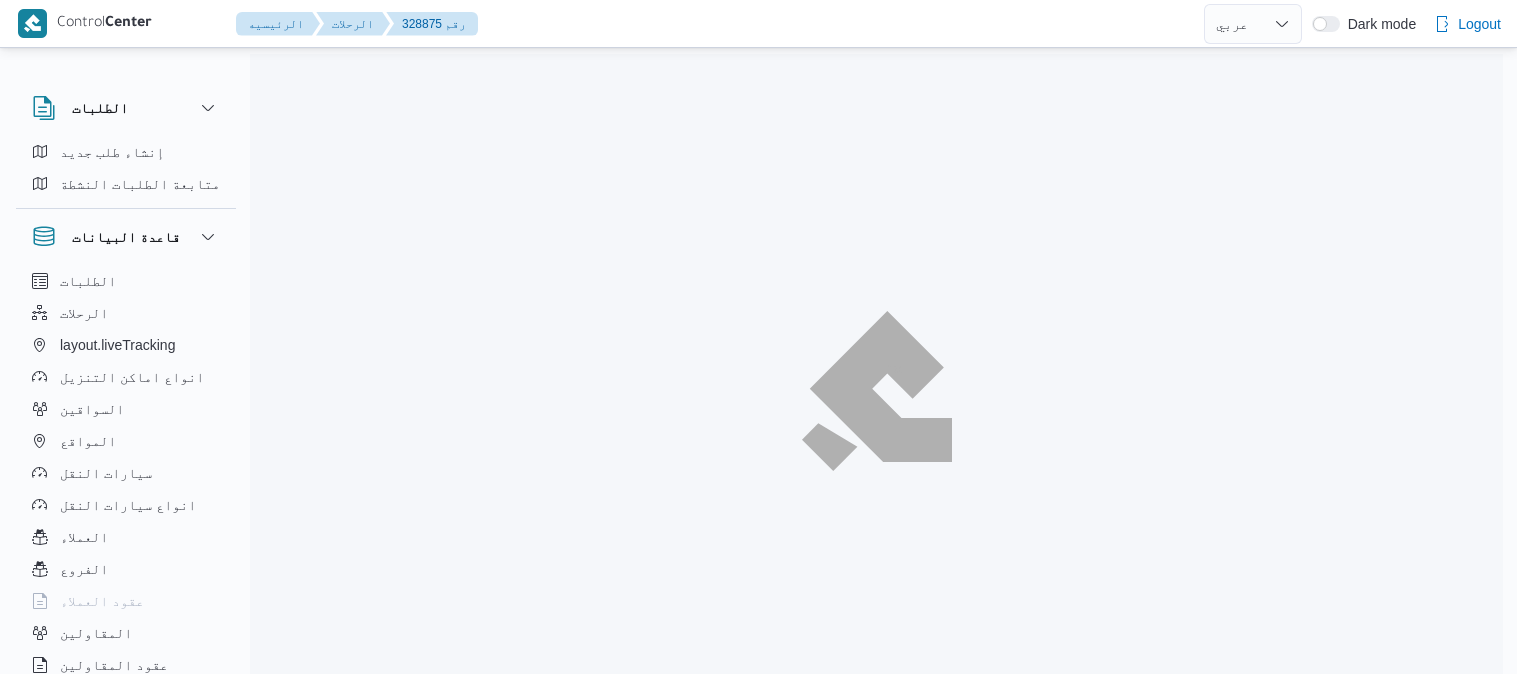 select on "ar" 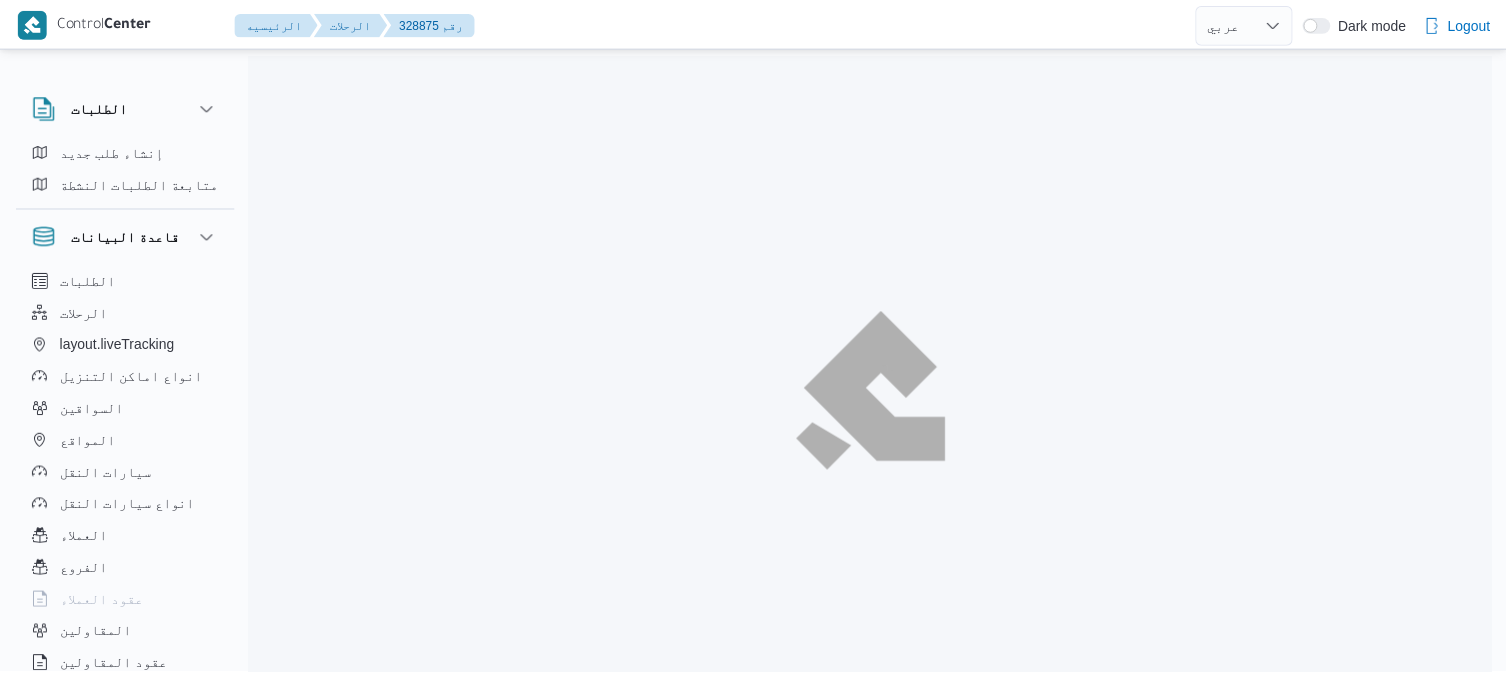 scroll, scrollTop: 0, scrollLeft: 0, axis: both 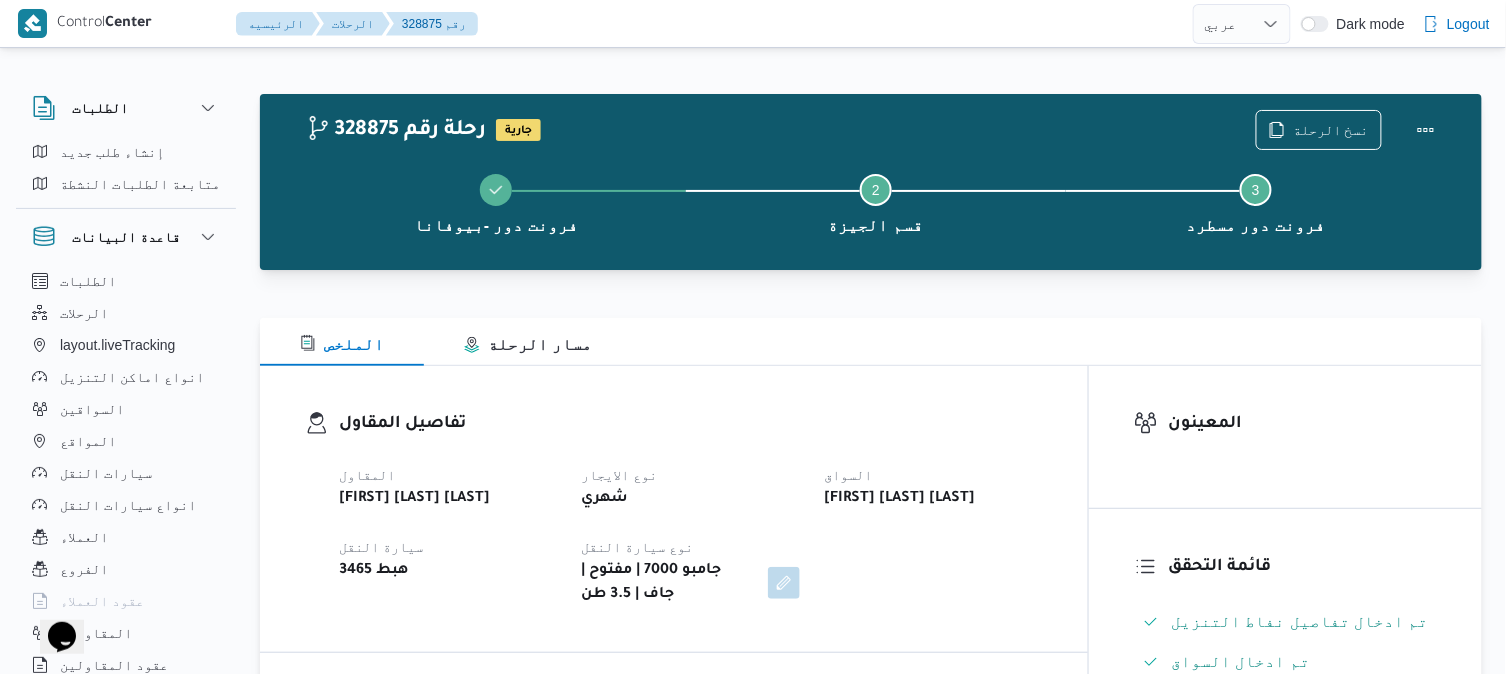 click on "تفاصيل المقاول المقاول [FIRST] [LAST] [LAST] نوع الايجار شهري السواق [FIRST] [LAST] [LAST] سيارة النقل هبط 3465 نوع سيارة النقل جامبو 7000 | مفتوح | جاف | 3.5 طن" at bounding box center [674, 509] 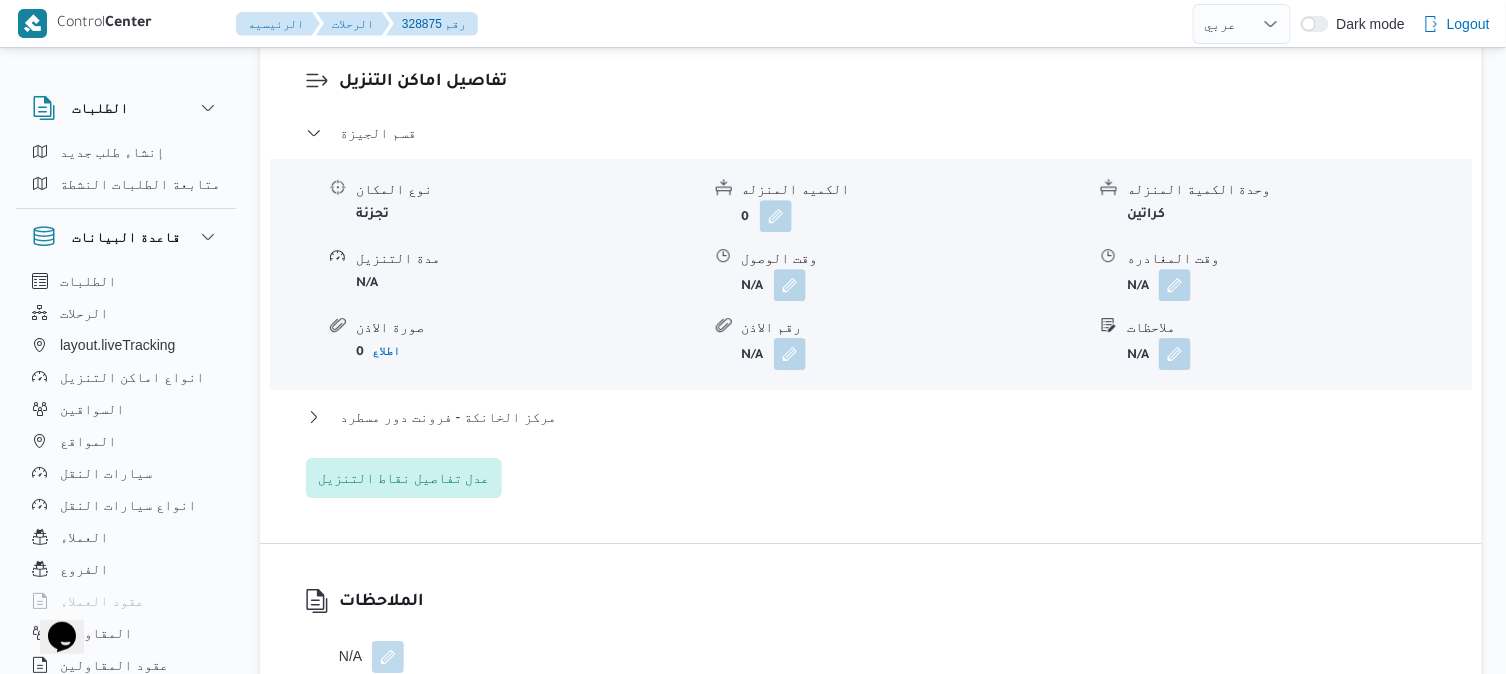 scroll, scrollTop: 1644, scrollLeft: 0, axis: vertical 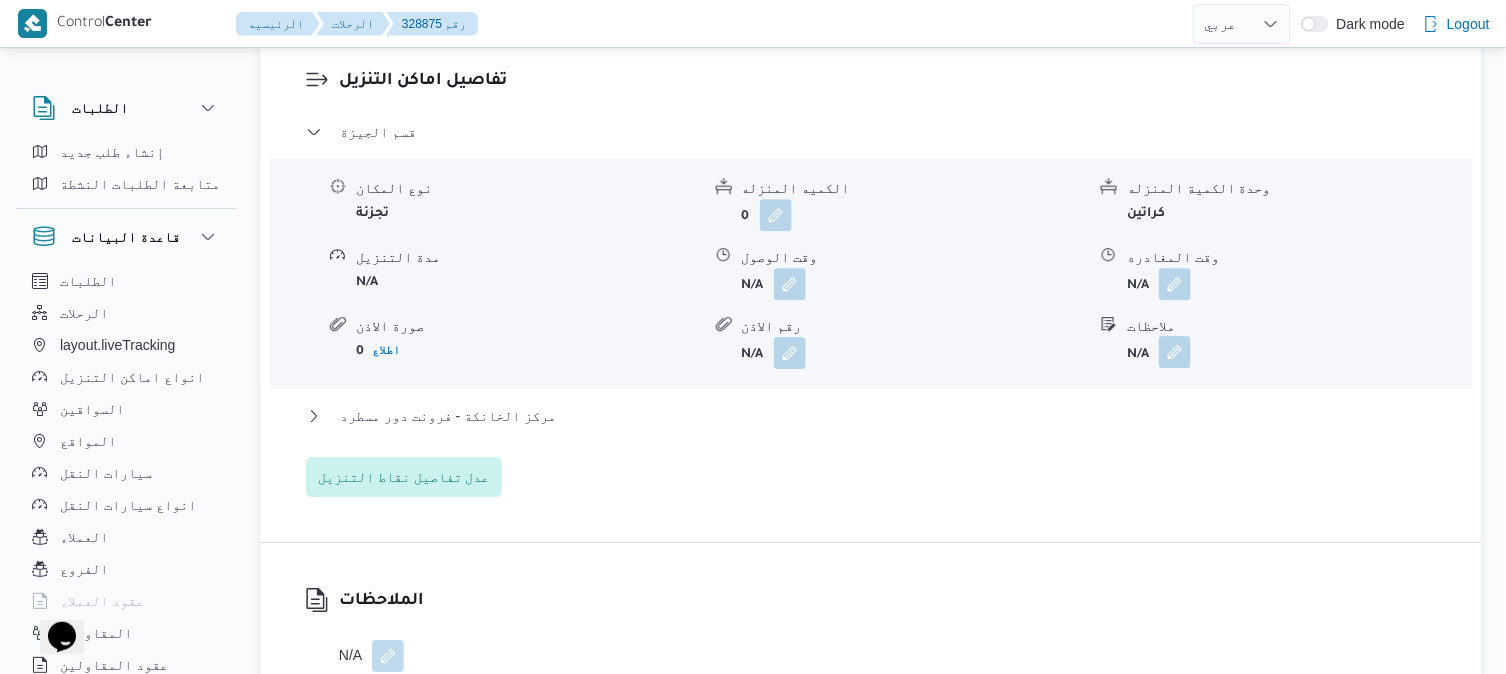 click at bounding box center [1175, 352] 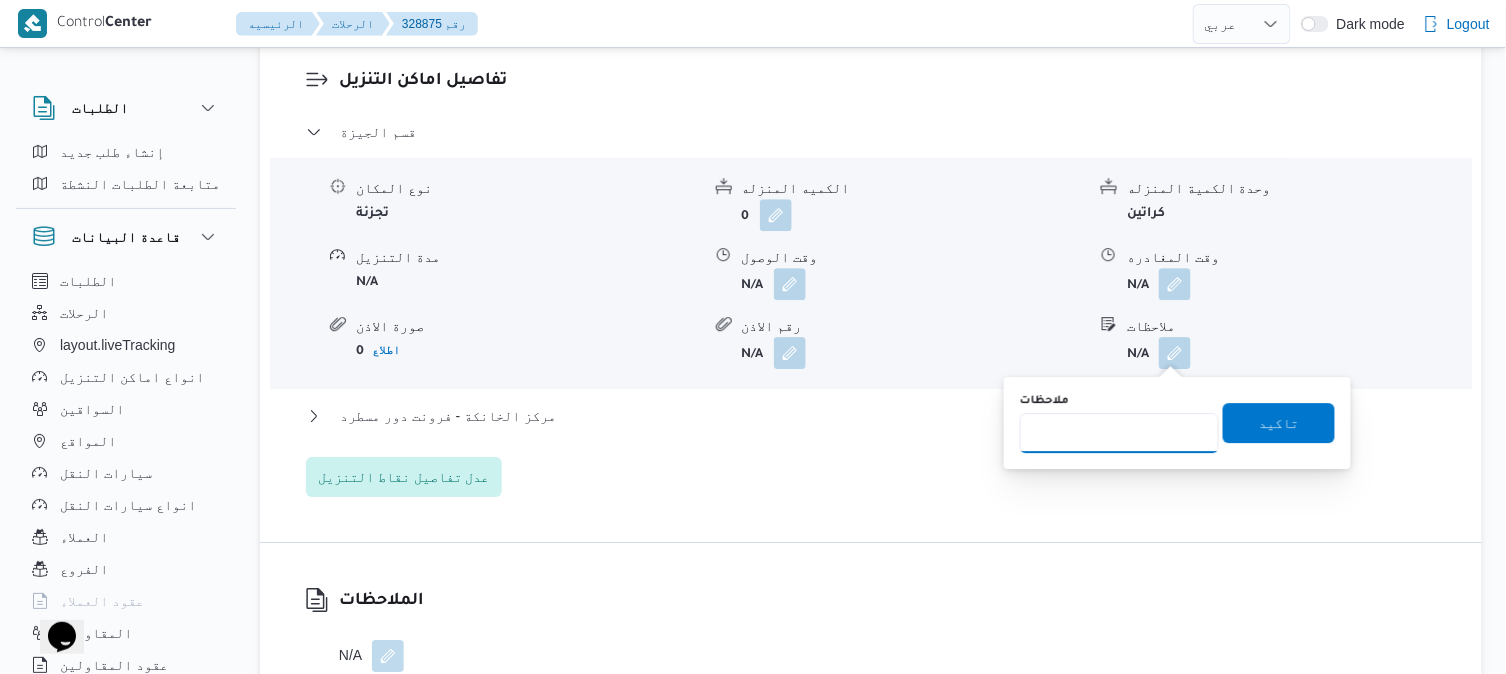 click on "ملاحظات" at bounding box center [1119, 433] 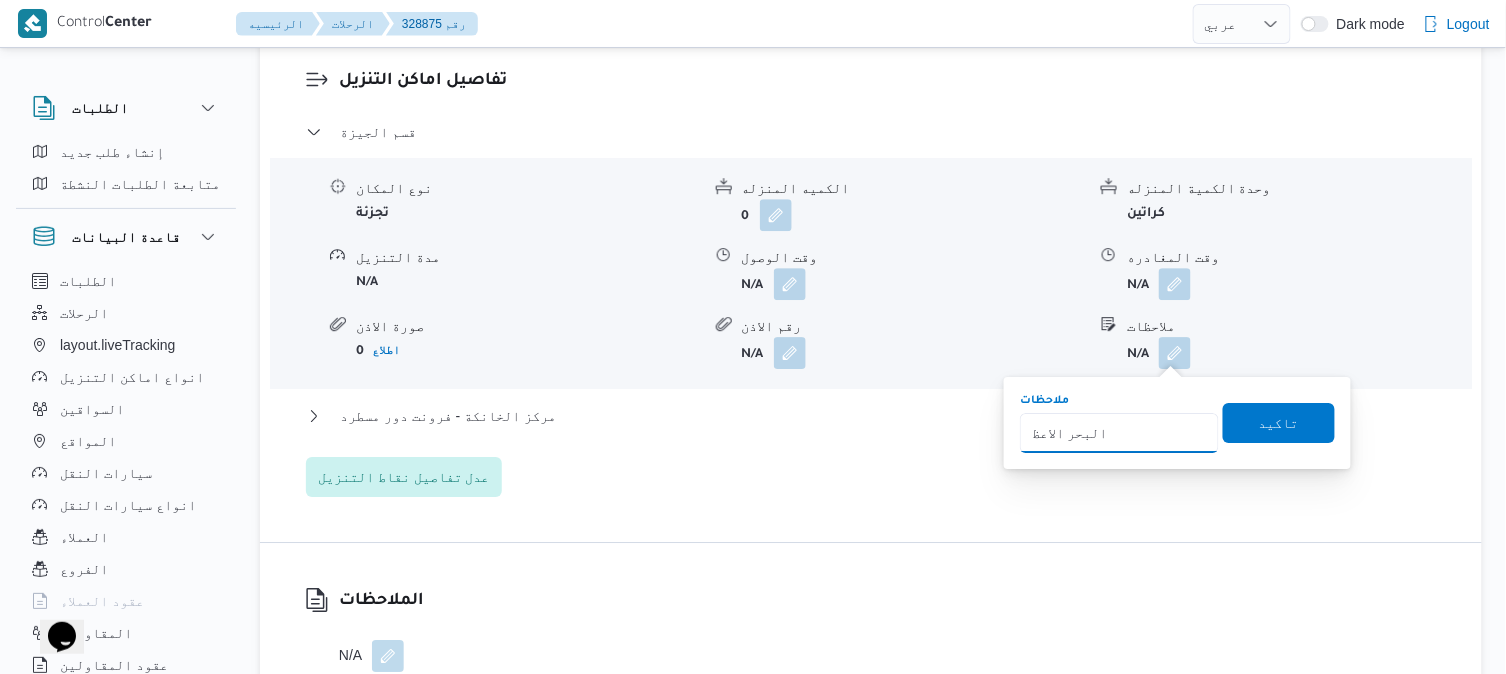 type on "البحر الاعظم" 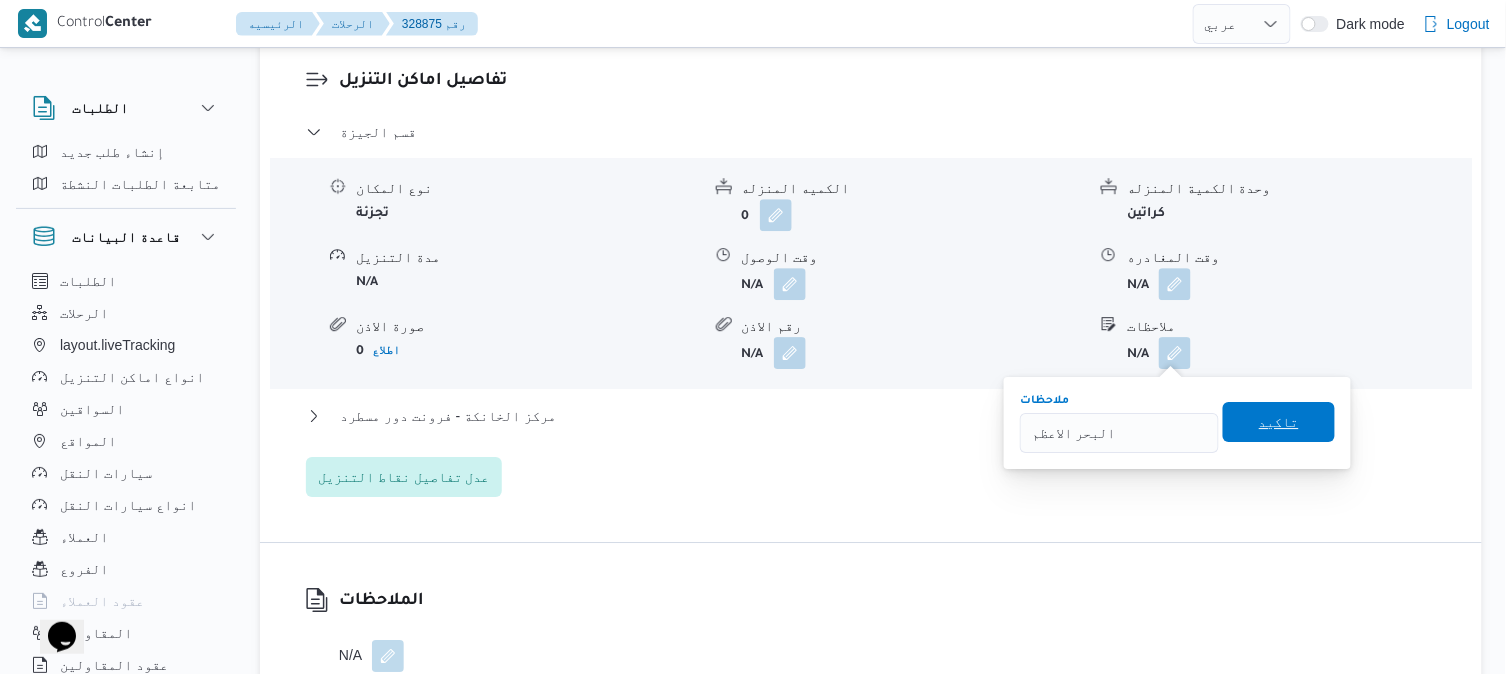 click on "تاكيد" at bounding box center [1279, 422] 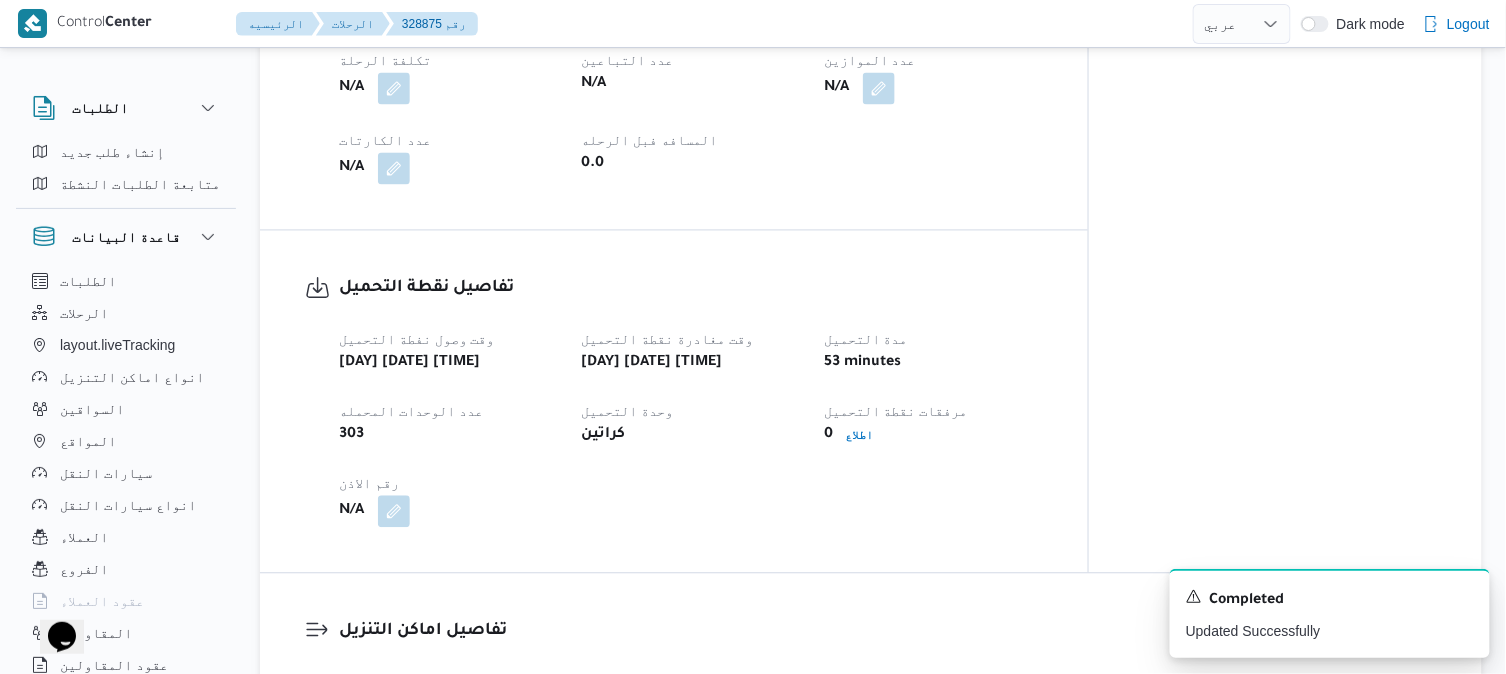 scroll, scrollTop: 1066, scrollLeft: 0, axis: vertical 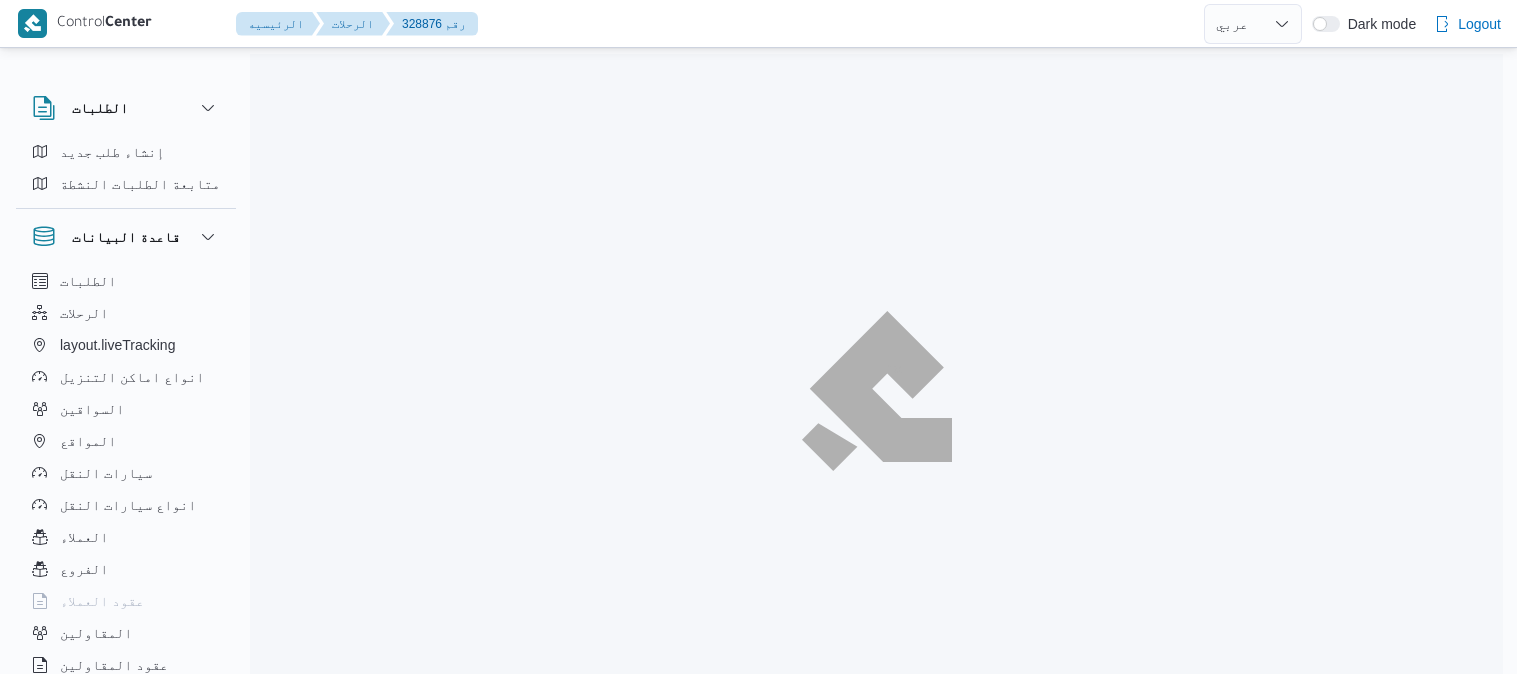 select on "ar" 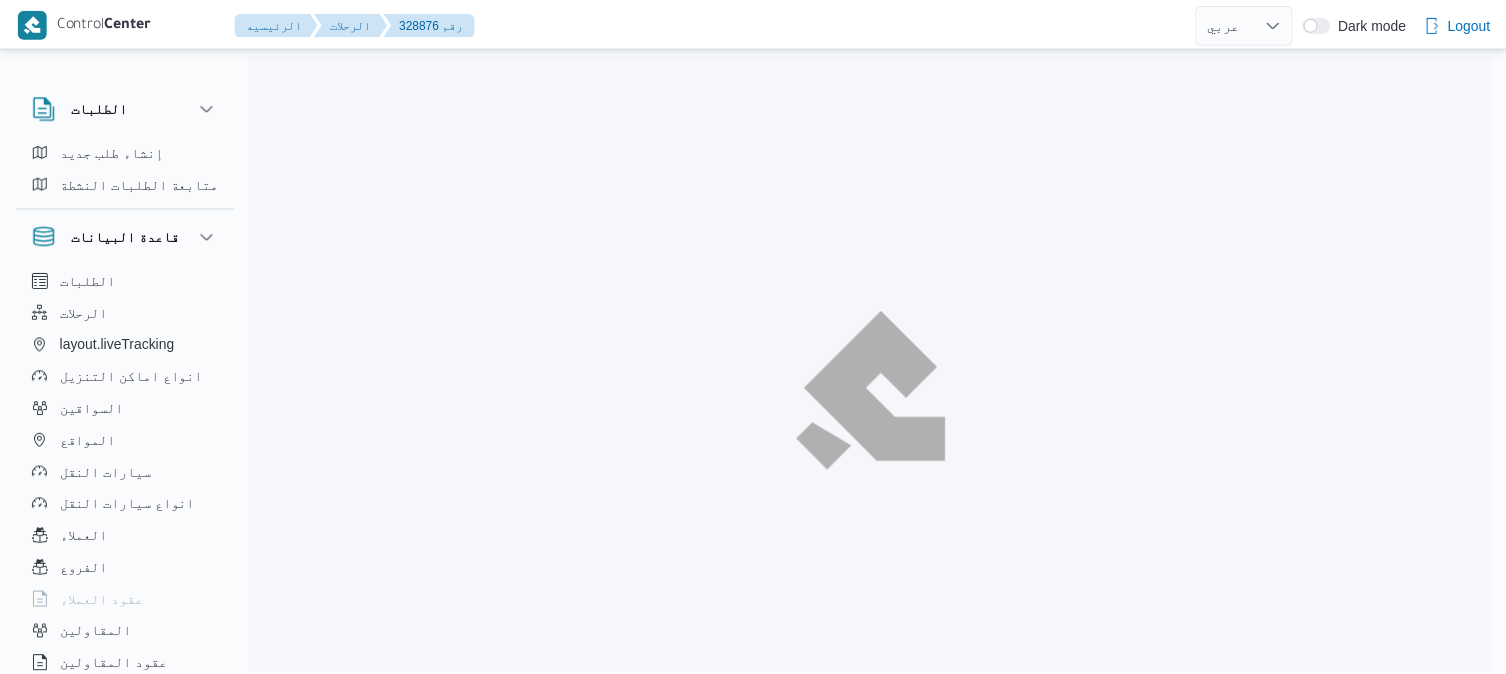 scroll, scrollTop: 0, scrollLeft: 0, axis: both 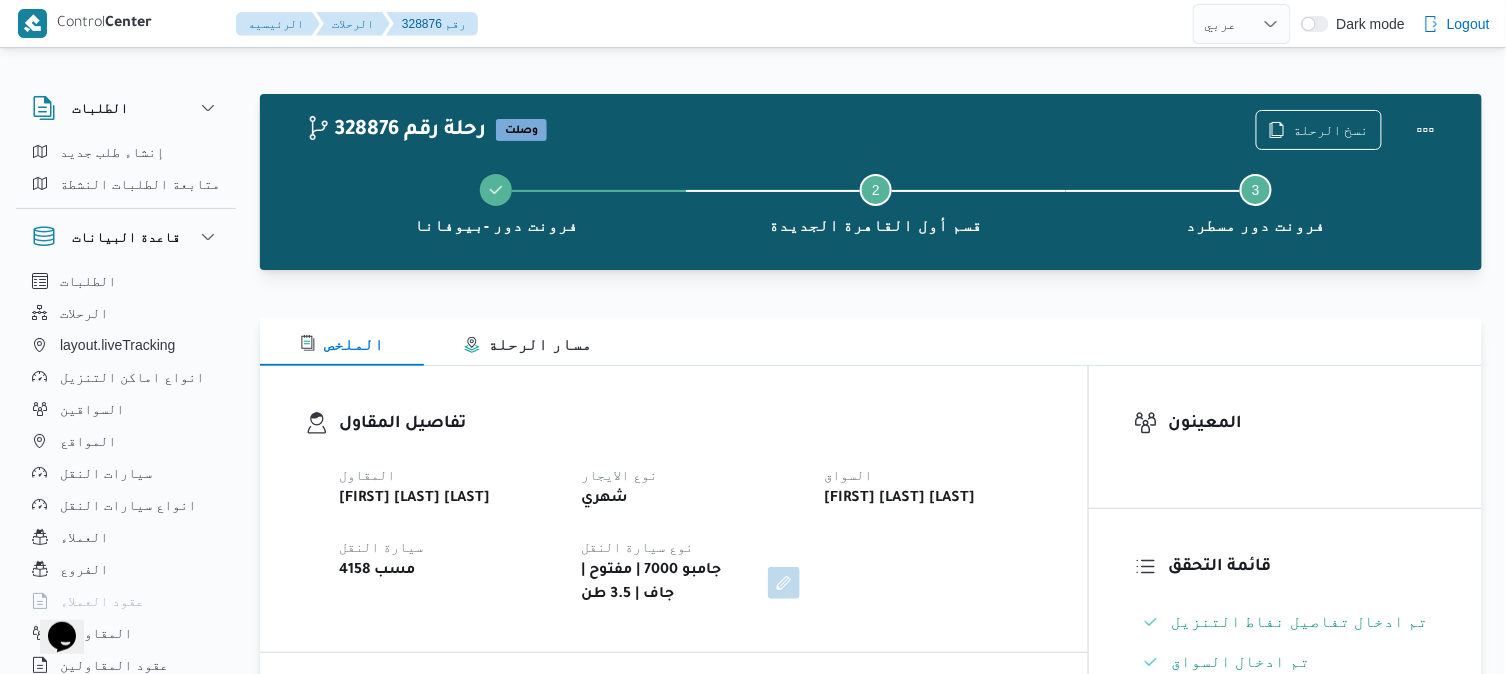 click on "تفاصيل المقاول" at bounding box center (691, 424) 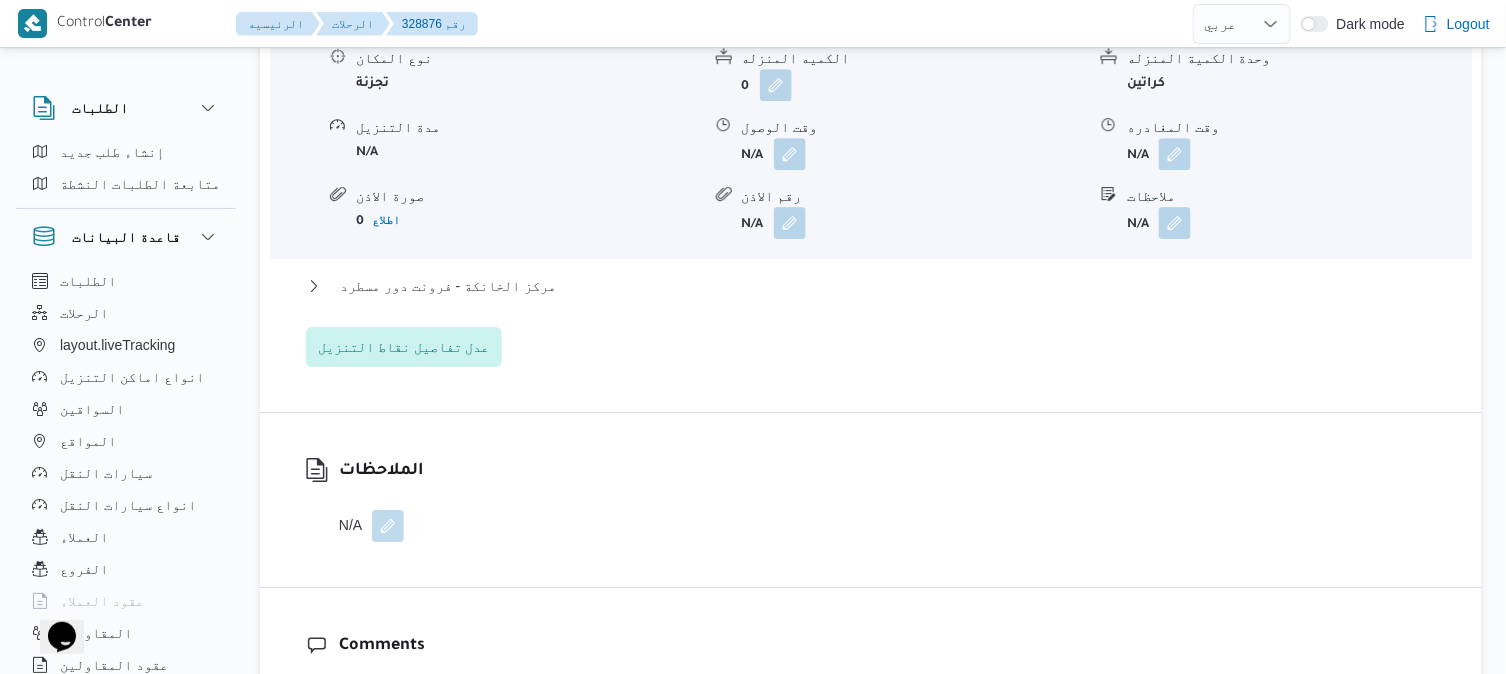 scroll, scrollTop: 1866, scrollLeft: 0, axis: vertical 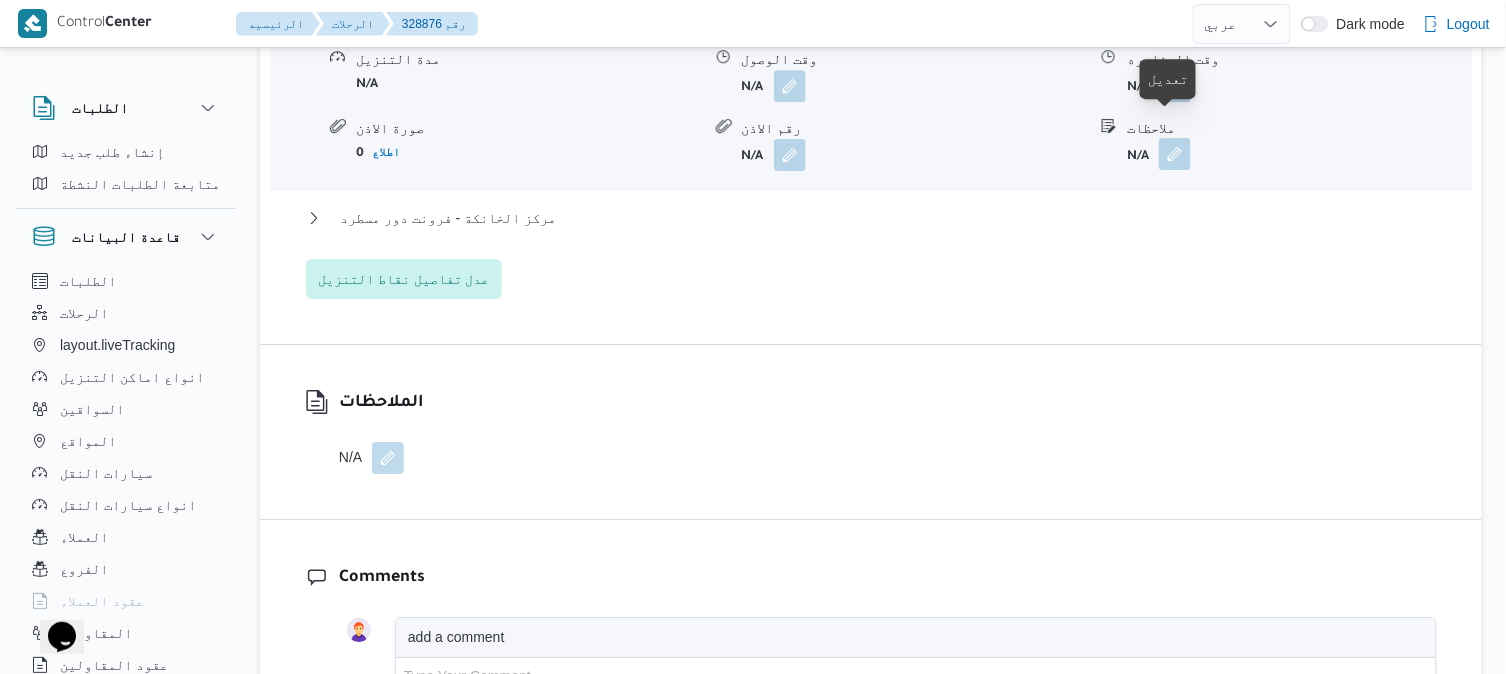 click at bounding box center (1175, 154) 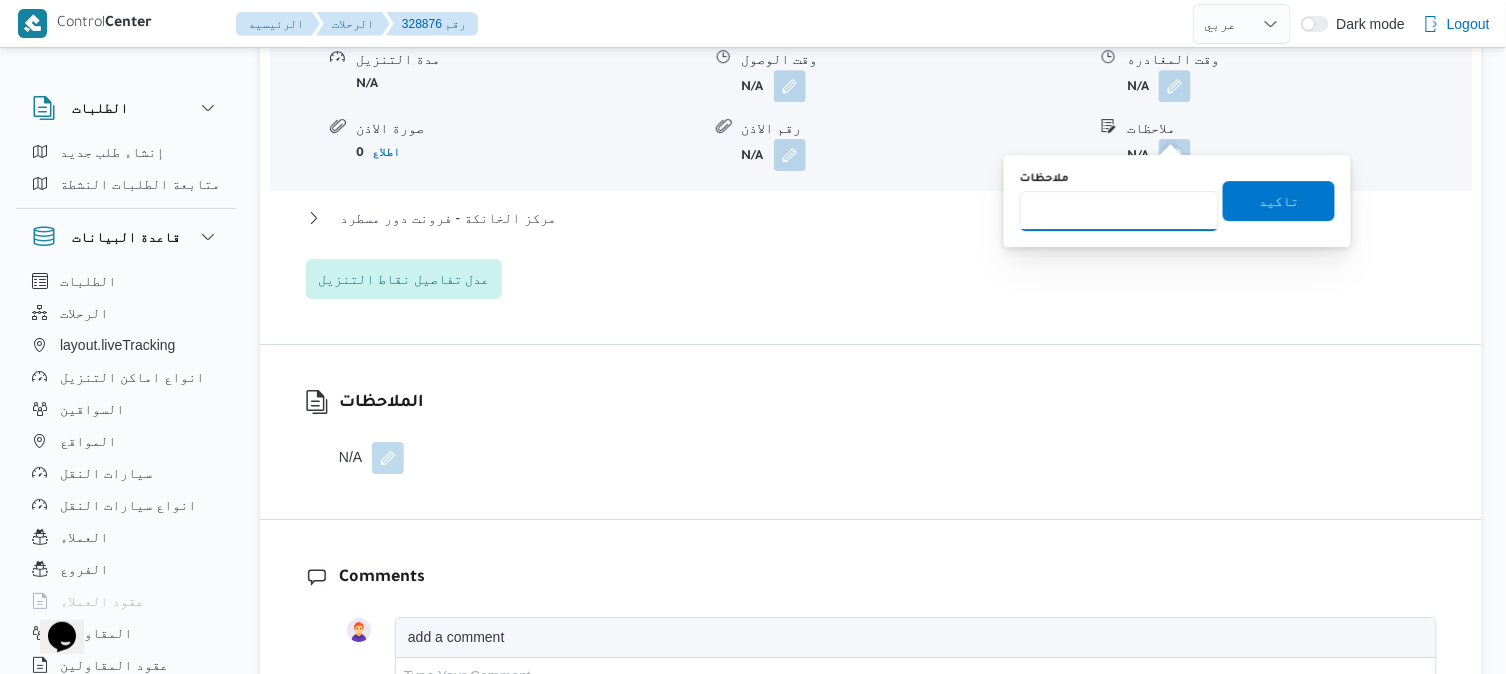 click on "ملاحظات" at bounding box center (1119, 211) 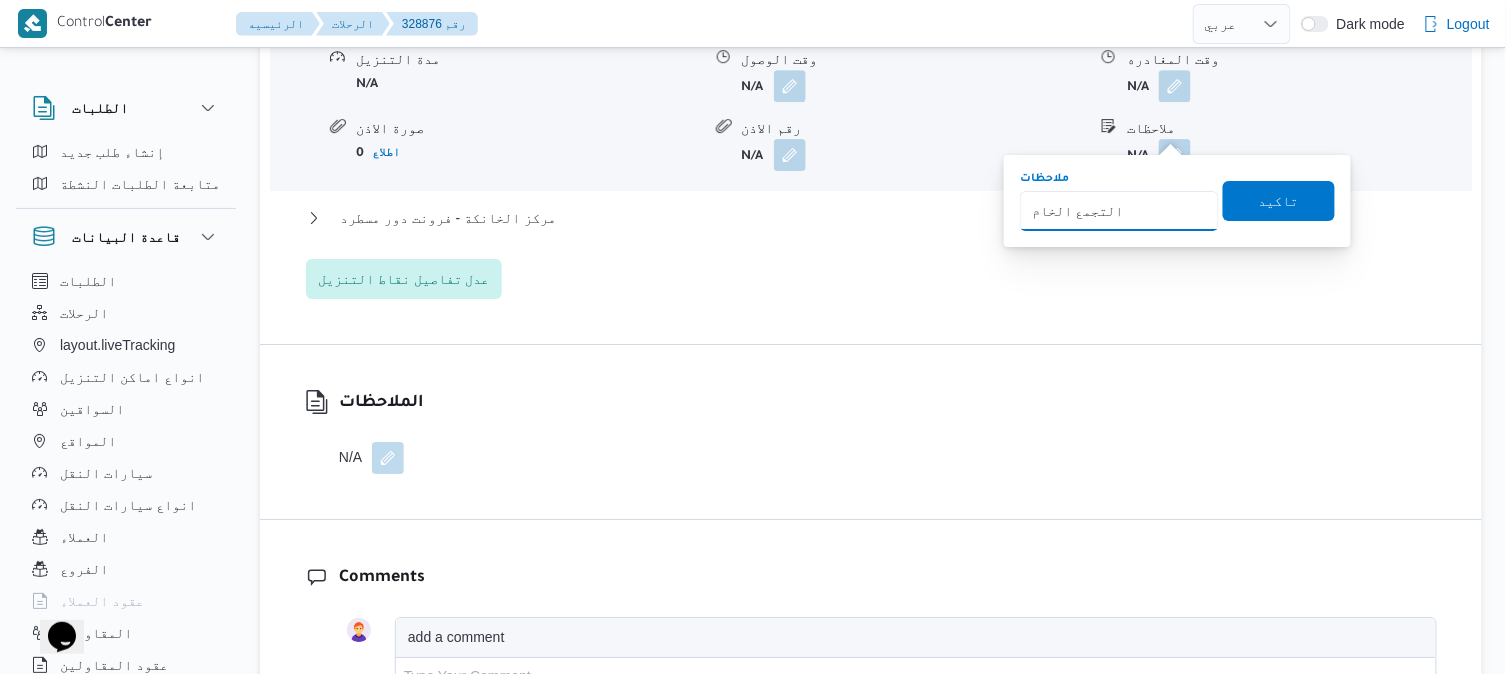 type on "التجمع الخامس" 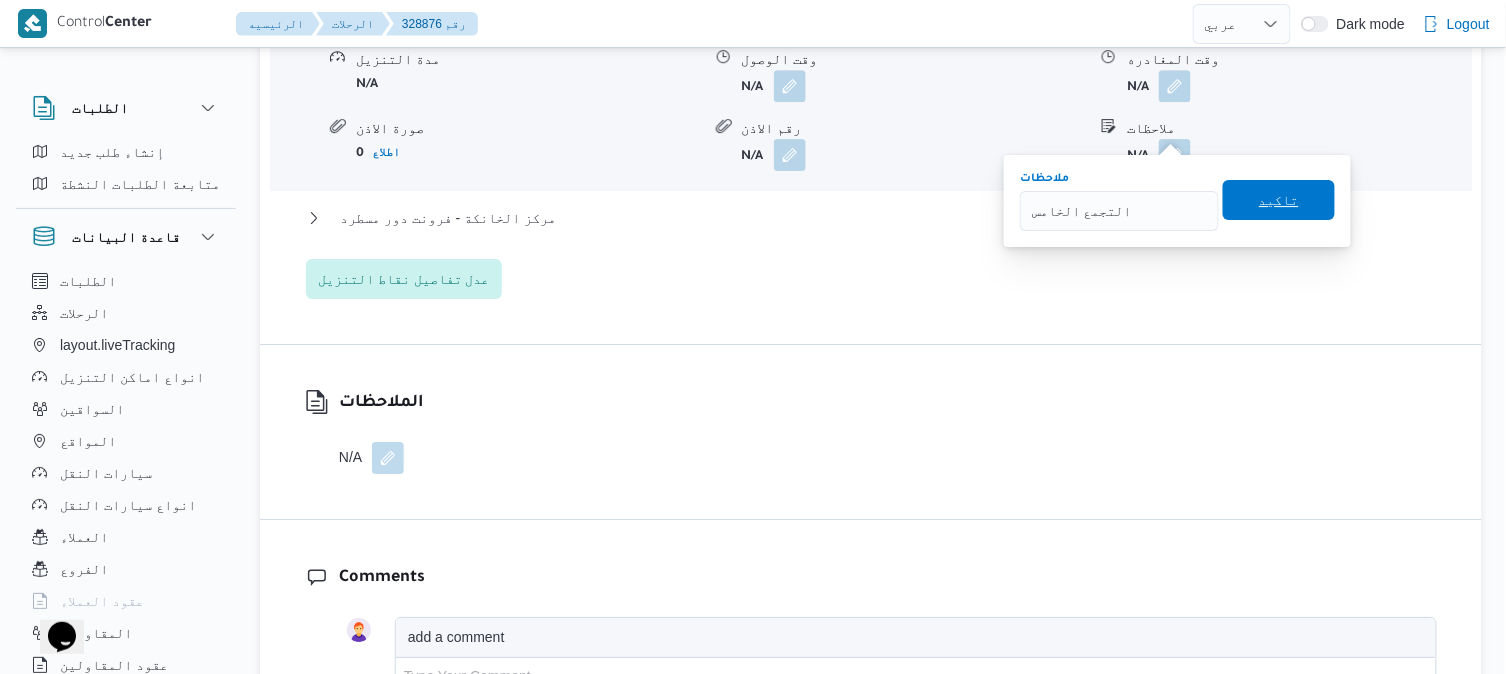 click on "تاكيد" at bounding box center (1279, 200) 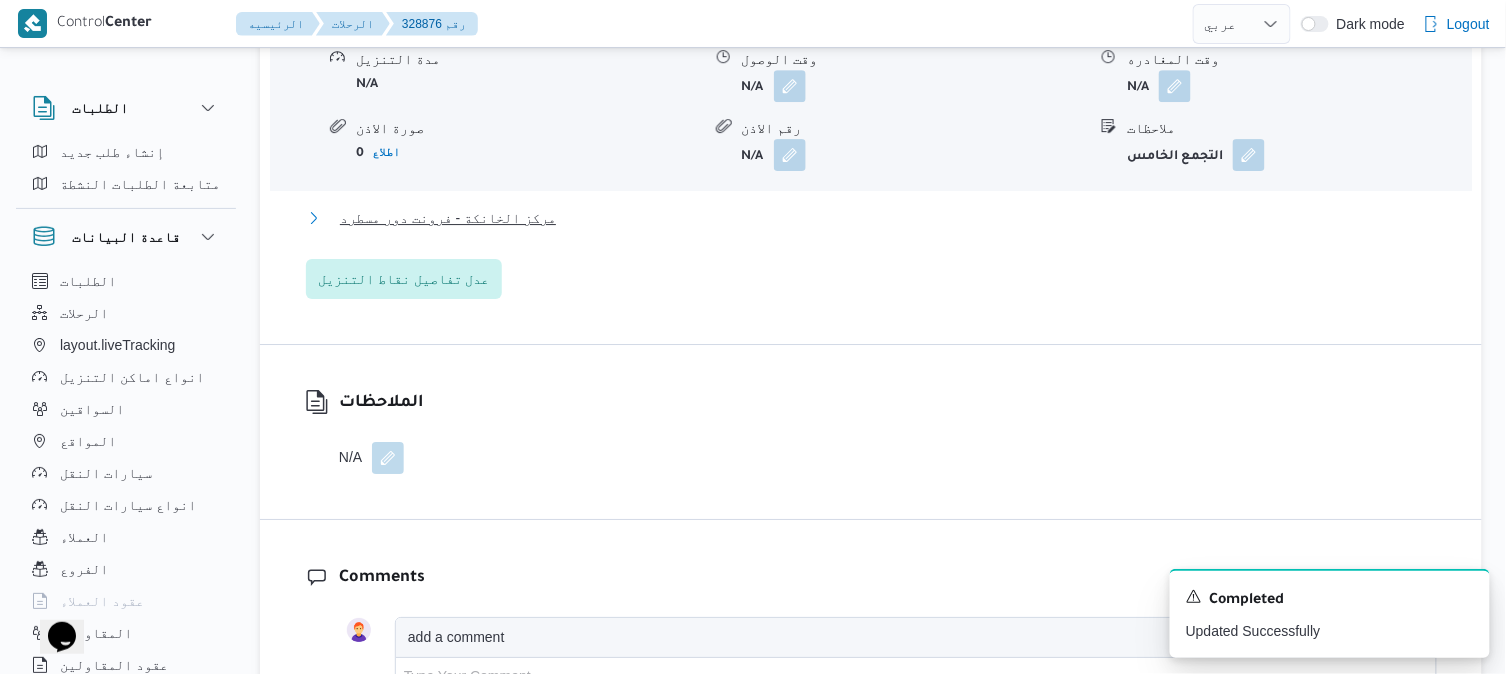 click on "مركز الخانكة -
فرونت دور مسطرد" at bounding box center [871, 218] 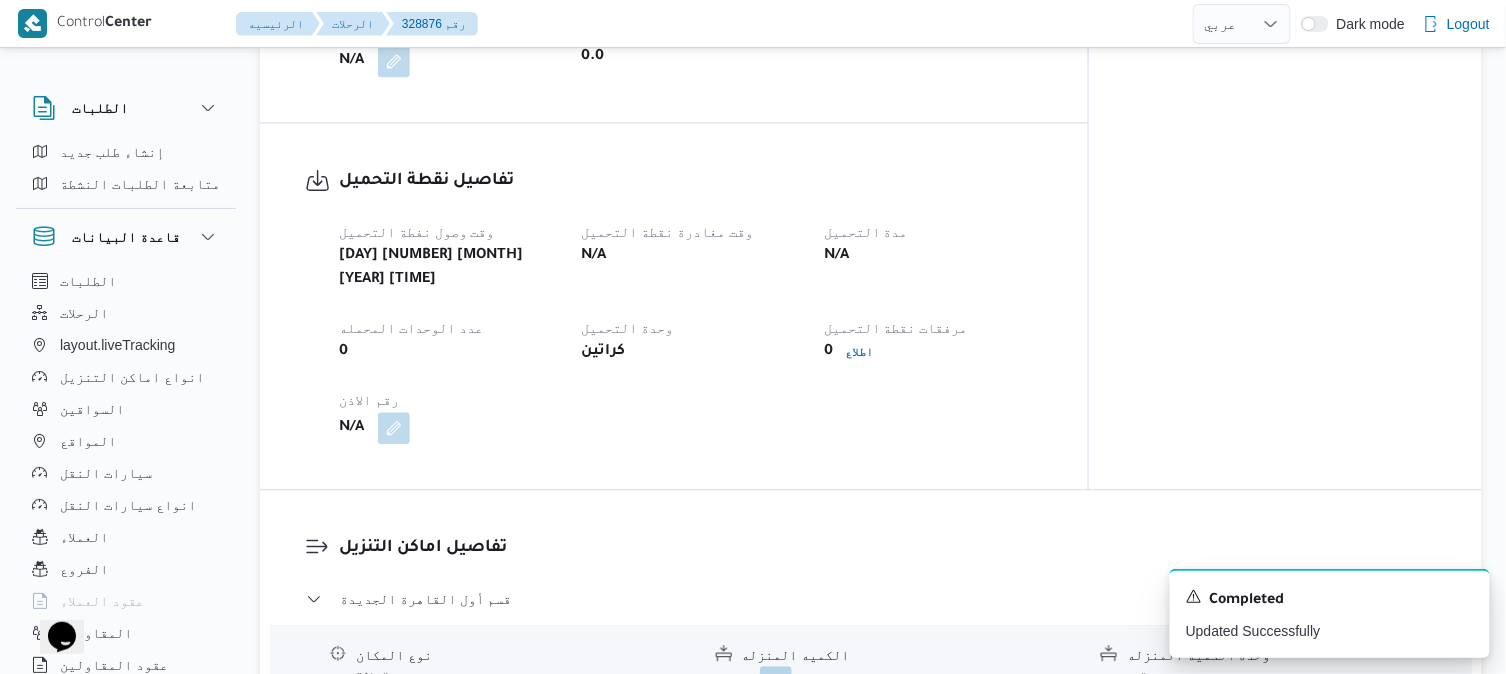 scroll, scrollTop: 1200, scrollLeft: 0, axis: vertical 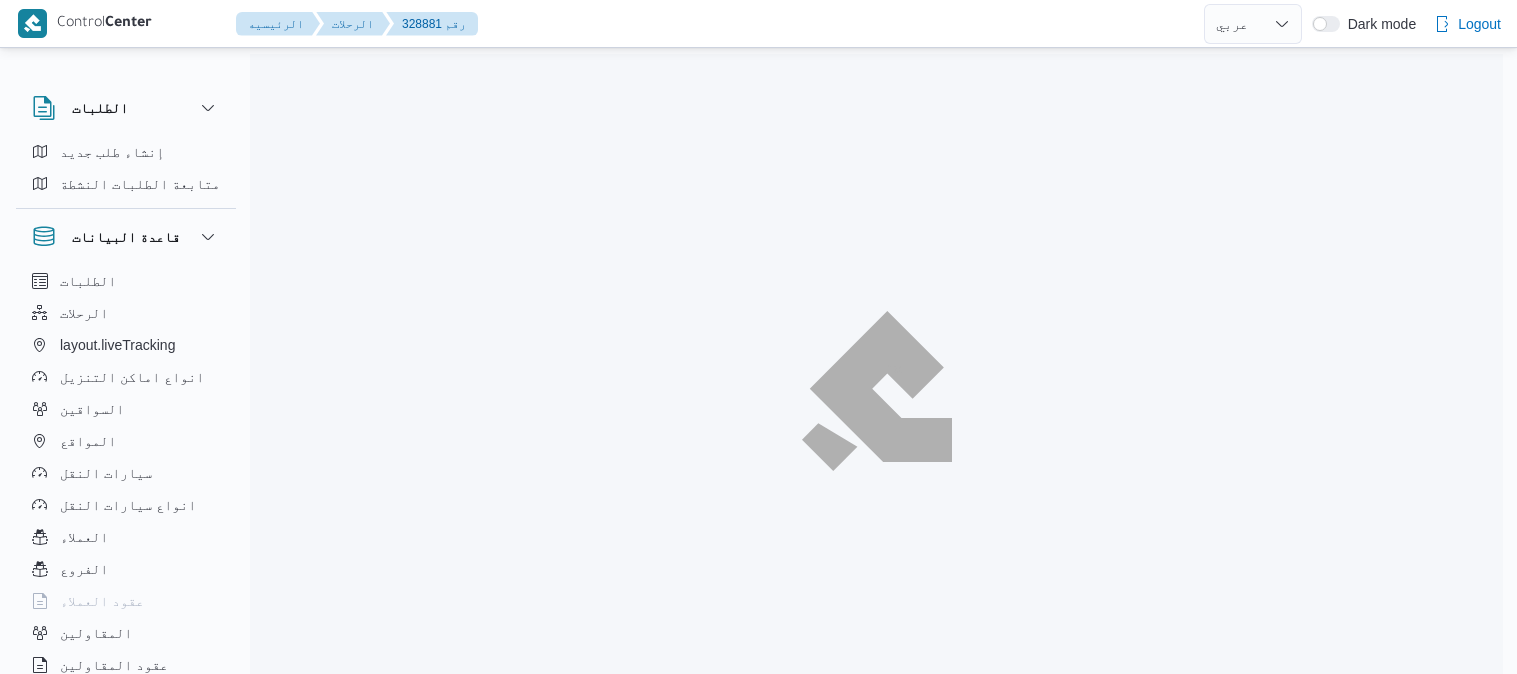 select on "ar" 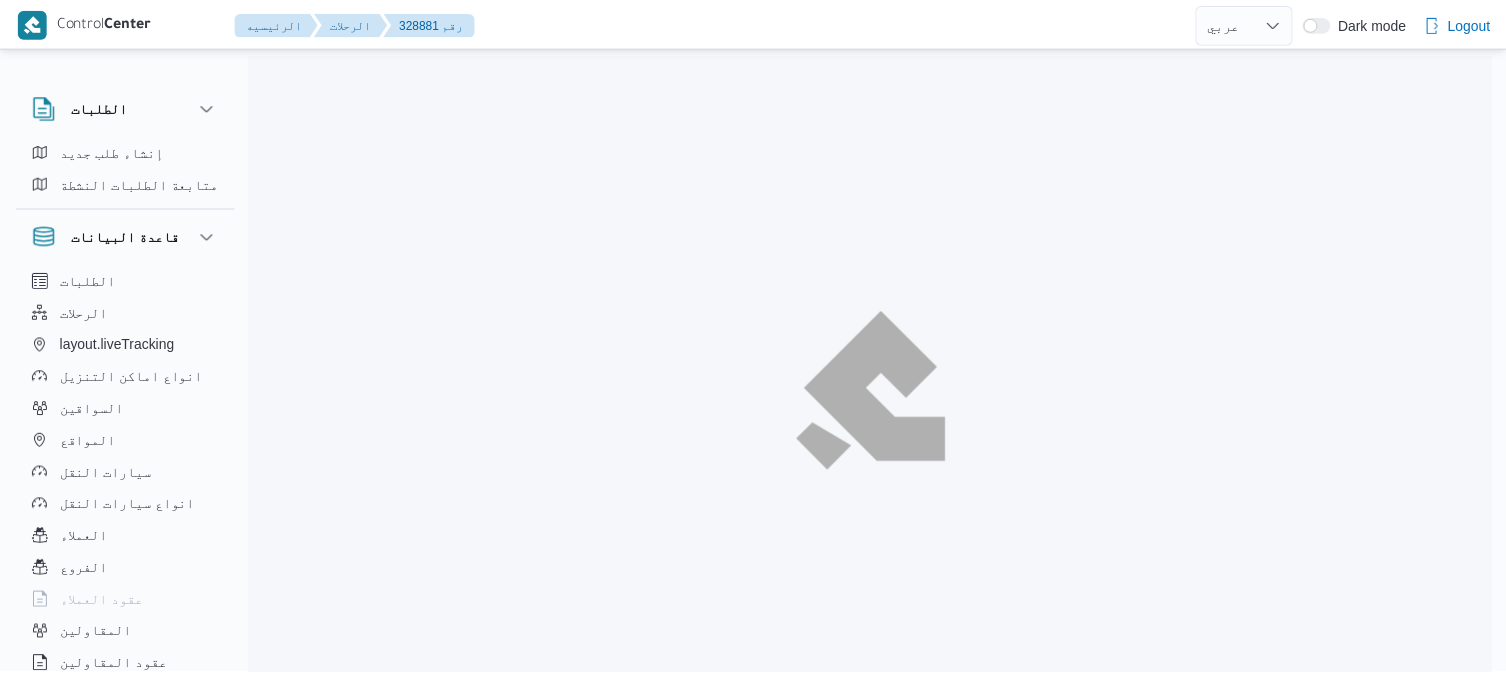 scroll, scrollTop: 0, scrollLeft: 0, axis: both 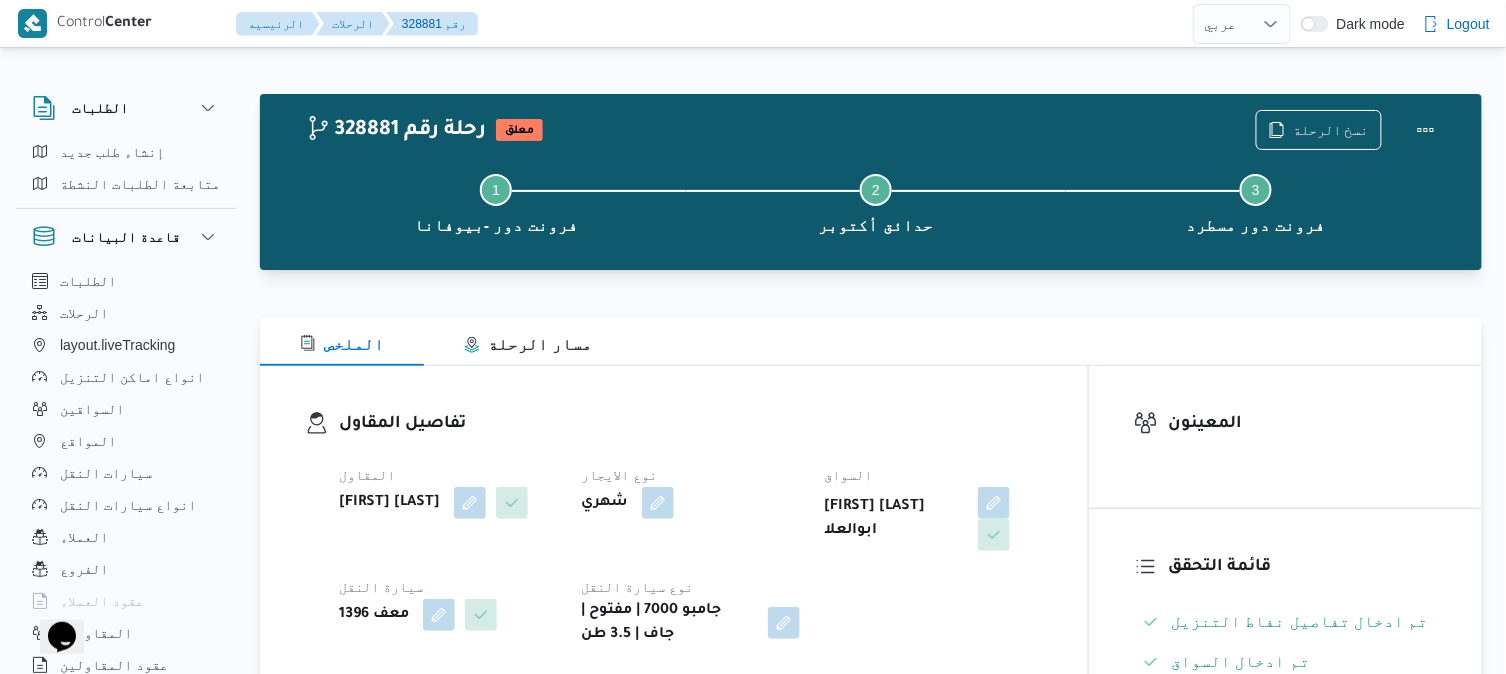 click on "المقاول [FIRST] [LAST] نوع الايجار شهري السواق [FIRST] [LAST] ابوالعلا سيارة النقل معف 1396 نوع سيارة النقل جامبو 7000 | مفتوح | جاف | 3.5 طن" at bounding box center (691, 555) 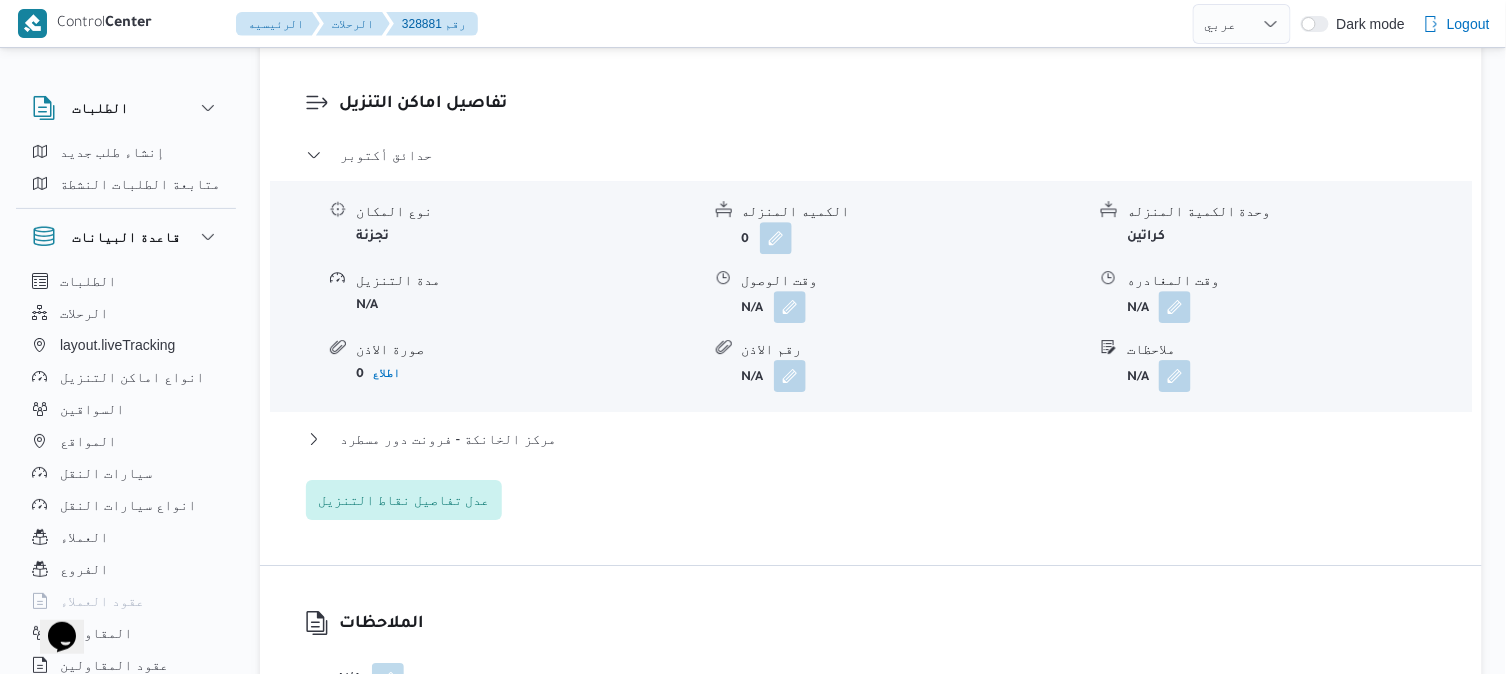 scroll, scrollTop: 1688, scrollLeft: 0, axis: vertical 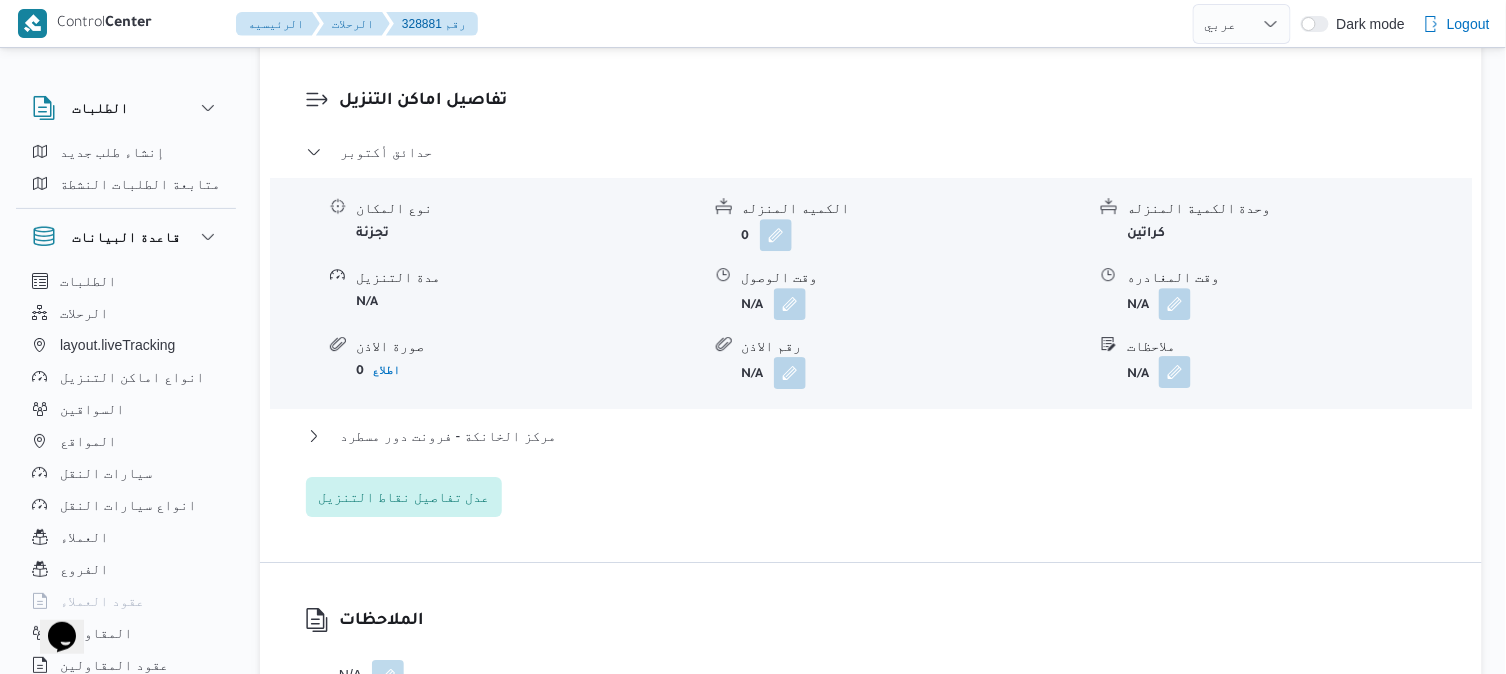 click at bounding box center [1175, 372] 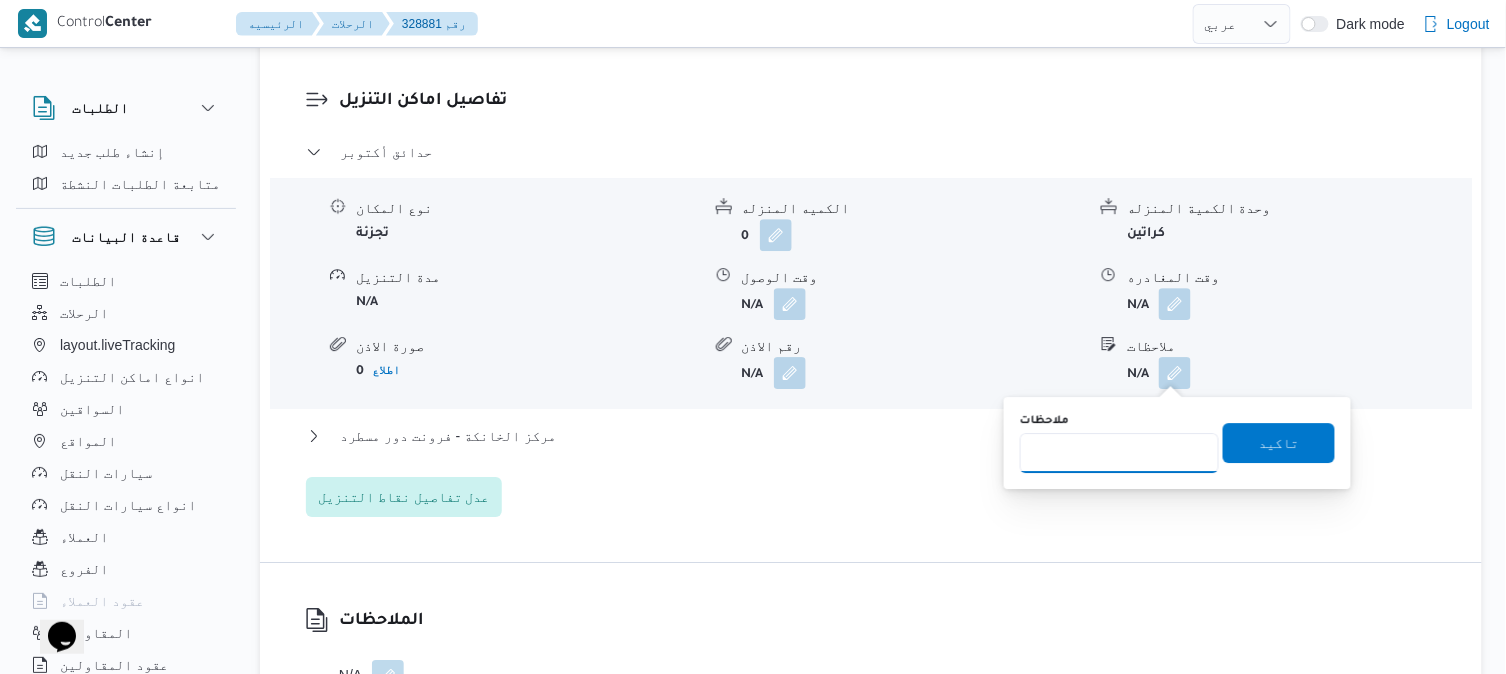 click on "ملاحظات" at bounding box center [1119, 453] 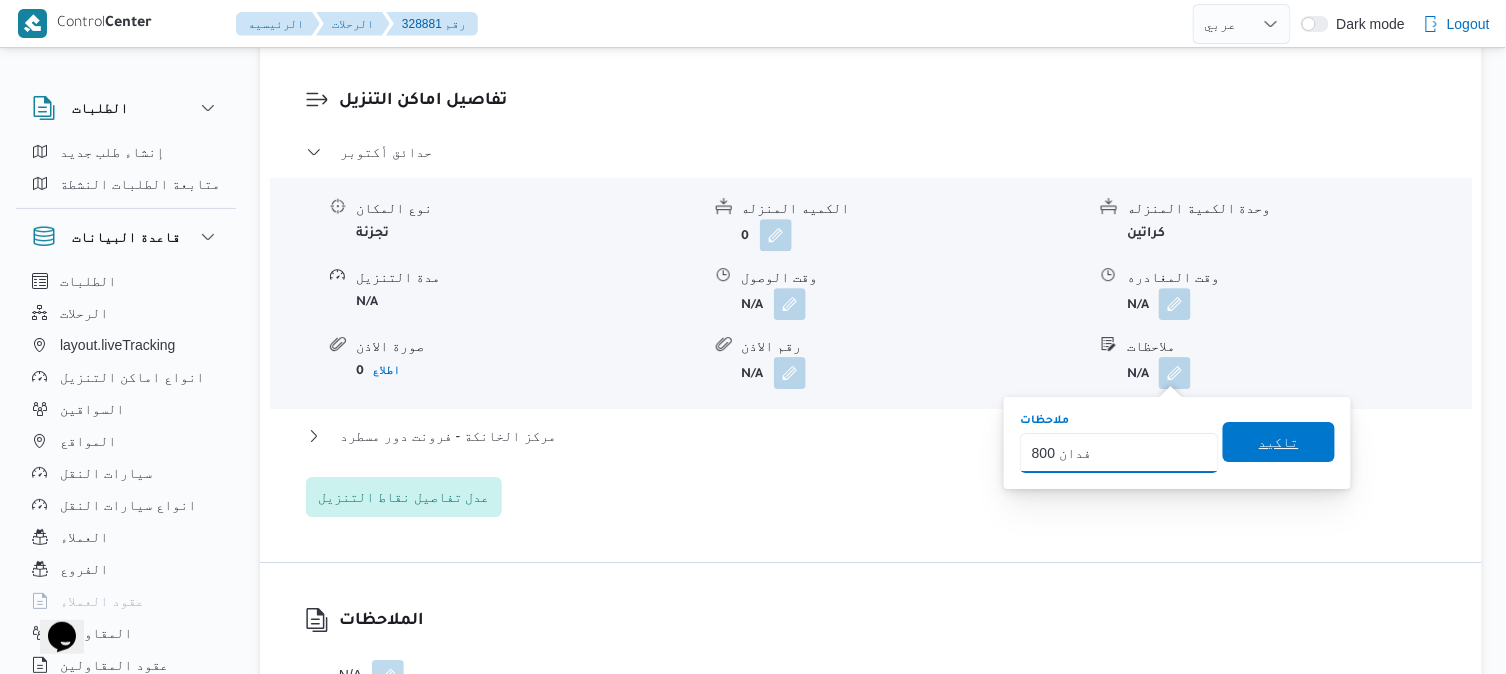 type on "800 فدان" 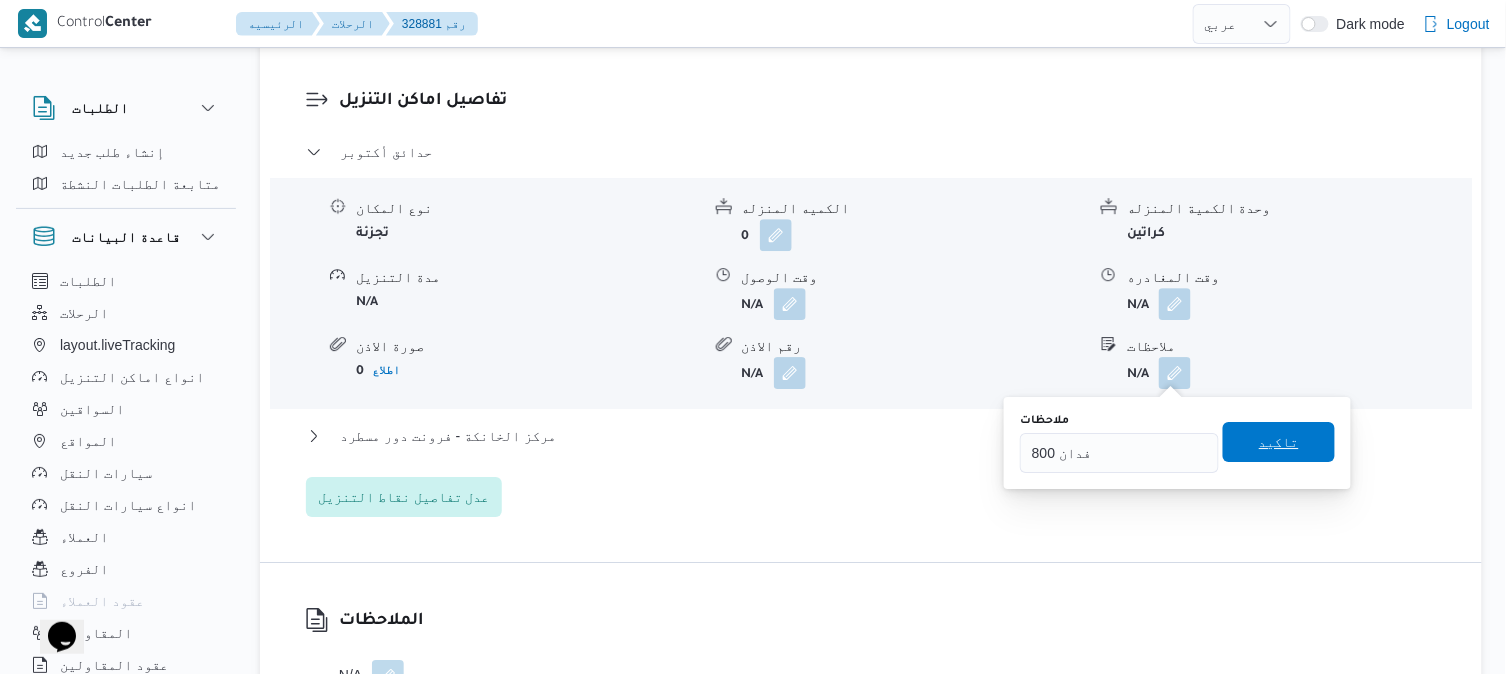 click on "تاكيد" at bounding box center [1279, 442] 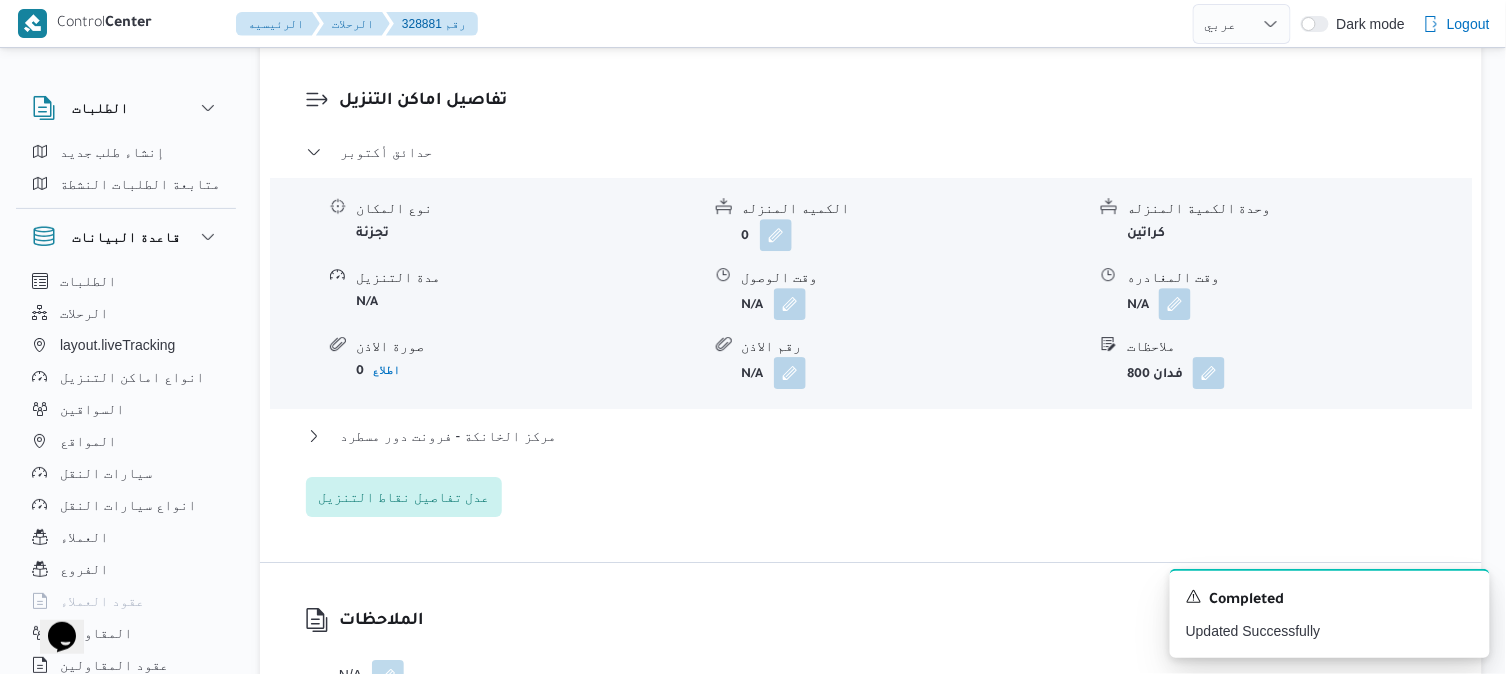 click on "حدائق أكتوبر نوع المكان تجزئة الكميه المنزله 0 وحدة الكمية المنزله كراتين مدة التنزيل N/A وقت الوصول N/A وقت المغادره N/A صورة الاذن 0 اطلاع رقم الاذن N/A ملاحظات 800 فدان مركز الخانكة -
فرونت دور مسطرد نوع المكان مصانع و مخازن الكميه المنزله 0 وحدة الكمية المنزله كراتين مدة التنزيل N/A وقت الوصول N/A وقت المغادره N/A صورة الاذن 0 اطلاع رقم الاذن N/A ملاحظات N/A عدل تفاصيل نقاط التنزيل" at bounding box center (871, 328) 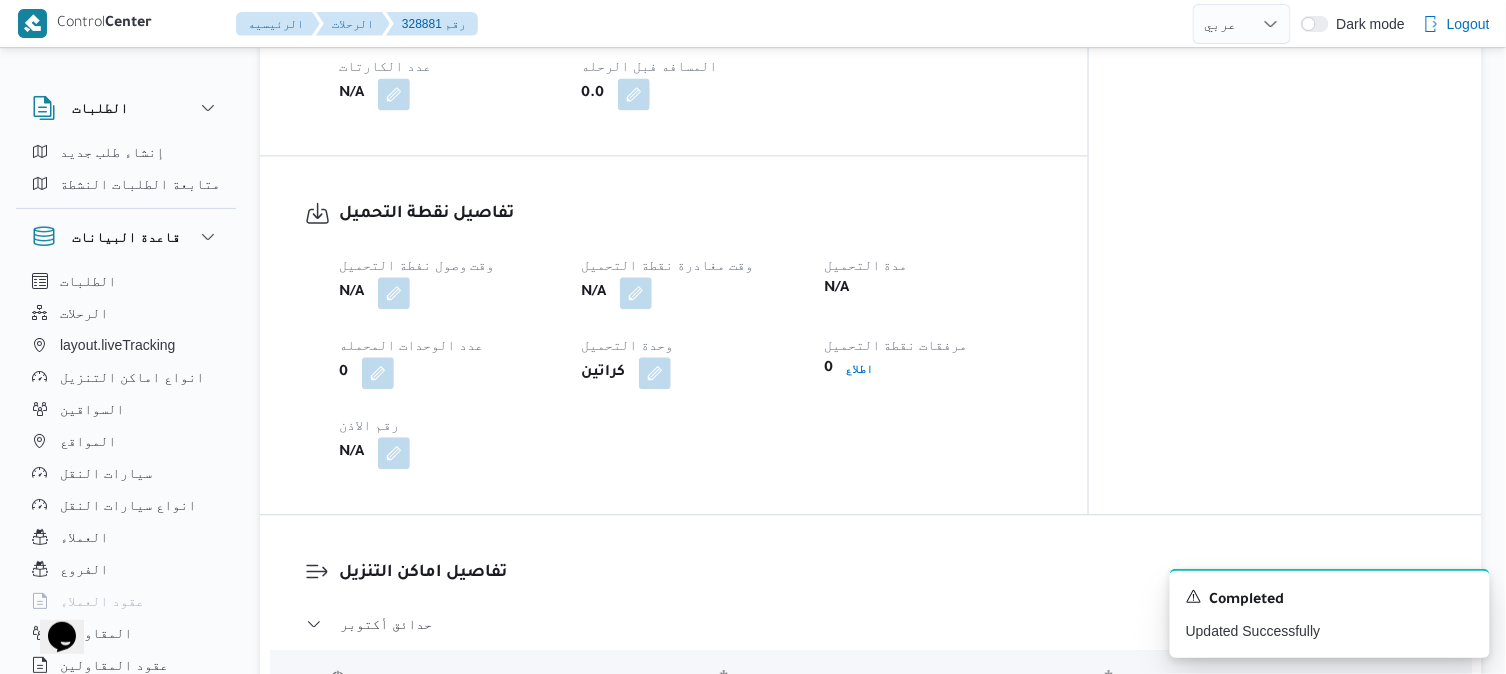 scroll, scrollTop: 1066, scrollLeft: 0, axis: vertical 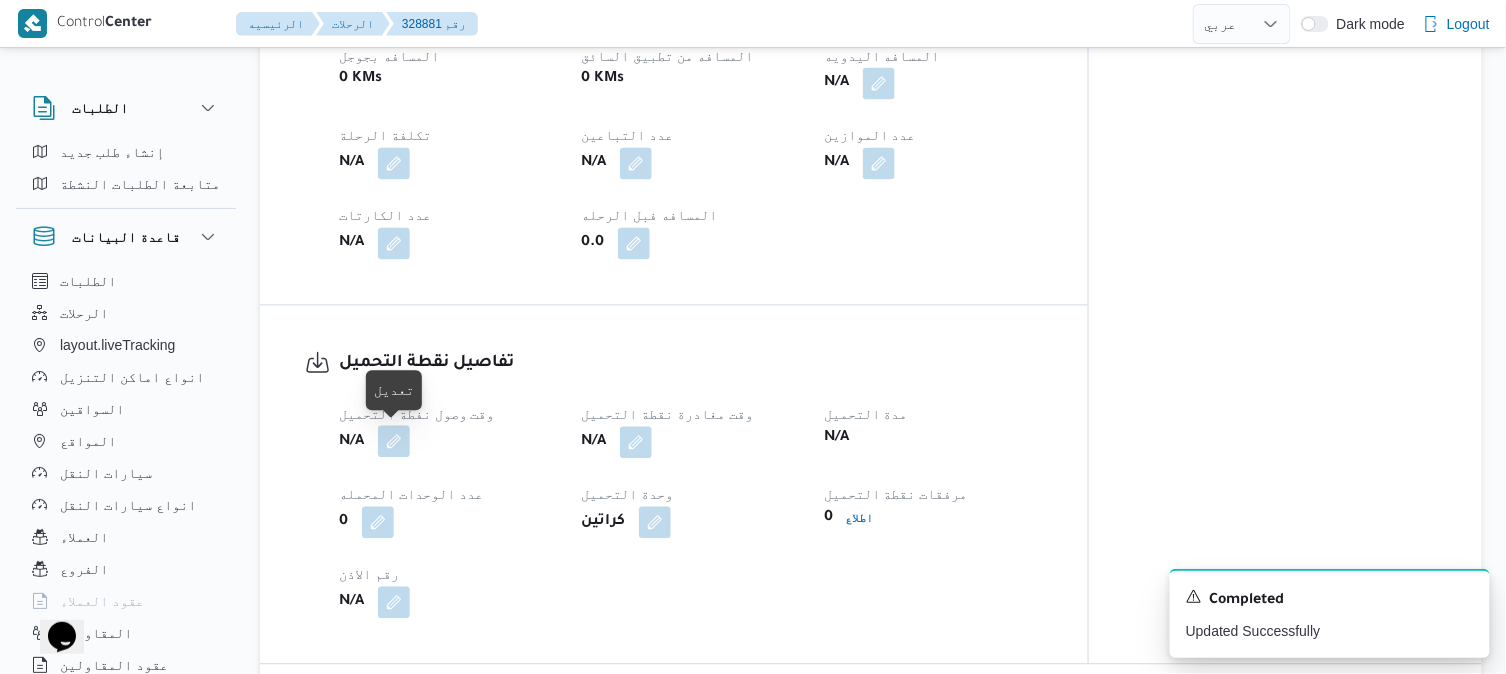 click at bounding box center [394, 442] 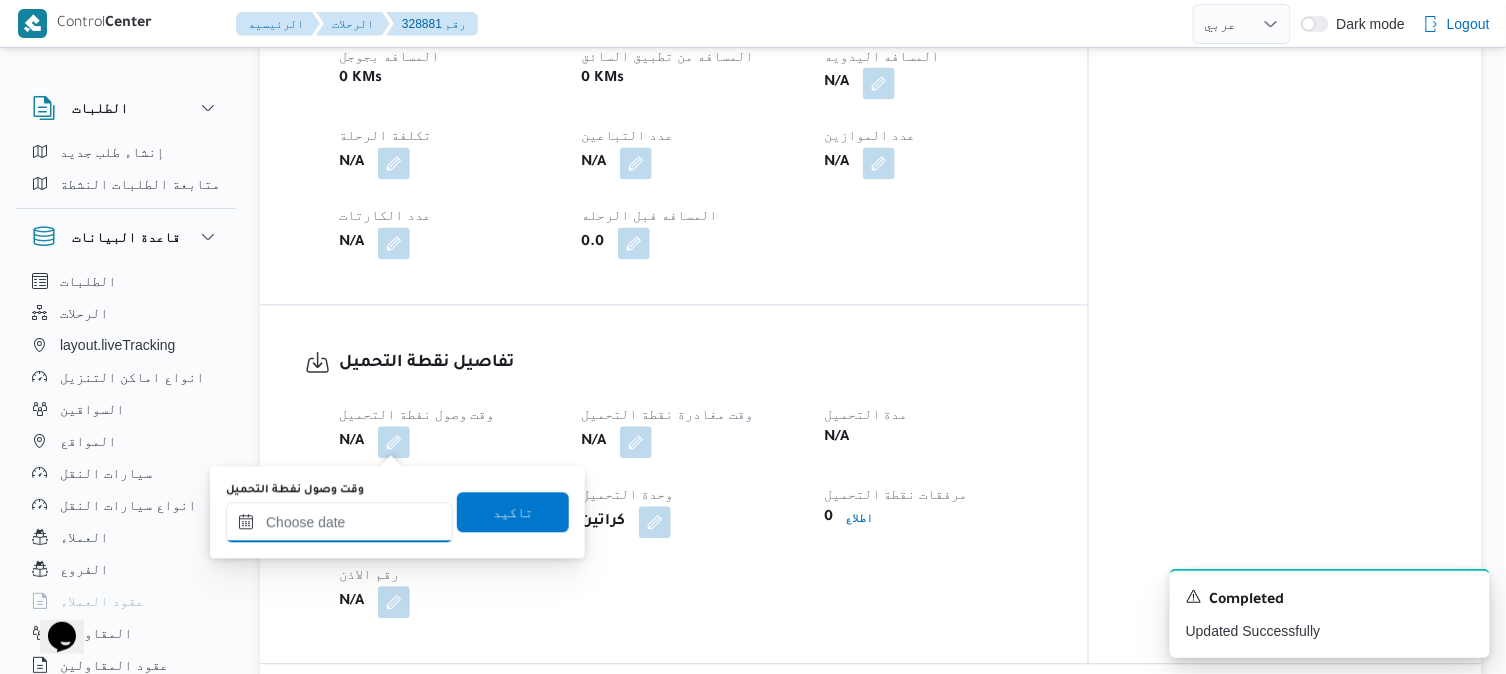 click on "وقت وصول نفطة التحميل" at bounding box center (339, 523) 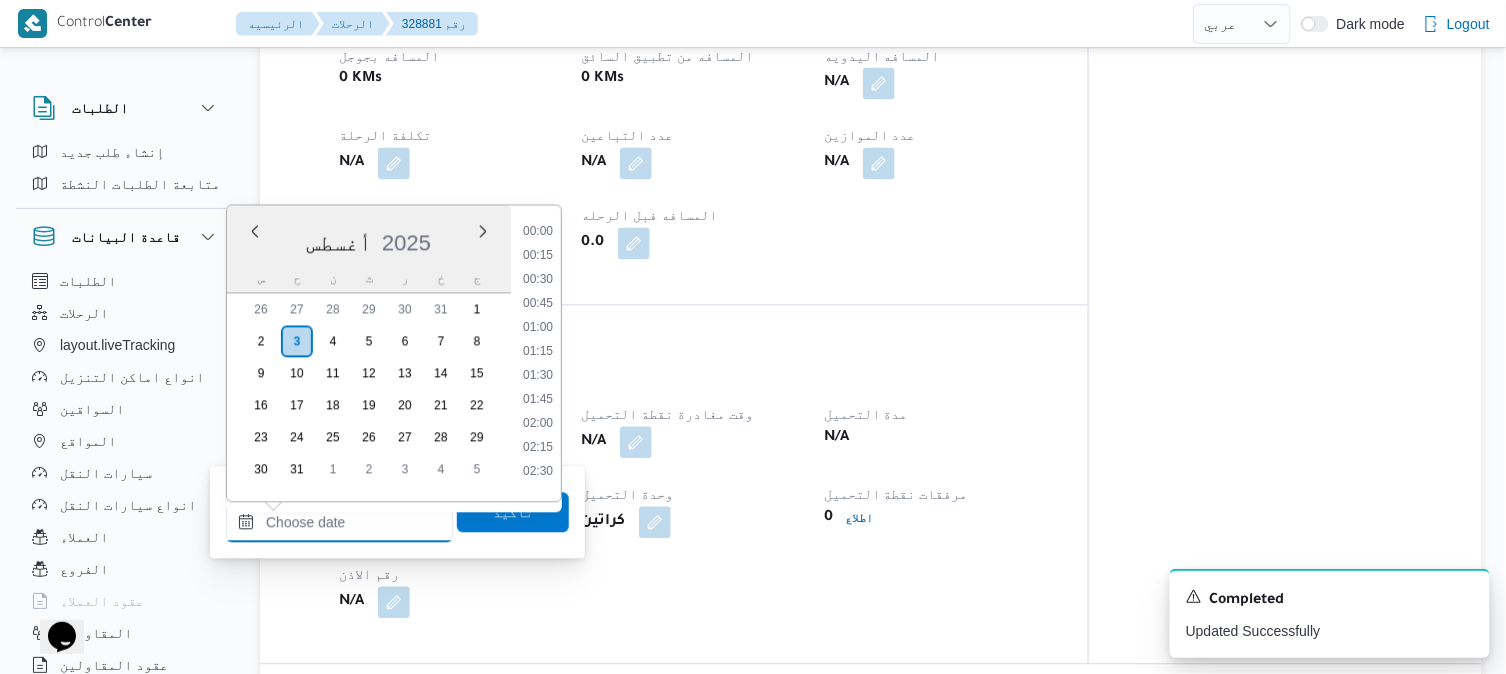 scroll, scrollTop: 1042, scrollLeft: 0, axis: vertical 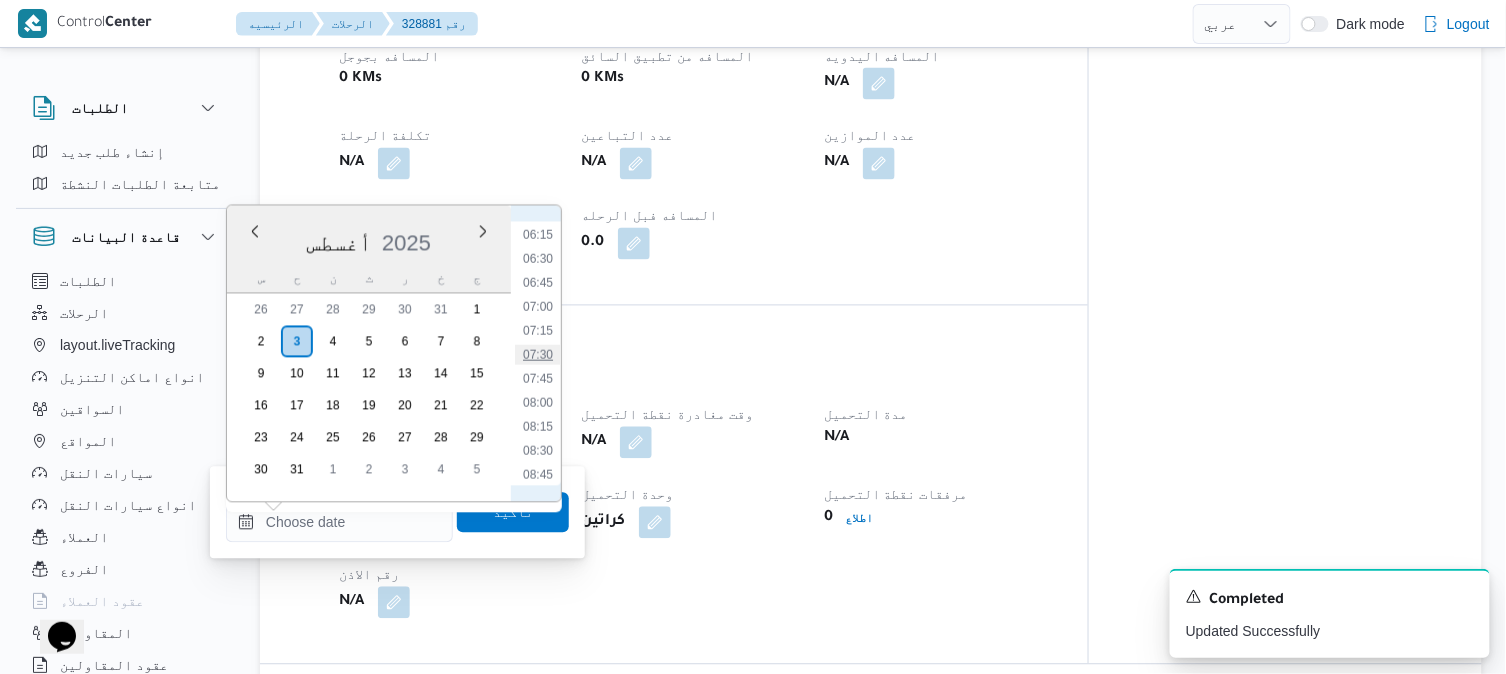 click on "07:30" at bounding box center (538, 355) 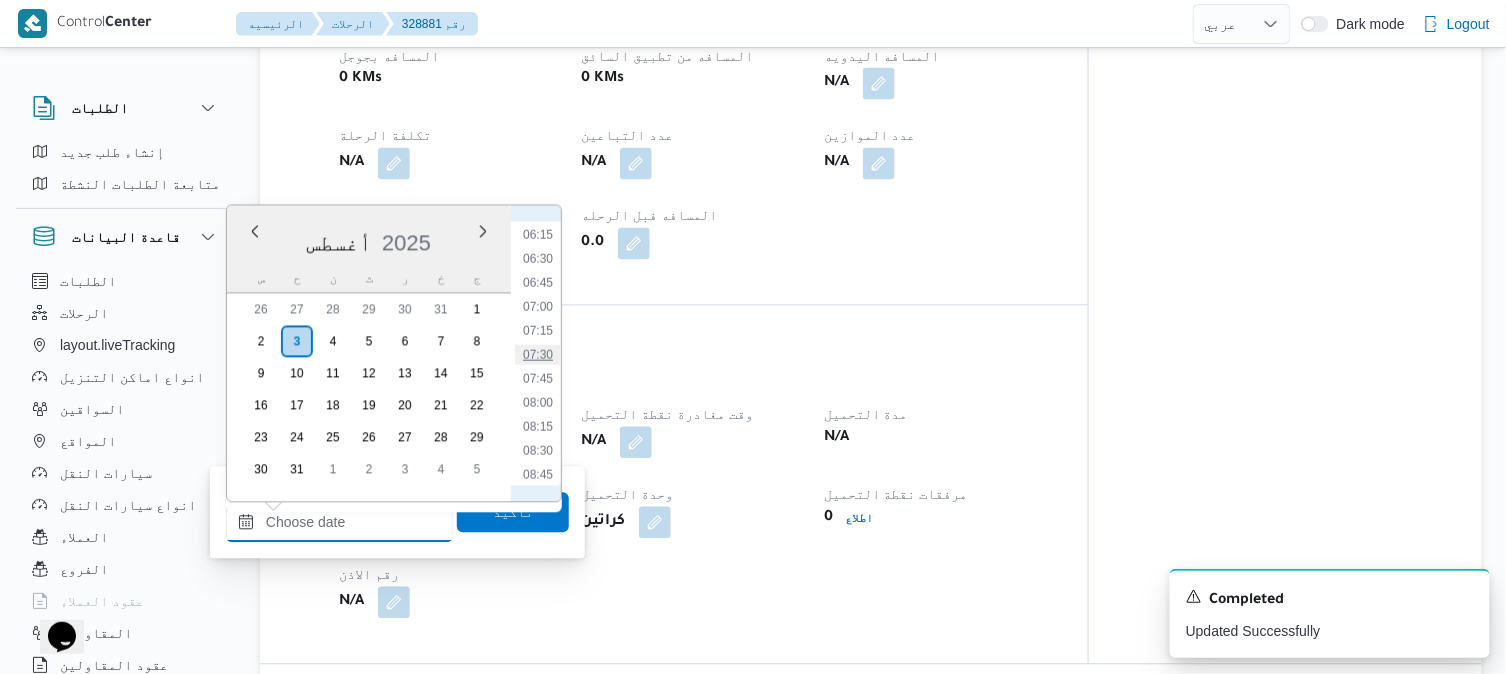 type on "[DATE] [TIME]" 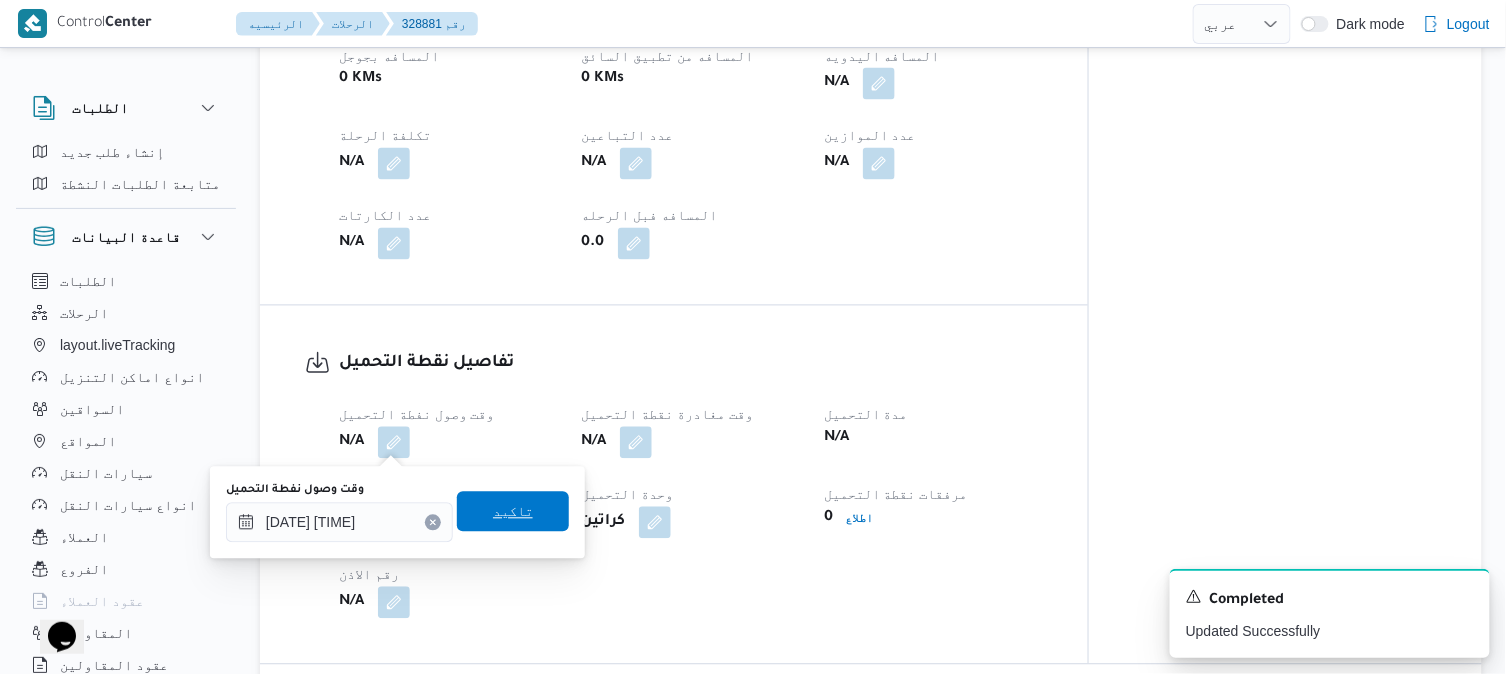 click on "تاكيد" at bounding box center [513, 512] 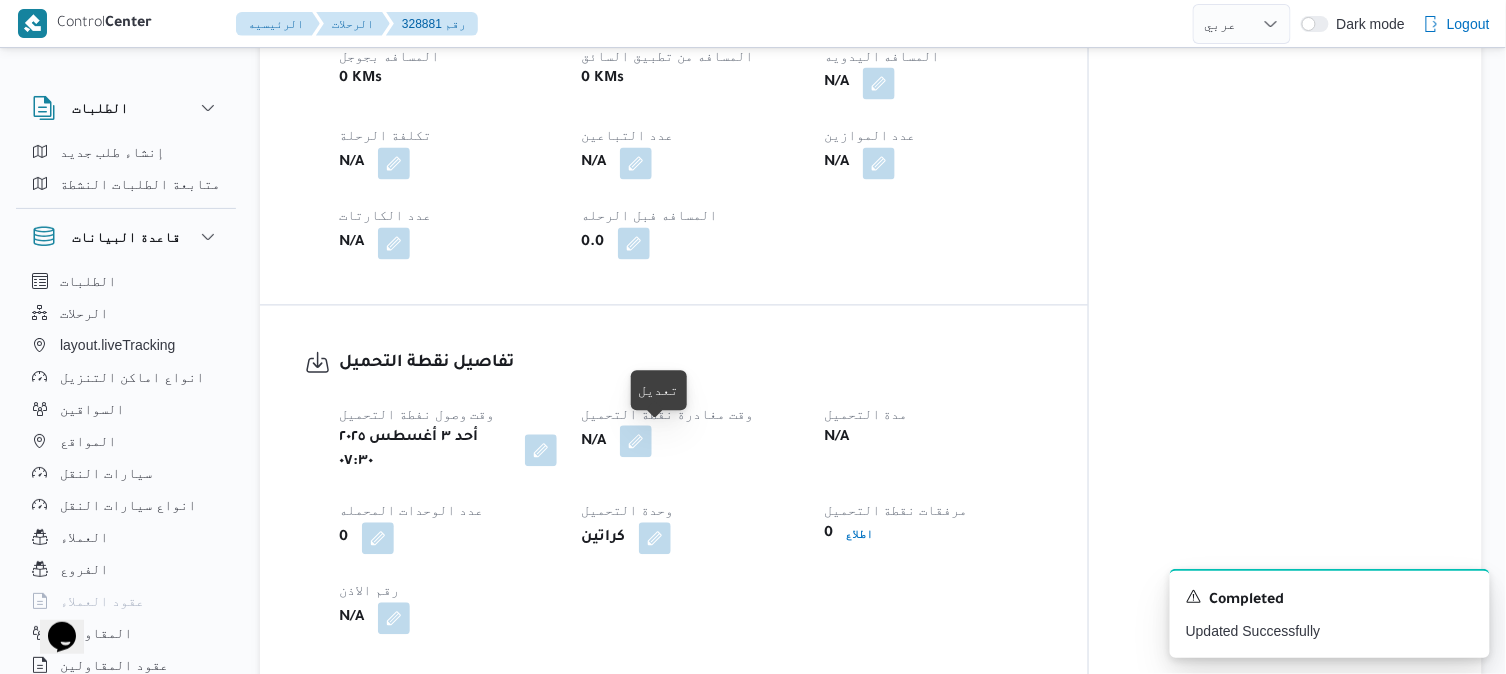 click at bounding box center [636, 442] 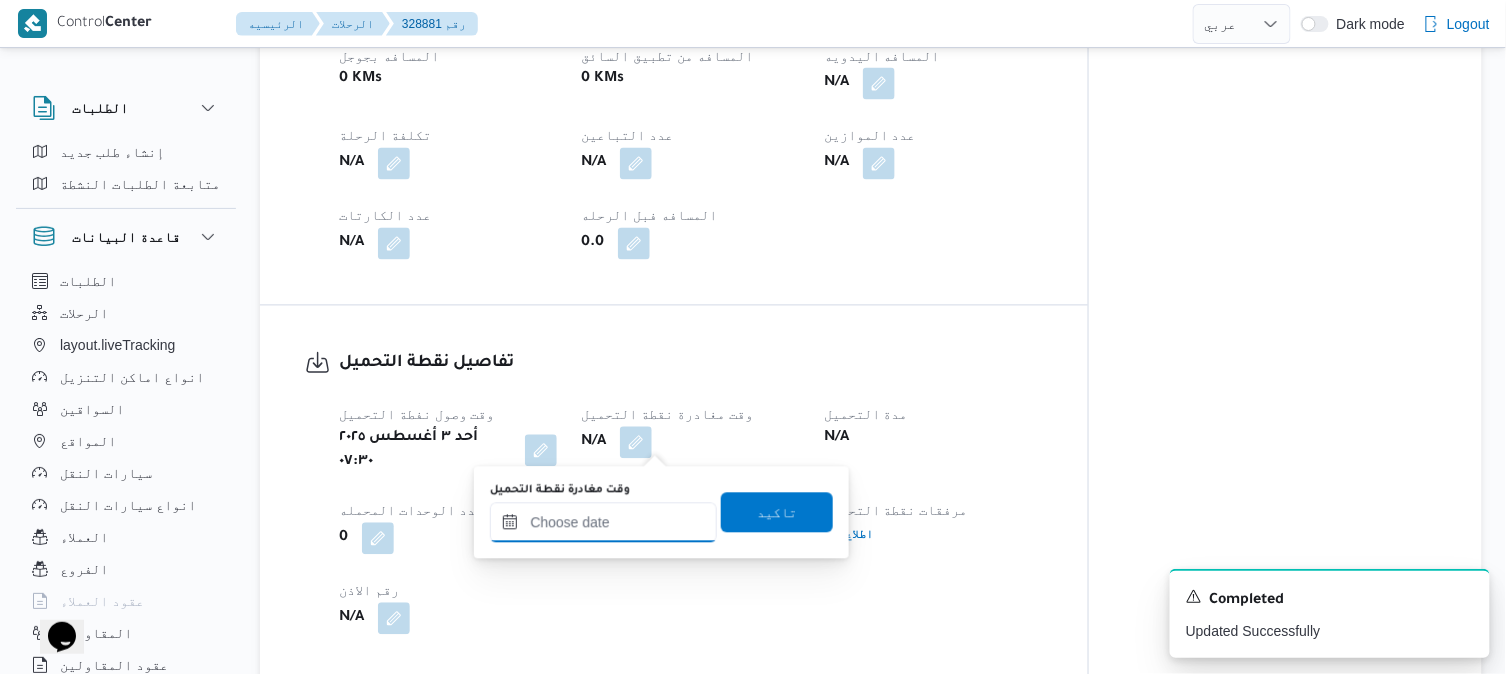 click on "وقت مغادرة نقطة التحميل" at bounding box center [603, 523] 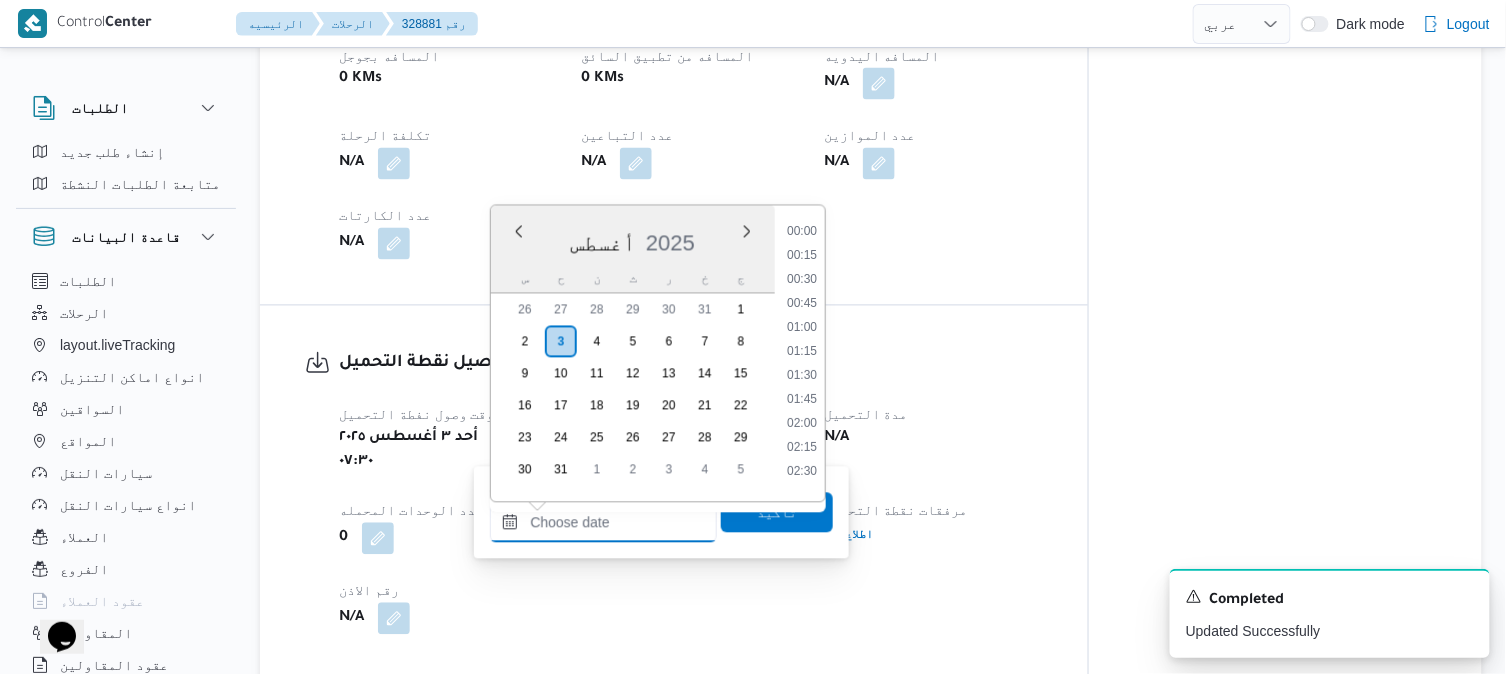 scroll, scrollTop: 1042, scrollLeft: 0, axis: vertical 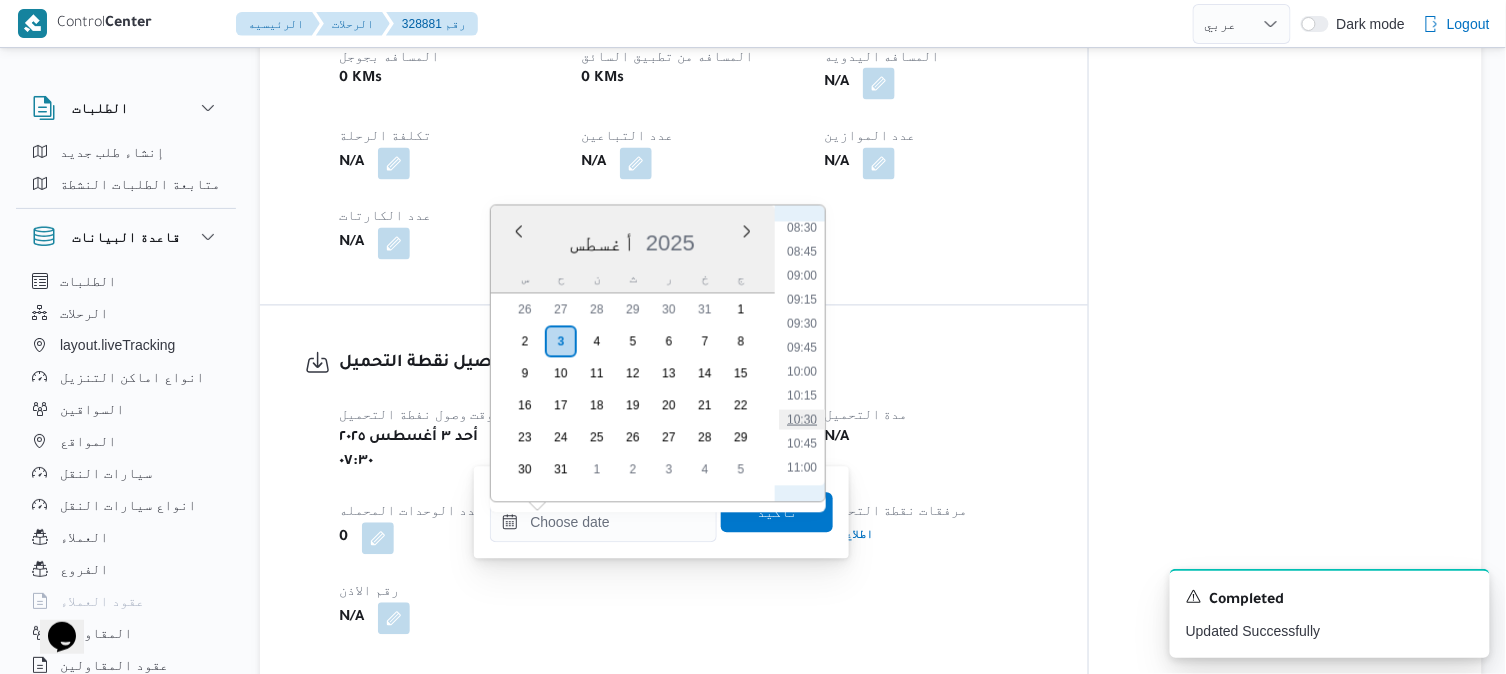 click on "10:30" at bounding box center [802, 420] 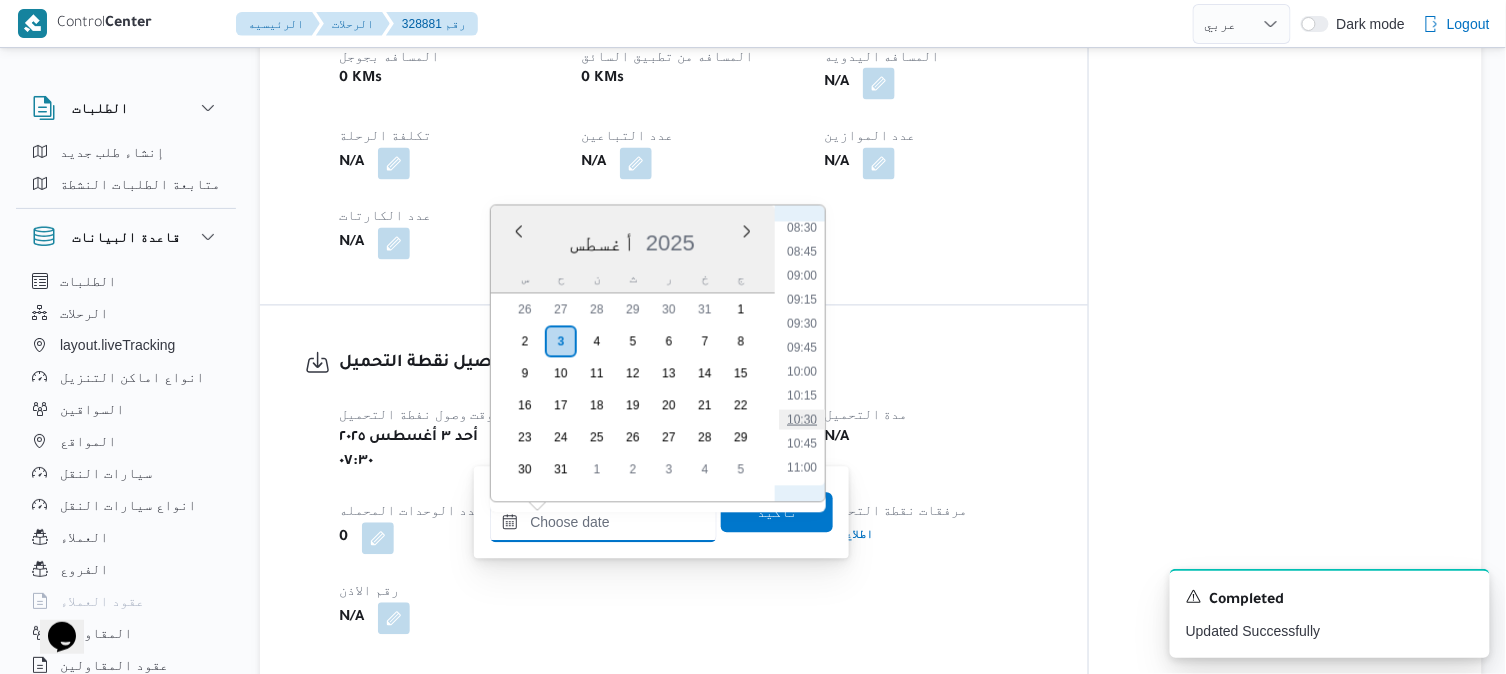 type on "[DATE] [TIME]" 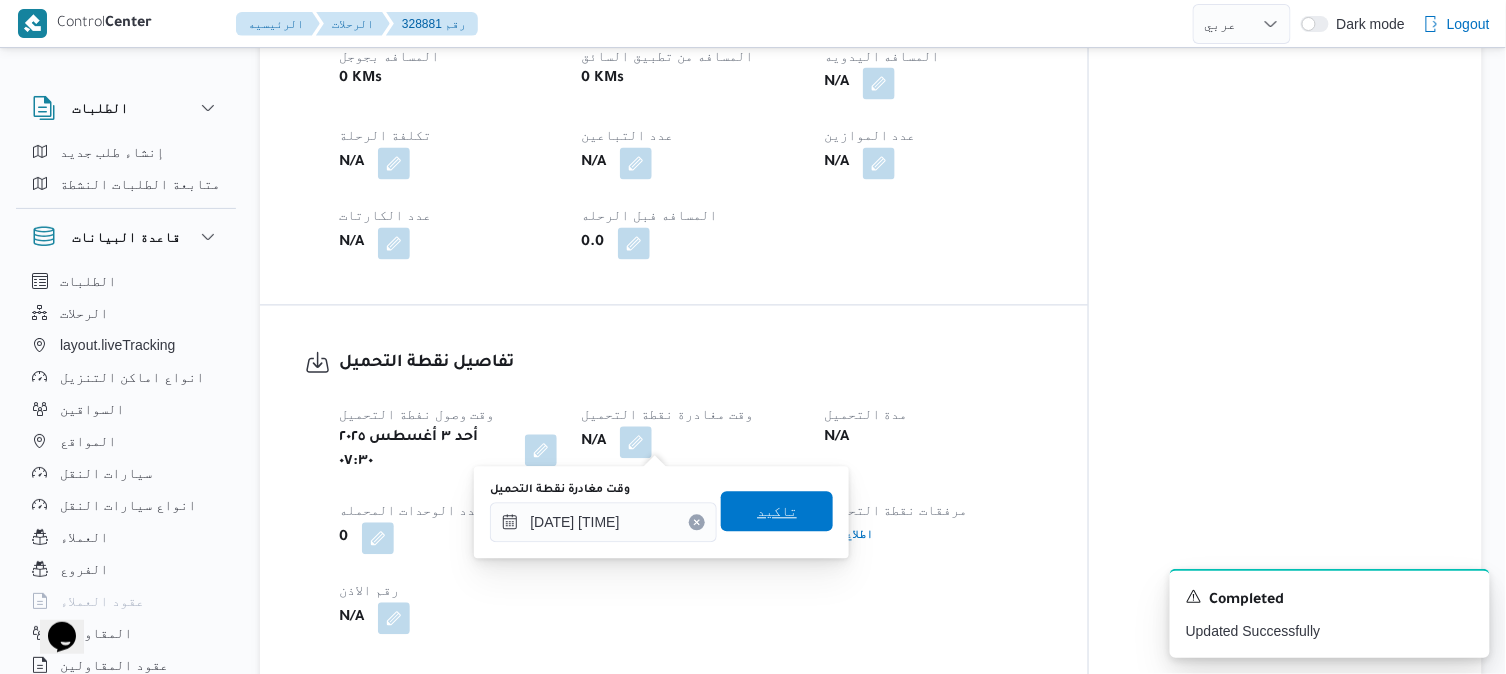click on "تاكيد" at bounding box center [777, 512] 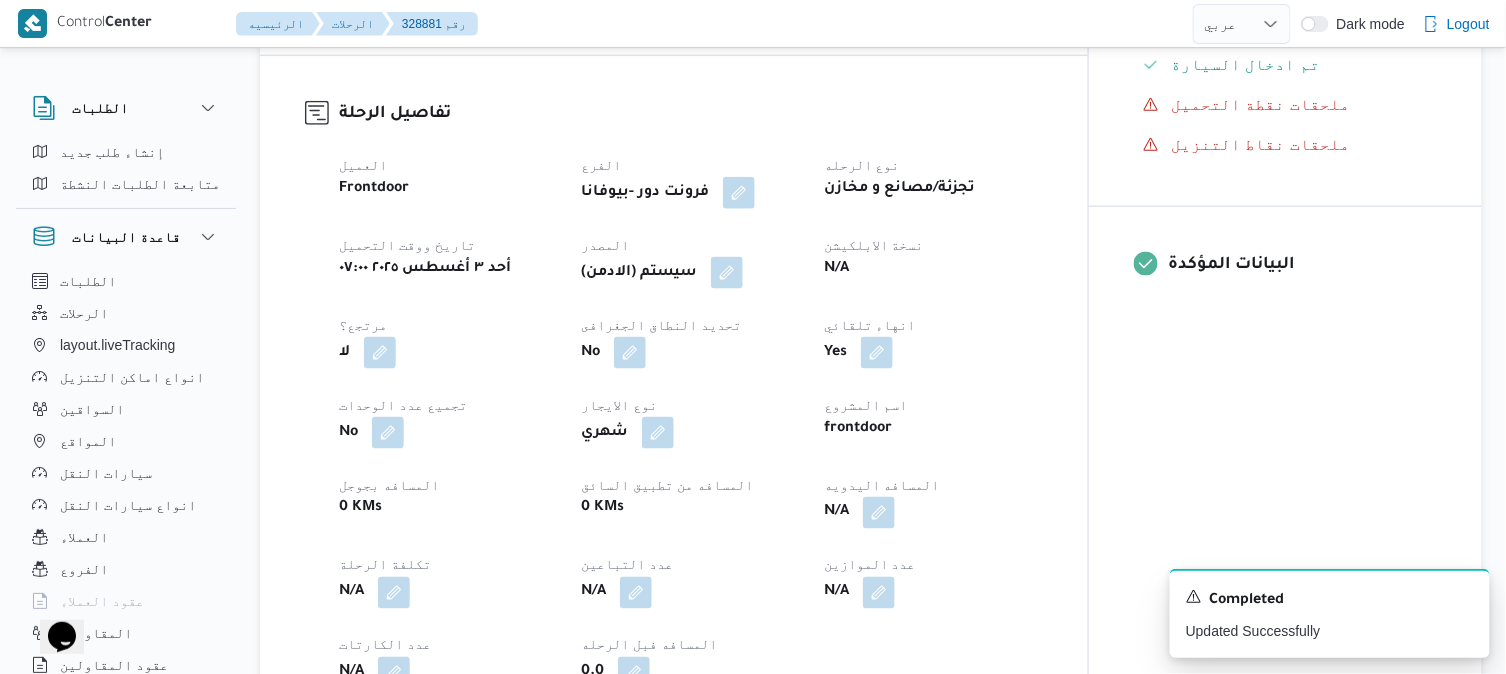 scroll, scrollTop: 622, scrollLeft: 0, axis: vertical 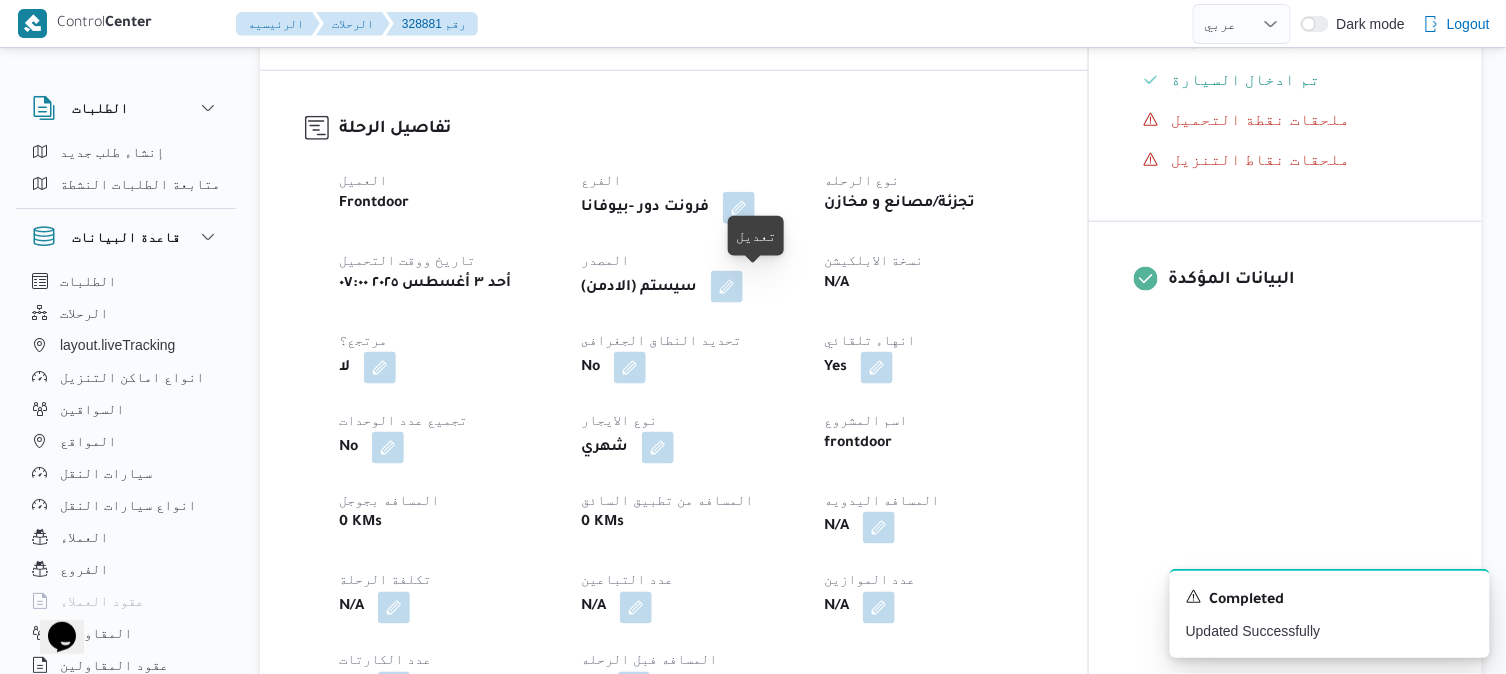 click at bounding box center (727, 287) 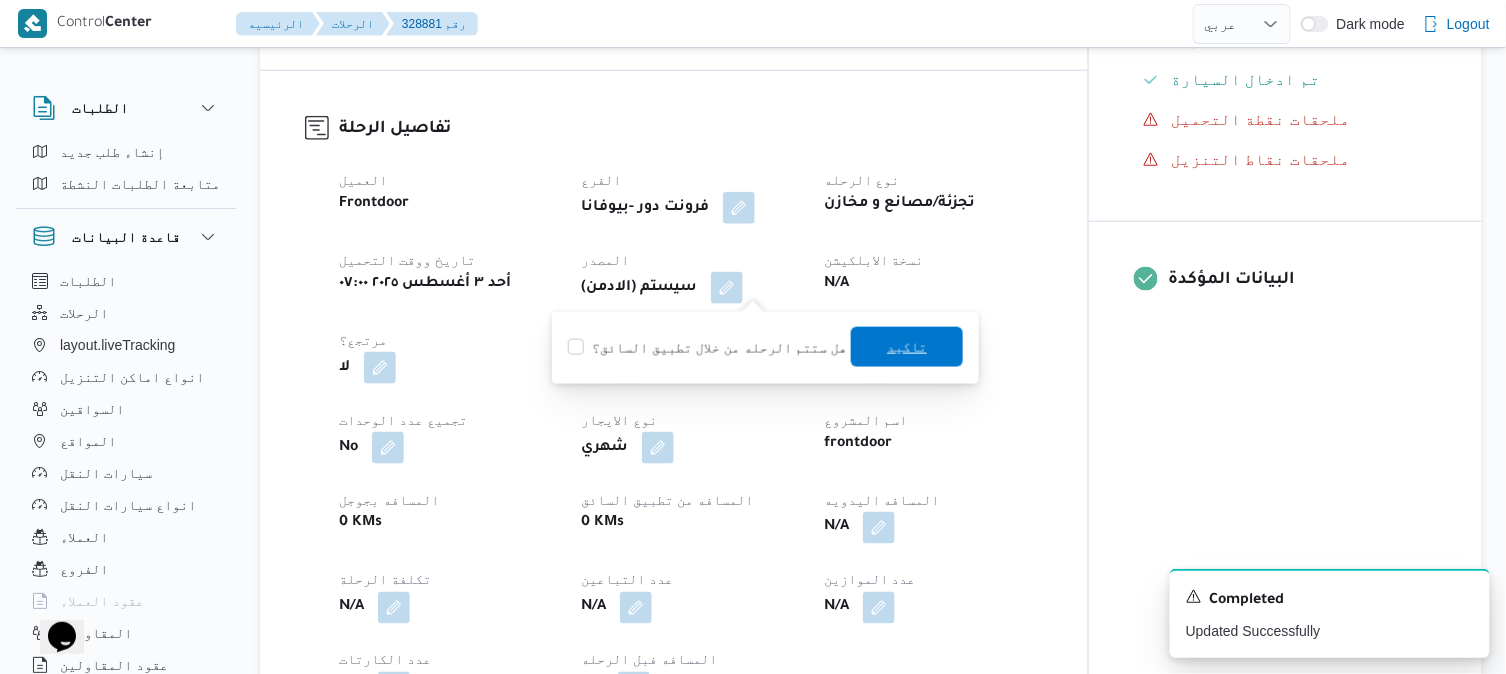 click on "تاكيد" at bounding box center [907, 347] 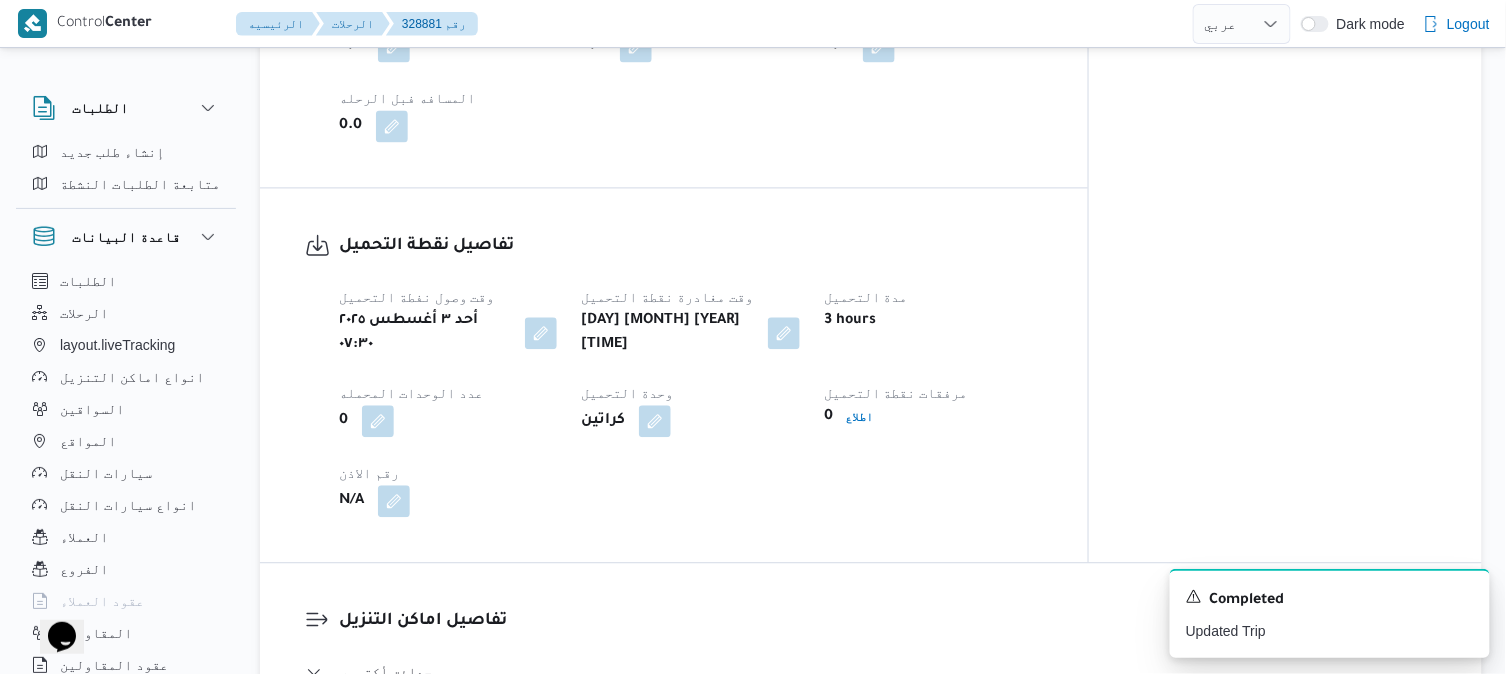scroll, scrollTop: 1155, scrollLeft: 0, axis: vertical 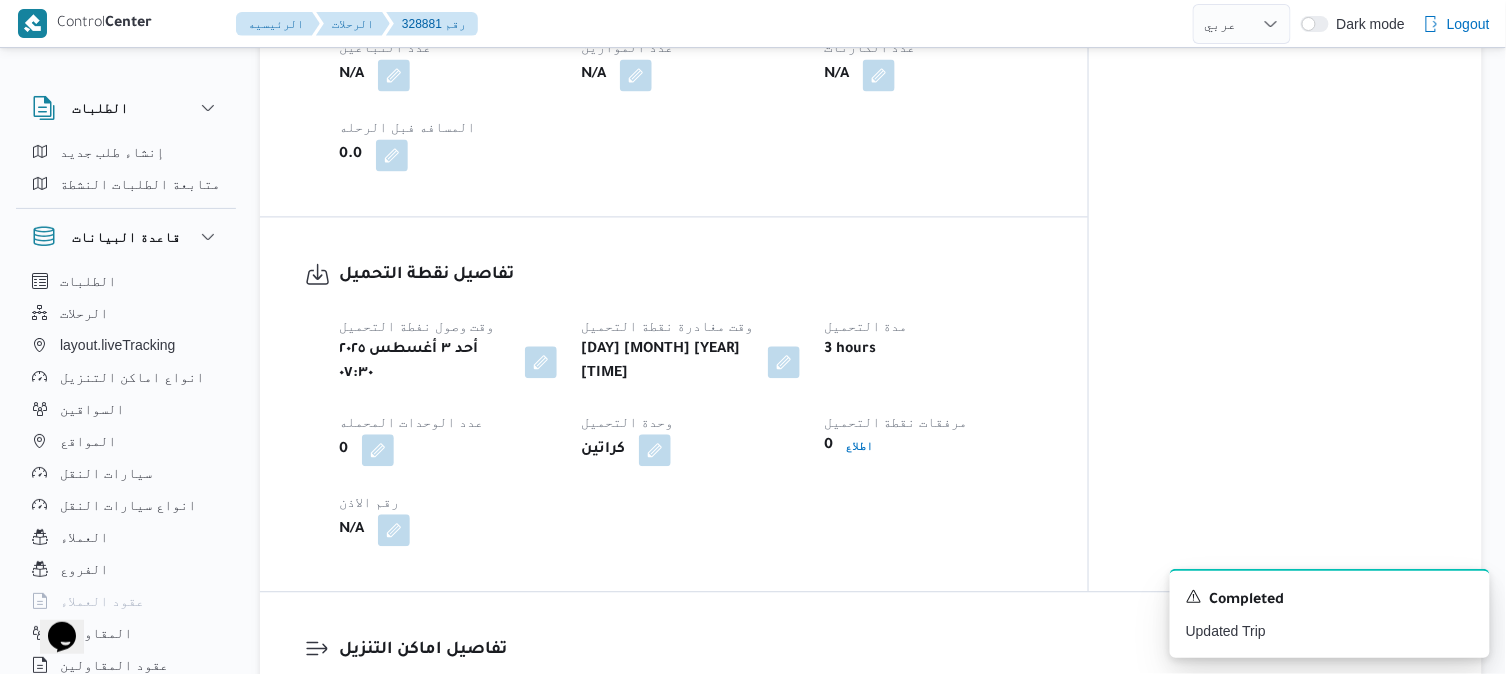 click on "تفاصيل نقطة التحميل" at bounding box center (691, 275) 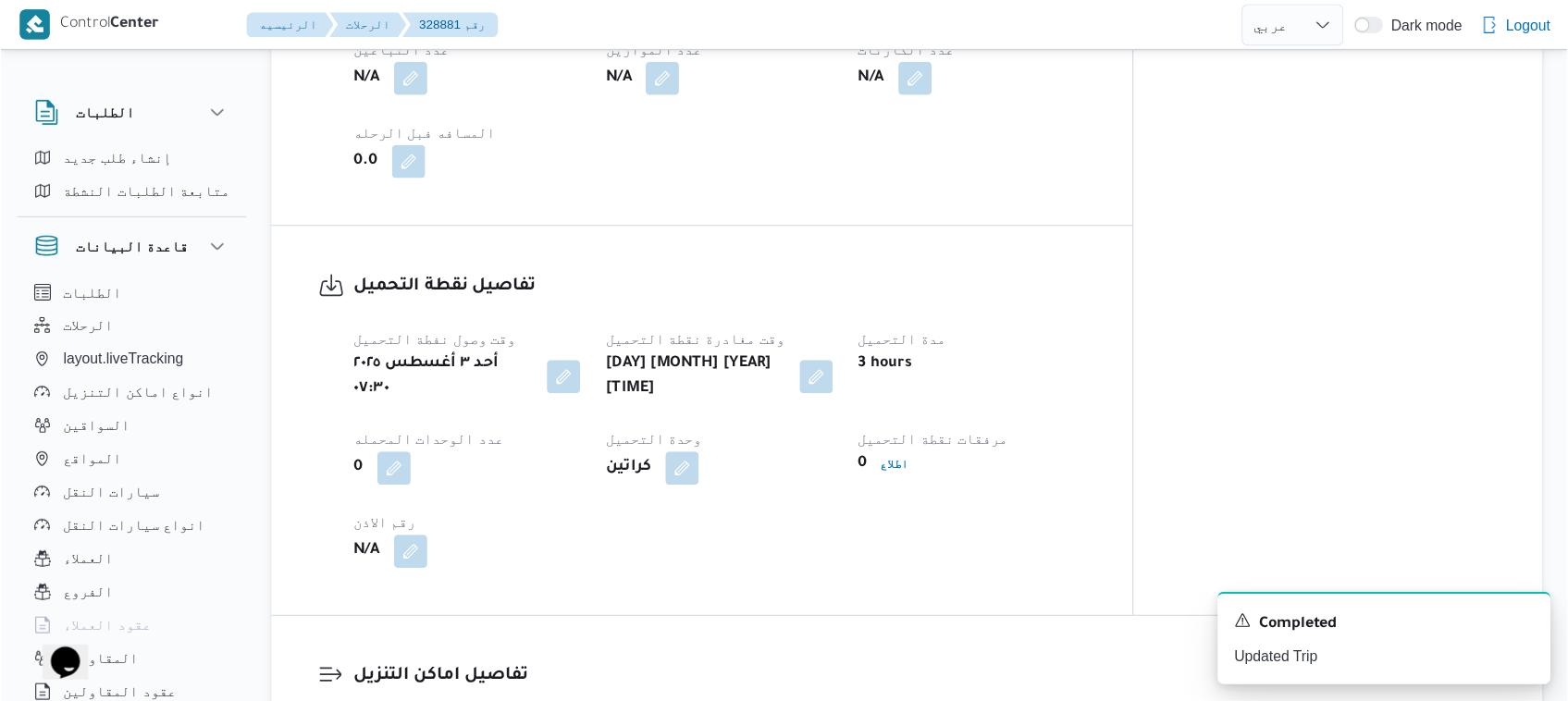 scroll, scrollTop: 1068, scrollLeft: 0, axis: vertical 